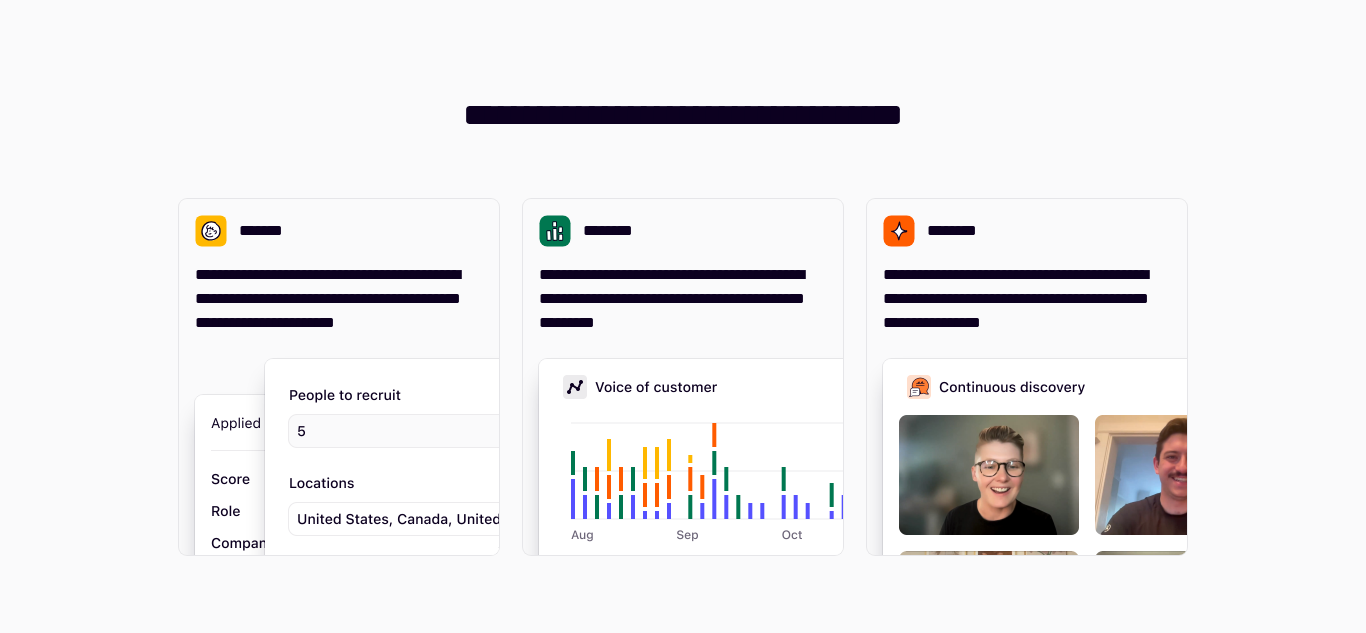 scroll, scrollTop: 0, scrollLeft: 0, axis: both 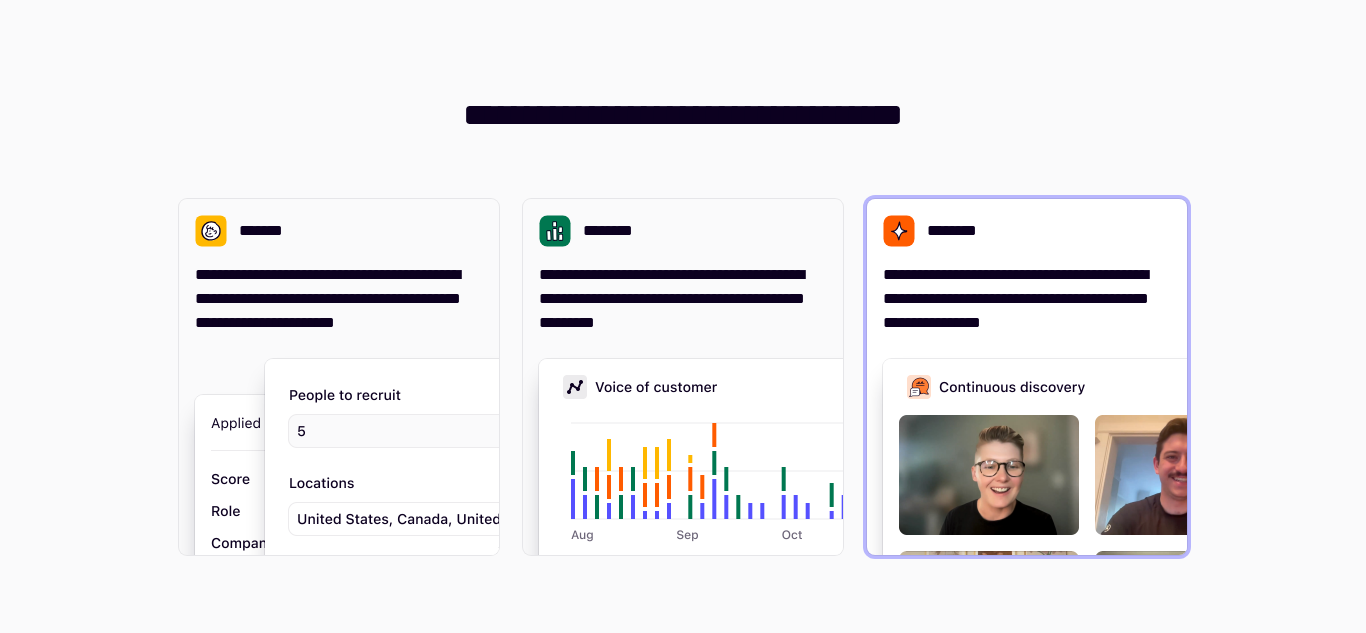 click on "**********" at bounding box center (1027, 299) 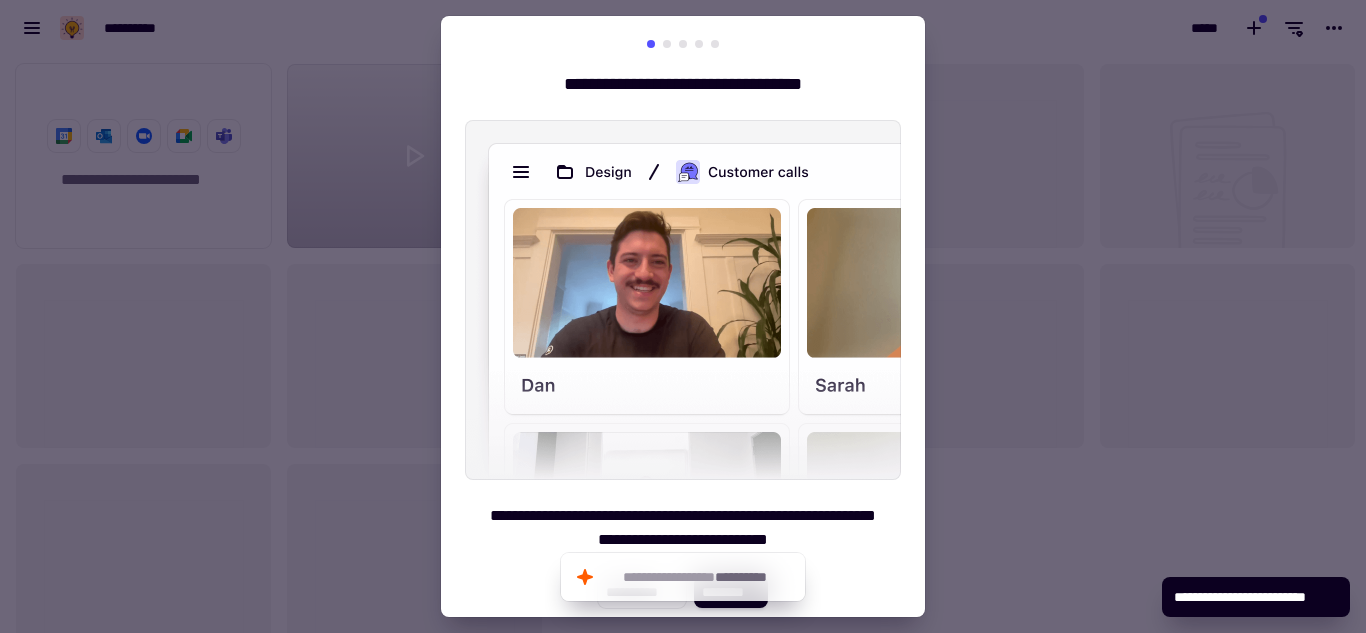 scroll, scrollTop: 16, scrollLeft: 16, axis: both 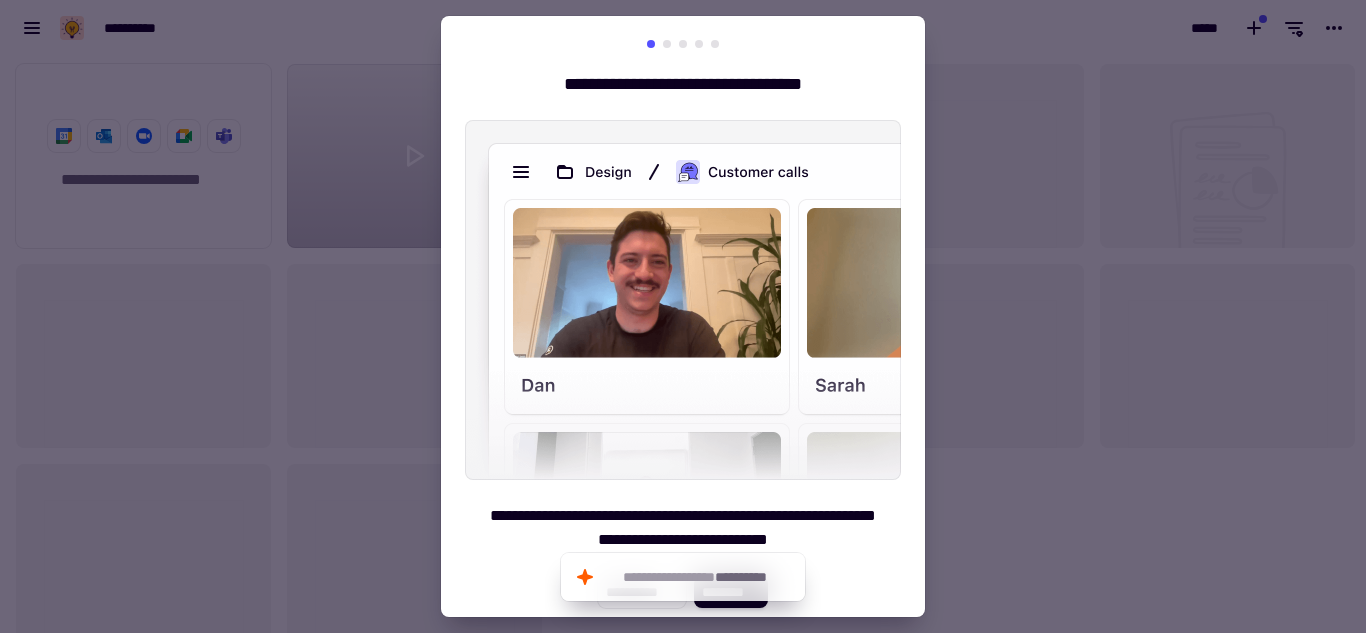 click at bounding box center (667, 44) 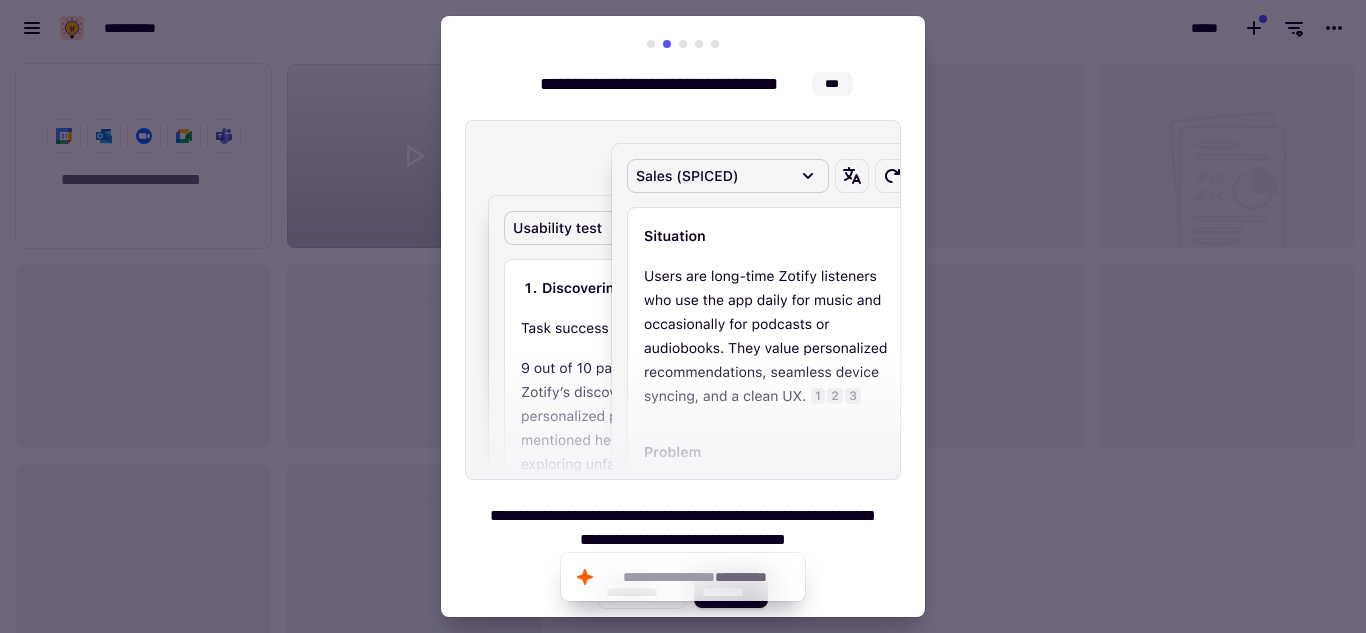 click at bounding box center [683, 44] 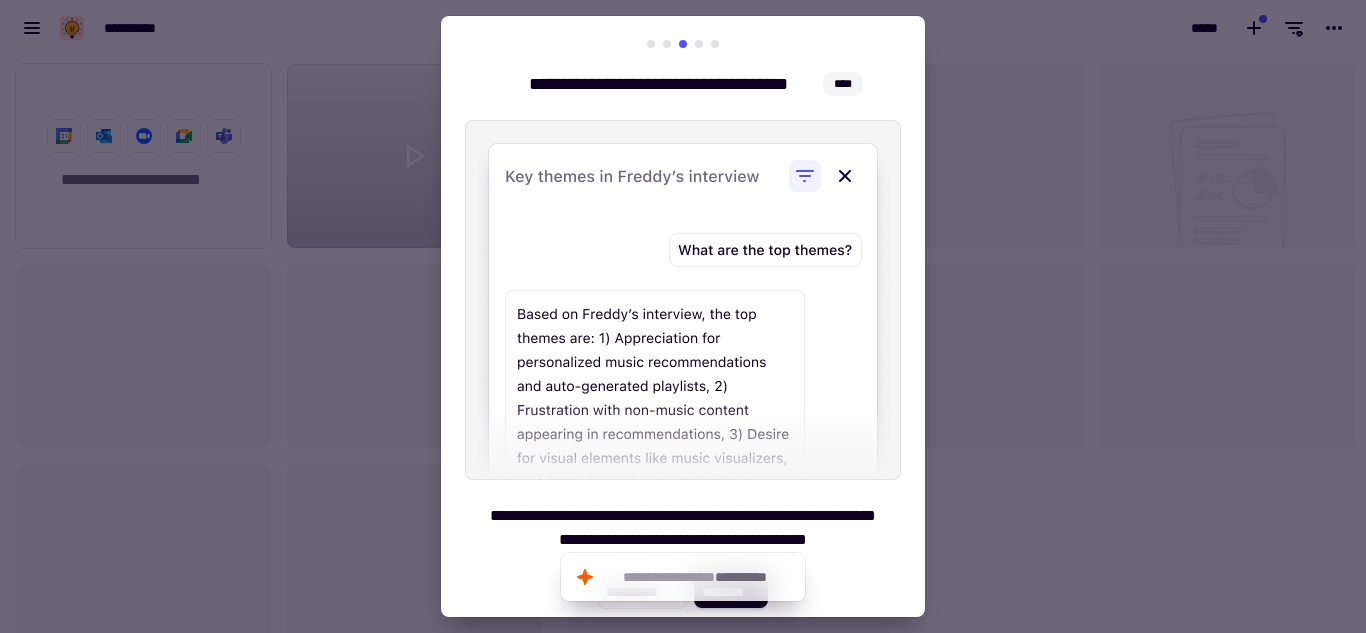 click on "**********" at bounding box center [683, 324] 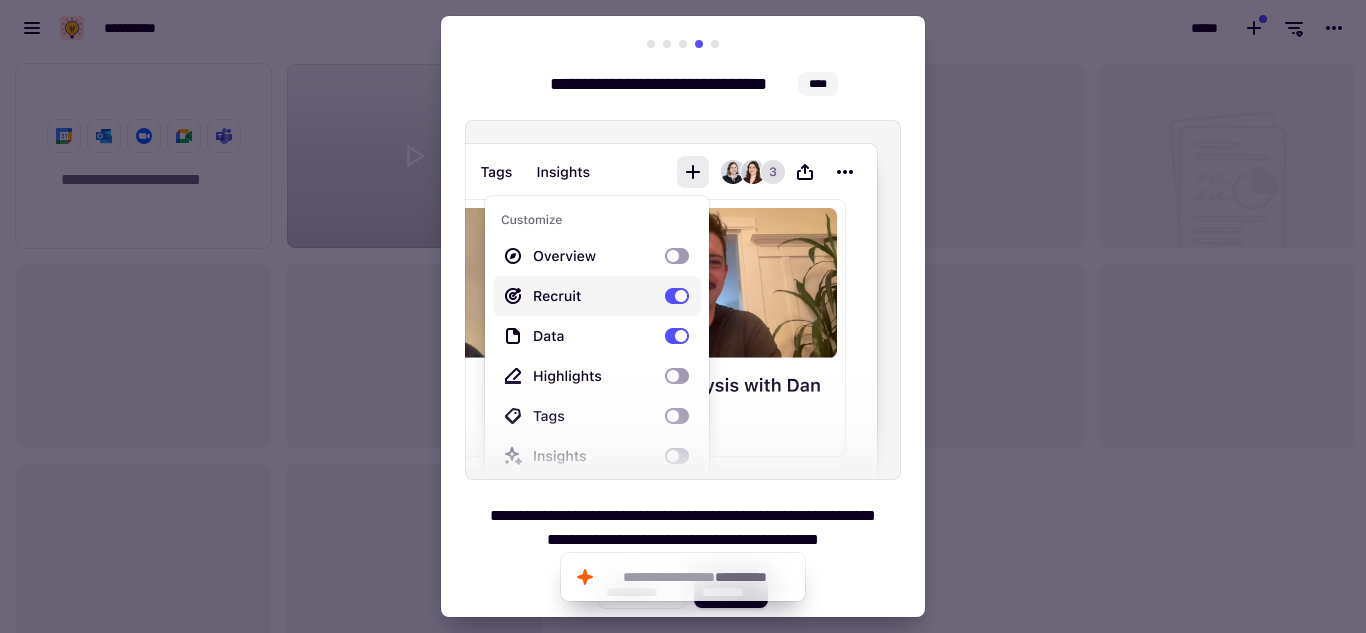 click at bounding box center (715, 44) 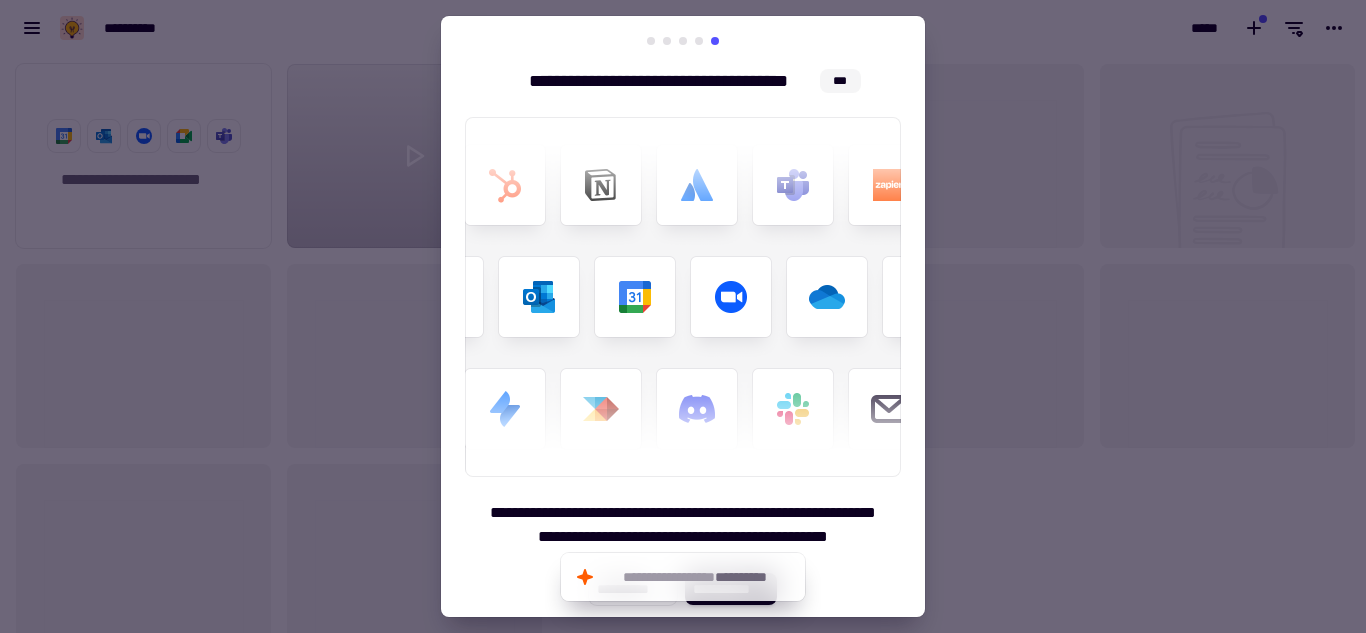 scroll, scrollTop: 0, scrollLeft: 0, axis: both 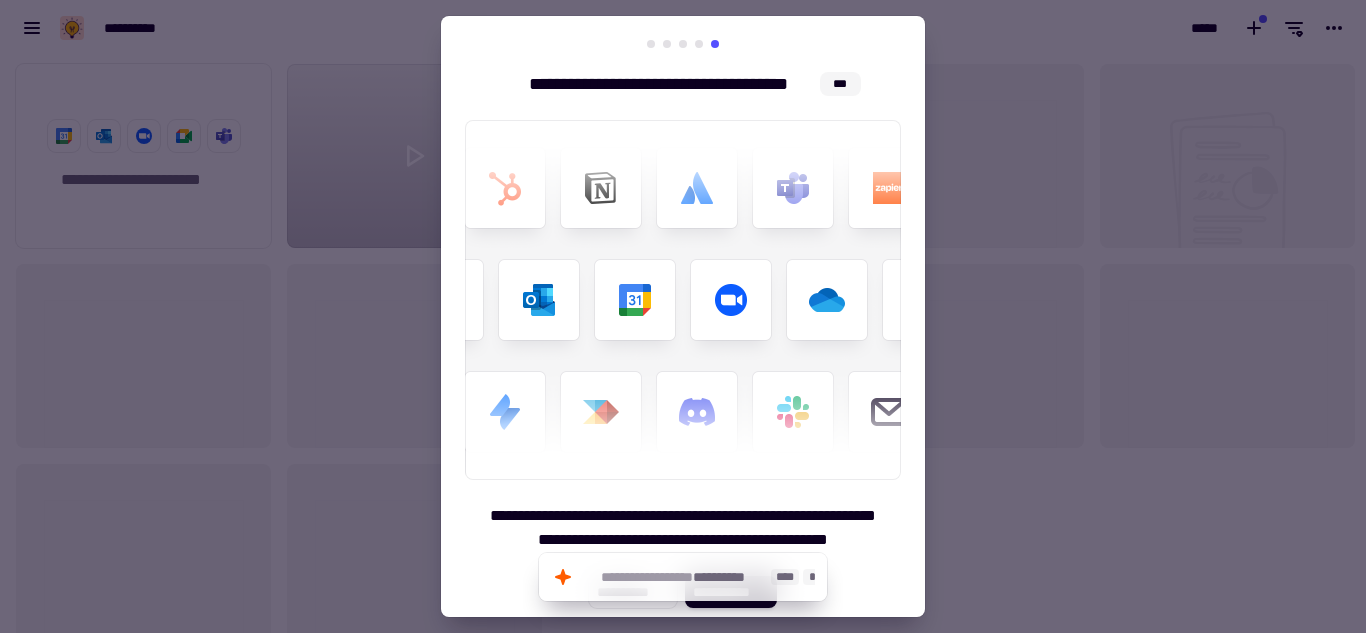 click on "**********" 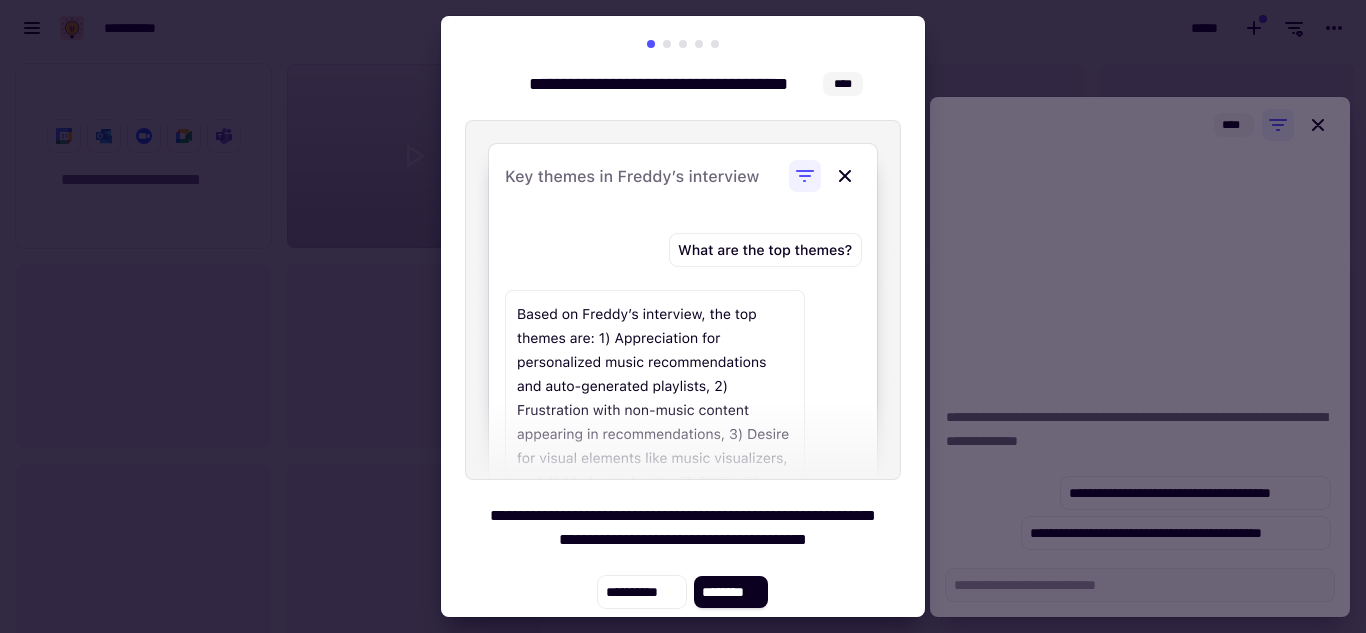 click on "********" 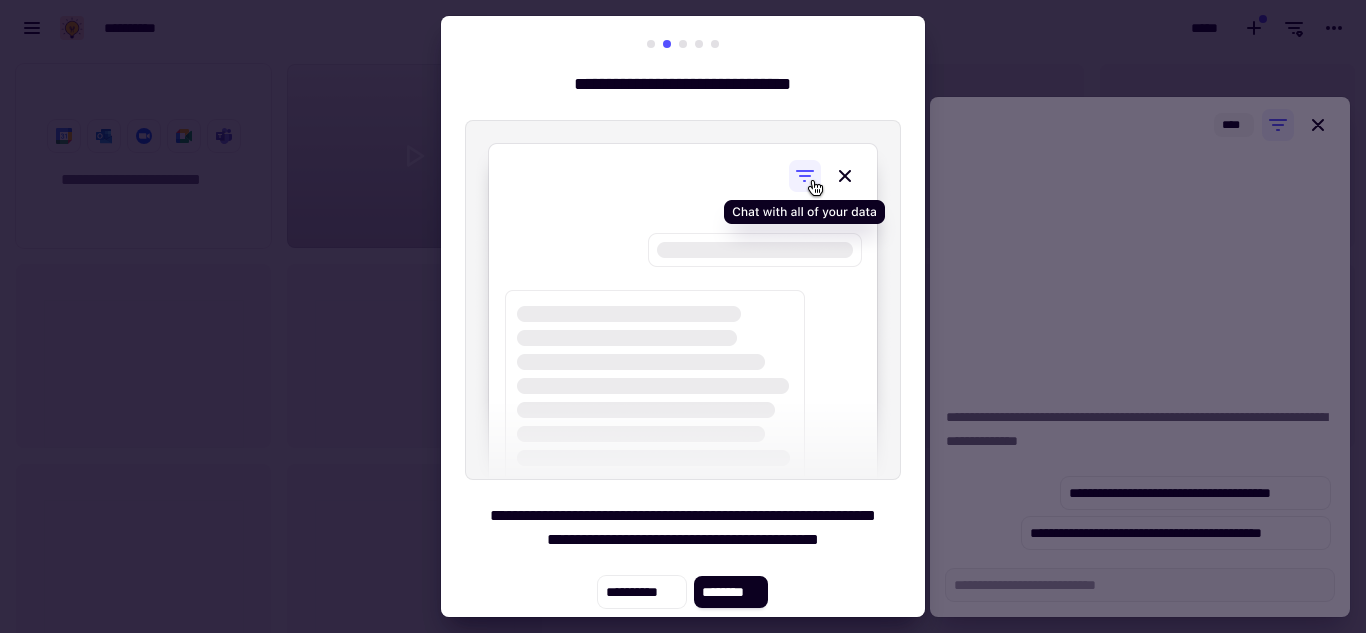 click at bounding box center [683, 300] 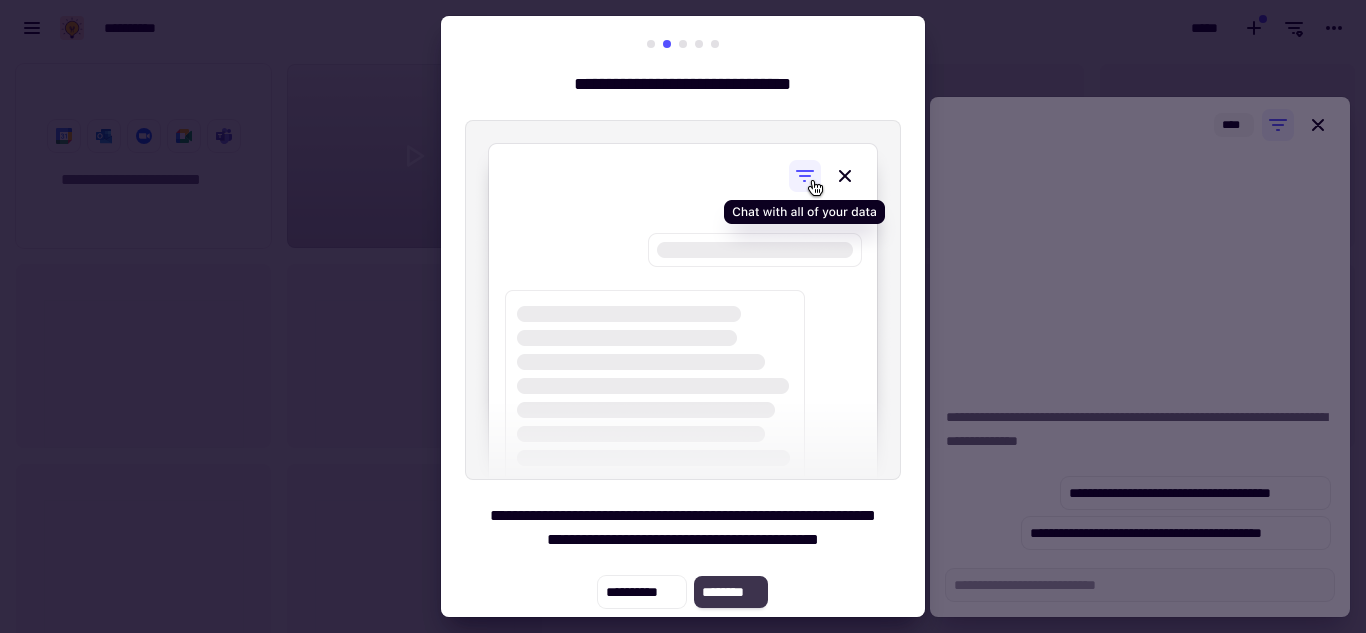 click on "********" 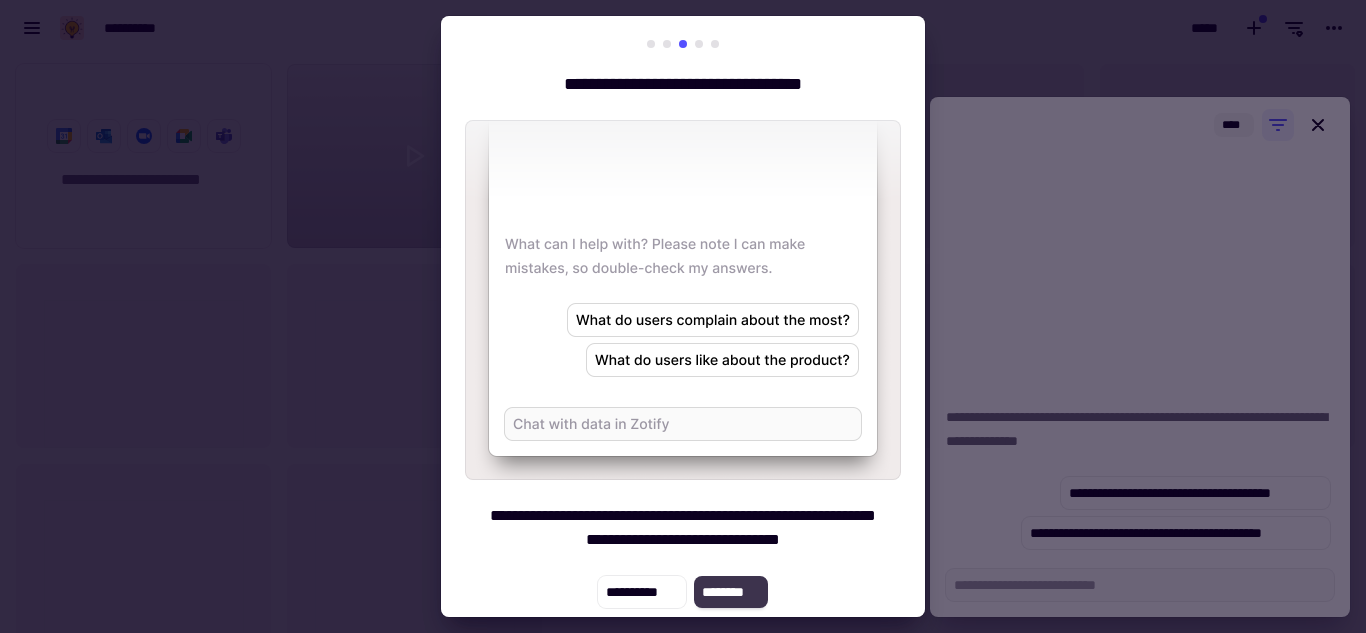 click on "********" 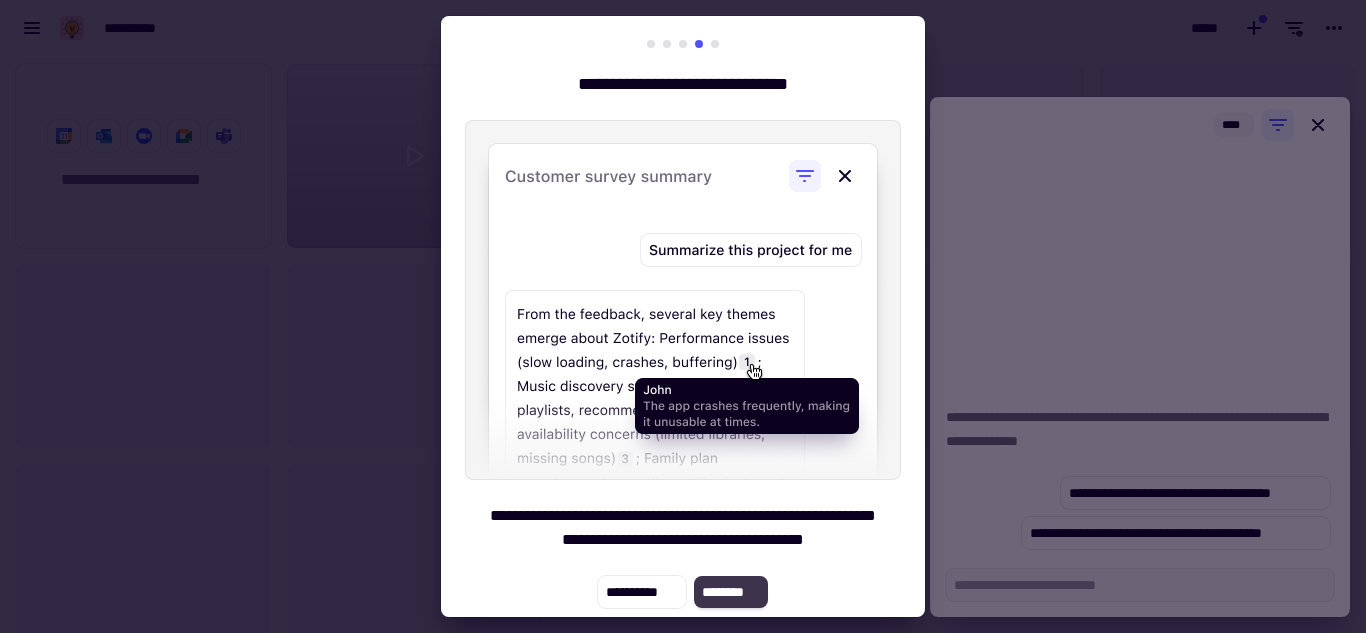 click on "********" 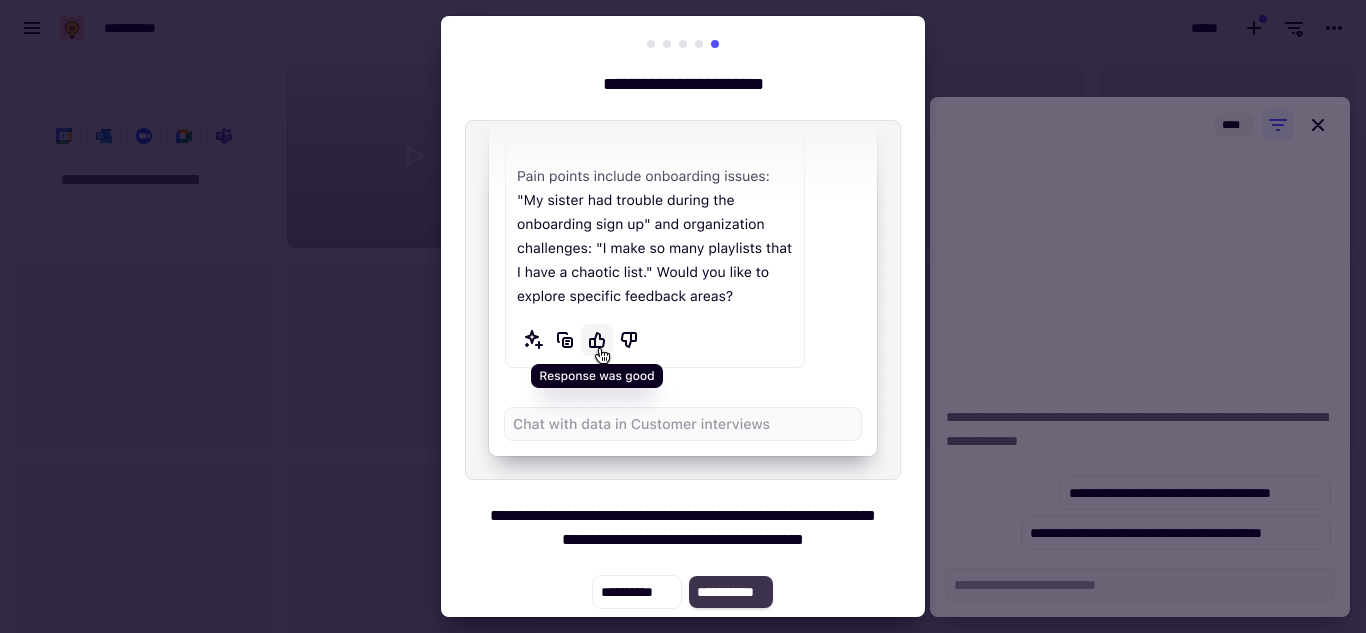 click on "**********" 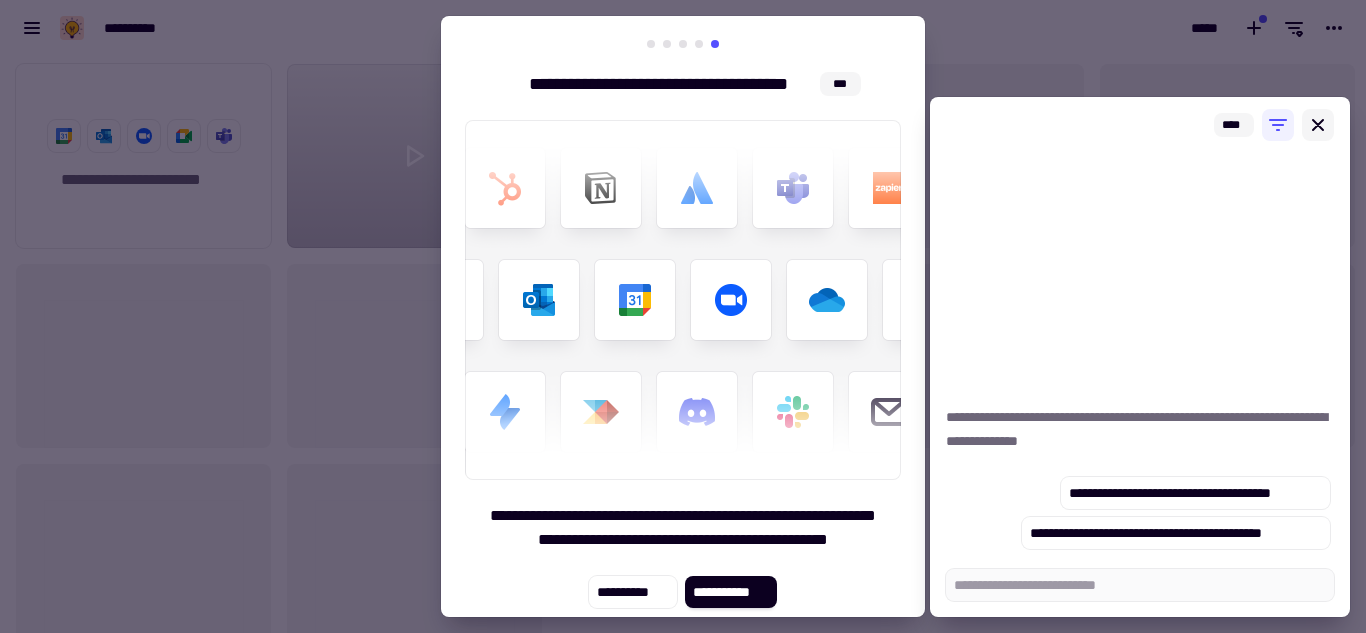 click 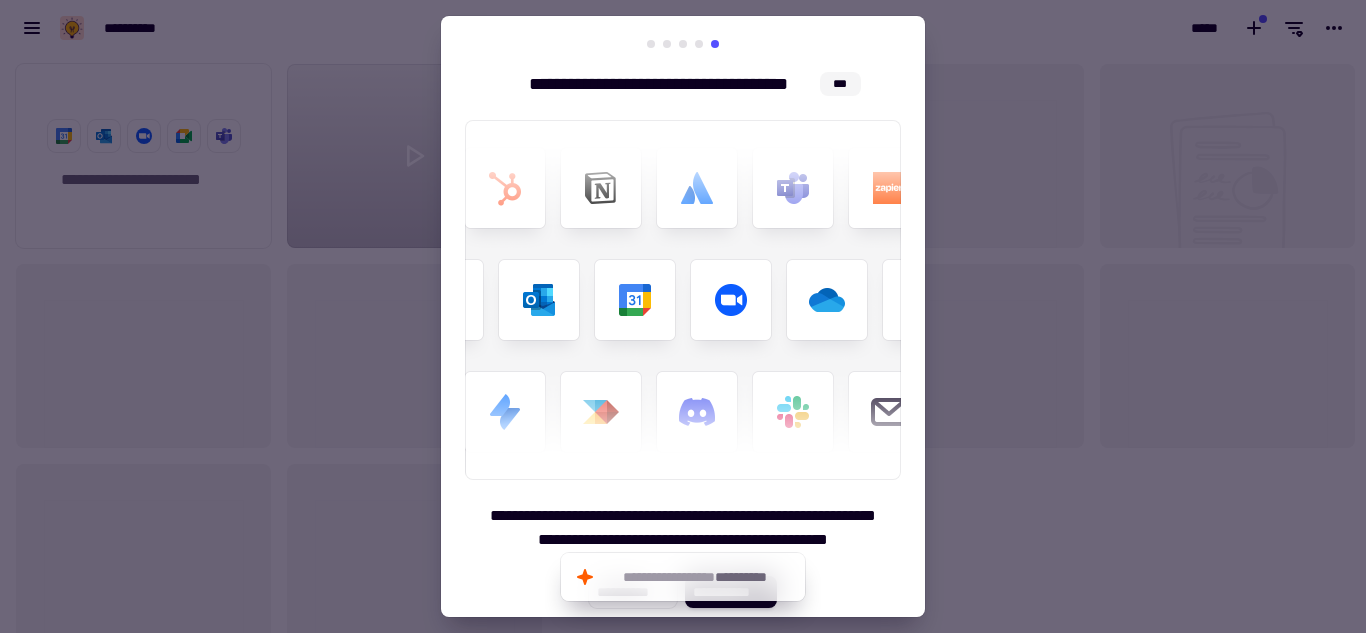 click at bounding box center (683, 316) 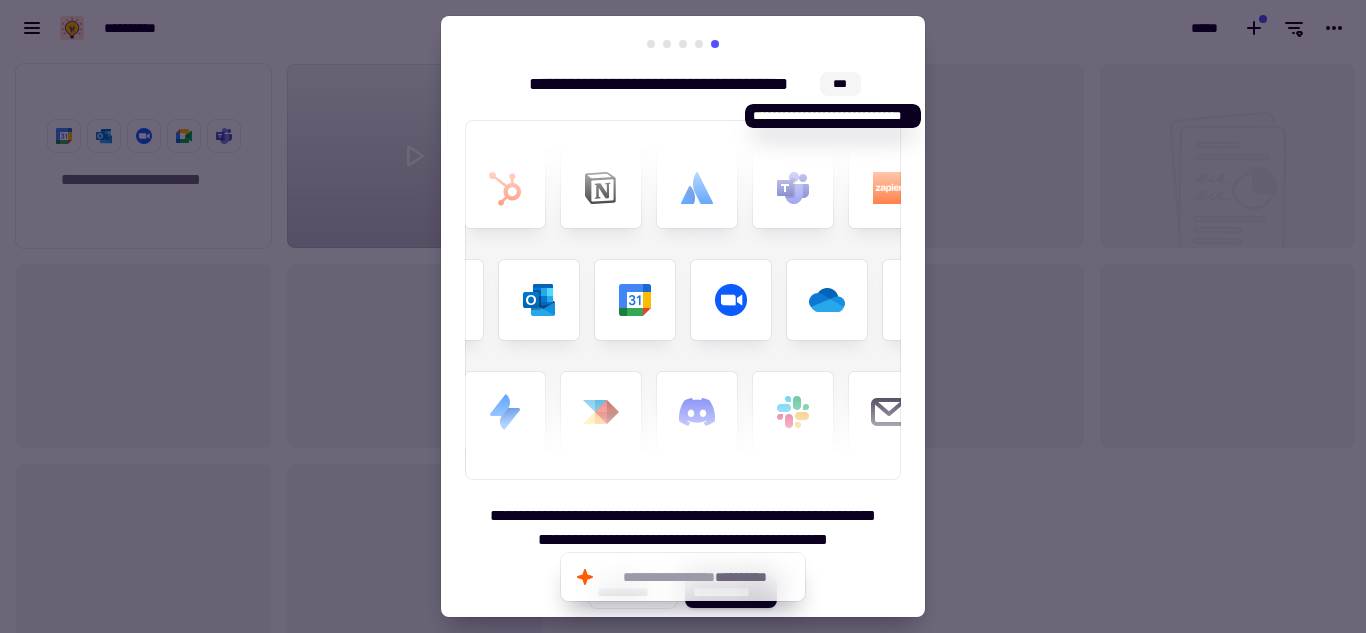click on "***" at bounding box center [840, 84] 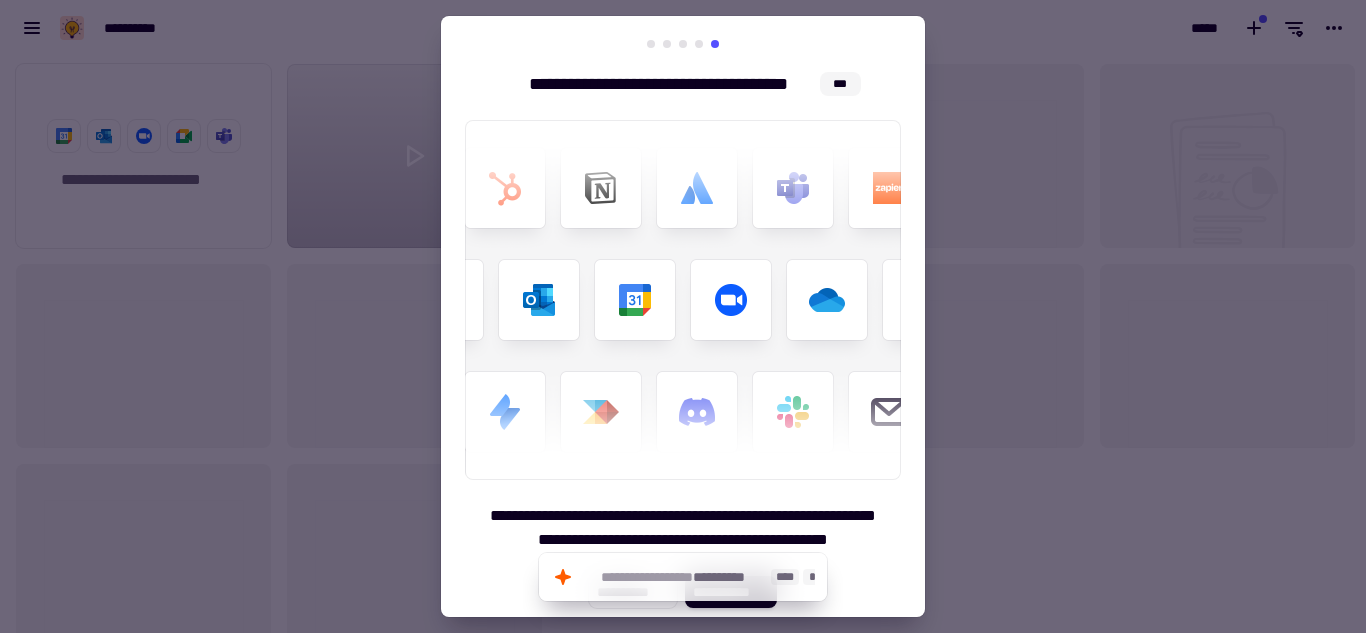 click on "**********" 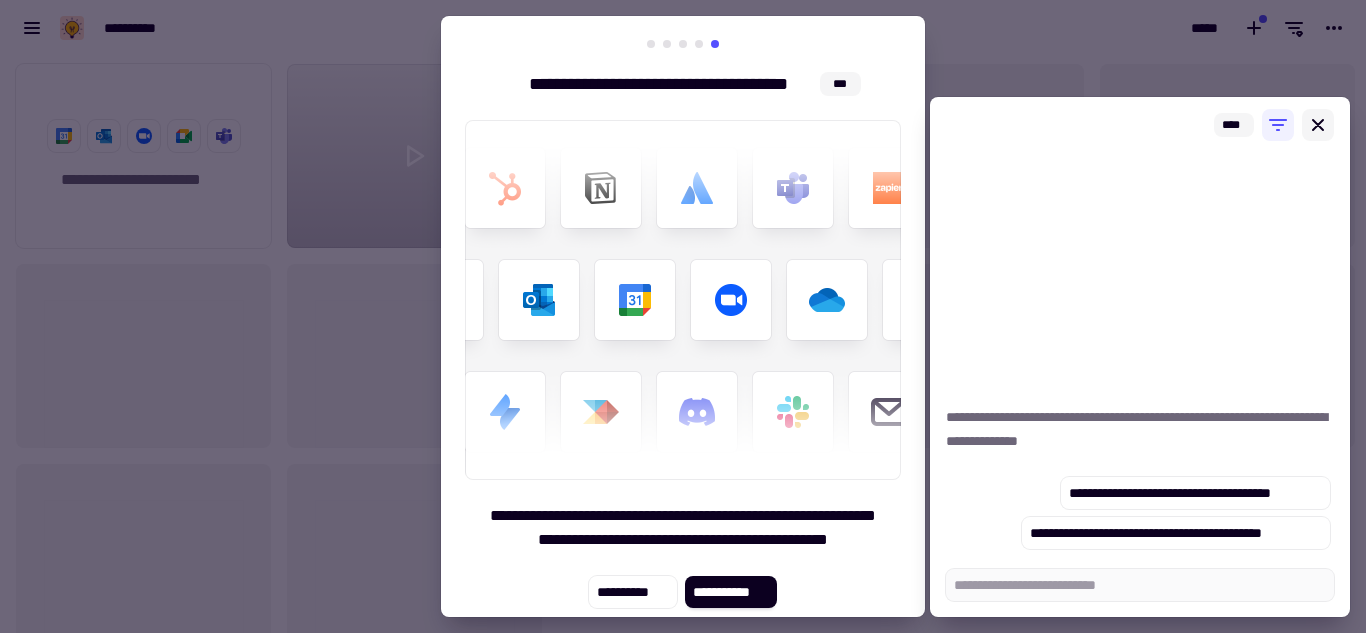 click 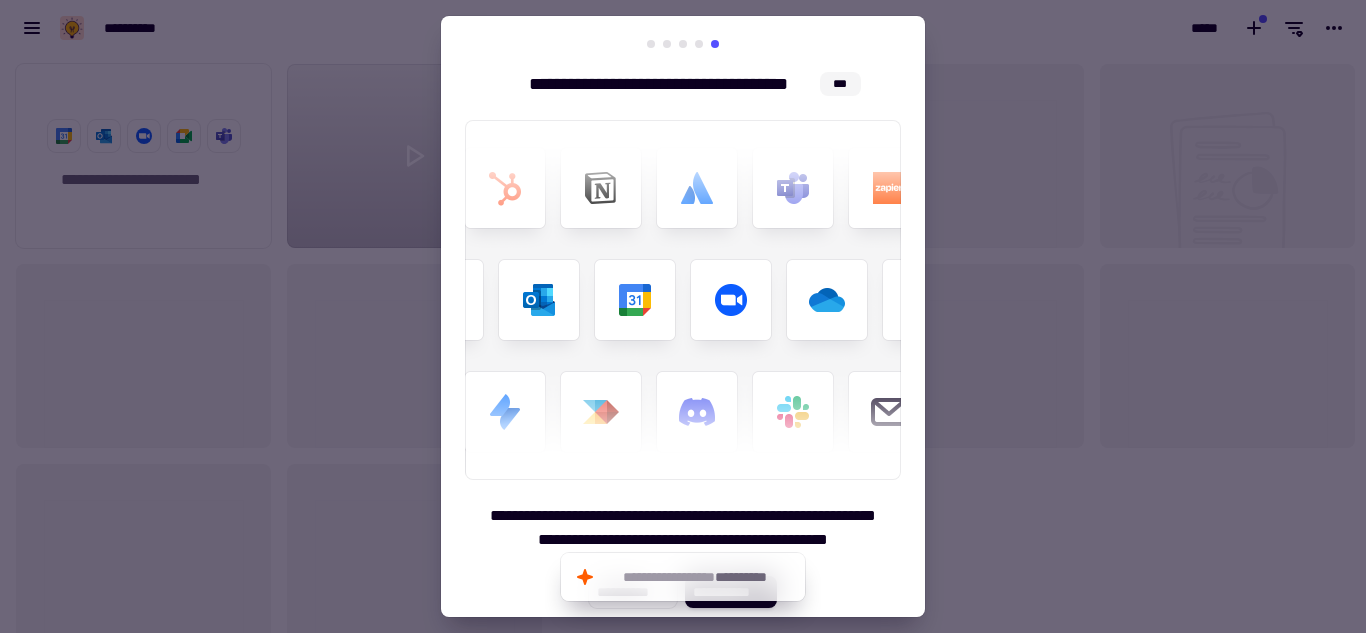 click at bounding box center (683, 300) 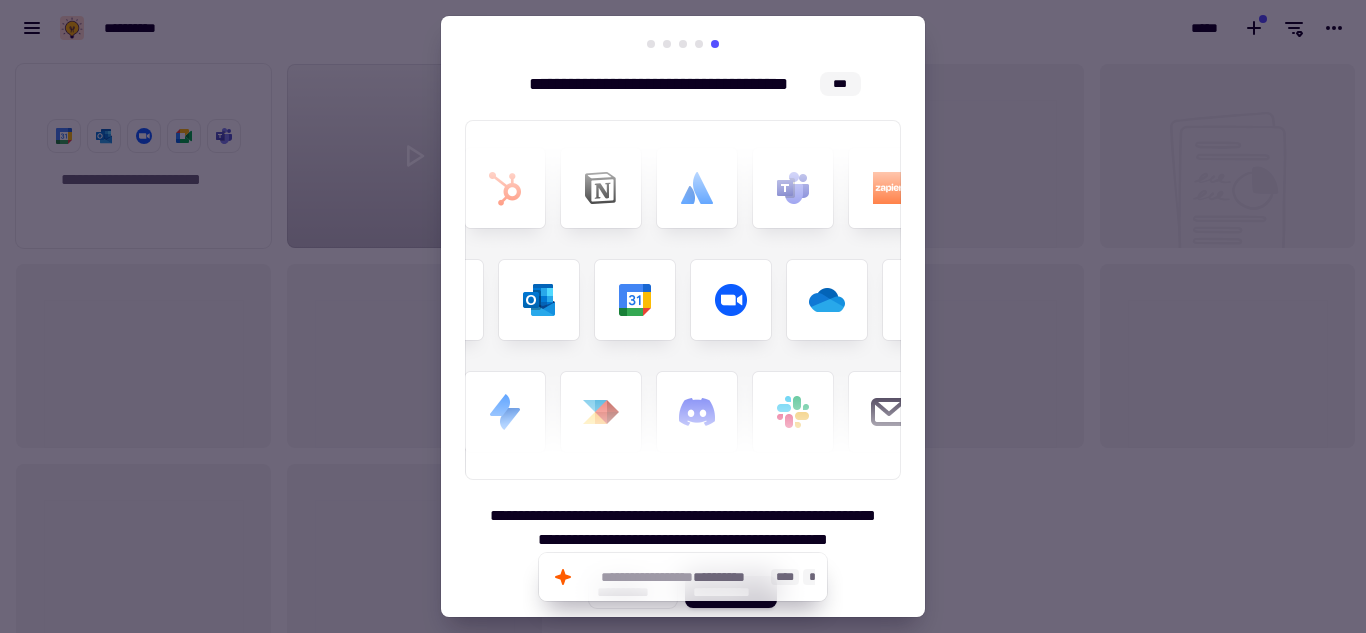 click on "**********" 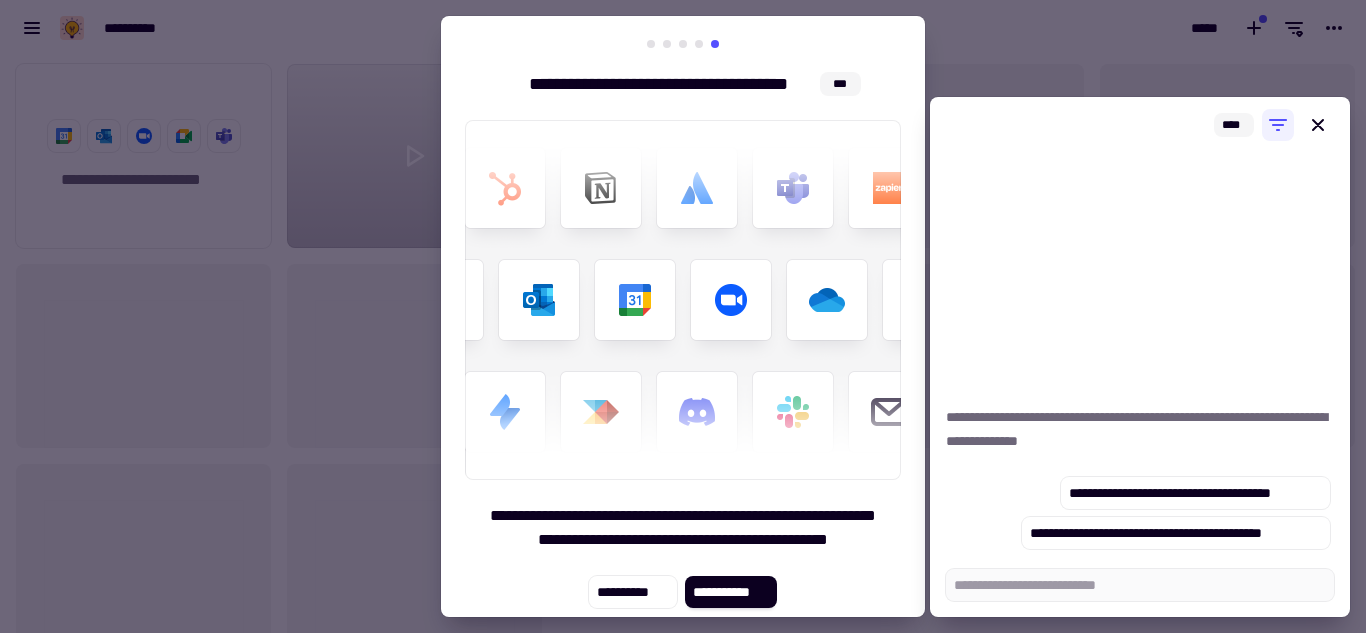 click on "**********" 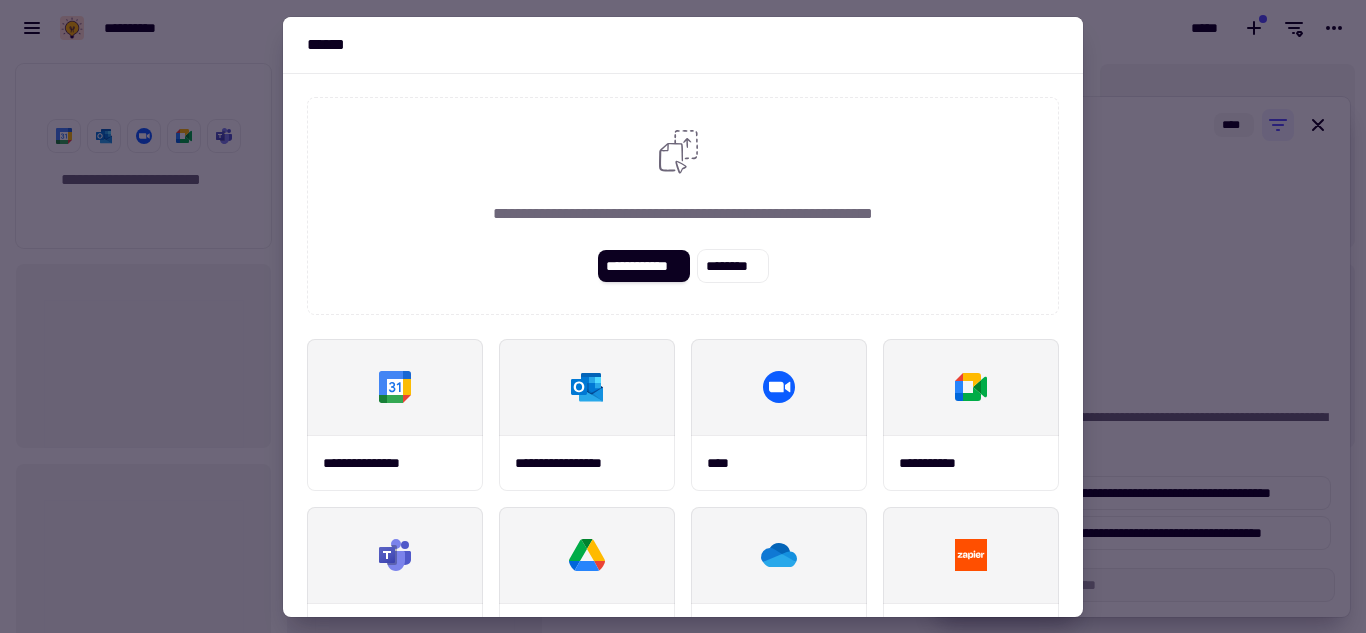 click at bounding box center [683, 316] 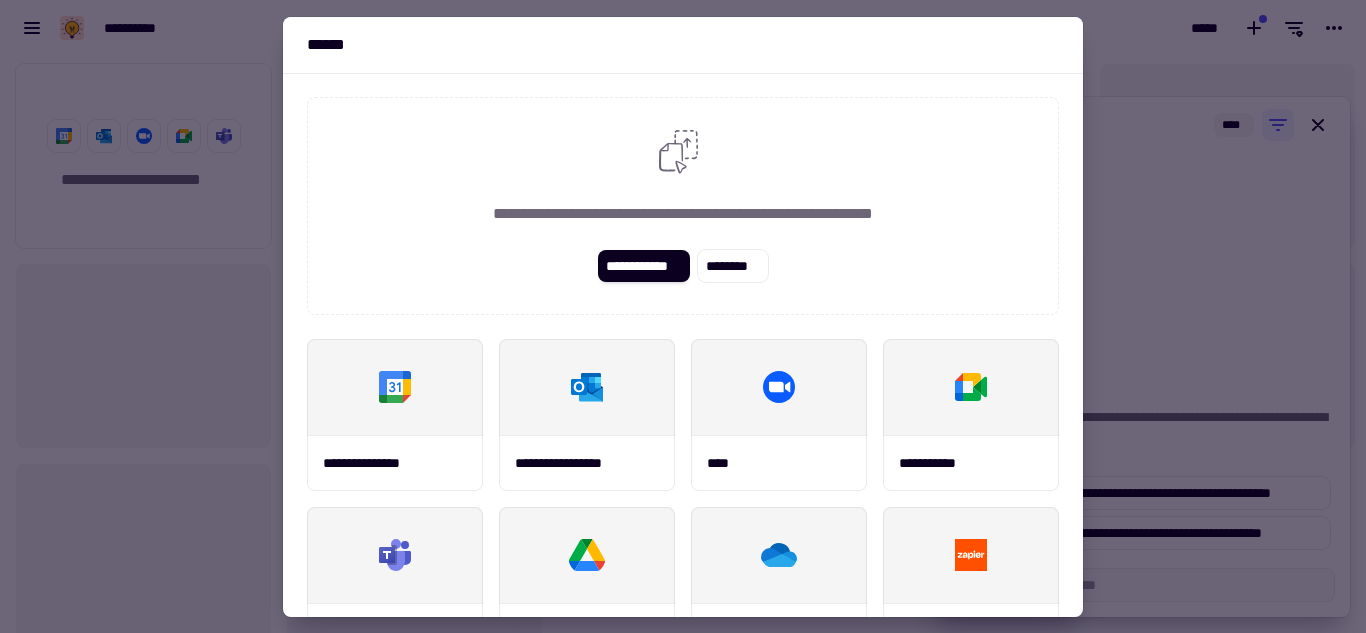 type on "*" 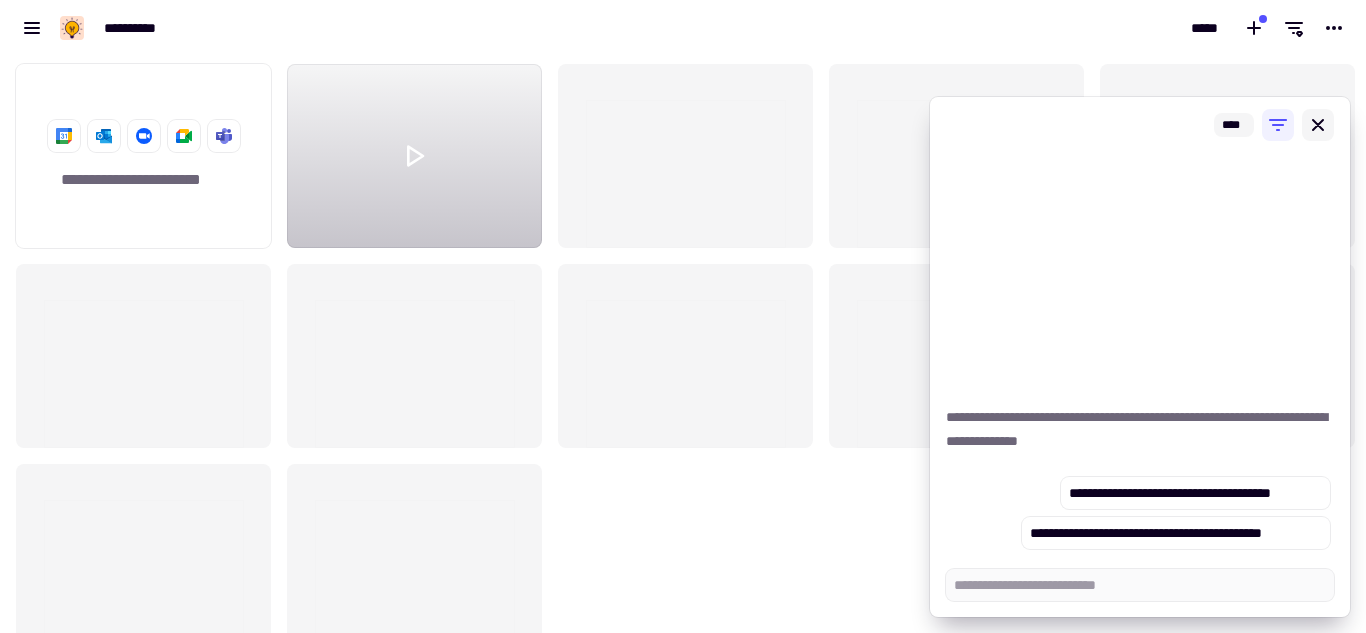 click 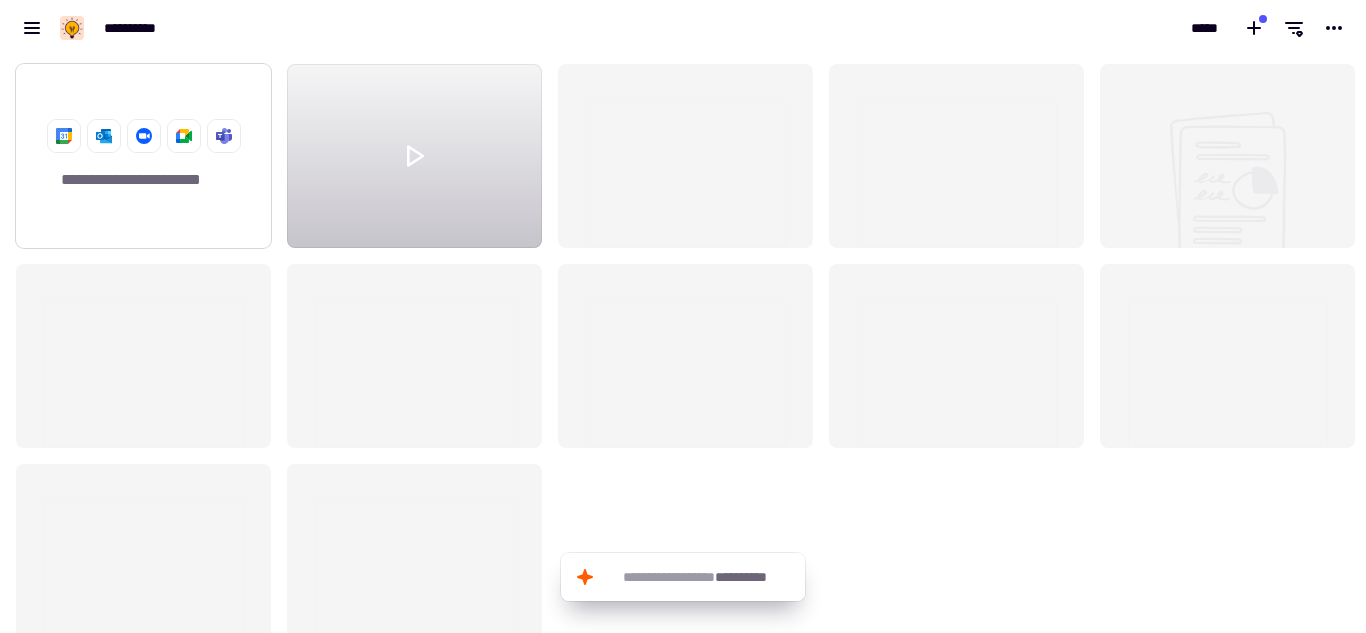 click on "**********" 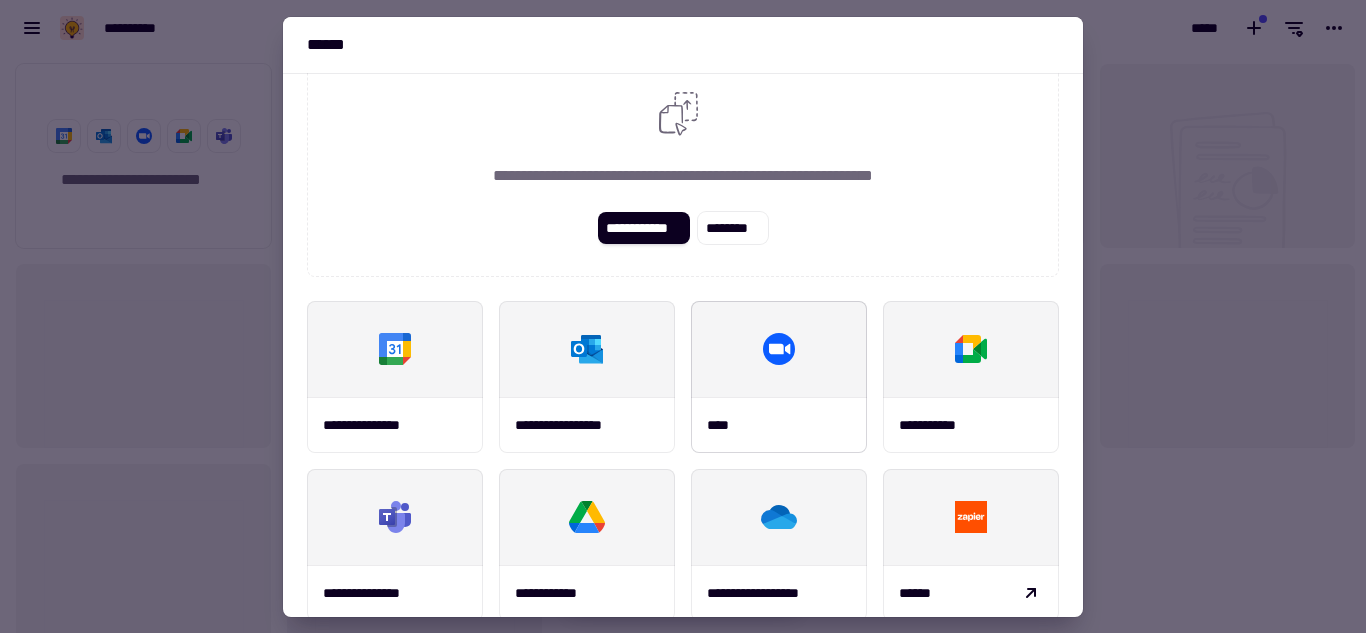 scroll, scrollTop: 37, scrollLeft: 0, axis: vertical 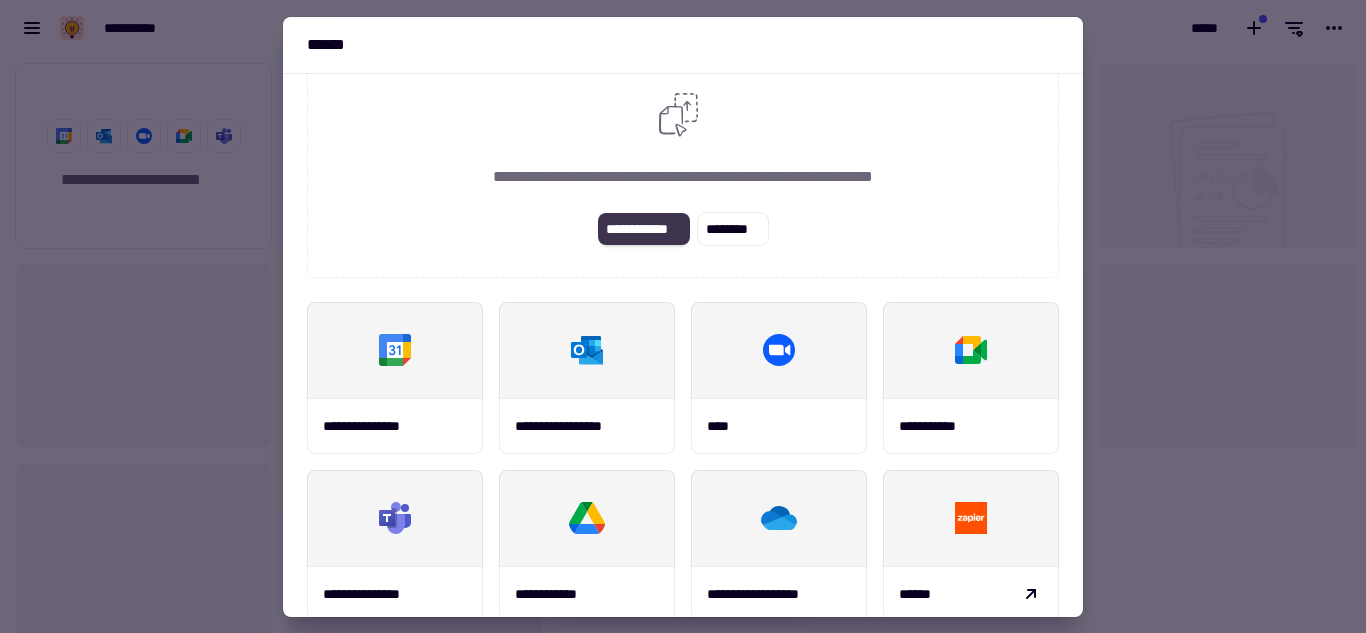 click on "**********" 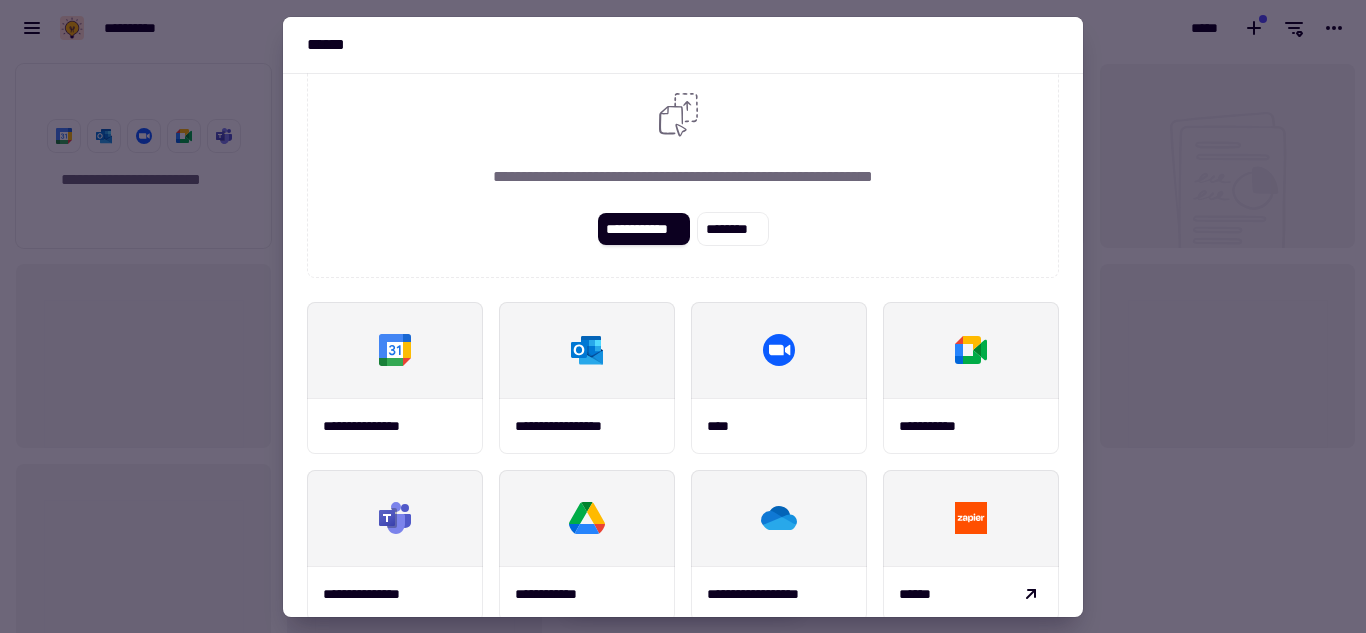 type 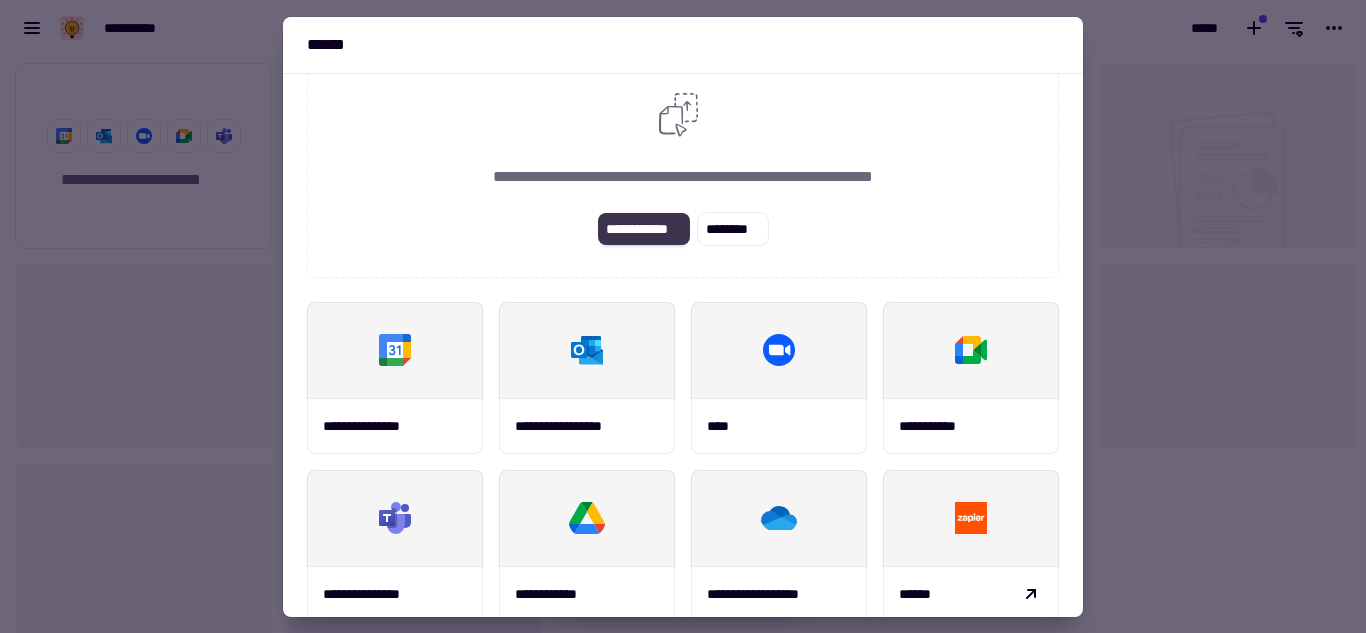 click on "**********" 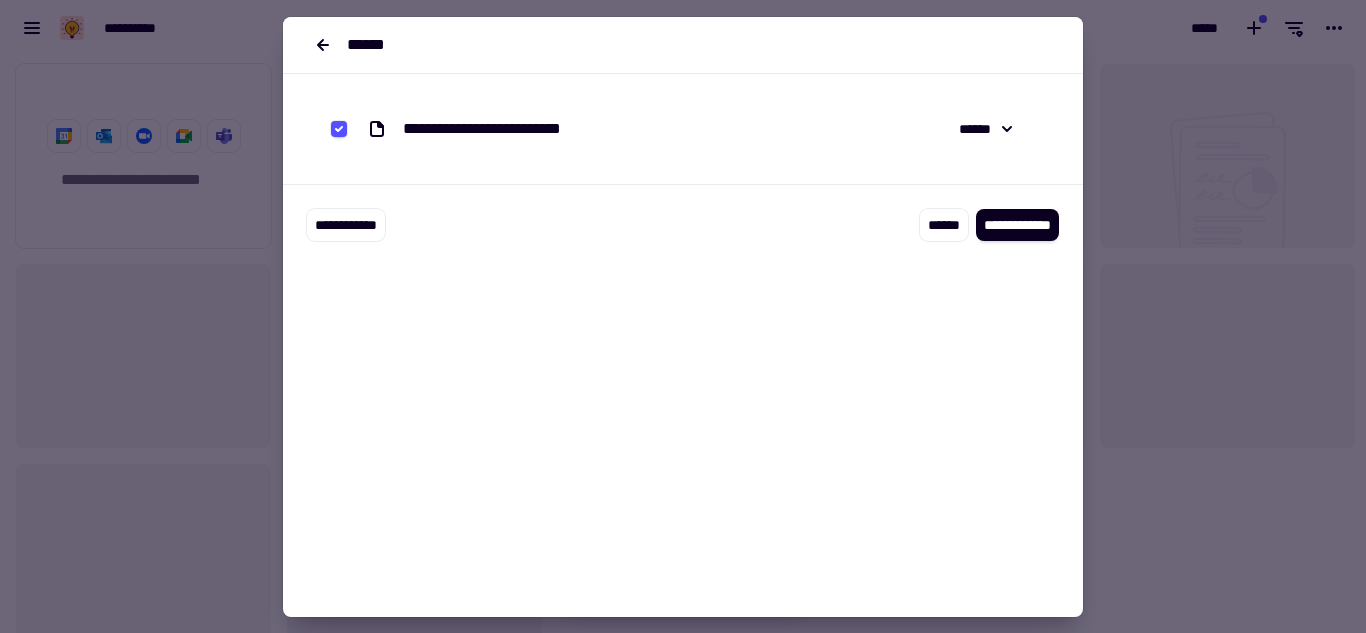 scroll, scrollTop: 0, scrollLeft: 0, axis: both 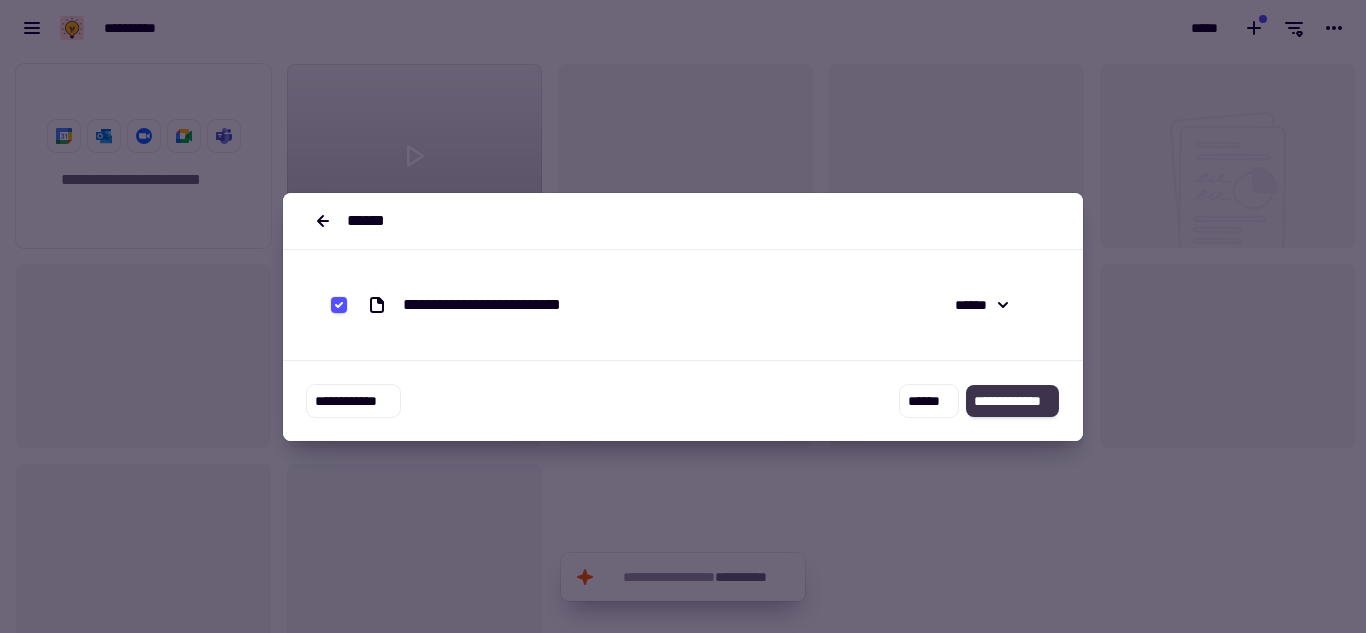 click on "**********" 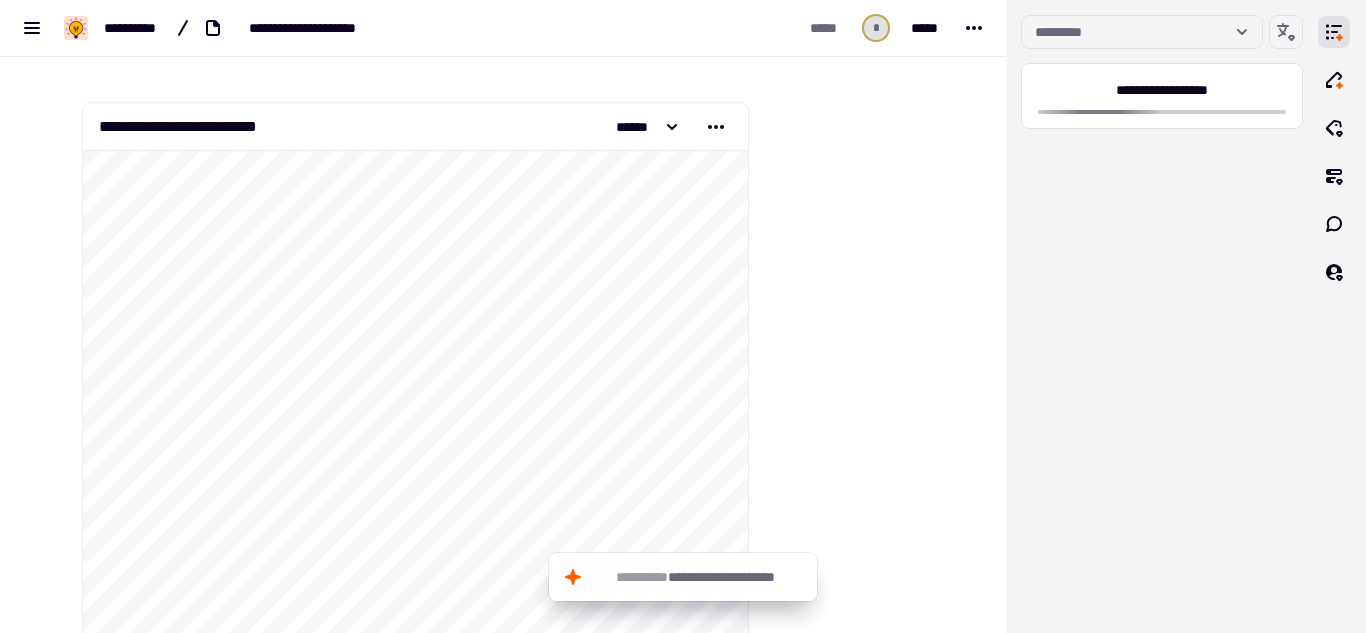 scroll, scrollTop: 76, scrollLeft: 0, axis: vertical 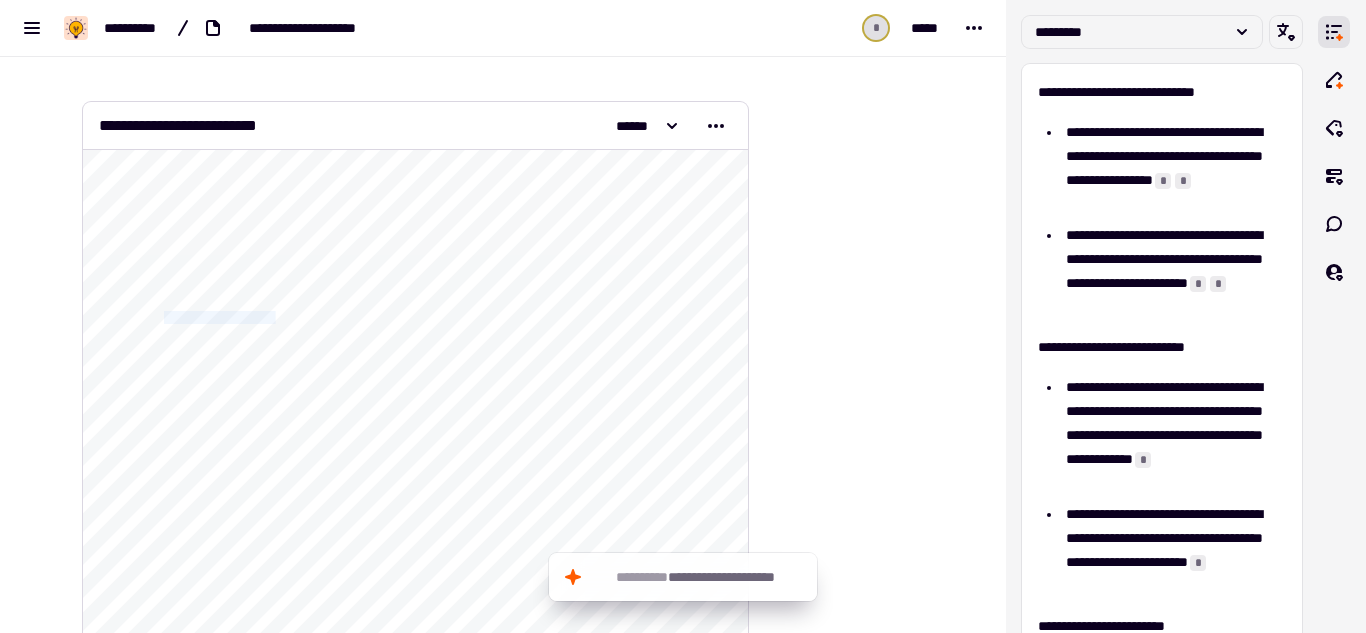 drag, startPoint x: 282, startPoint y: 313, endPoint x: 156, endPoint y: 314, distance: 126.00397 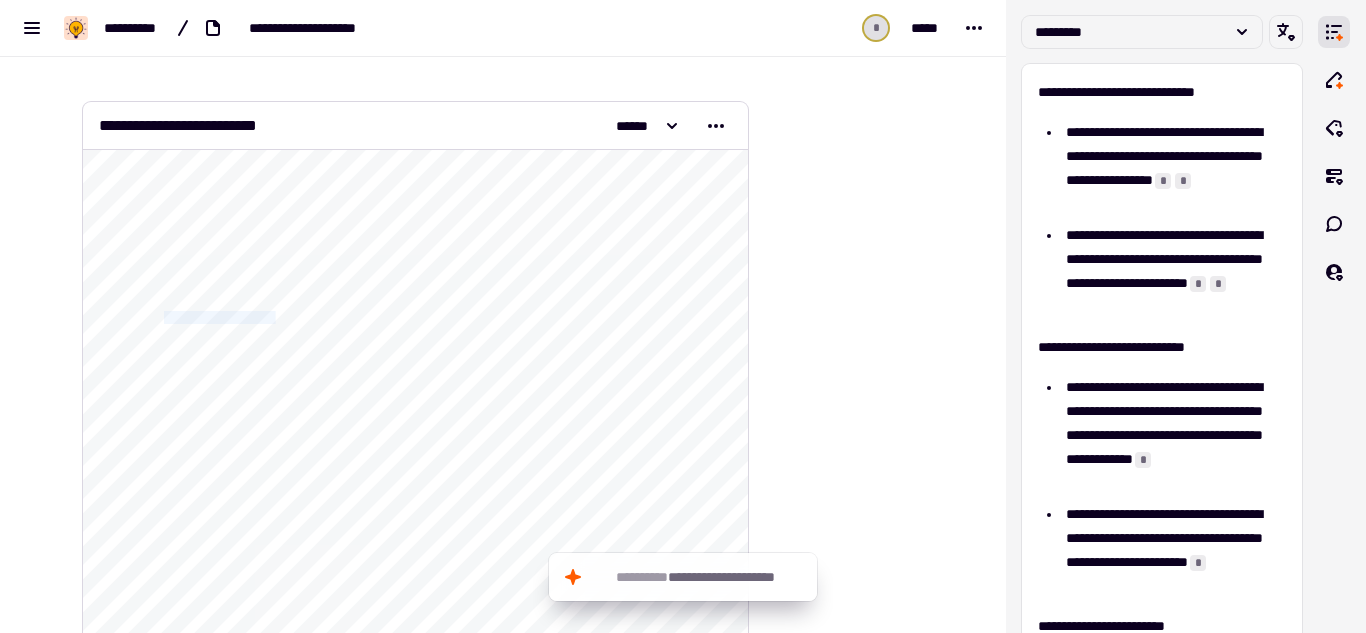 click on "**********" 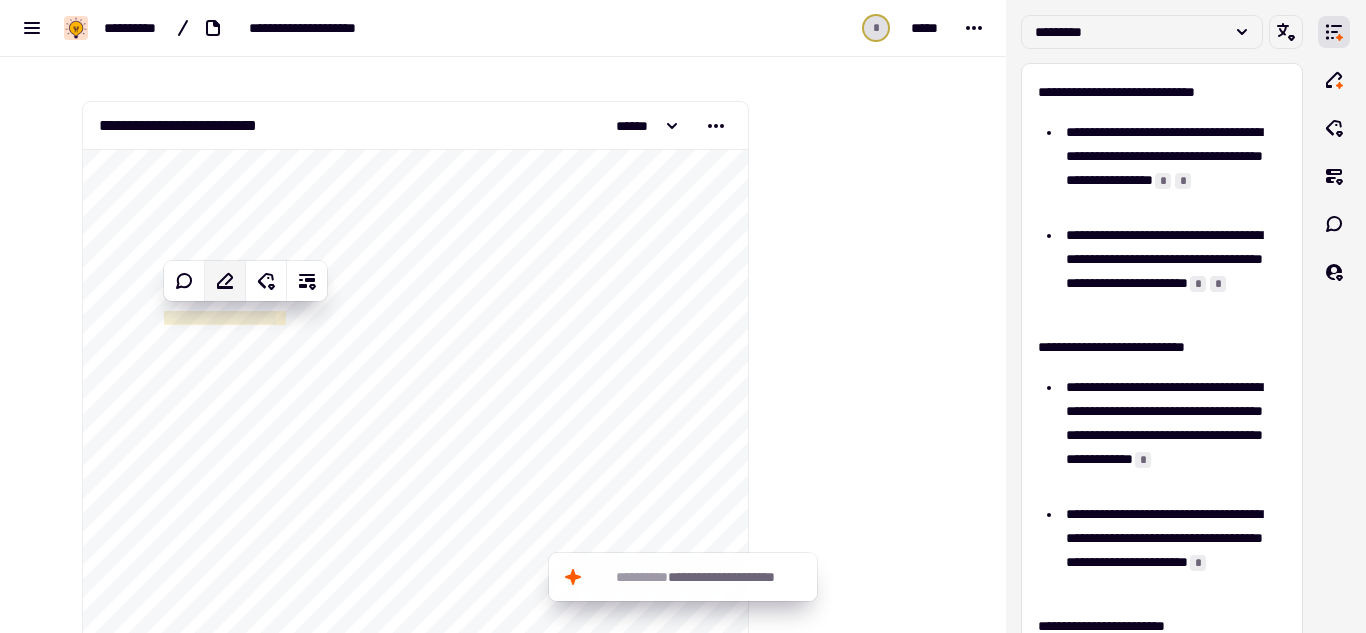 click 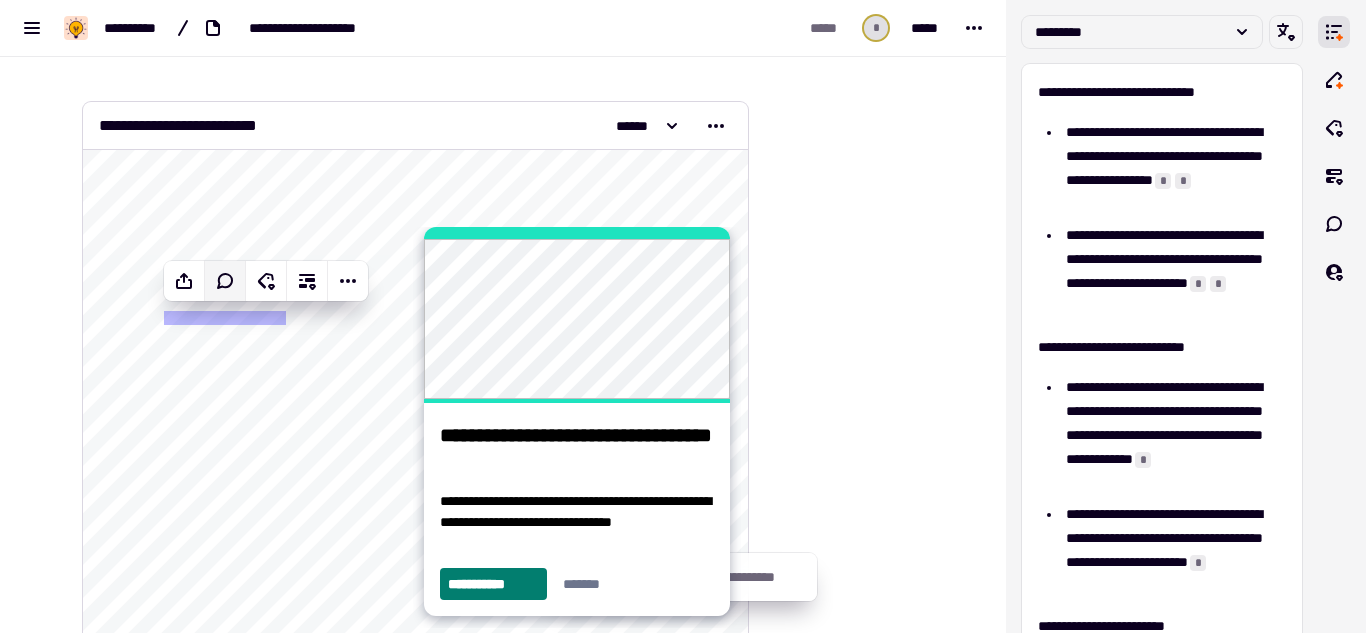 scroll, scrollTop: 0, scrollLeft: 0, axis: both 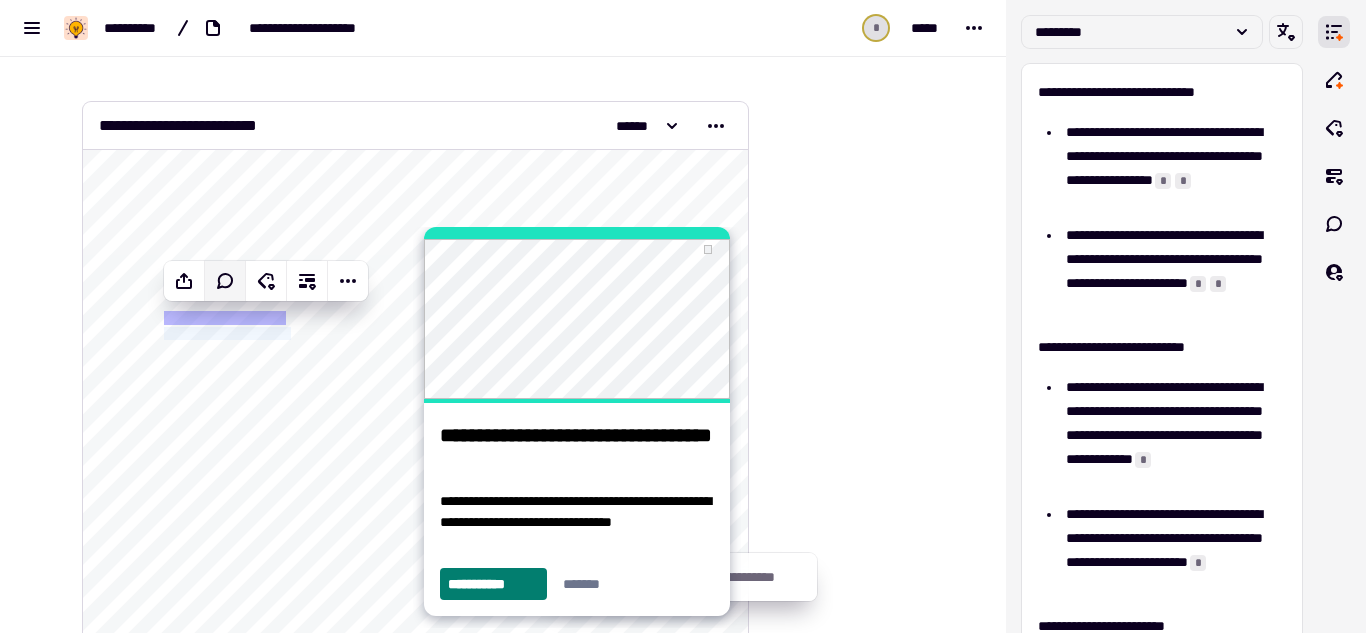 drag, startPoint x: 294, startPoint y: 331, endPoint x: 152, endPoint y: 319, distance: 142.50613 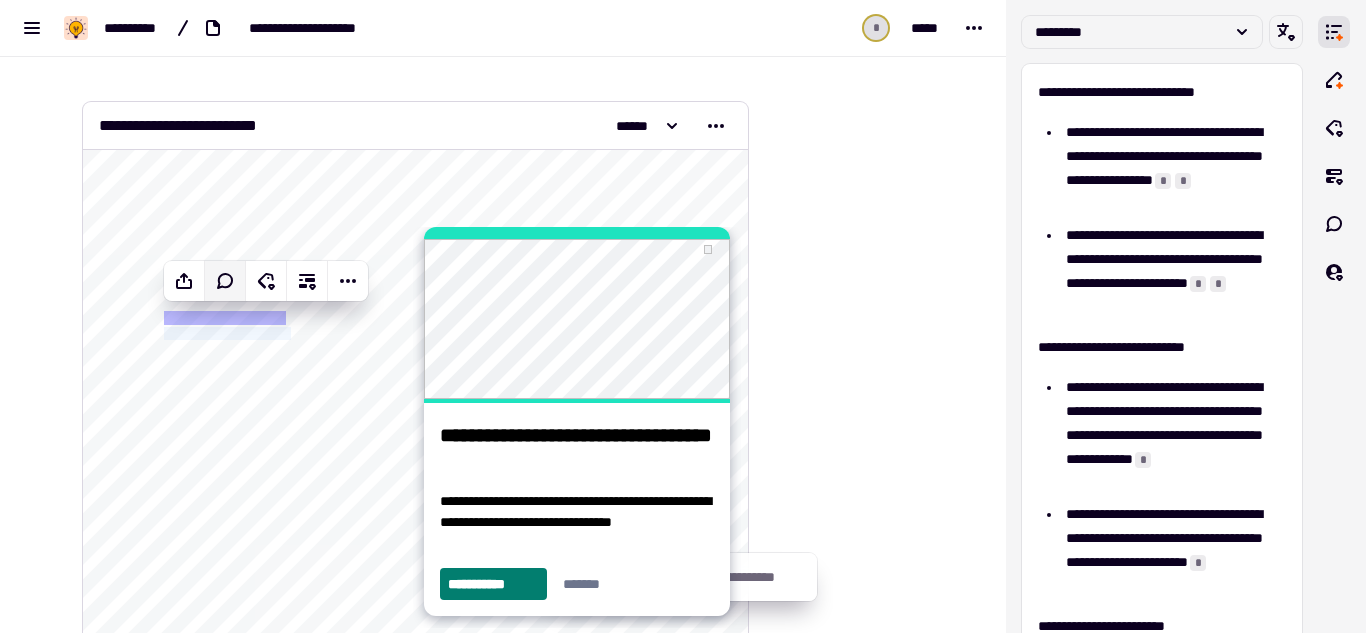 click on "**********" 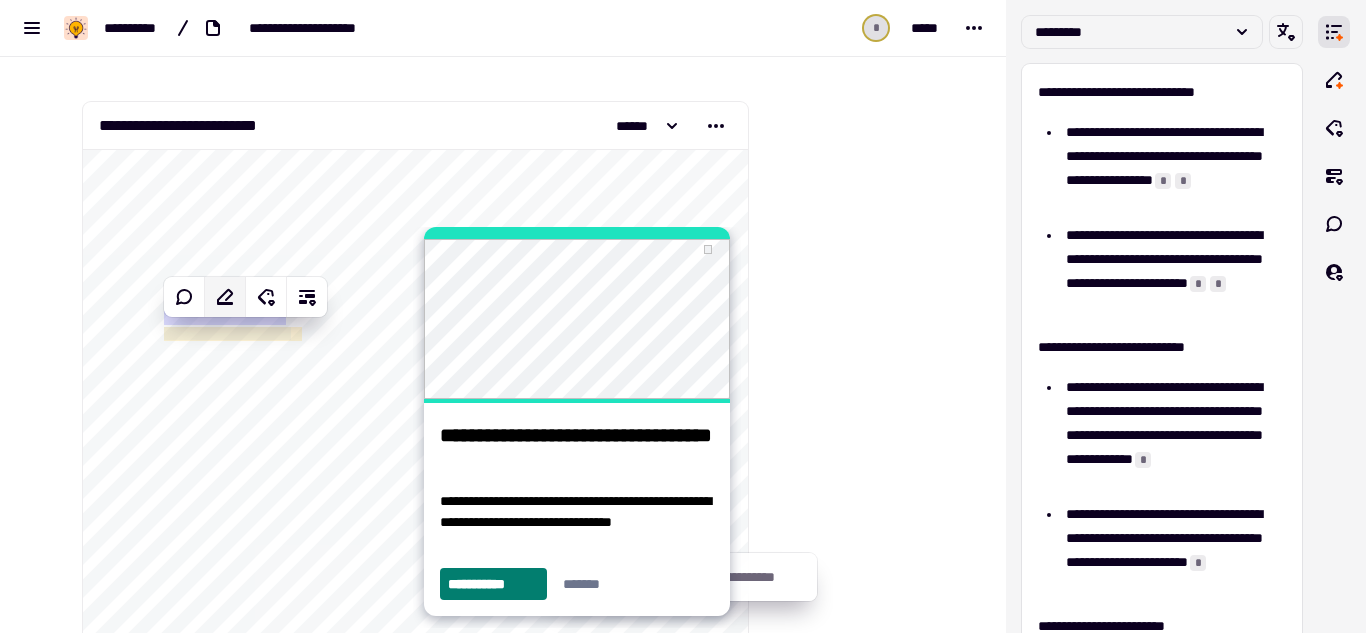 click 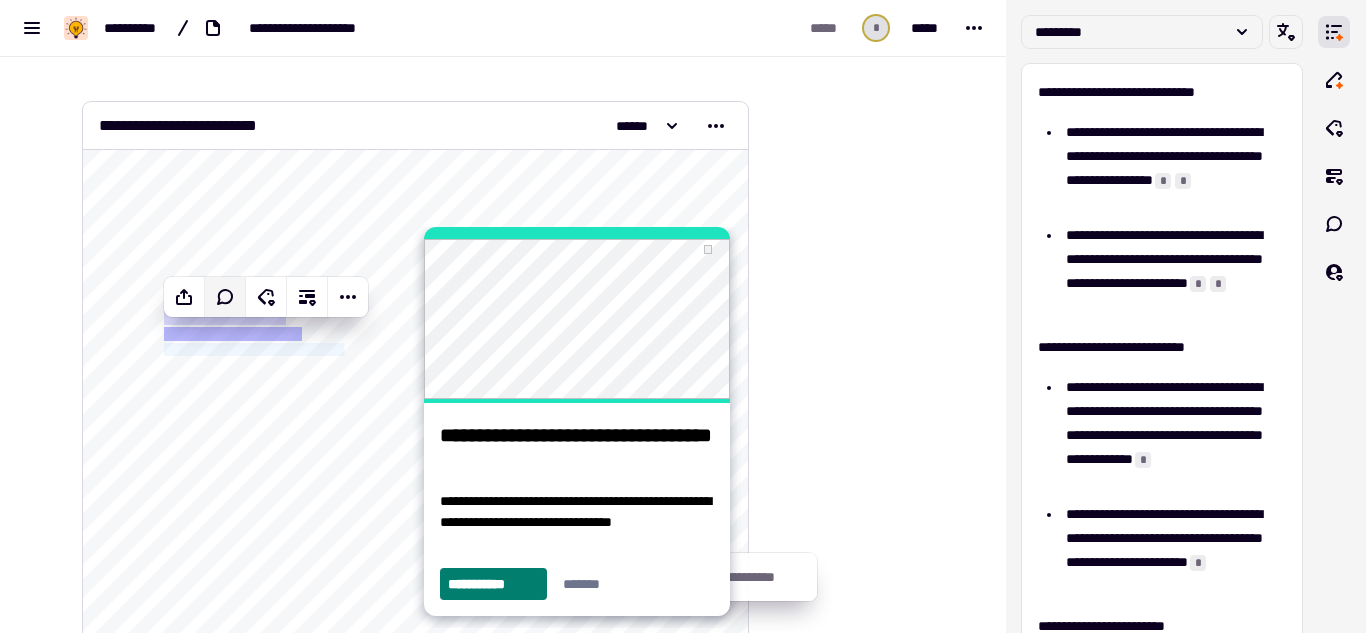 drag, startPoint x: 297, startPoint y: 351, endPoint x: 157, endPoint y: 342, distance: 140.28899 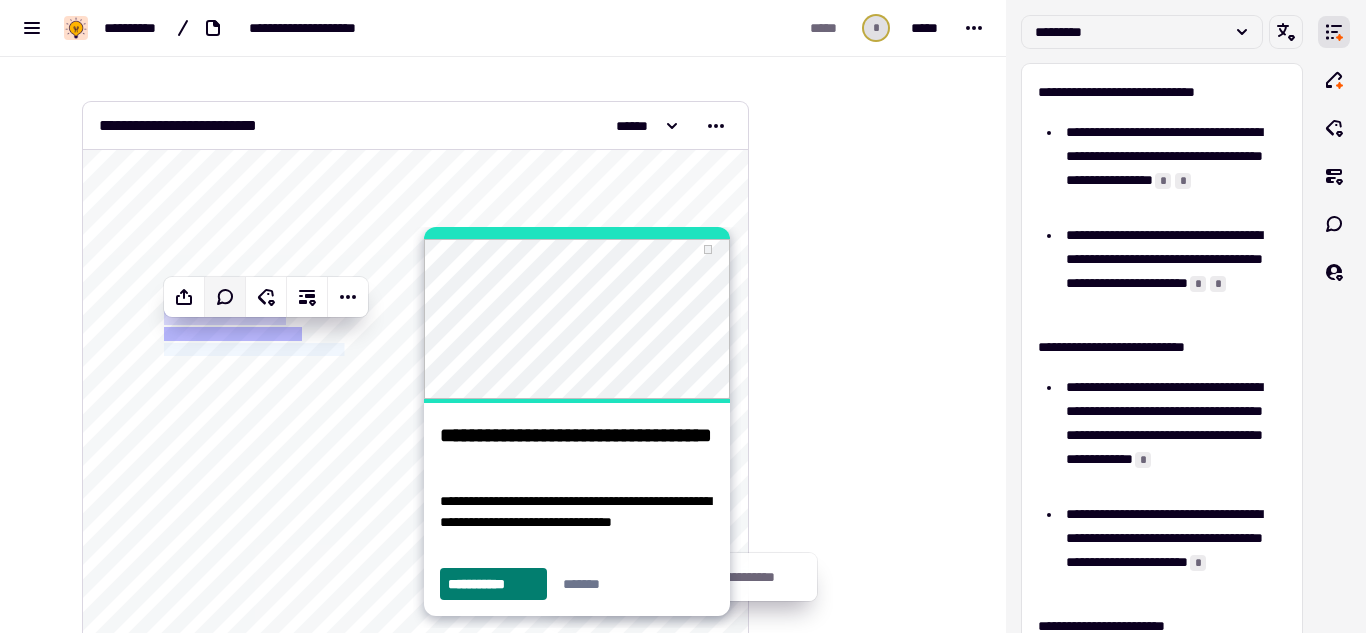 click on "**********" 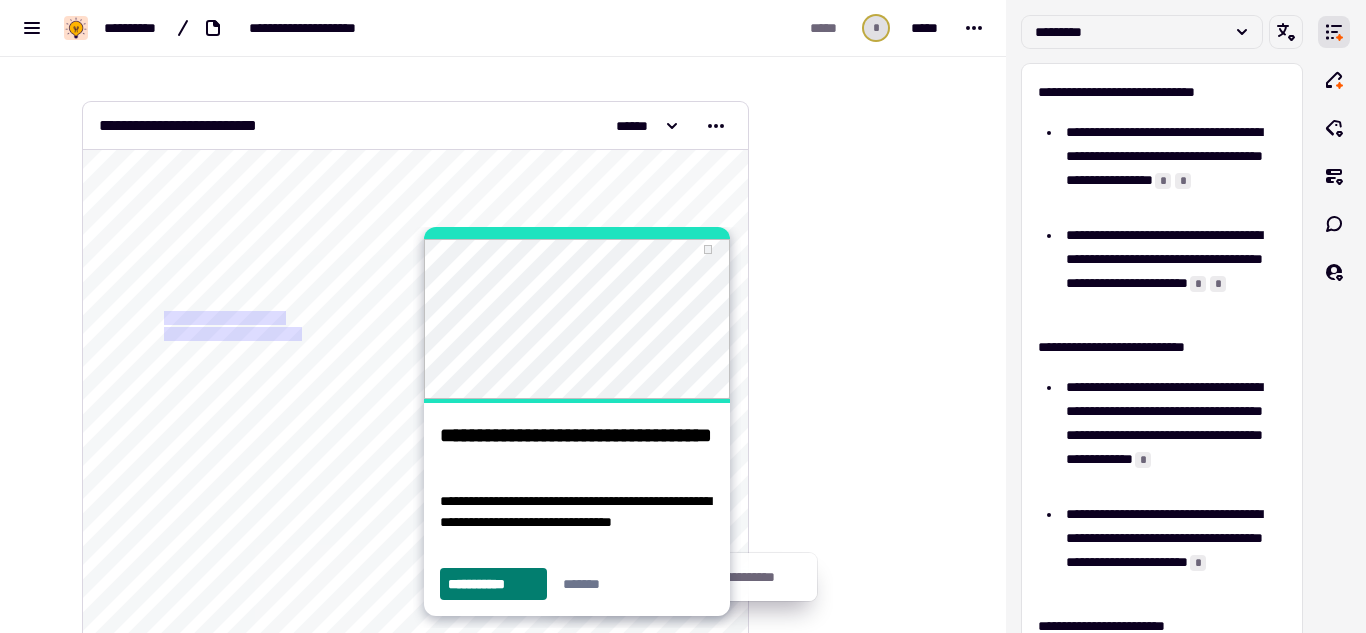 click on "**********" 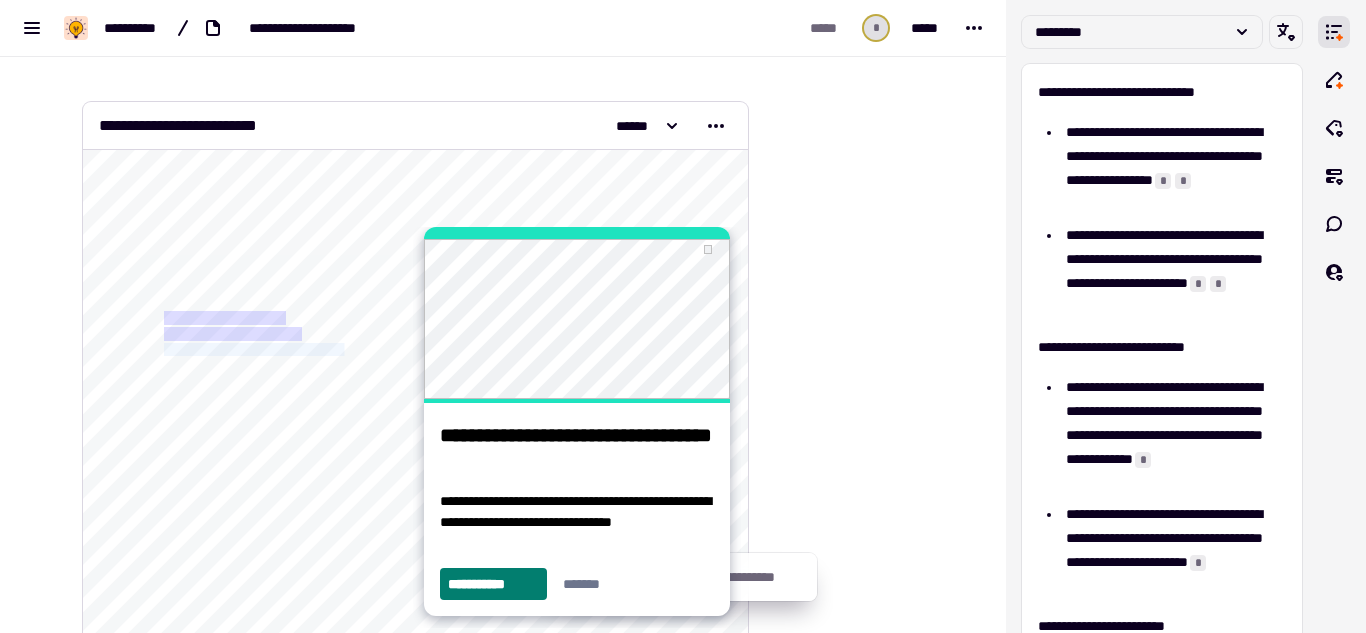 drag, startPoint x: 343, startPoint y: 348, endPoint x: 150, endPoint y: 347, distance: 193.0026 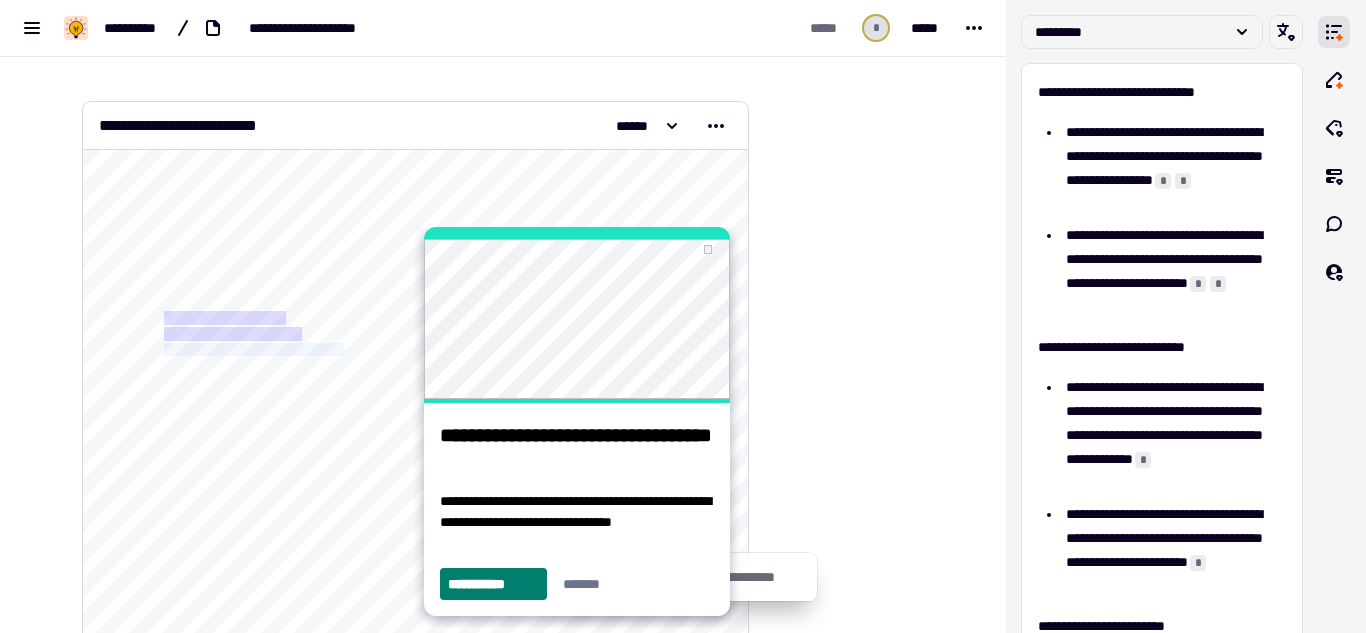 click on "**********" 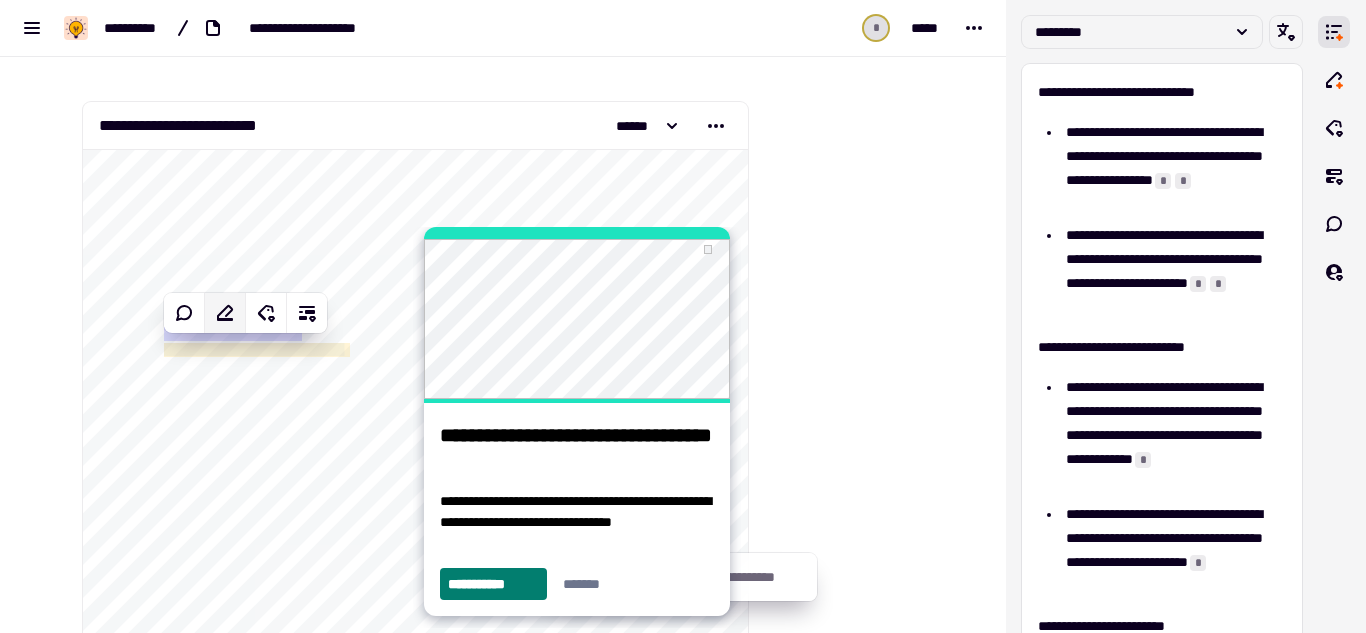 click 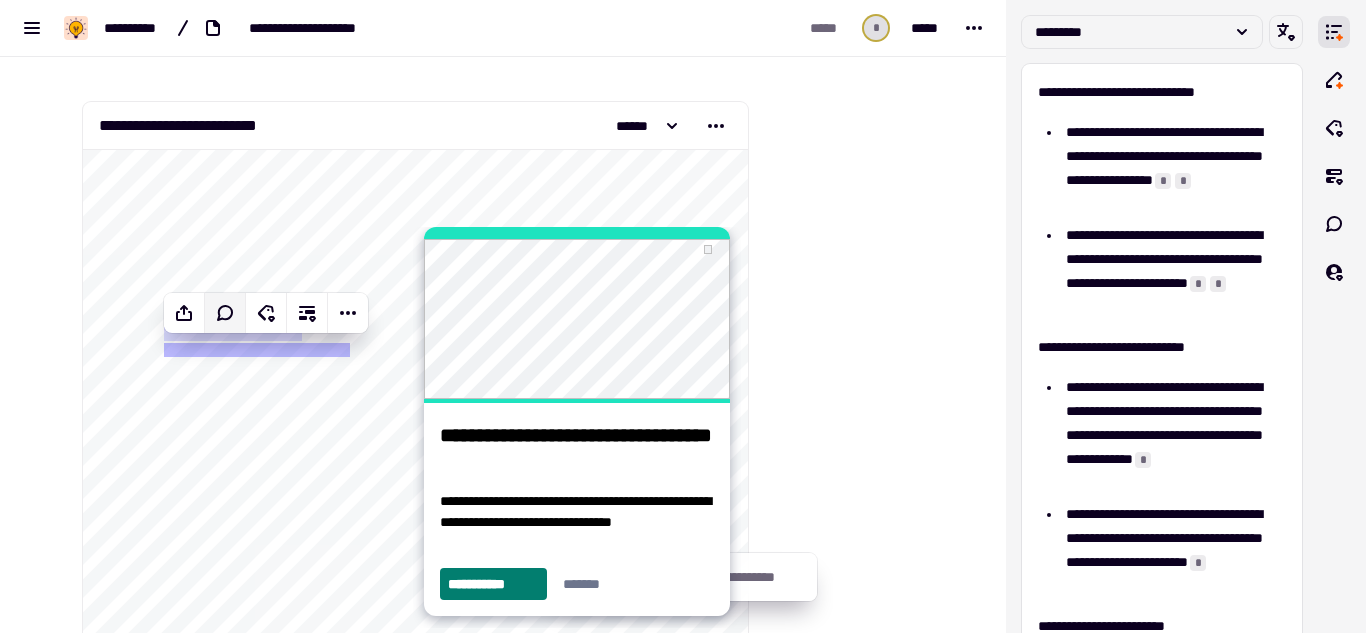 click on "*******" at bounding box center (580, 584) 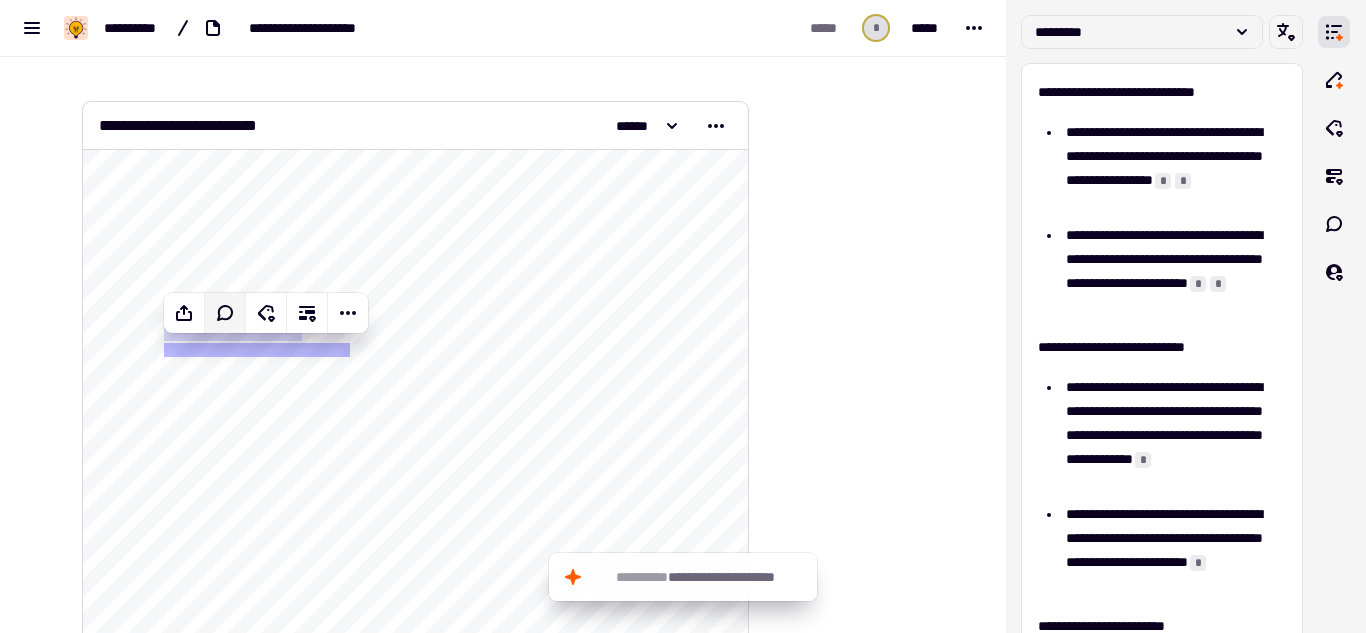 click on "**********" 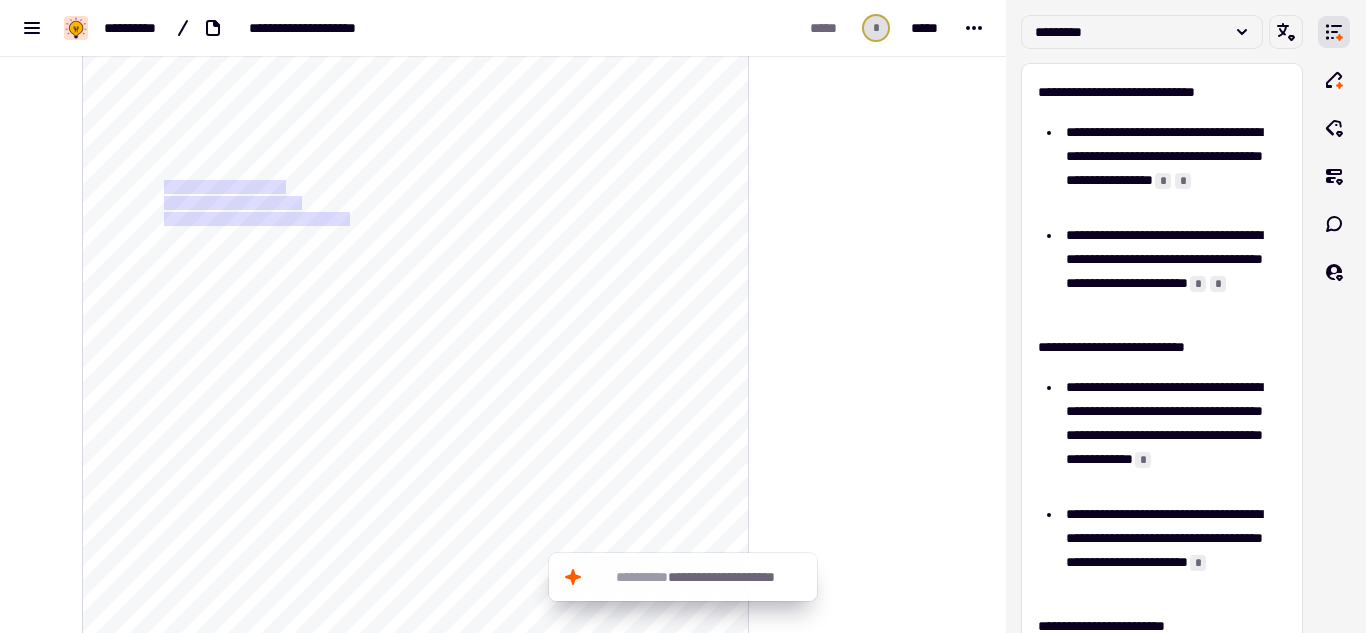 scroll, scrollTop: 218, scrollLeft: 0, axis: vertical 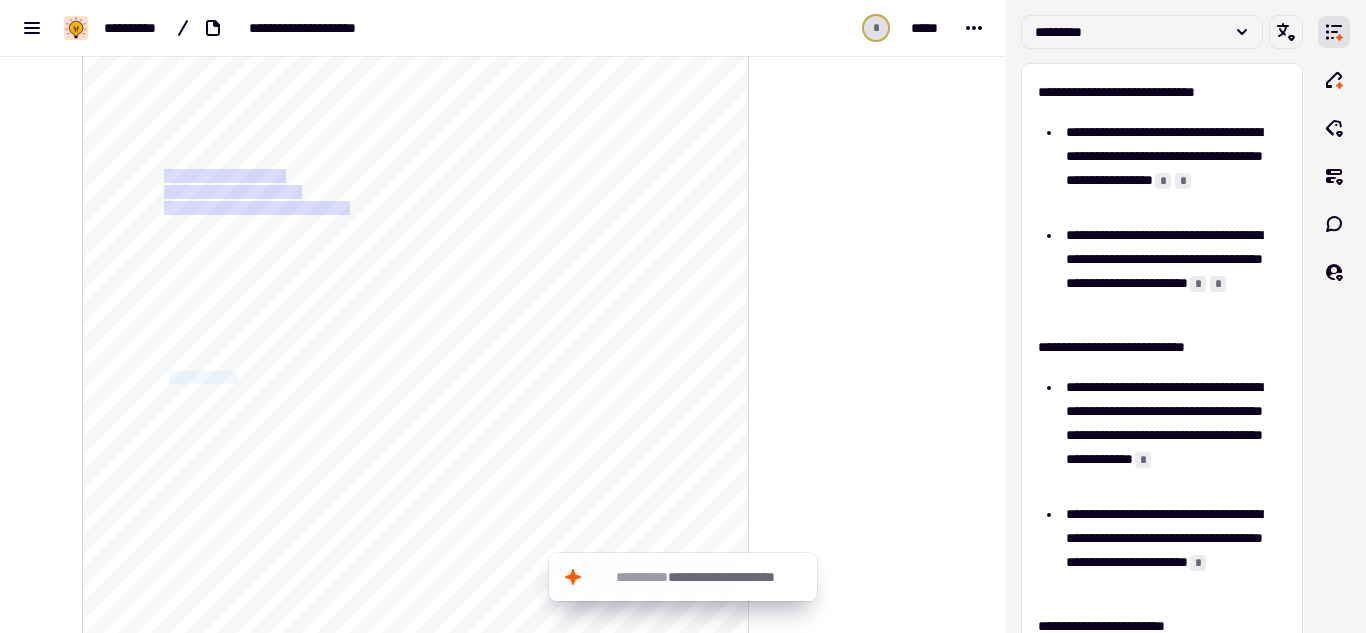 drag, startPoint x: 254, startPoint y: 373, endPoint x: 162, endPoint y: 375, distance: 92.021736 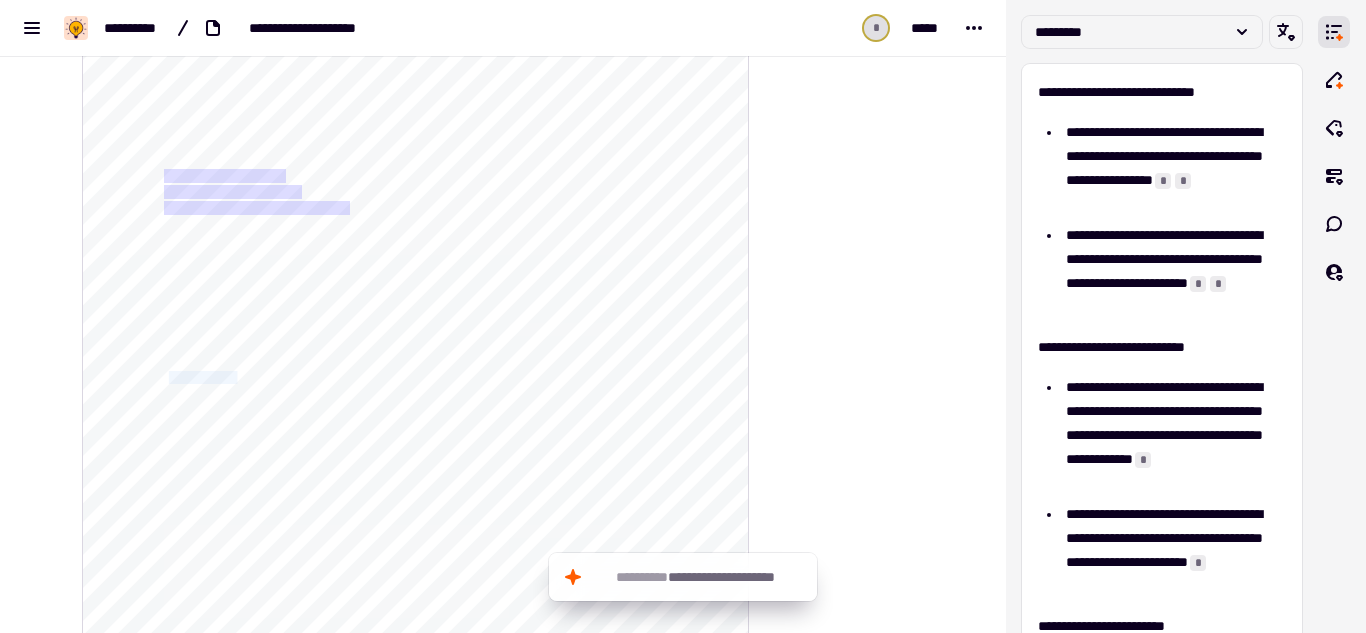 click on "**********" 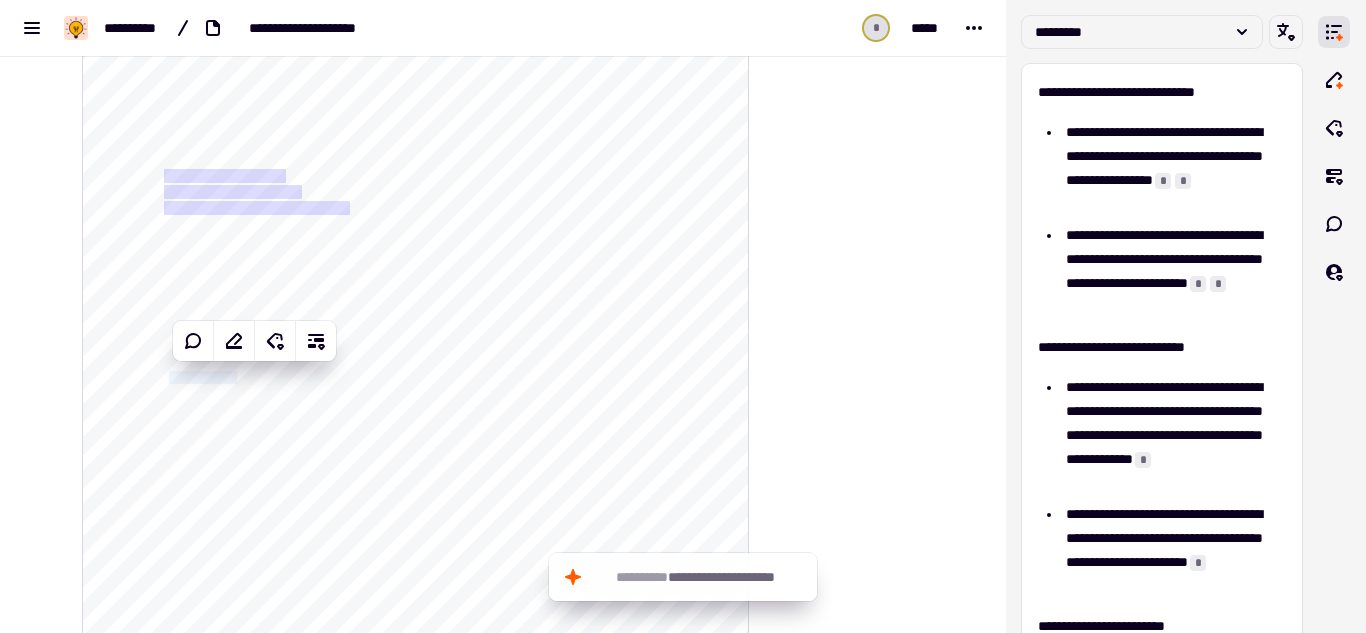 click on "**********" 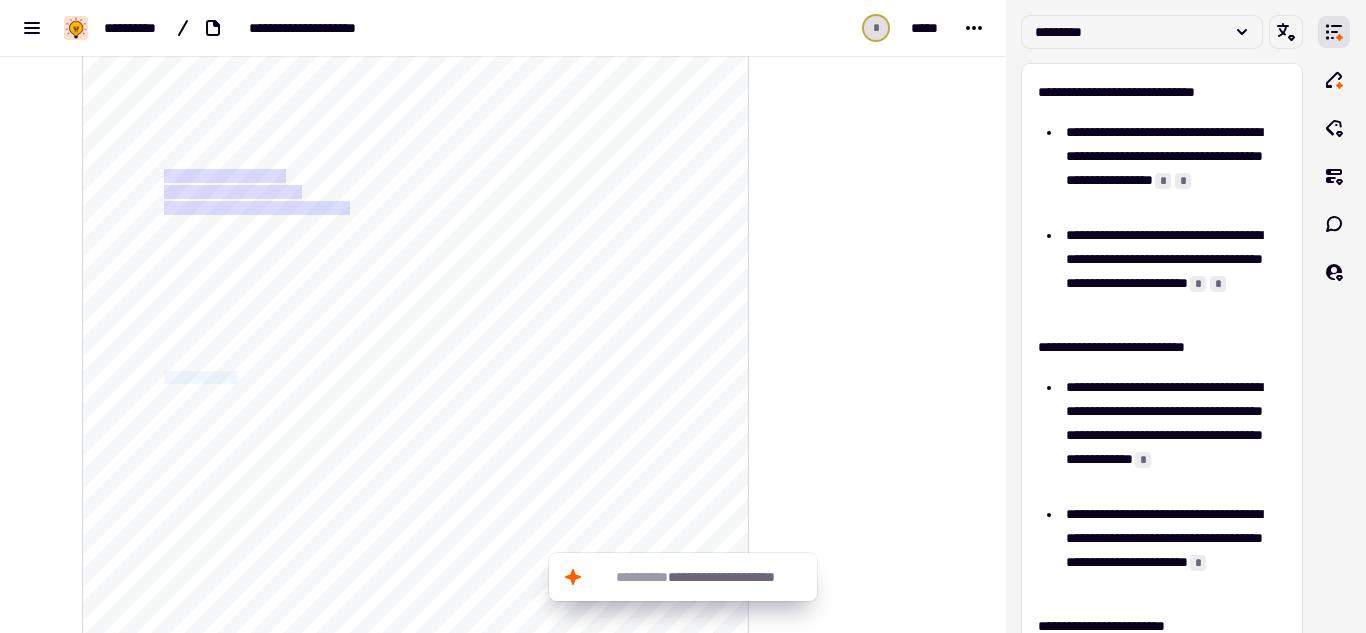 drag, startPoint x: 253, startPoint y: 376, endPoint x: 158, endPoint y: 376, distance: 95 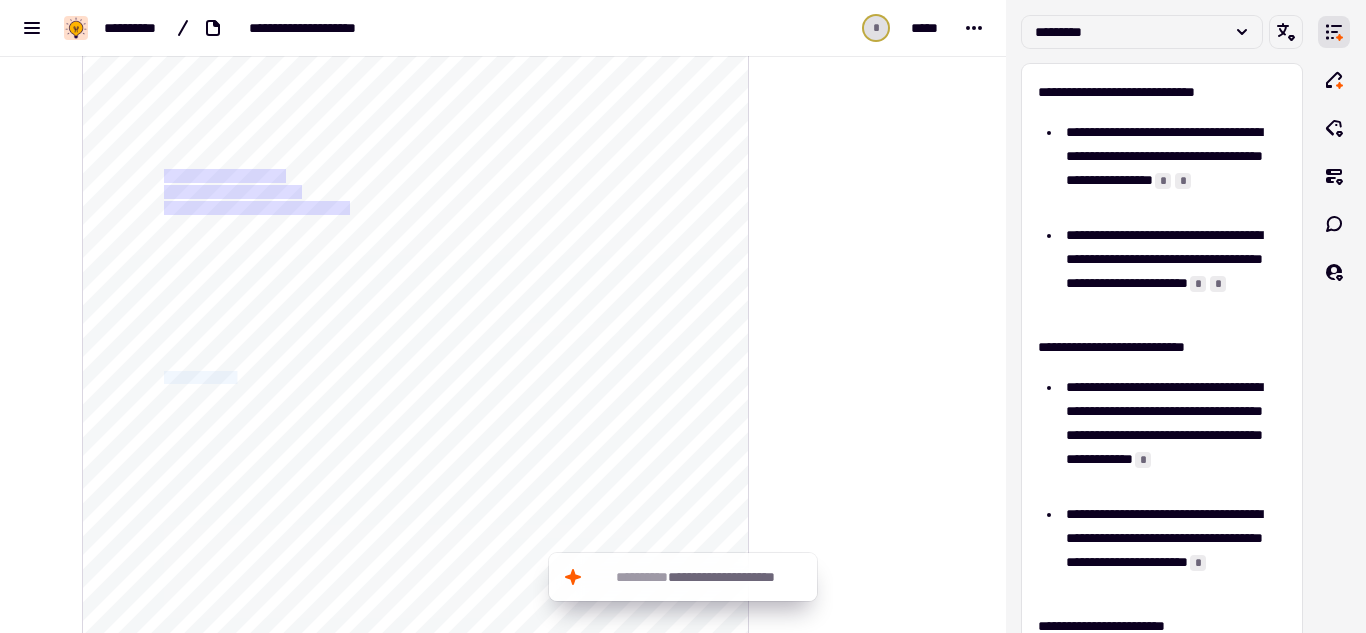 click on "**********" 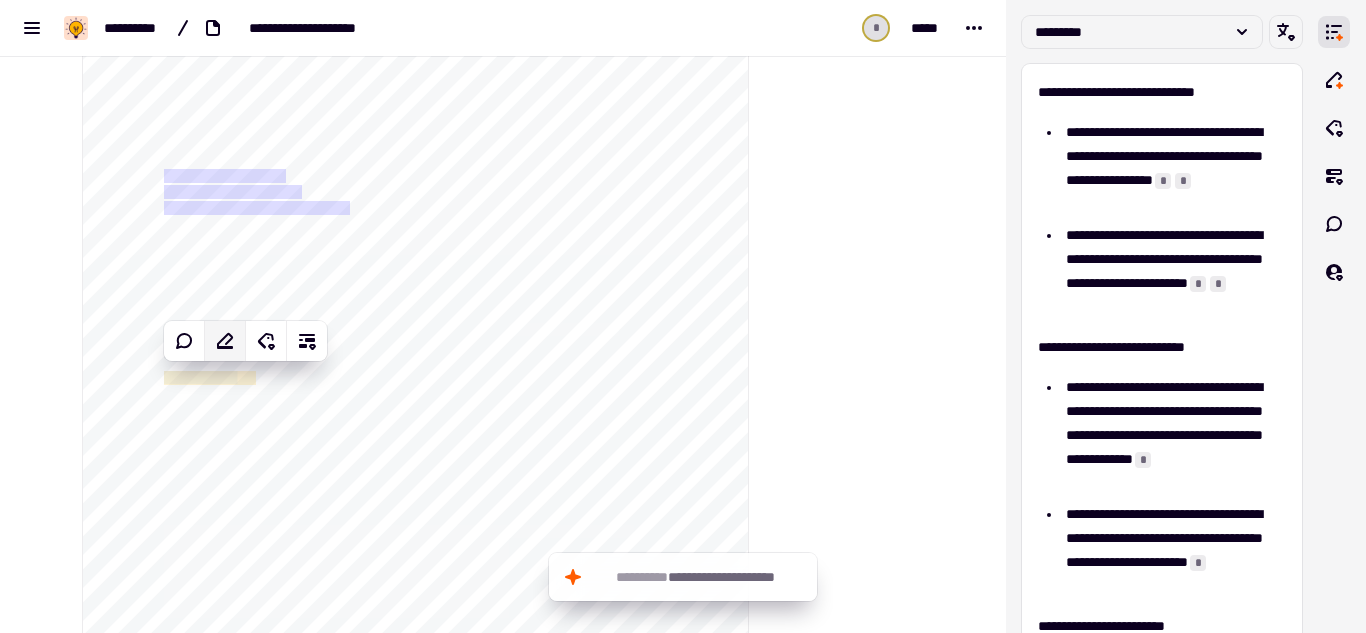 click 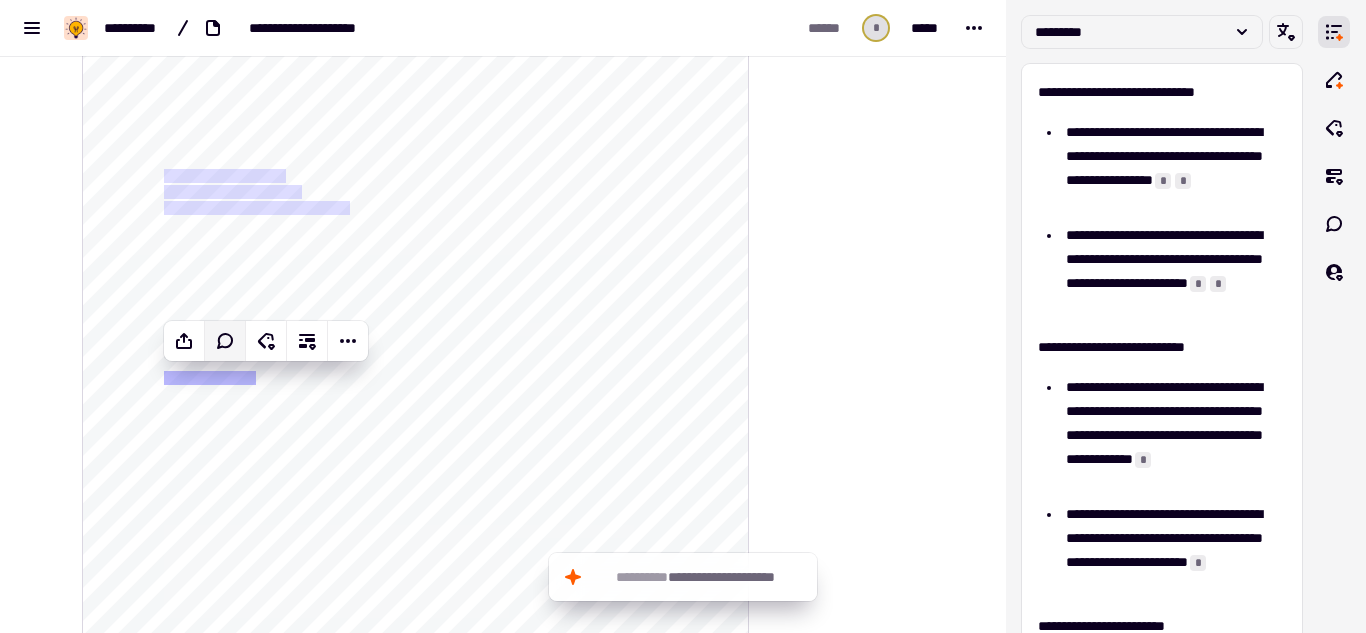 click on "**********" 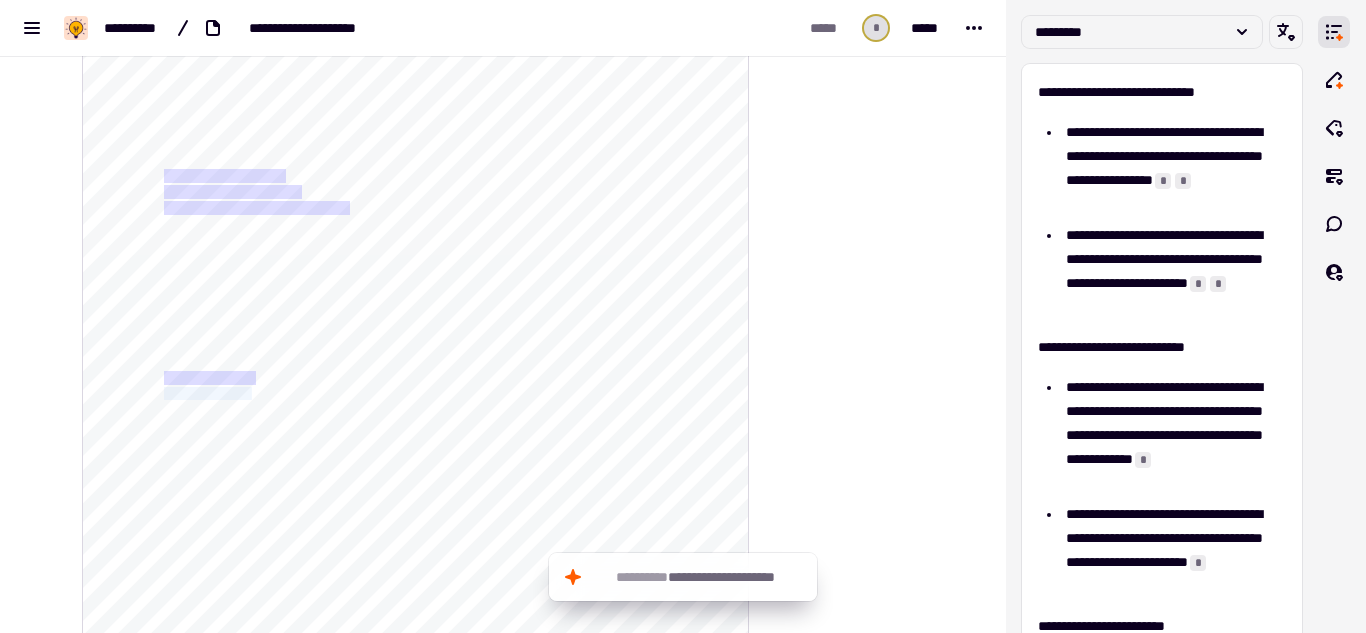 drag, startPoint x: 254, startPoint y: 389, endPoint x: 156, endPoint y: 395, distance: 98.1835 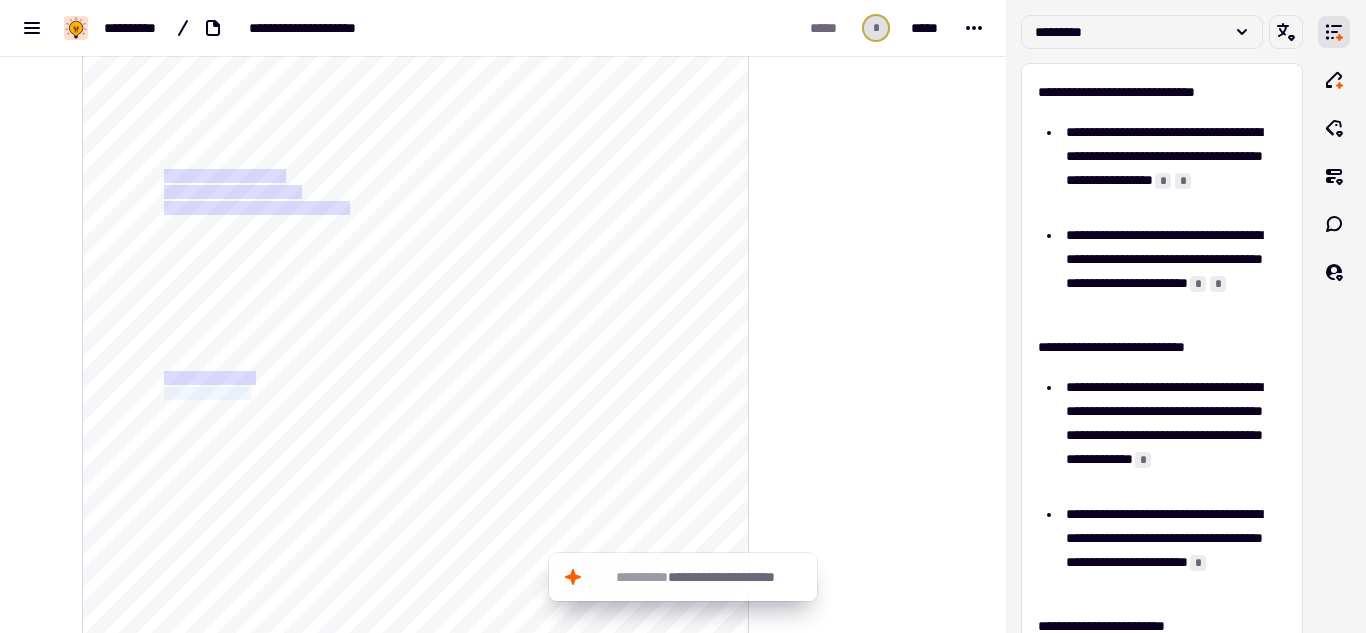 click on "**********" 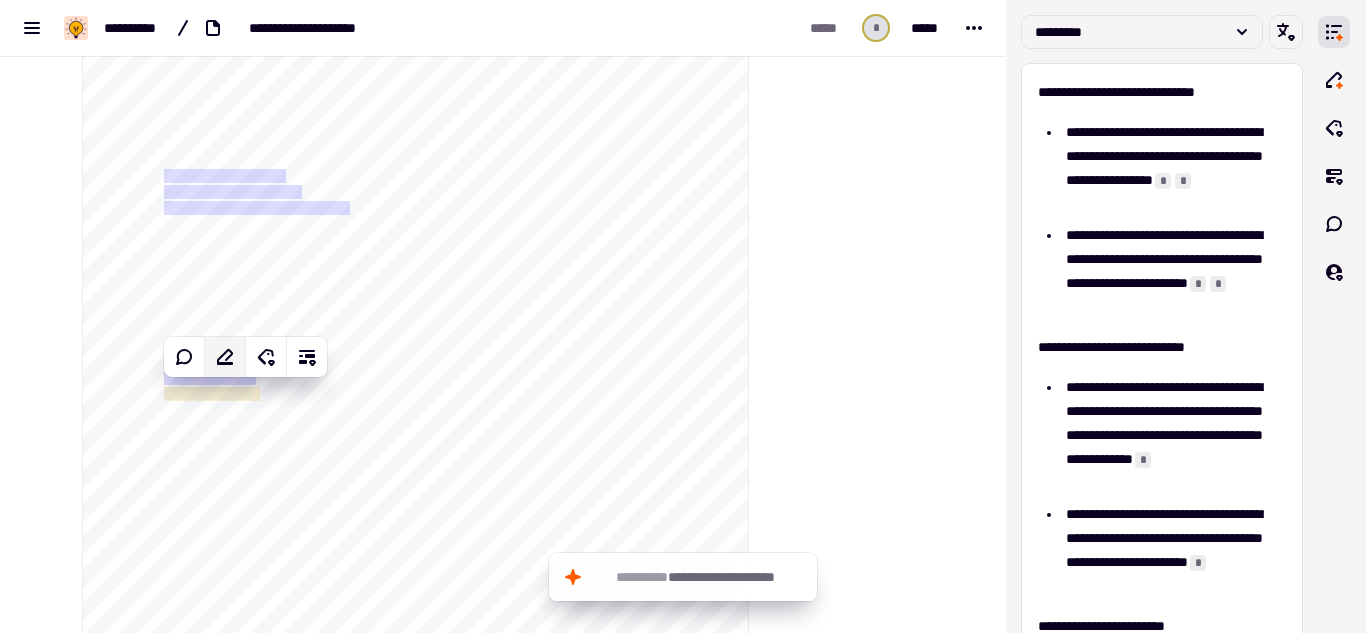 click 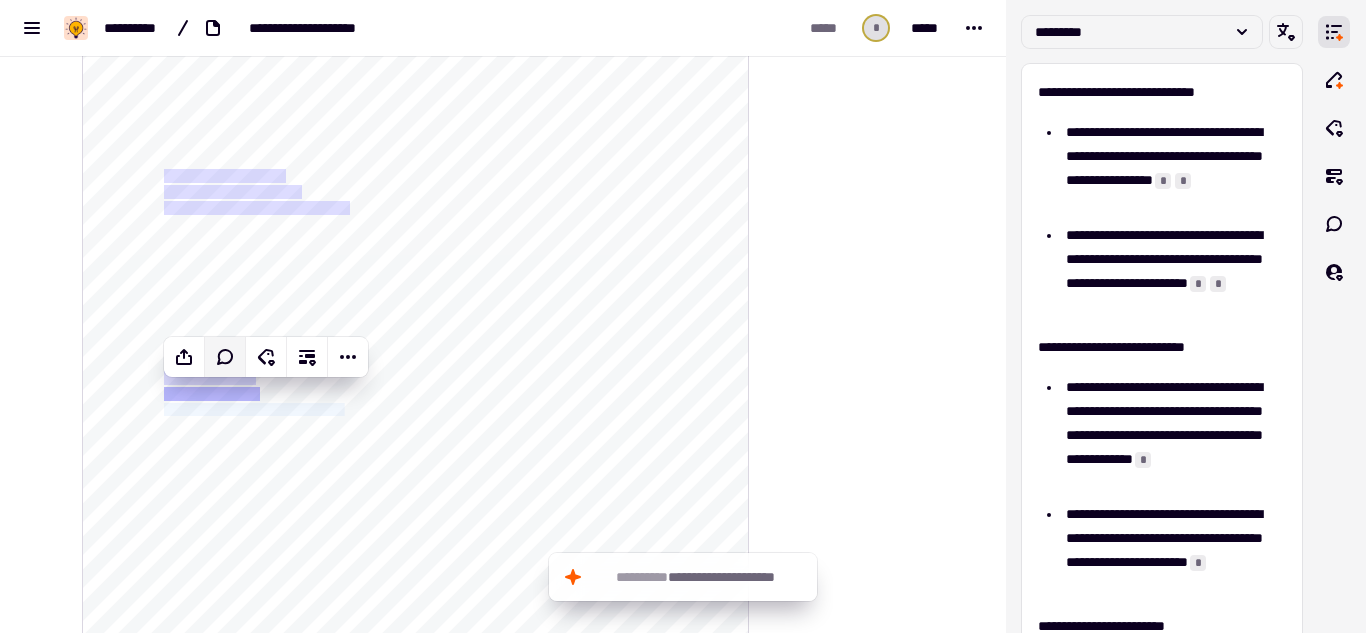 drag, startPoint x: 370, startPoint y: 403, endPoint x: 157, endPoint y: 410, distance: 213.11499 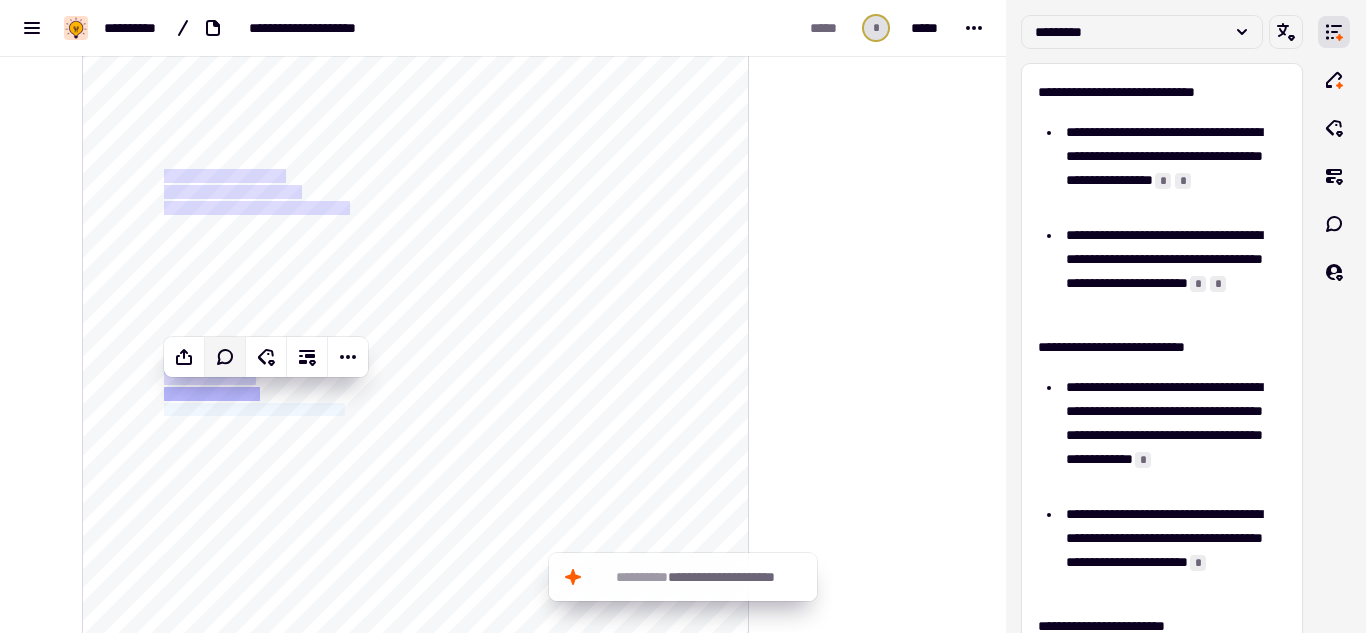 click on "**********" 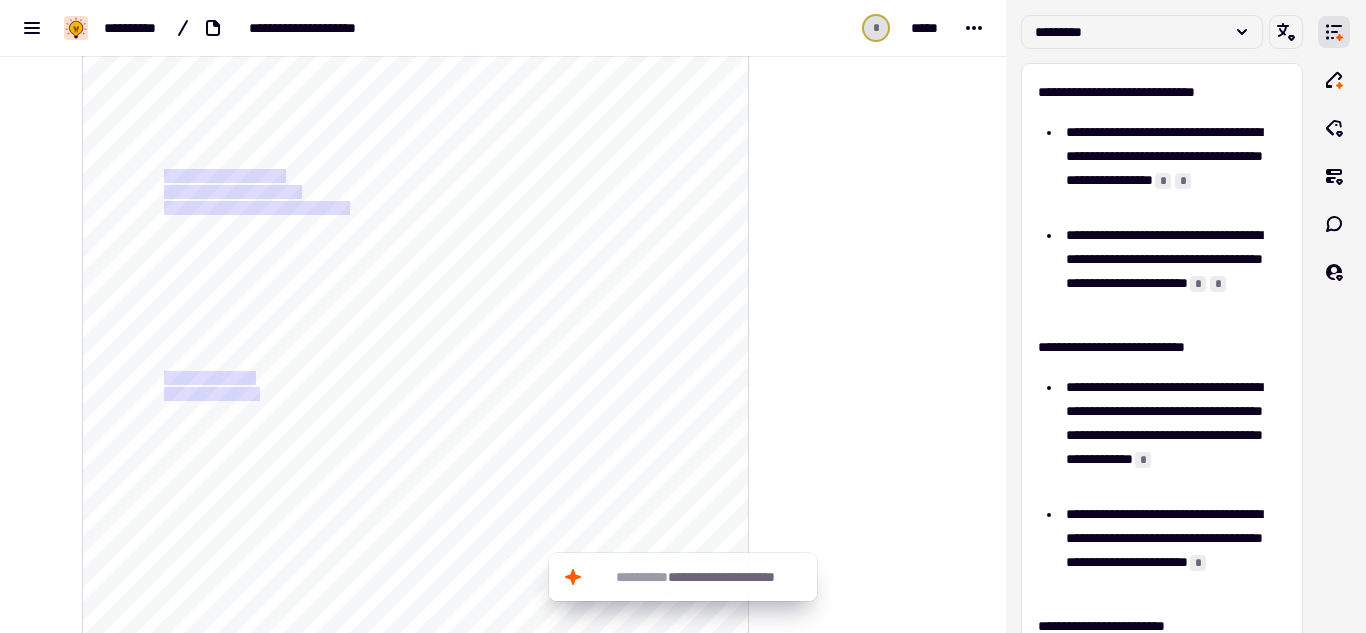 click on "**********" 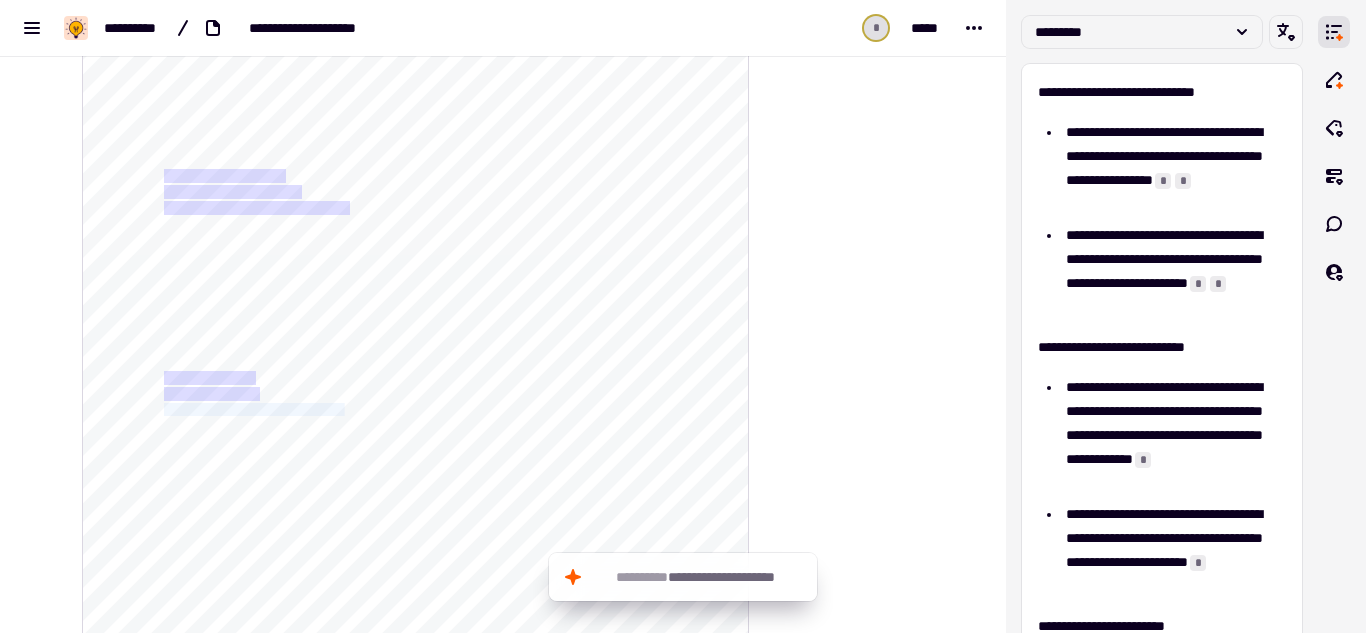 drag, startPoint x: 370, startPoint y: 406, endPoint x: 158, endPoint y: 407, distance: 212.00237 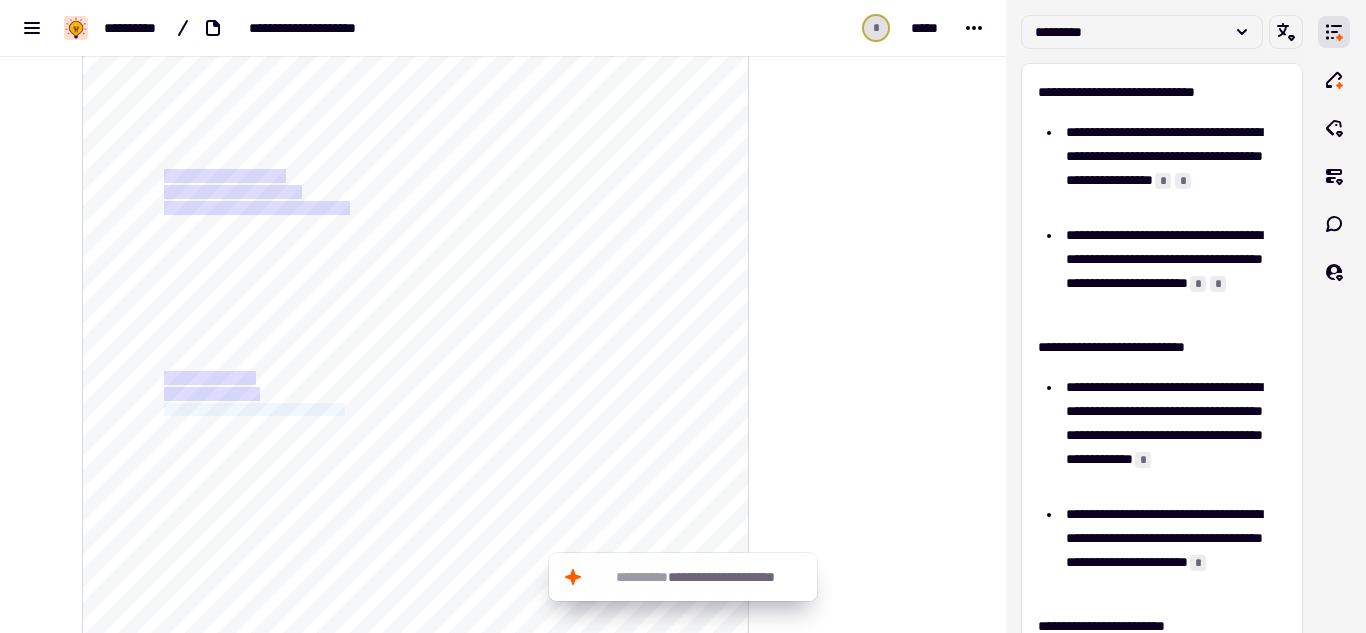 click on "**********" 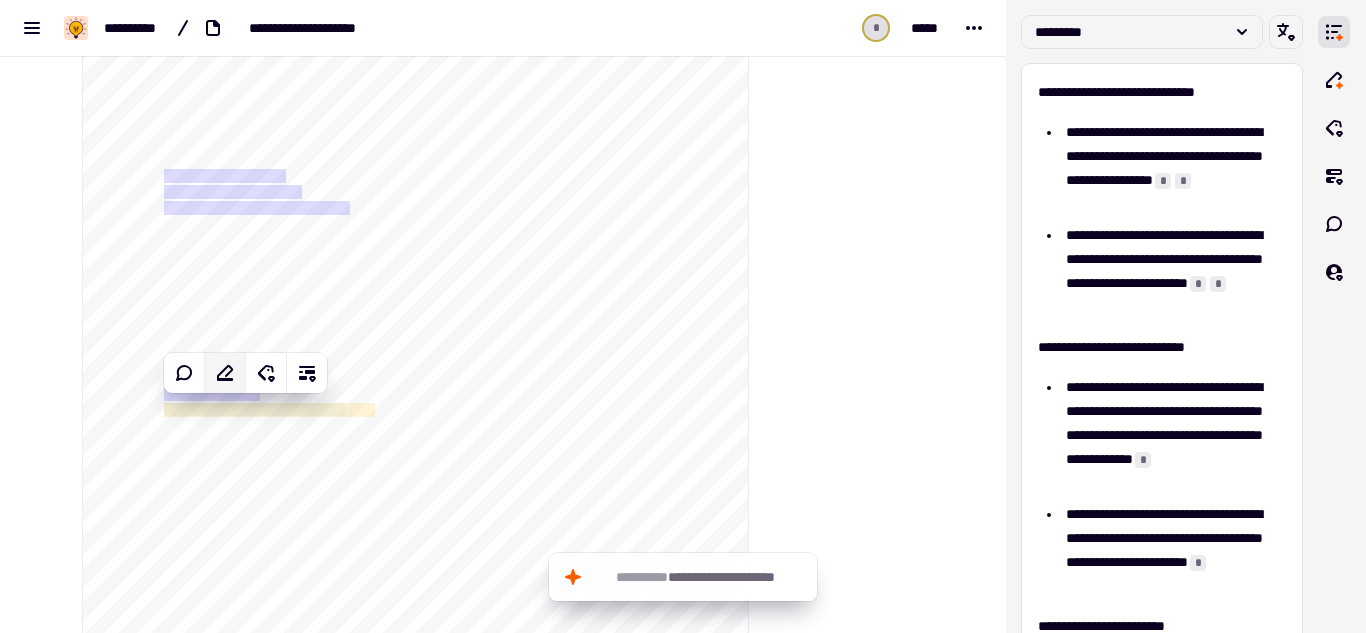 click 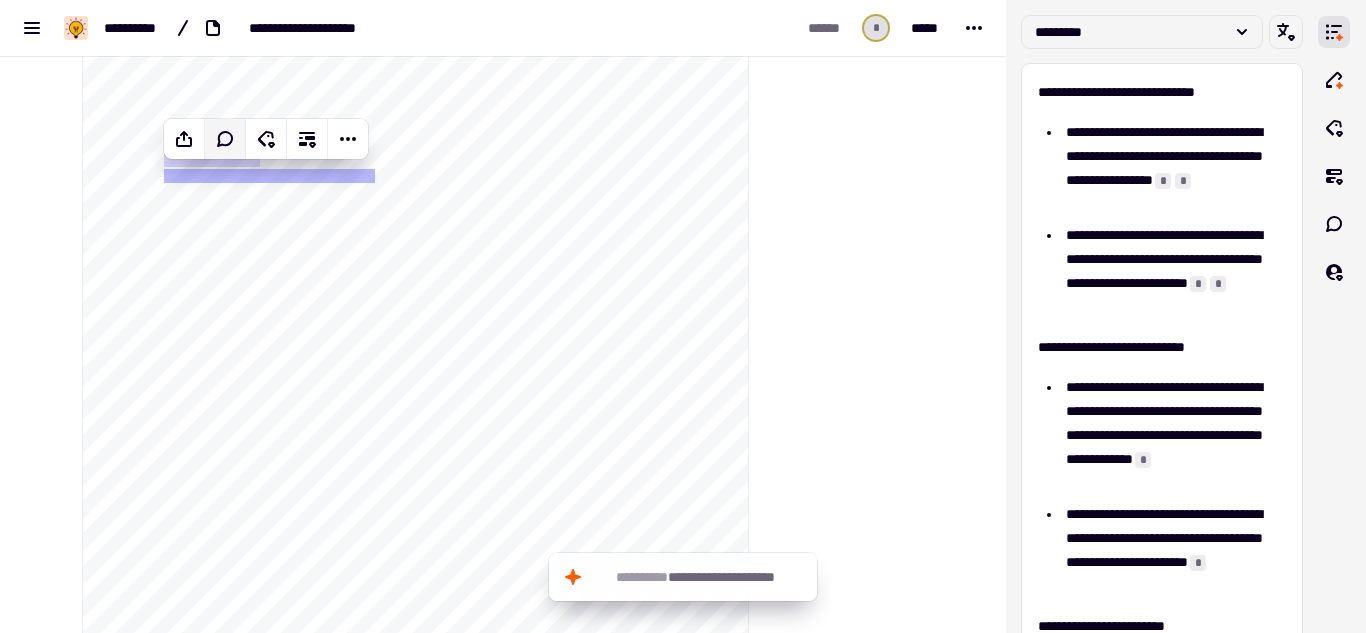 scroll, scrollTop: 453, scrollLeft: 0, axis: vertical 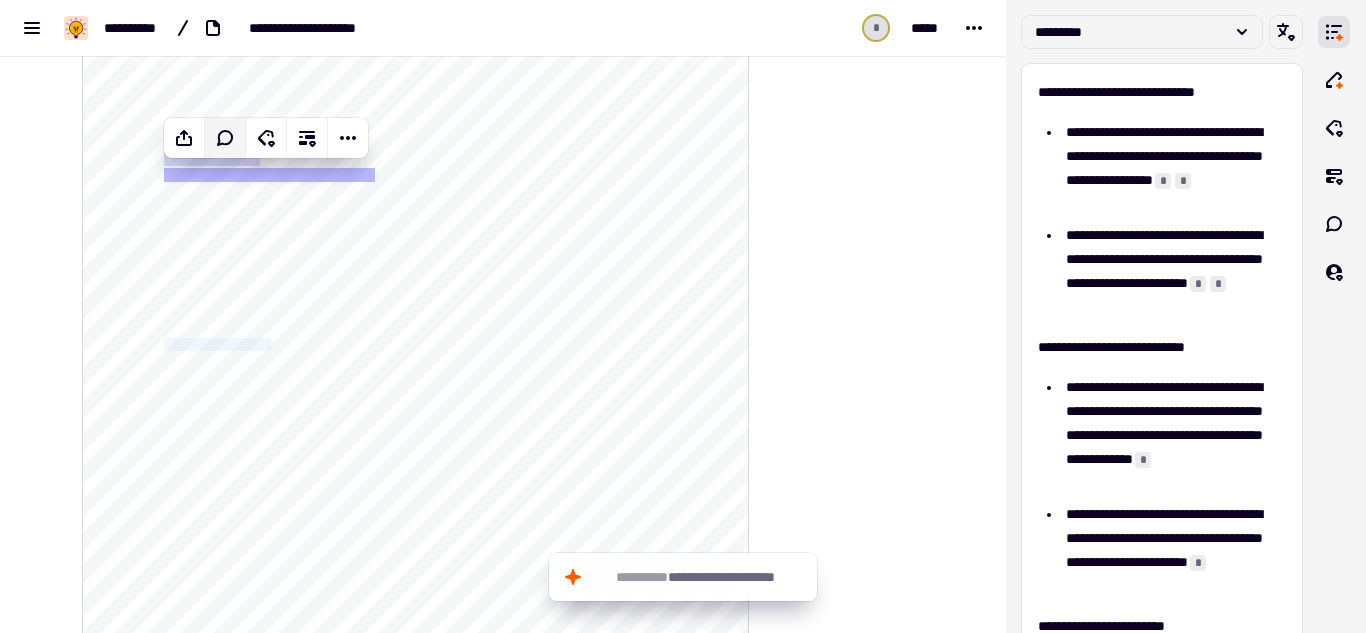 drag, startPoint x: 263, startPoint y: 342, endPoint x: 156, endPoint y: 345, distance: 107.042046 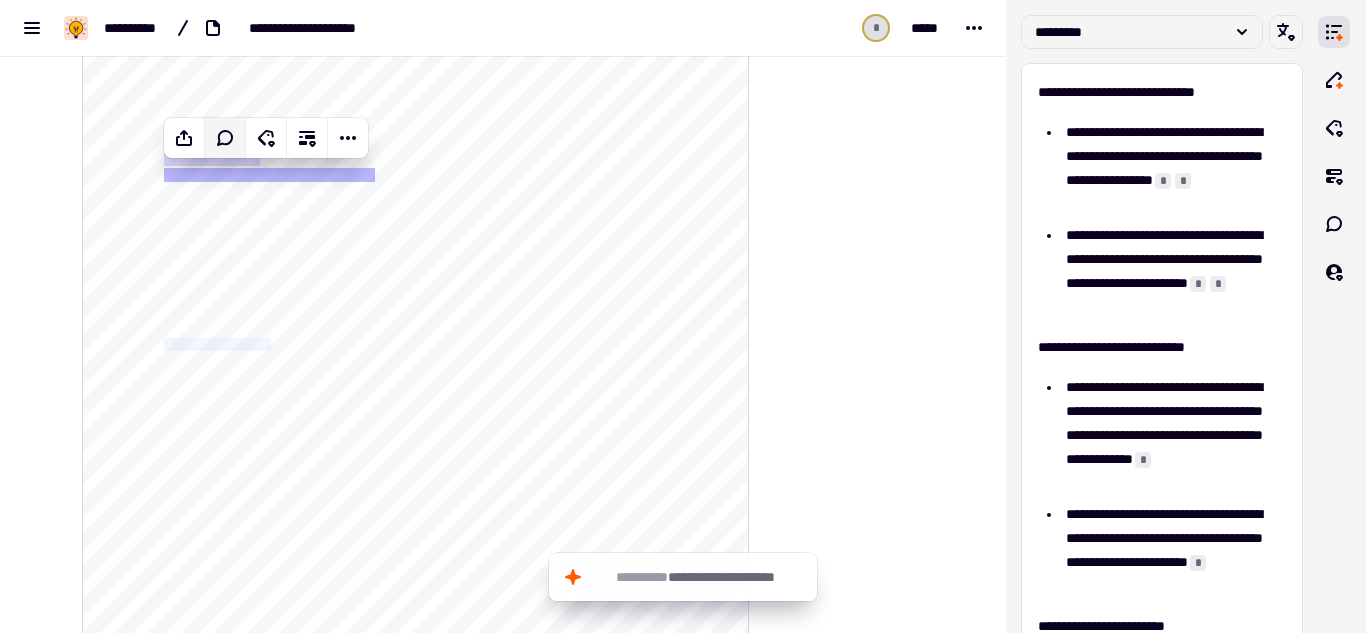 click on "**********" 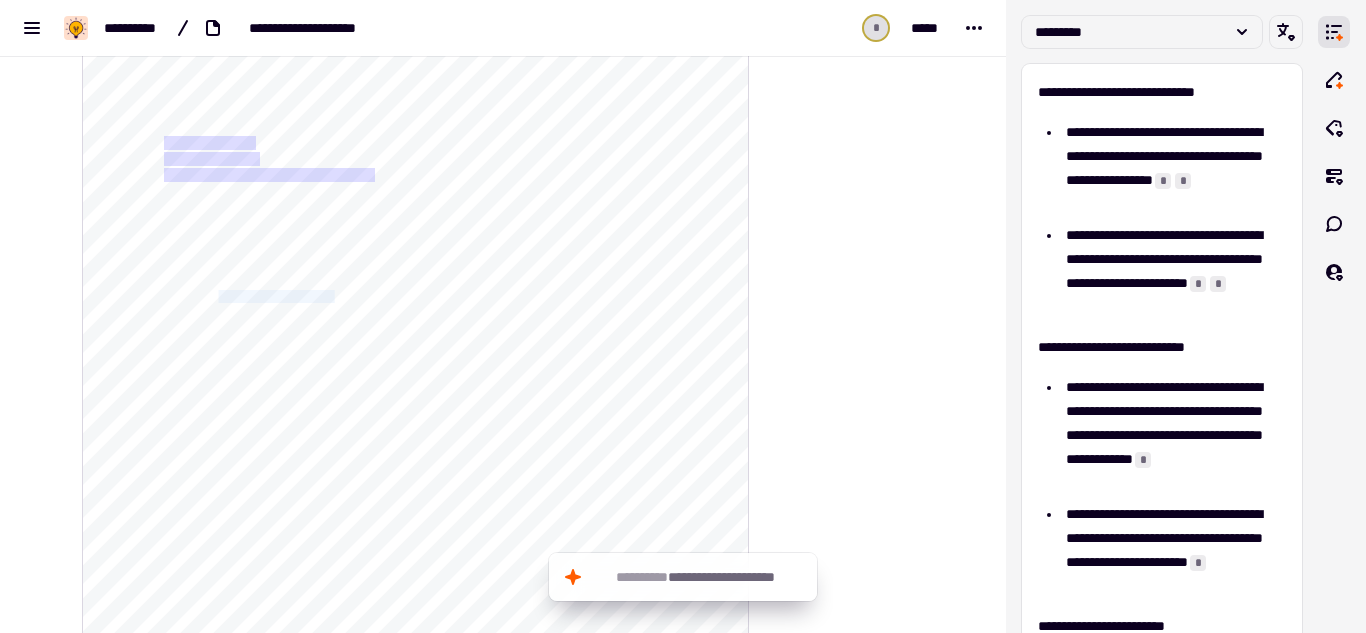 drag, startPoint x: 218, startPoint y: 294, endPoint x: 351, endPoint y: 292, distance: 133.01503 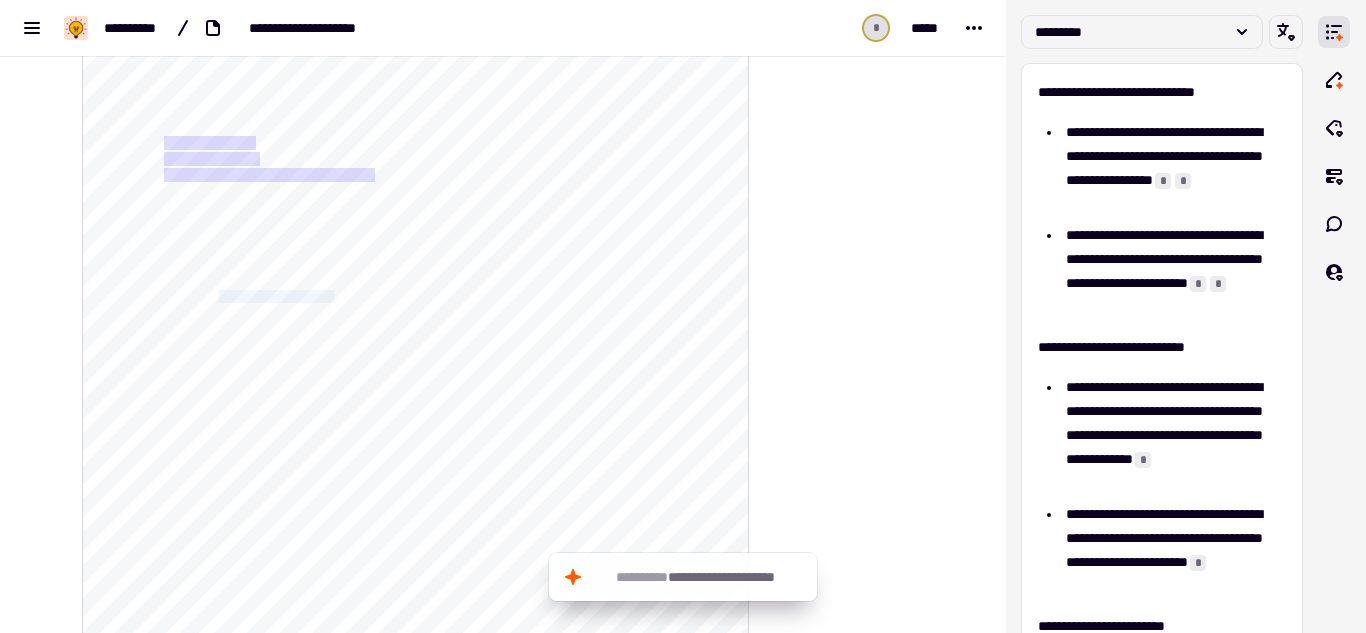 click on "**********" 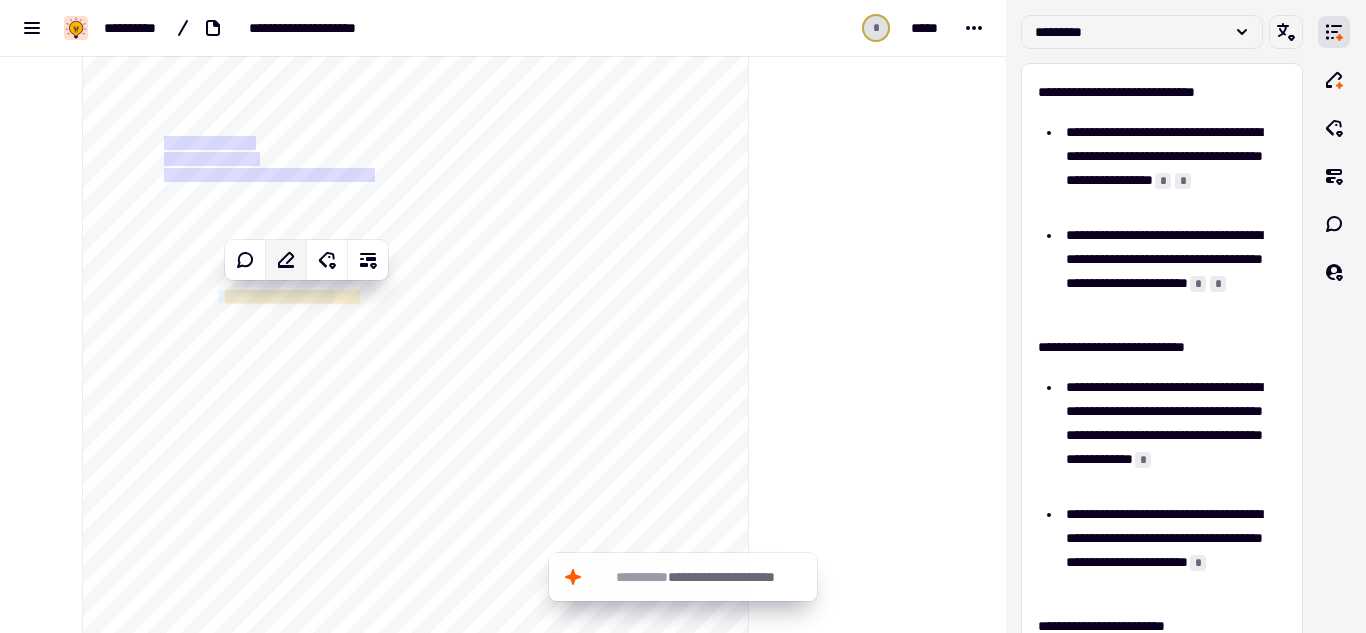 click 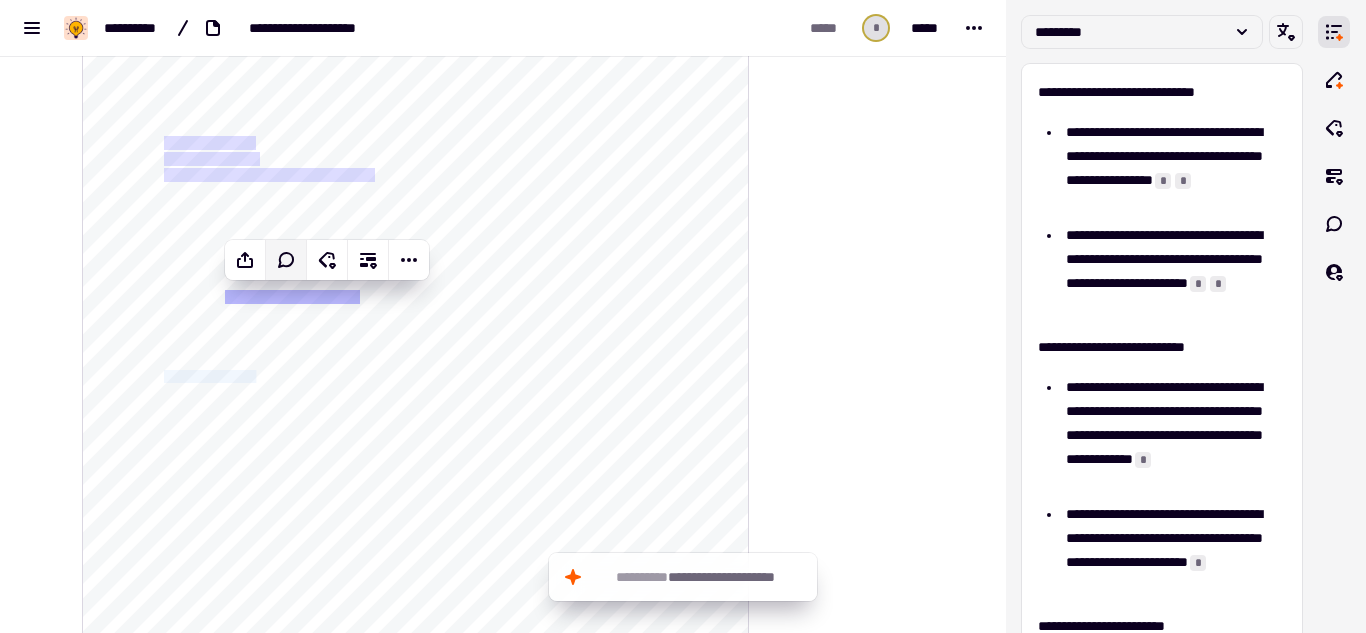 drag, startPoint x: 262, startPoint y: 377, endPoint x: 156, endPoint y: 372, distance: 106.11786 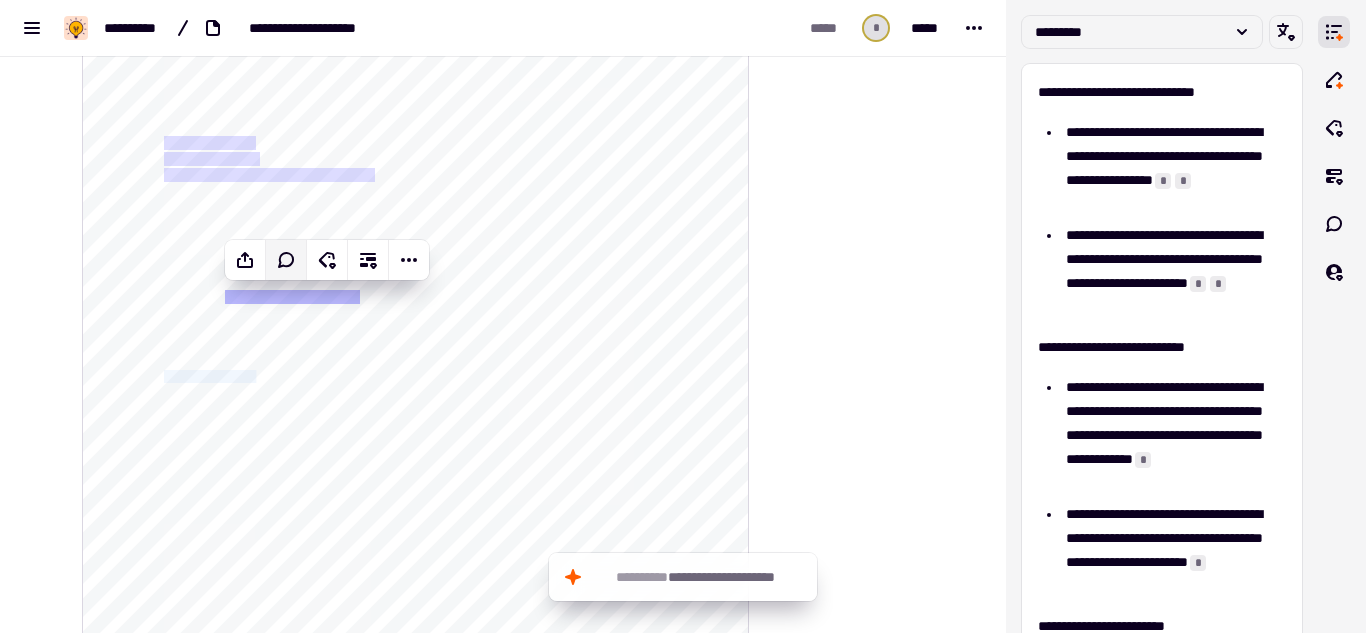 click on "**********" 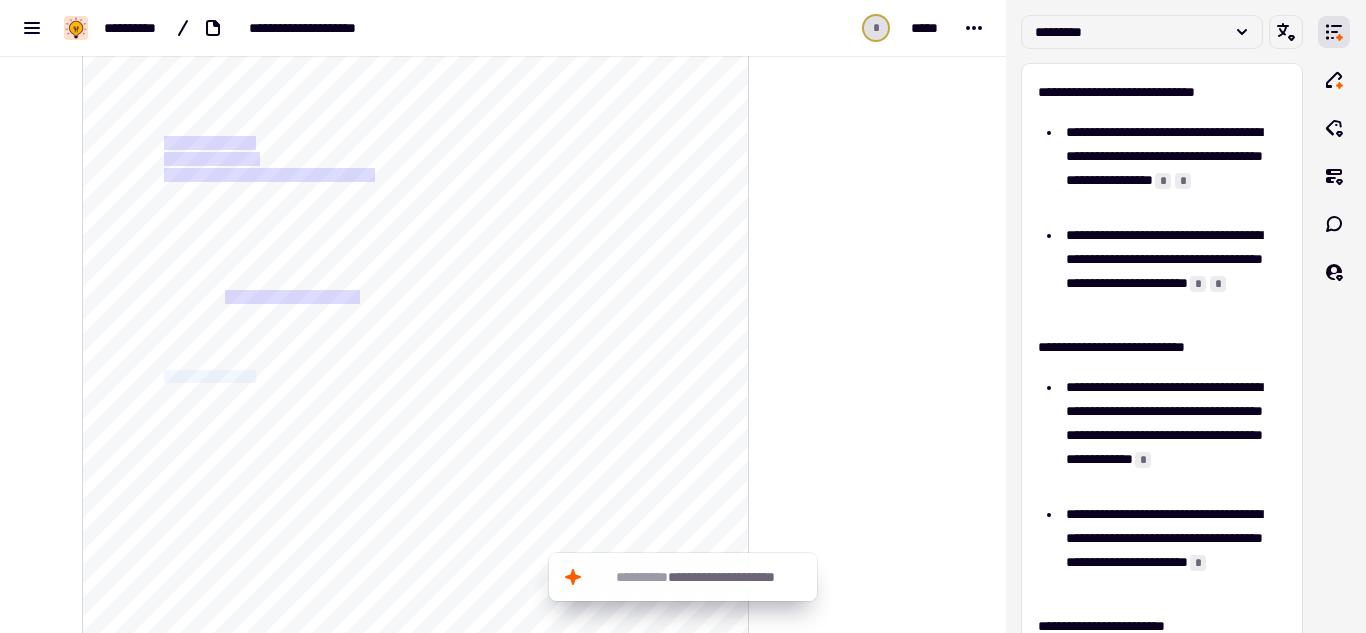 drag, startPoint x: 156, startPoint y: 372, endPoint x: 262, endPoint y: 371, distance: 106.004715 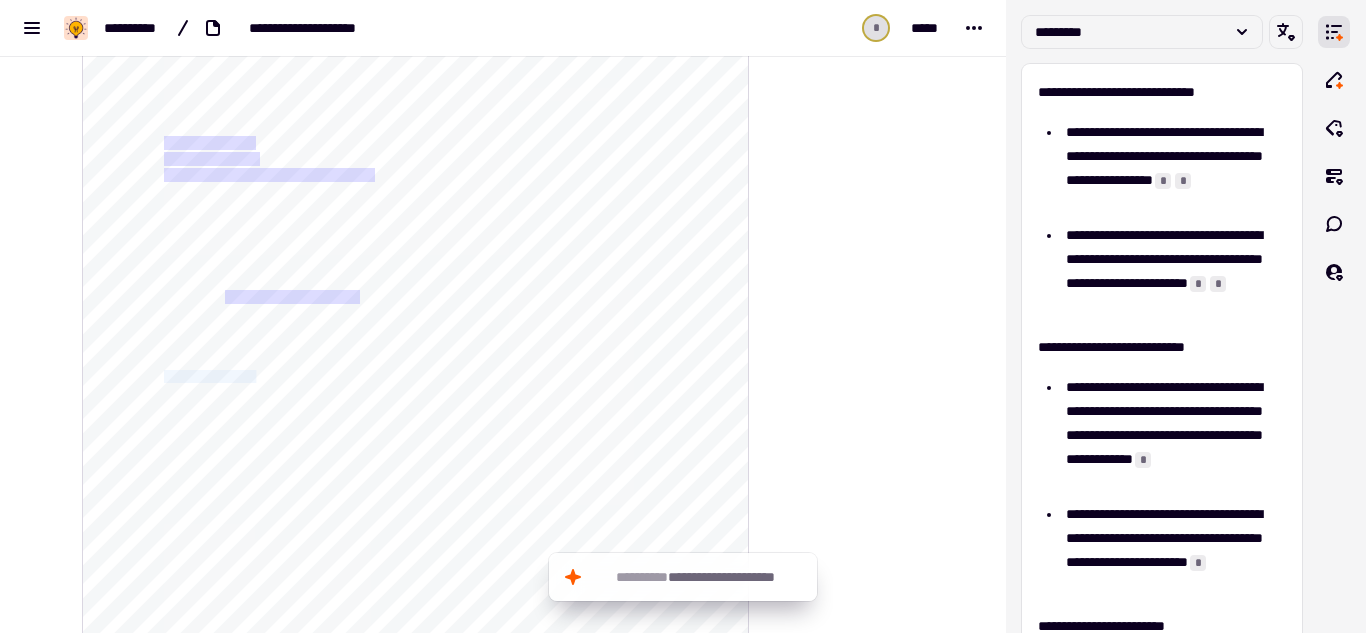 click on "**********" 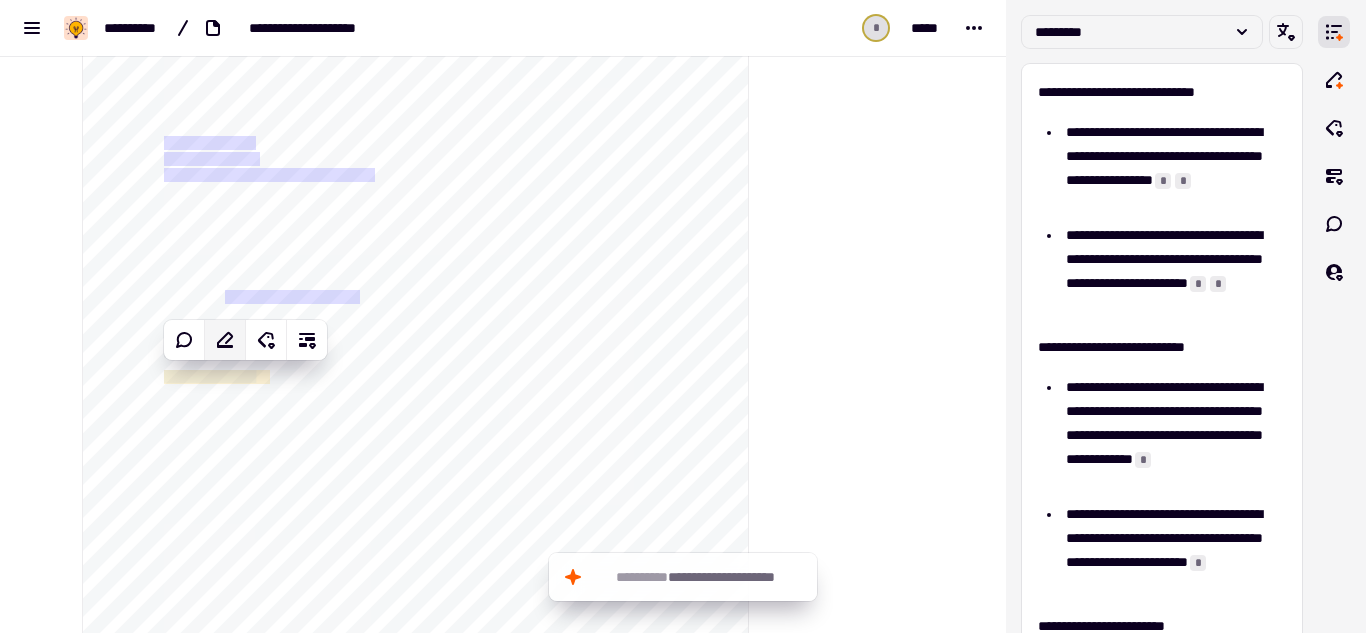 click 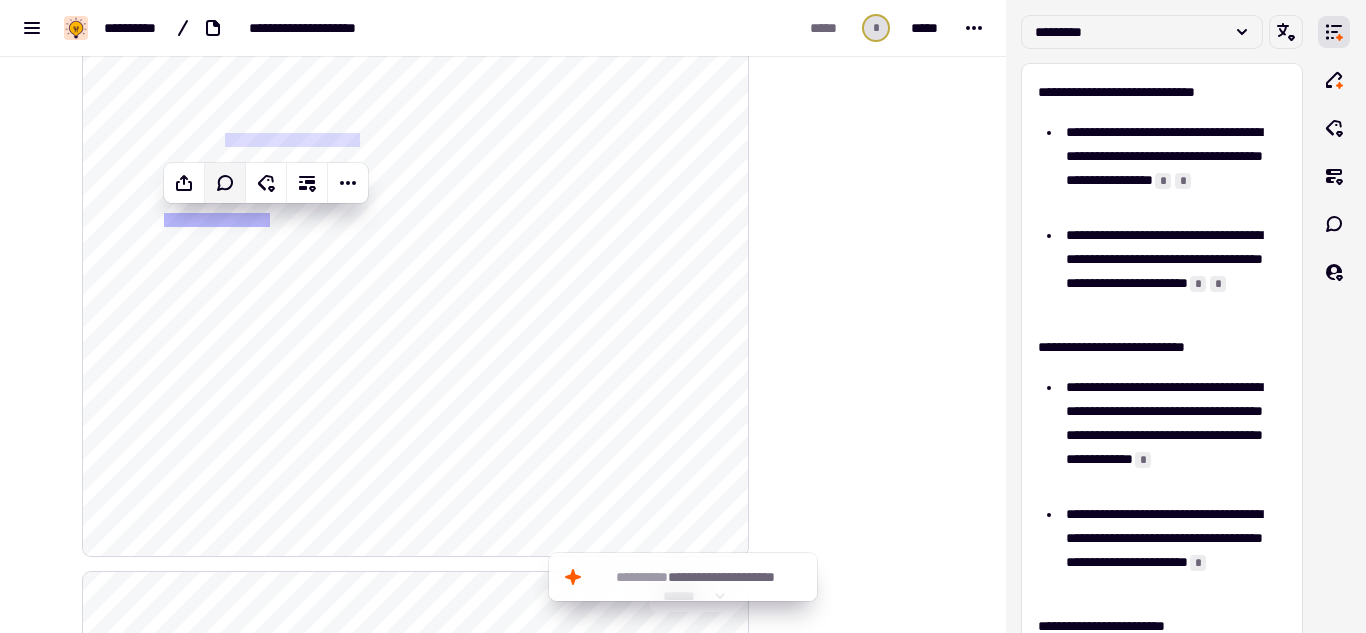 scroll, scrollTop: 611, scrollLeft: 0, axis: vertical 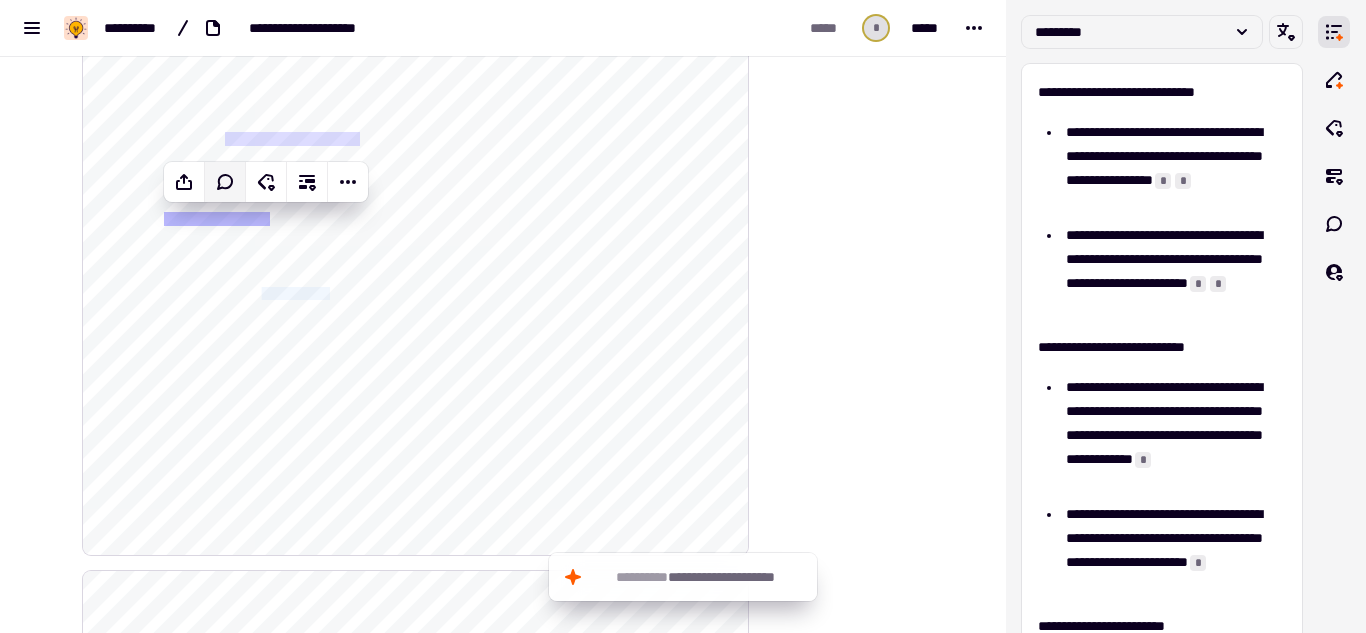 drag, startPoint x: 262, startPoint y: 287, endPoint x: 341, endPoint y: 290, distance: 79.05694 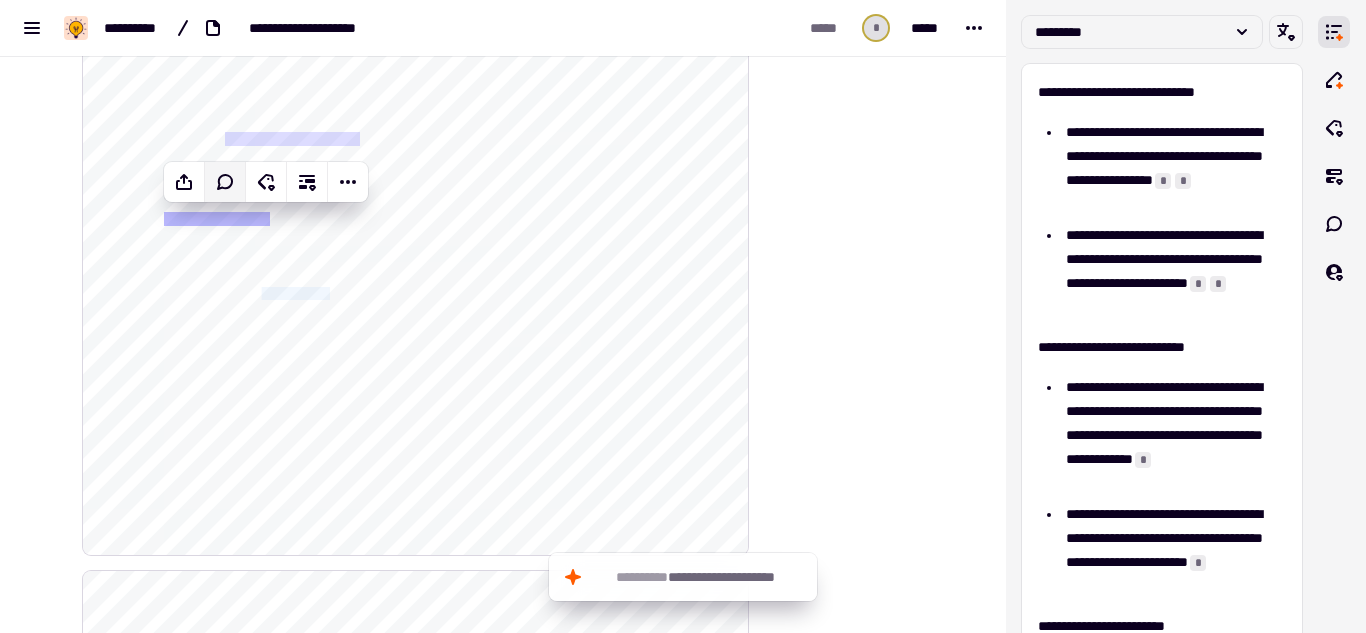 click on "**********" 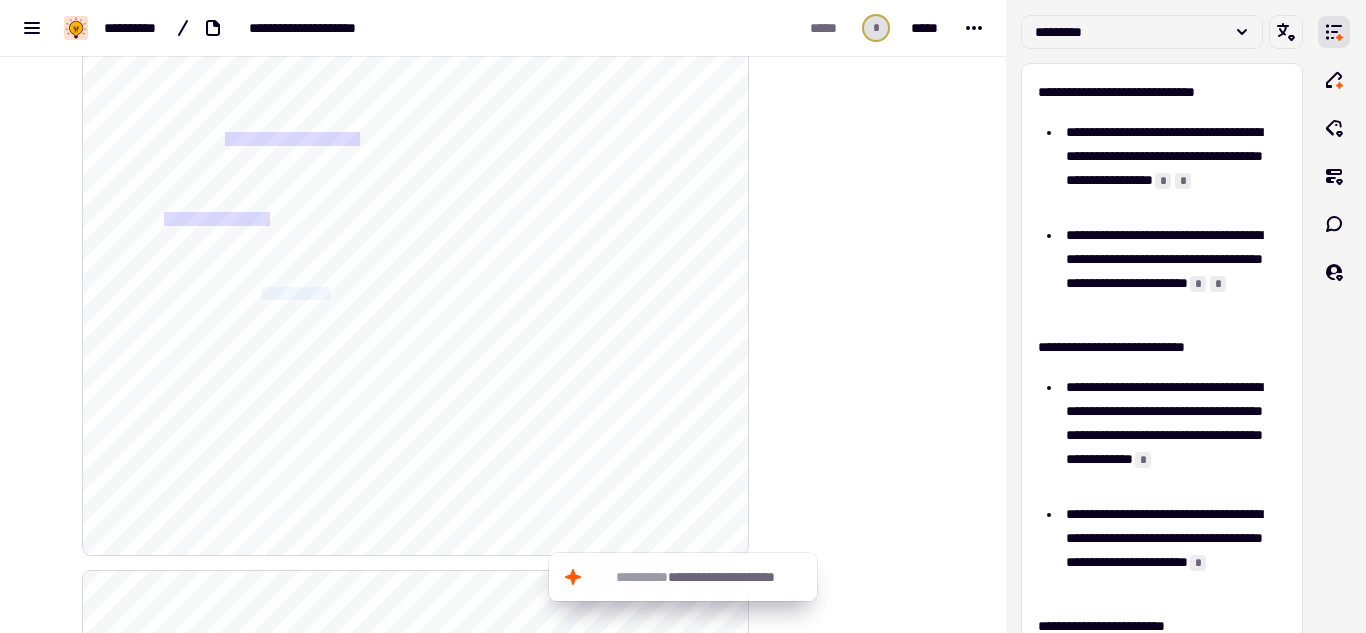 drag, startPoint x: 341, startPoint y: 292, endPoint x: 262, endPoint y: 291, distance: 79.00633 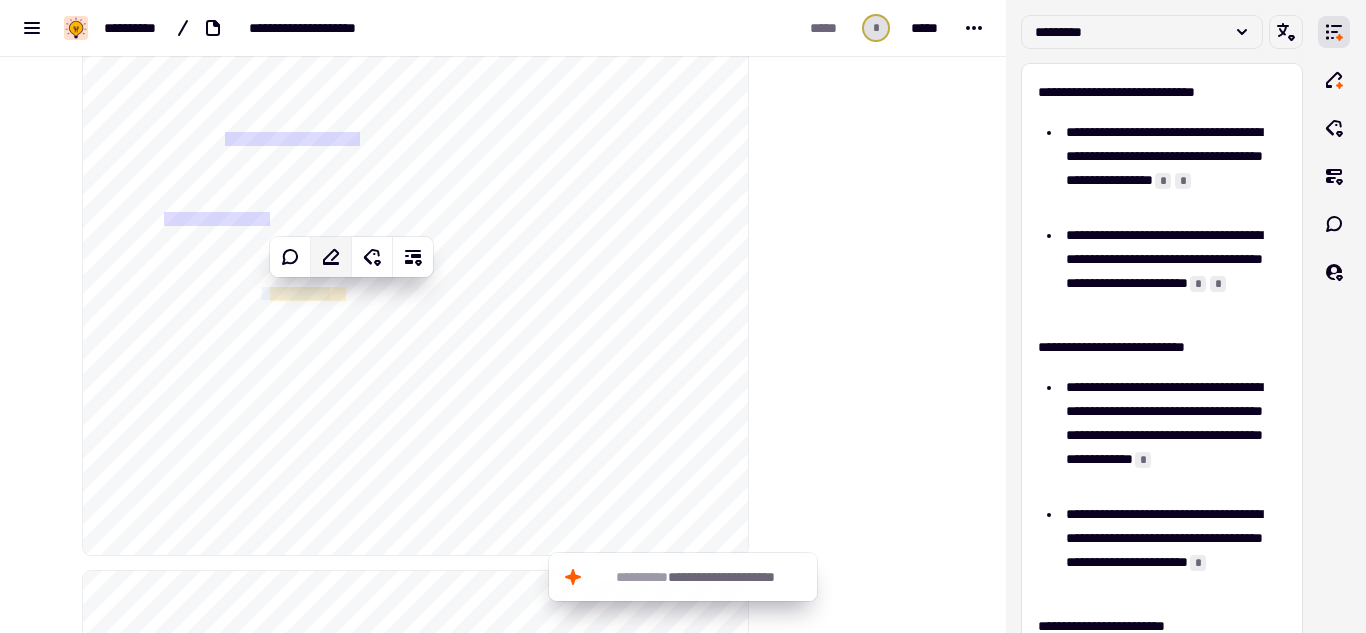 click 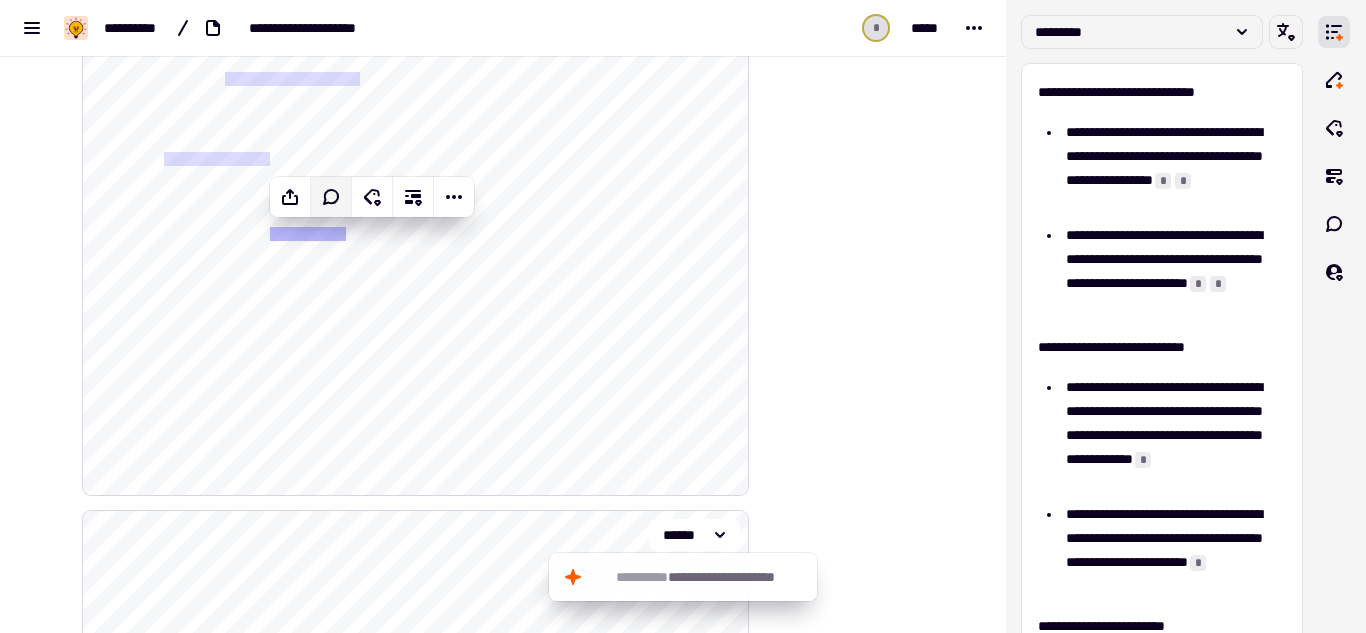 scroll, scrollTop: 672, scrollLeft: 0, axis: vertical 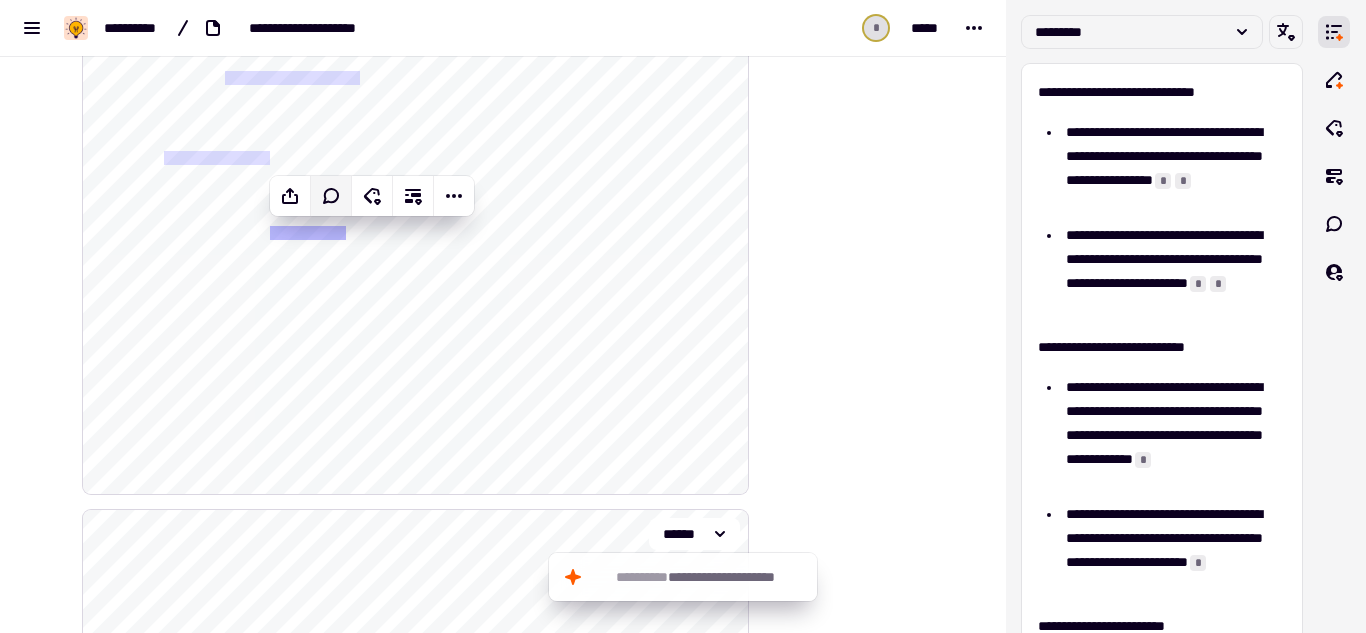drag, startPoint x: 238, startPoint y: 340, endPoint x: 155, endPoint y: 344, distance: 83.09633 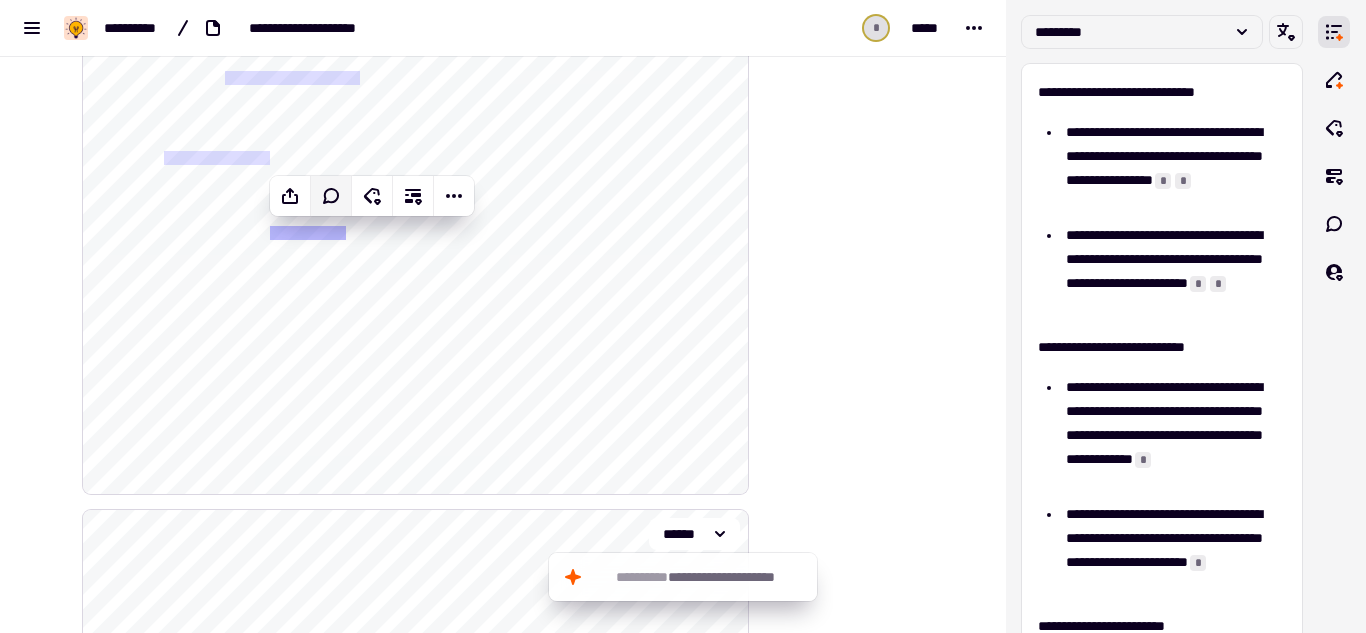 click on "**********" 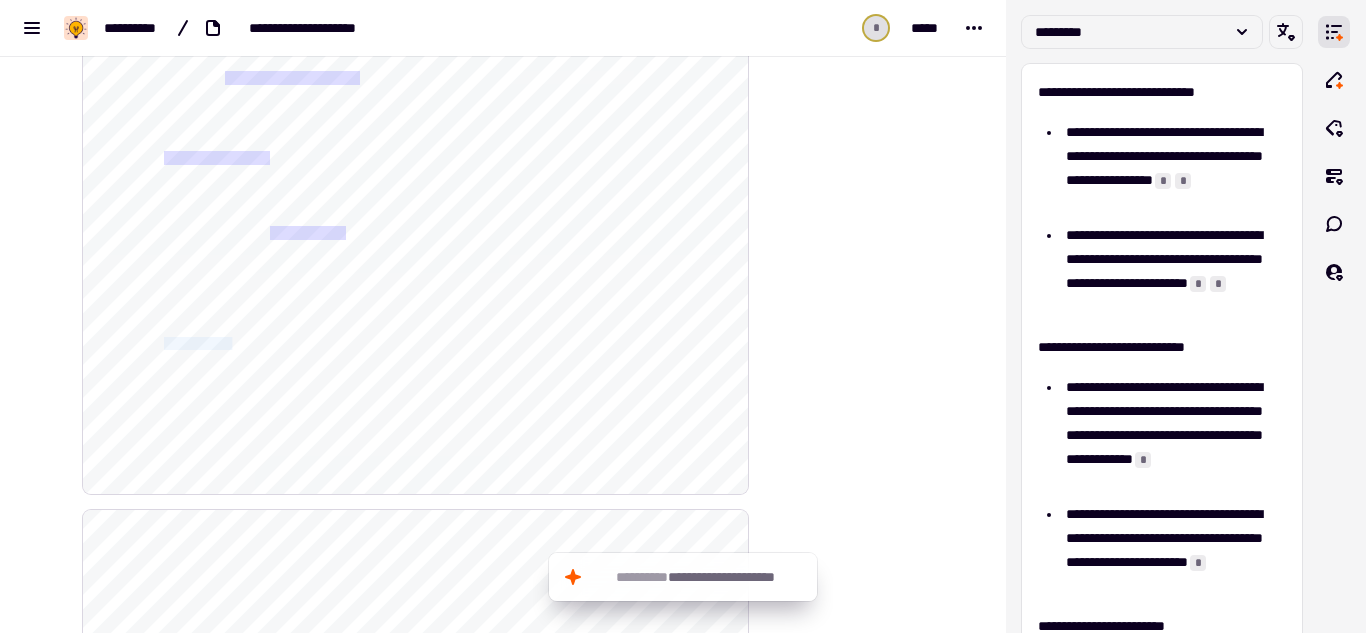 click on "**********" 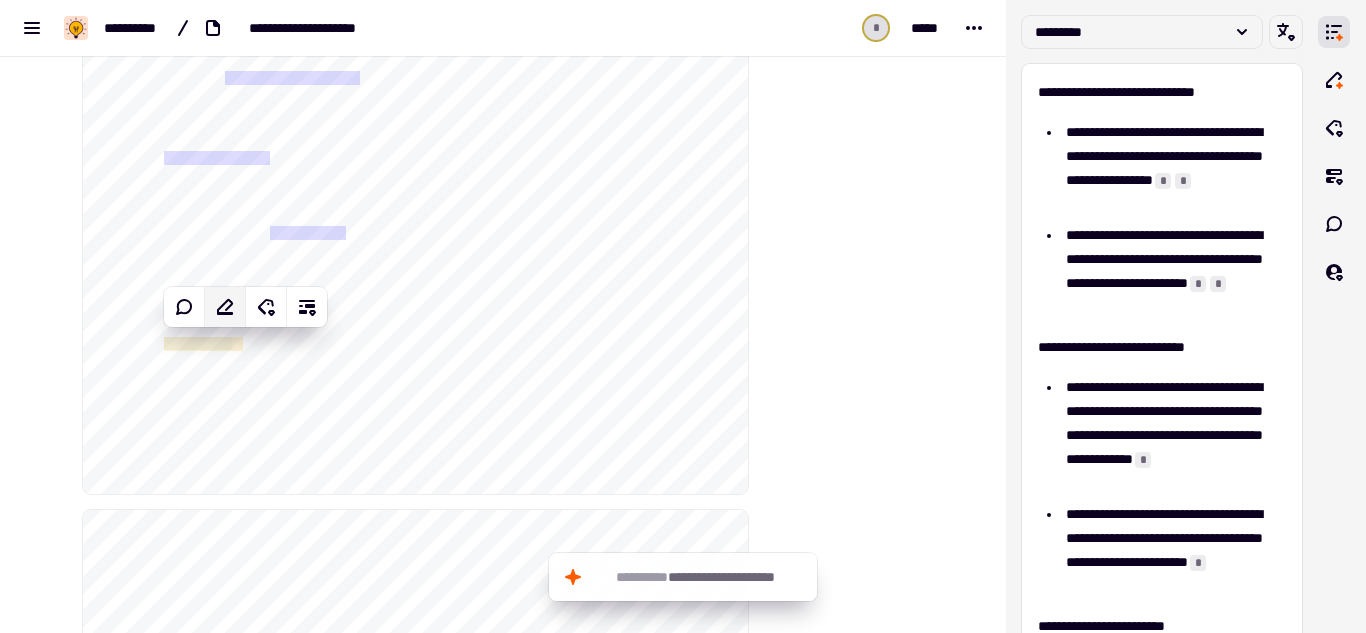 click 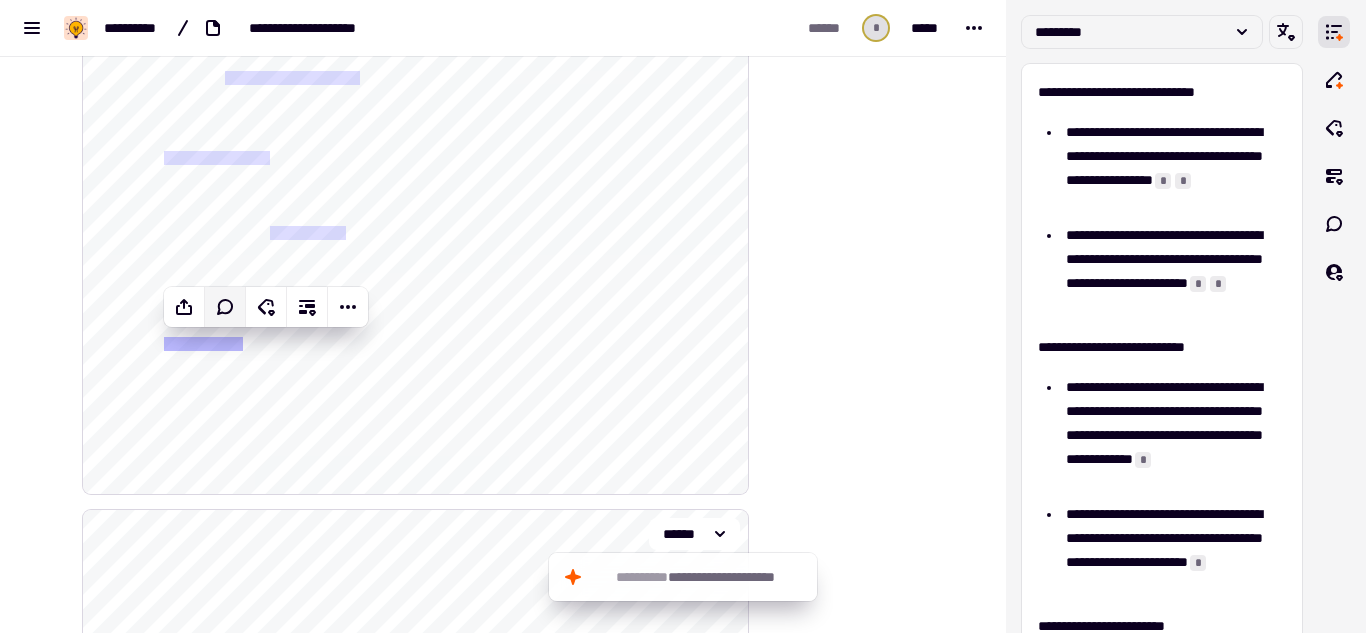 click on "**********" 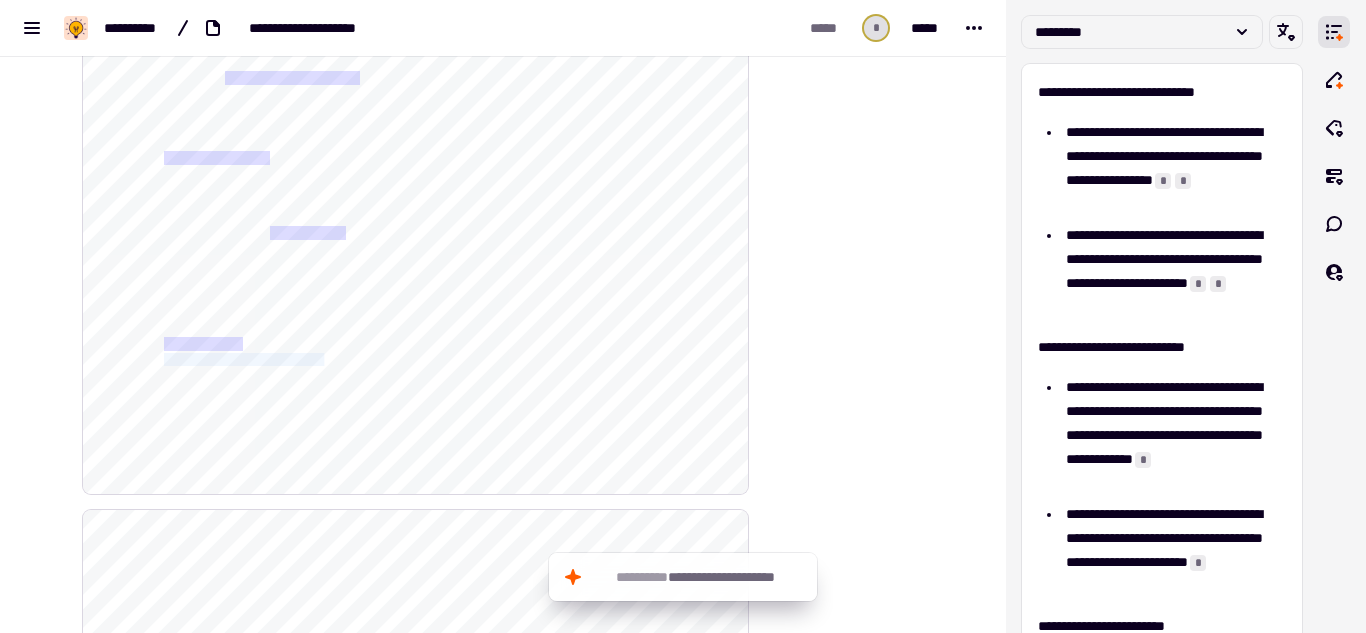 drag, startPoint x: 340, startPoint y: 359, endPoint x: 157, endPoint y: 355, distance: 183.04372 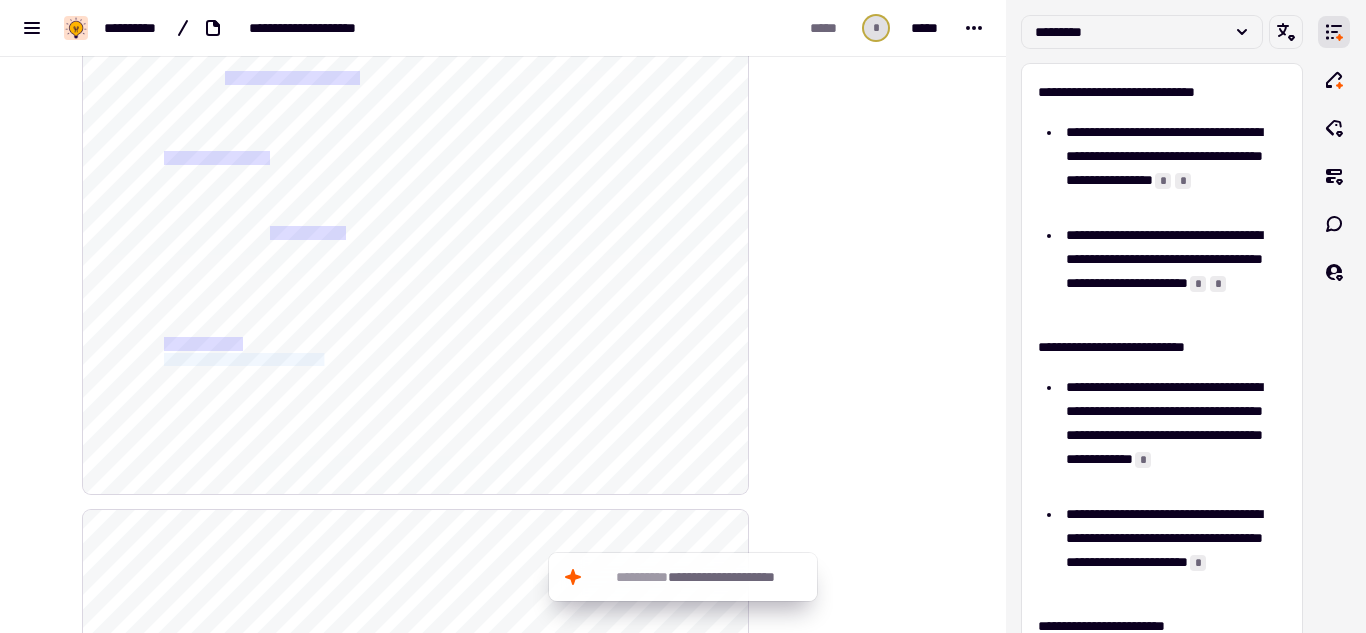 click on "**********" 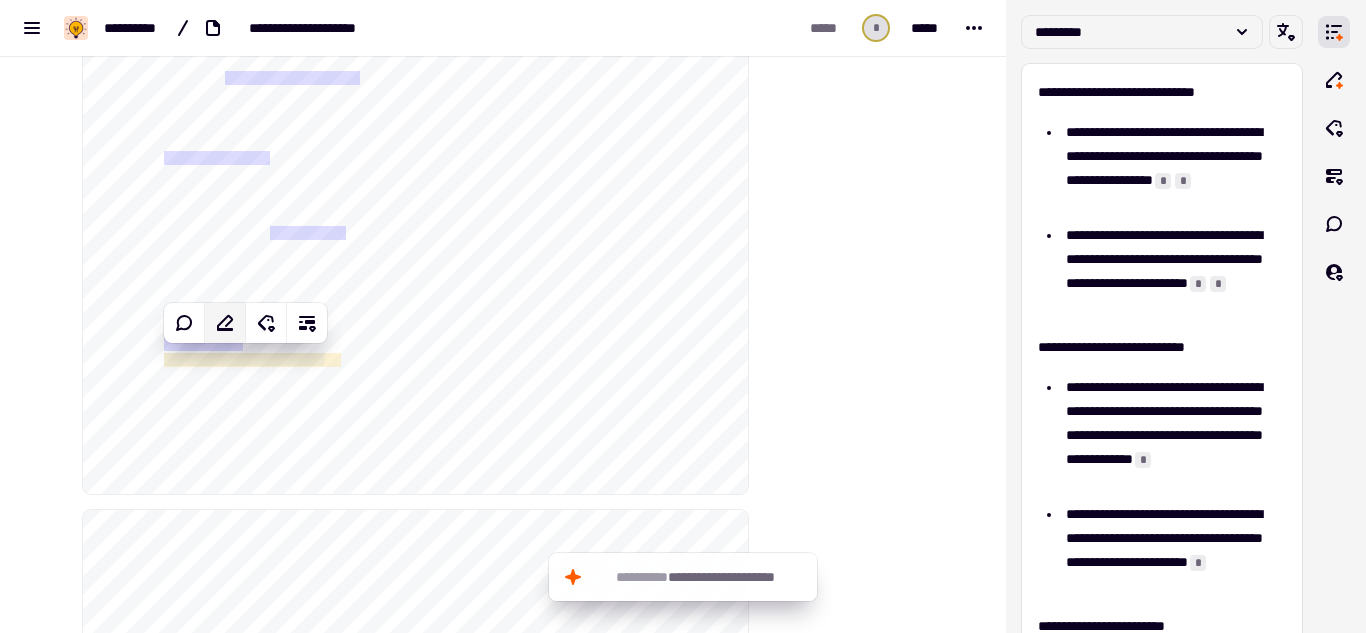 click 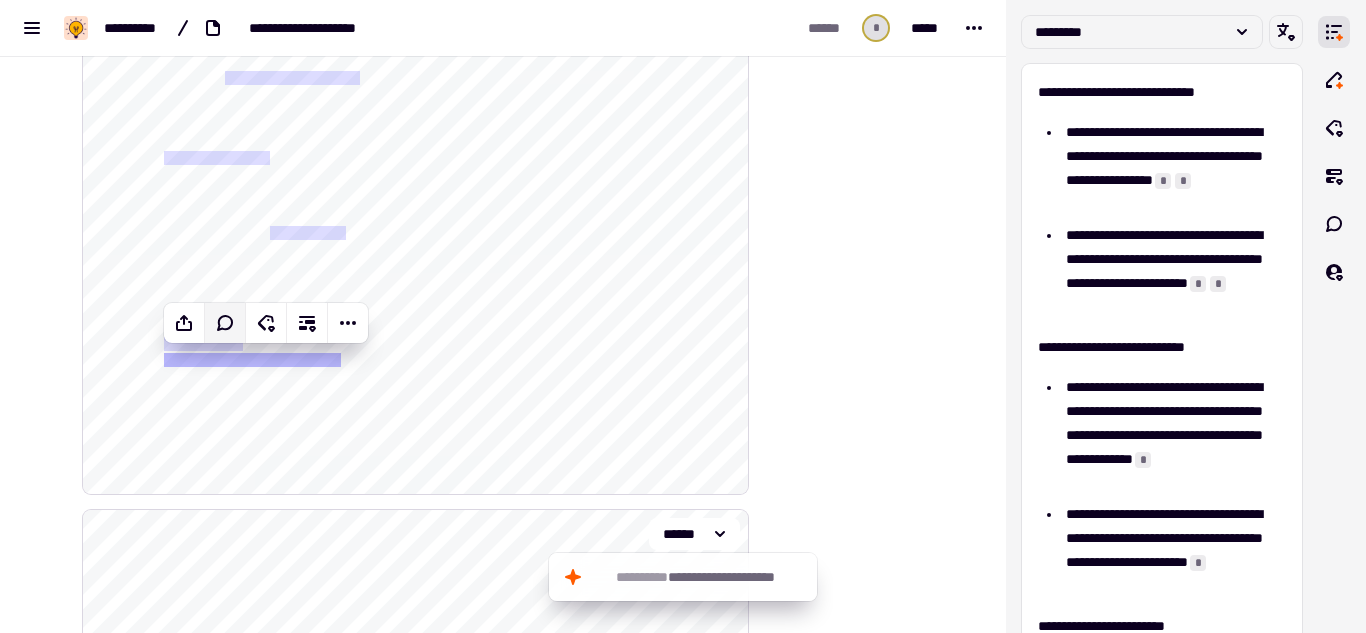 click on "**********" 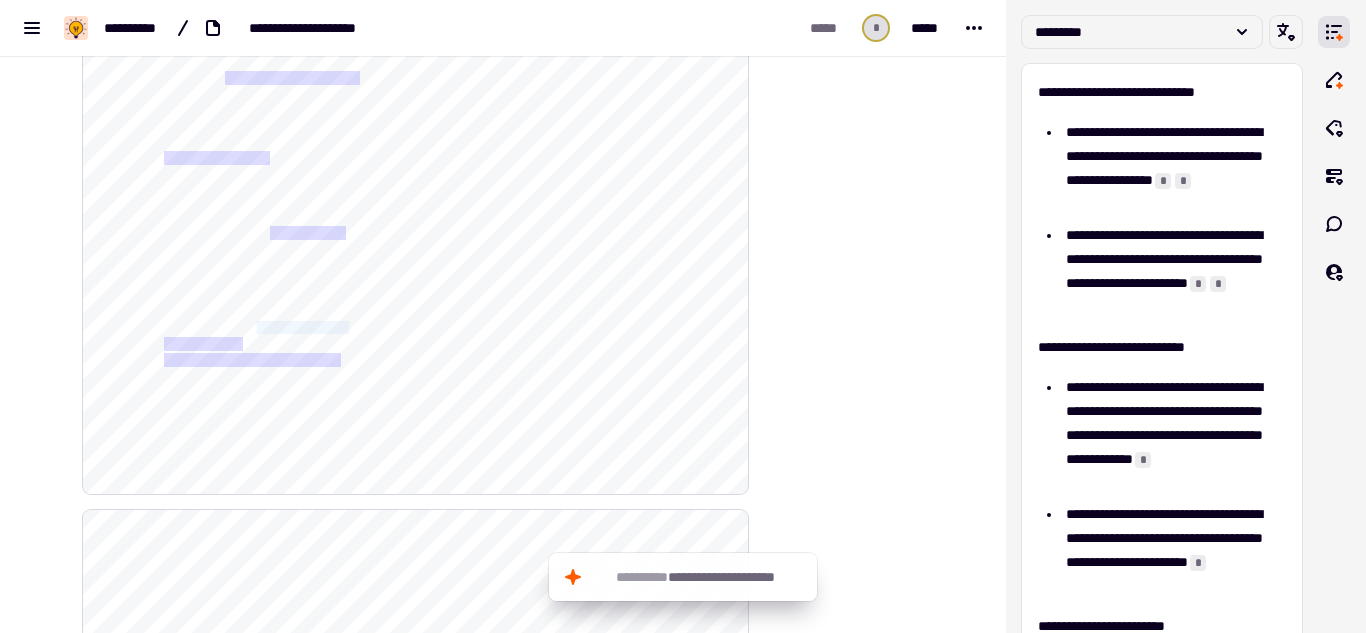 drag, startPoint x: 243, startPoint y: 325, endPoint x: 154, endPoint y: 325, distance: 89 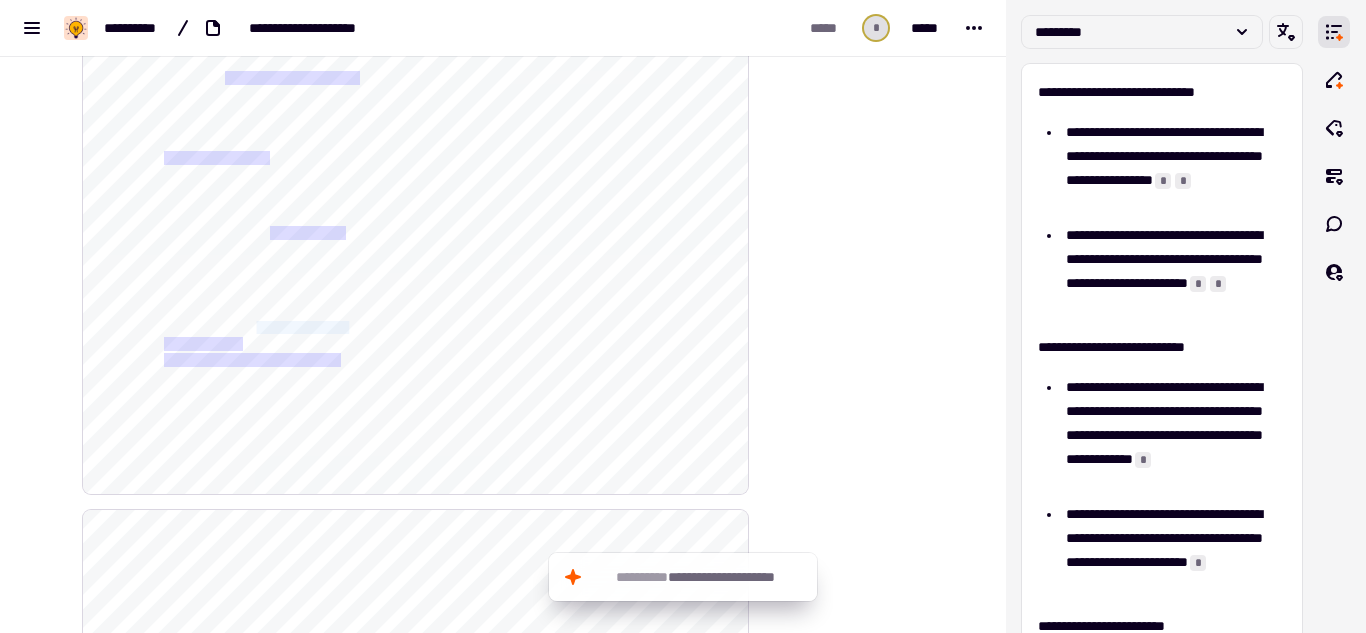 click on "**********" 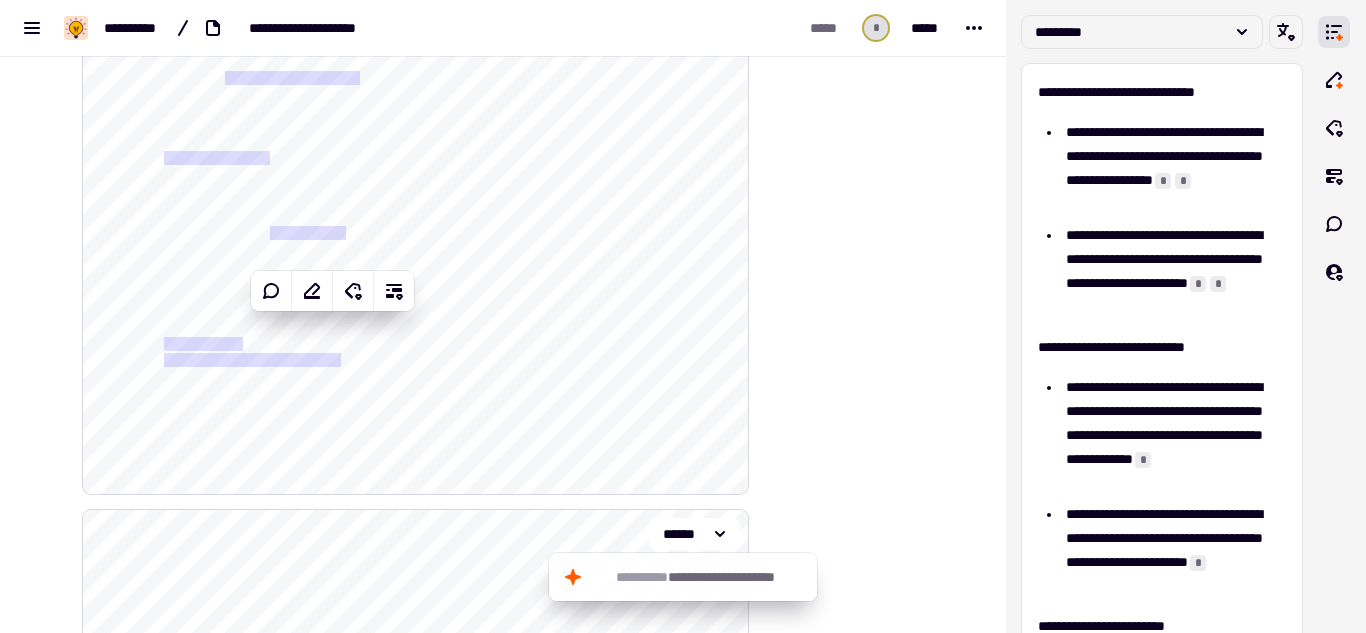 click on "**********" 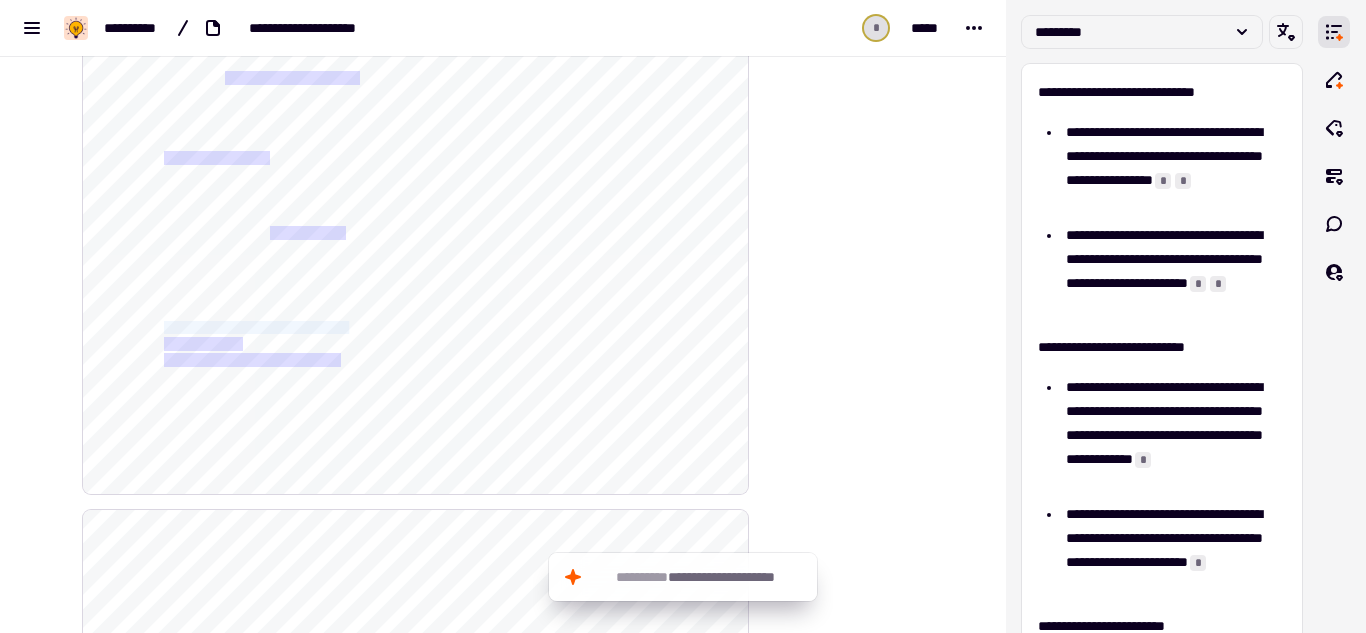 drag, startPoint x: 351, startPoint y: 326, endPoint x: 156, endPoint y: 321, distance: 195.06409 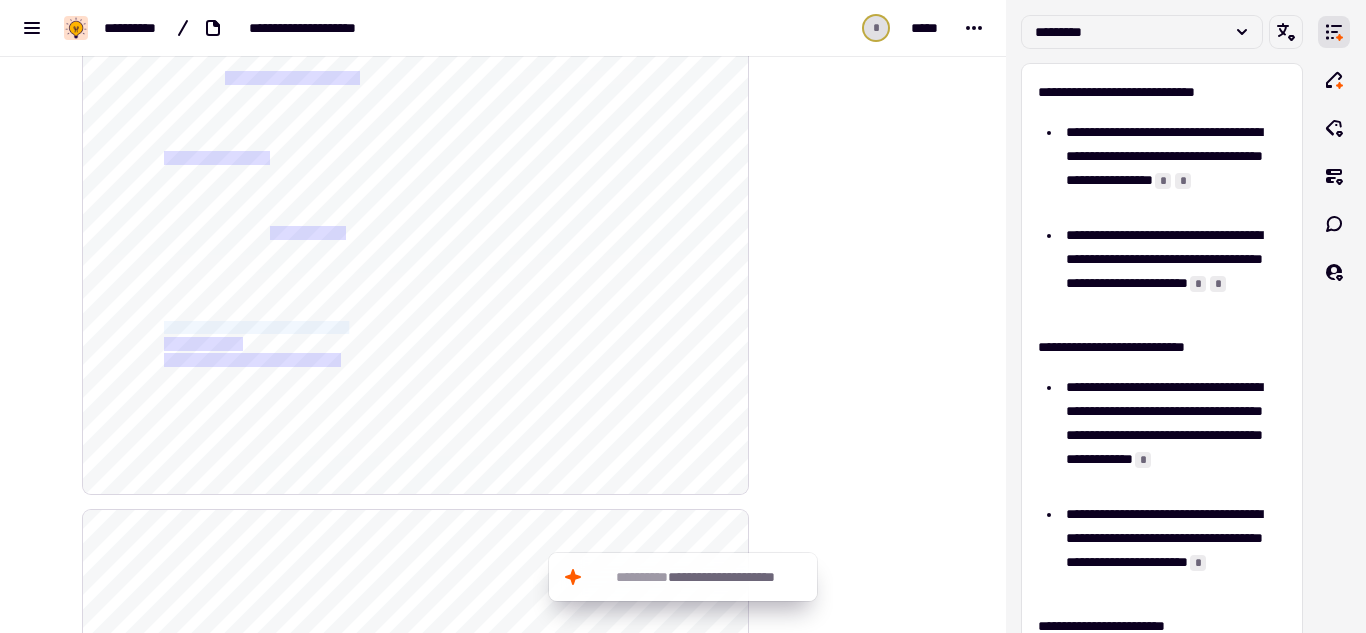 click on "**********" 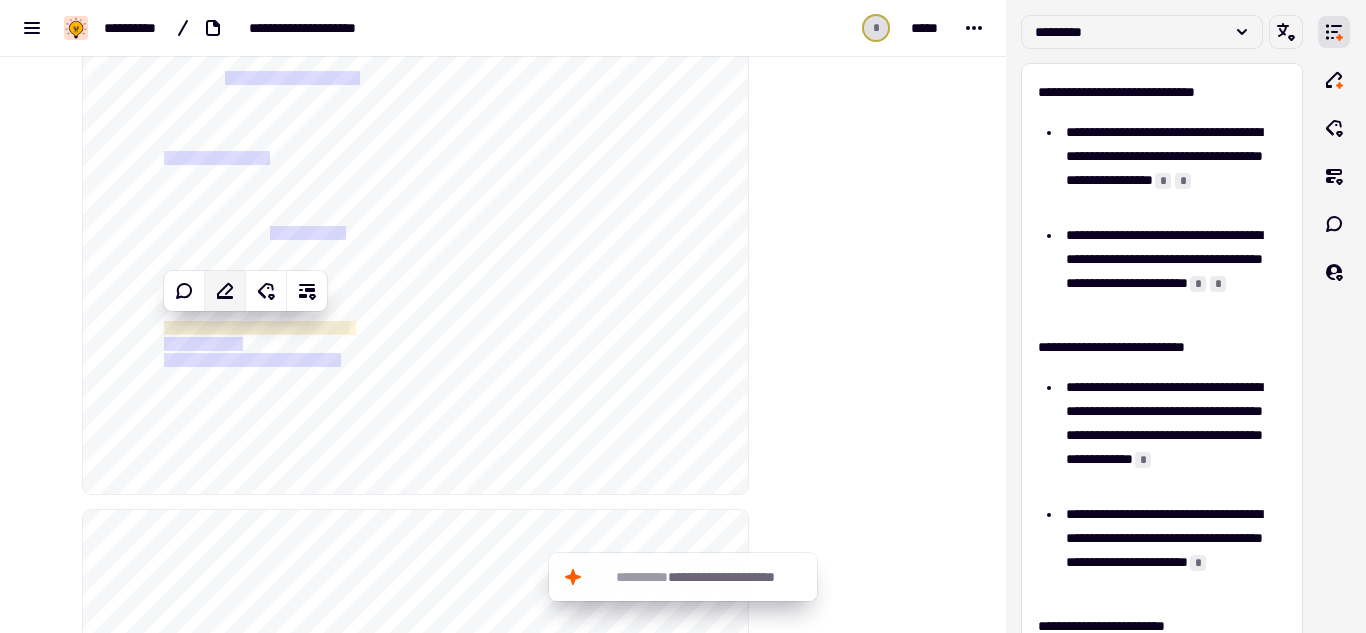 click 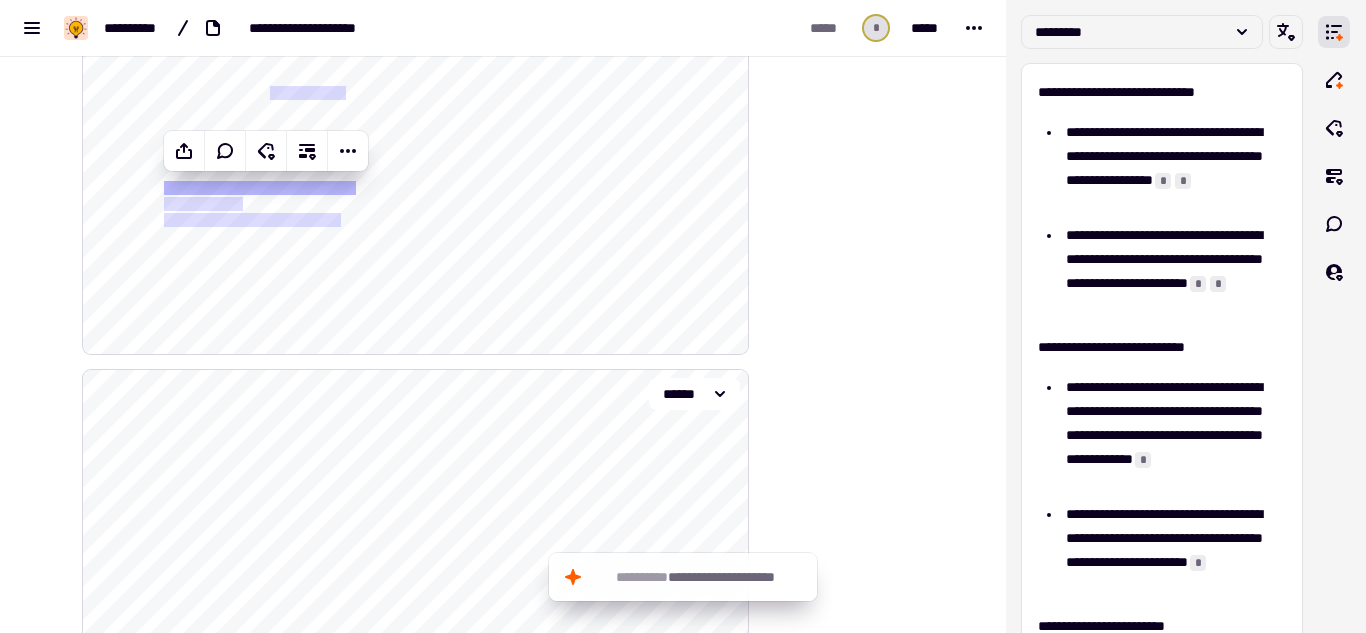 scroll, scrollTop: 813, scrollLeft: 0, axis: vertical 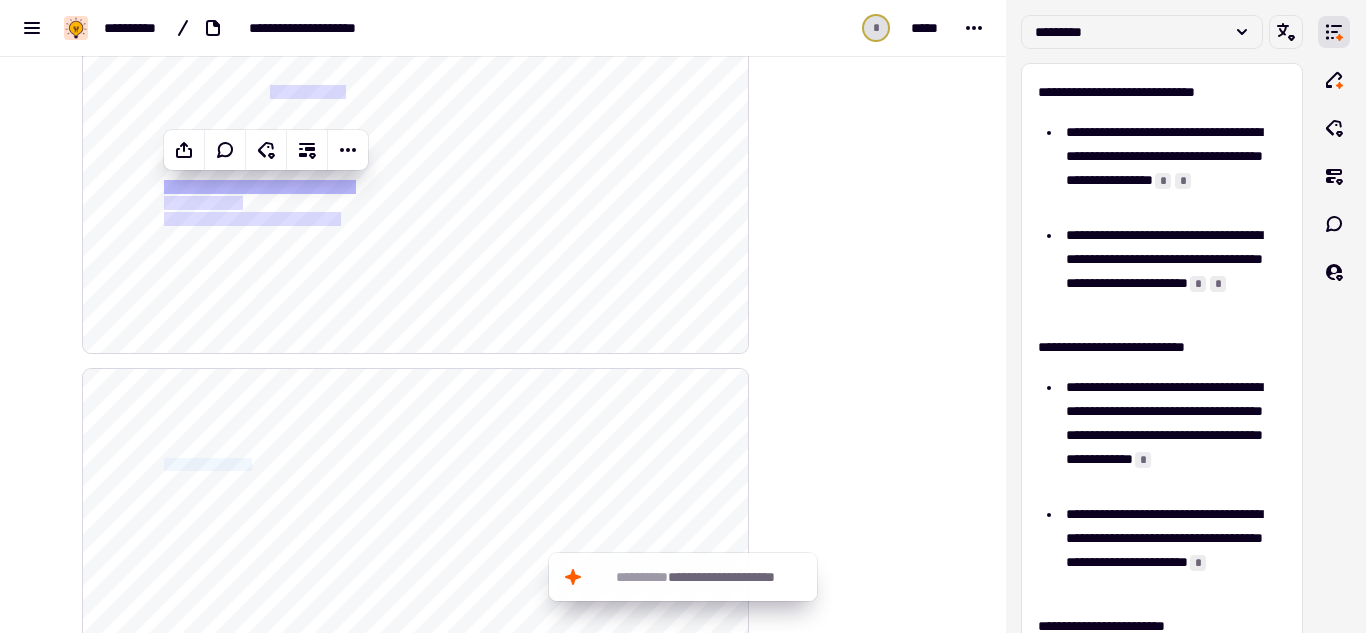 drag, startPoint x: 249, startPoint y: 460, endPoint x: 156, endPoint y: 463, distance: 93.04838 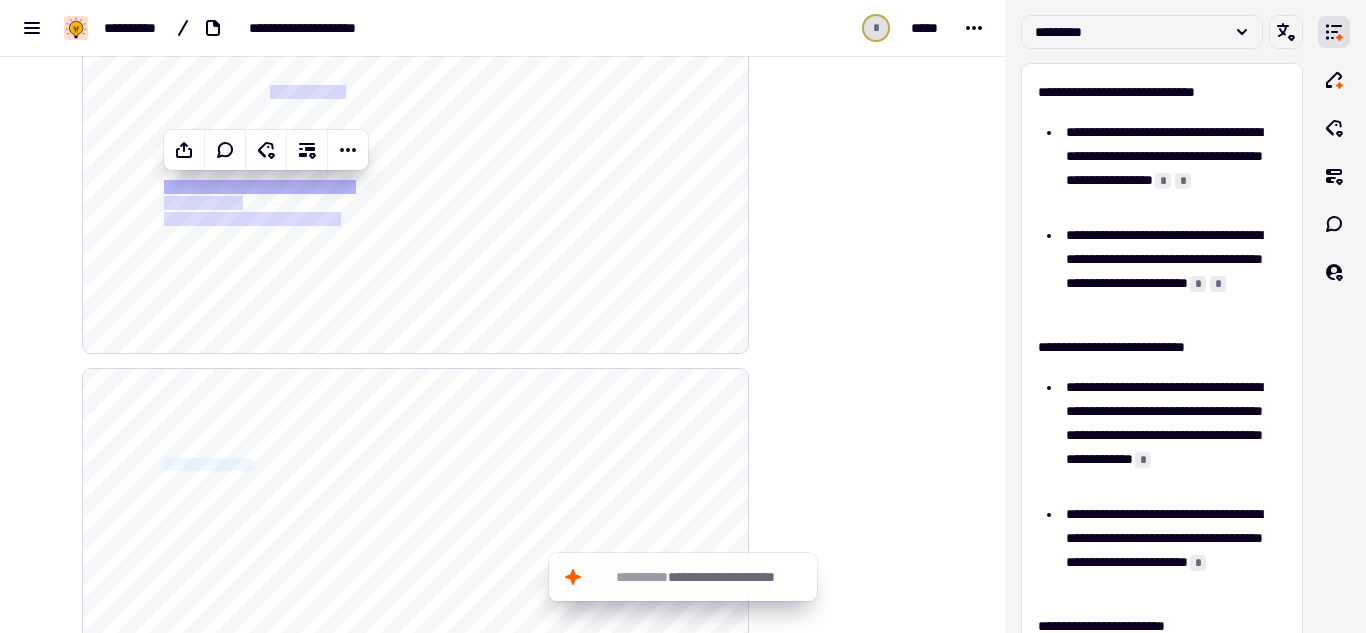 click on "**********" 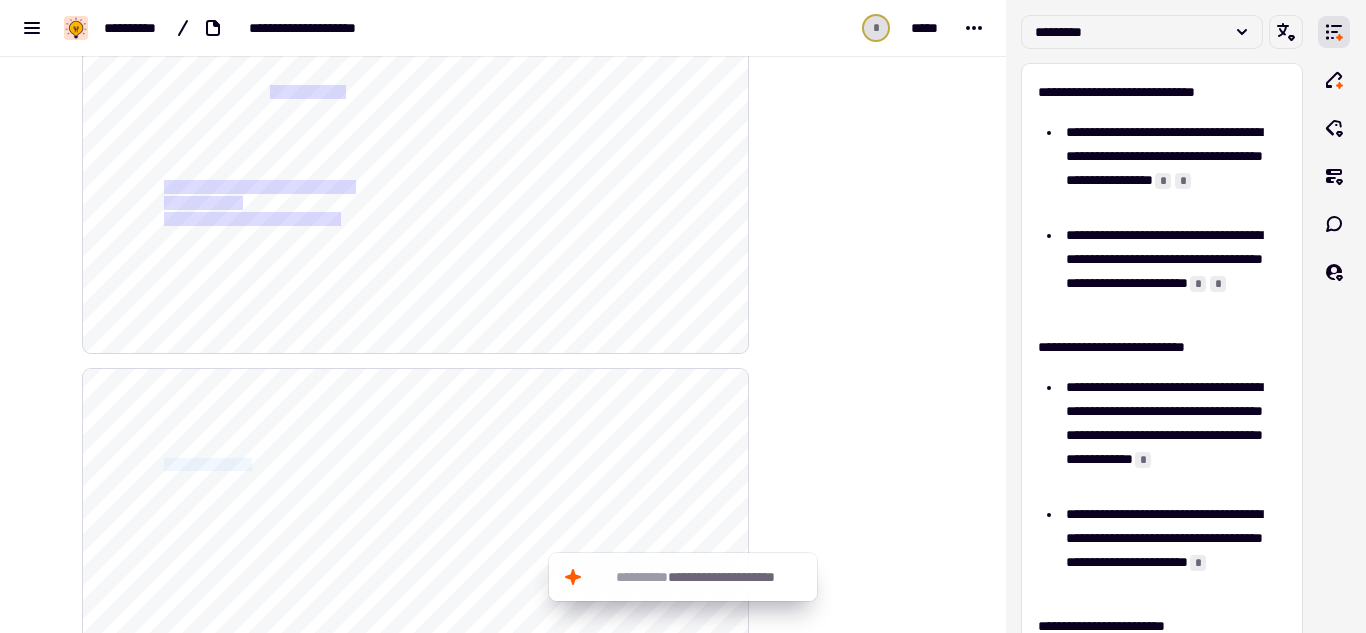 click on "**********" 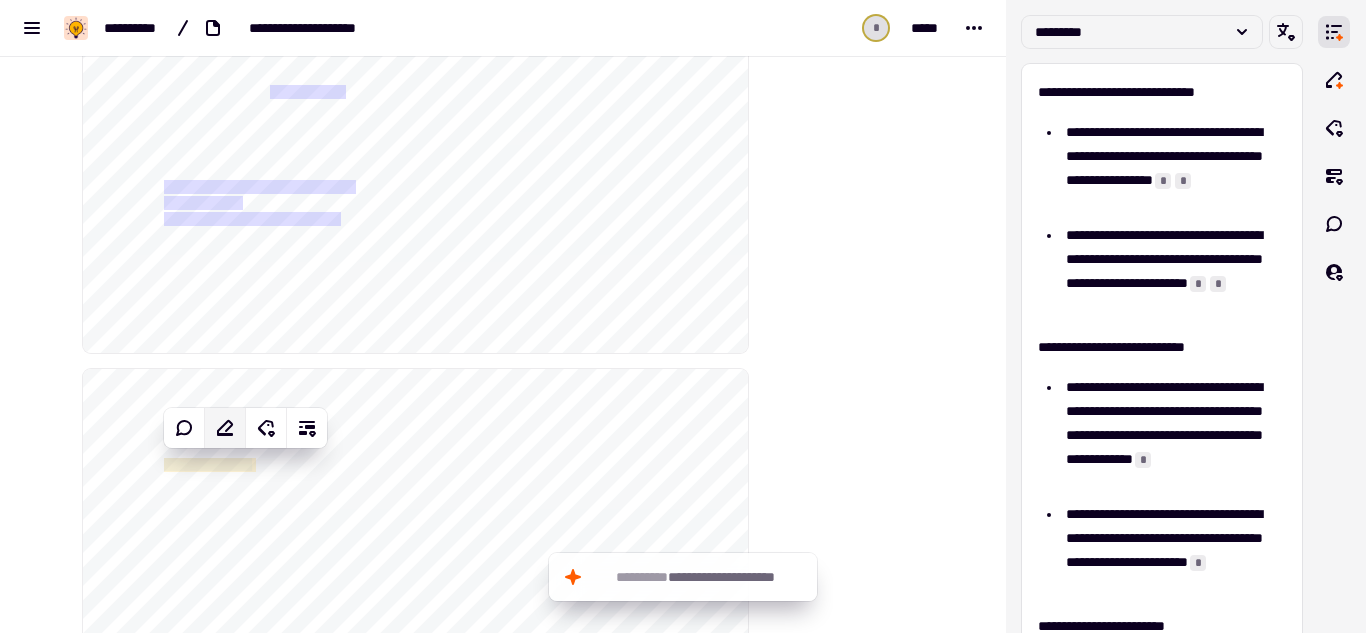 click 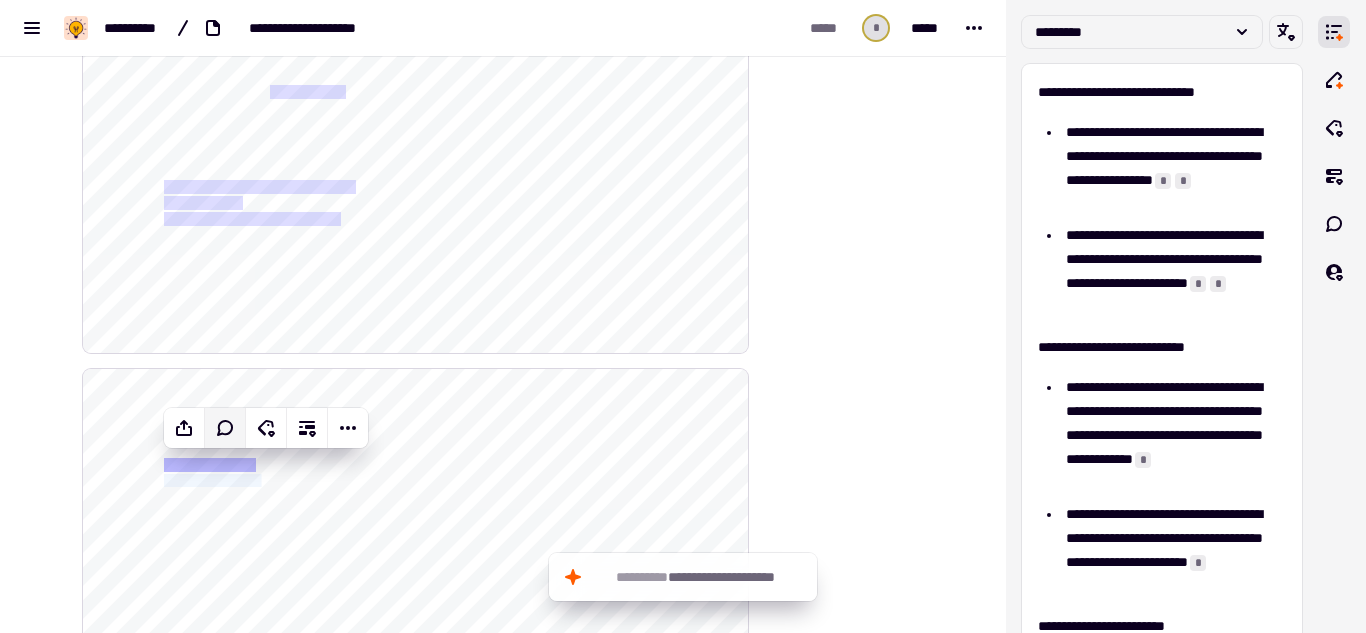 drag, startPoint x: 277, startPoint y: 481, endPoint x: 157, endPoint y: 476, distance: 120.10412 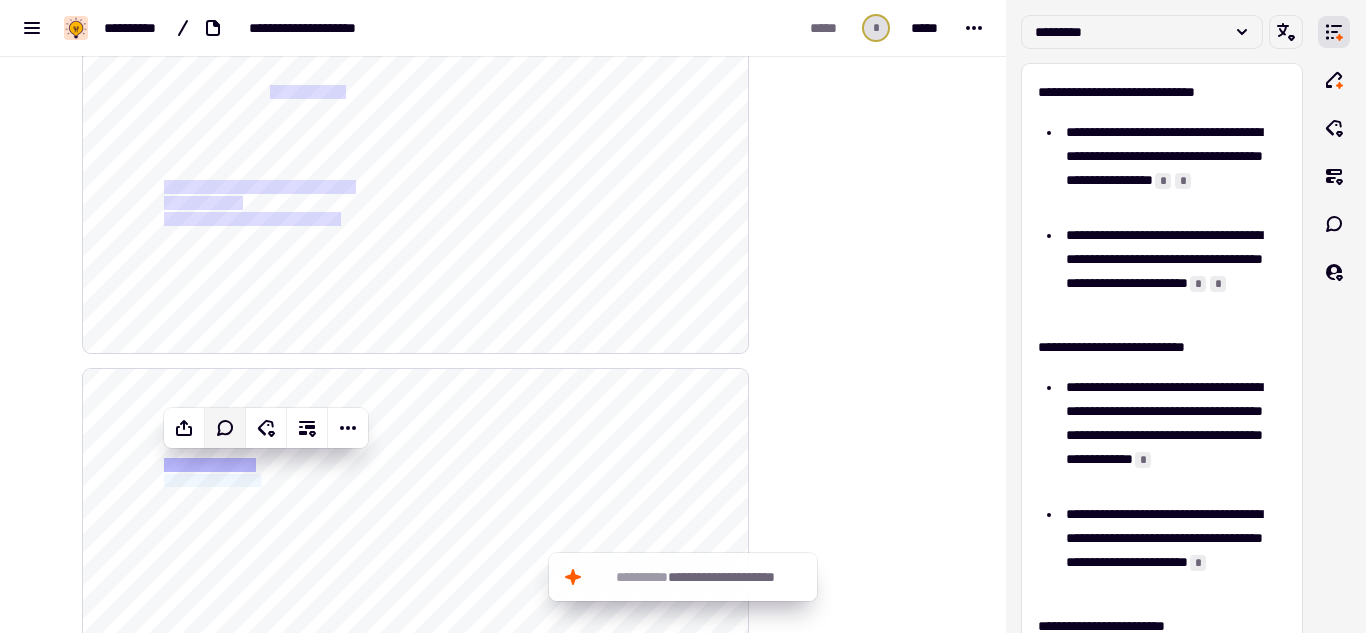 click on "**********" 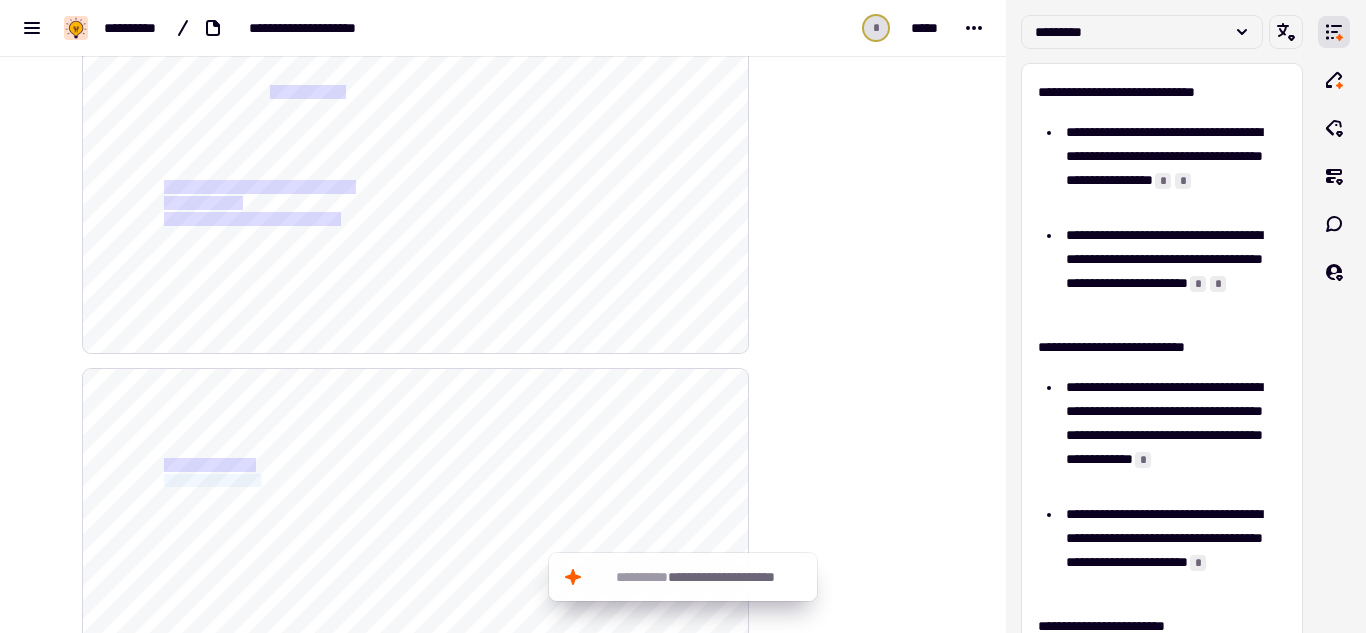 drag, startPoint x: 278, startPoint y: 481, endPoint x: 157, endPoint y: 480, distance: 121.004135 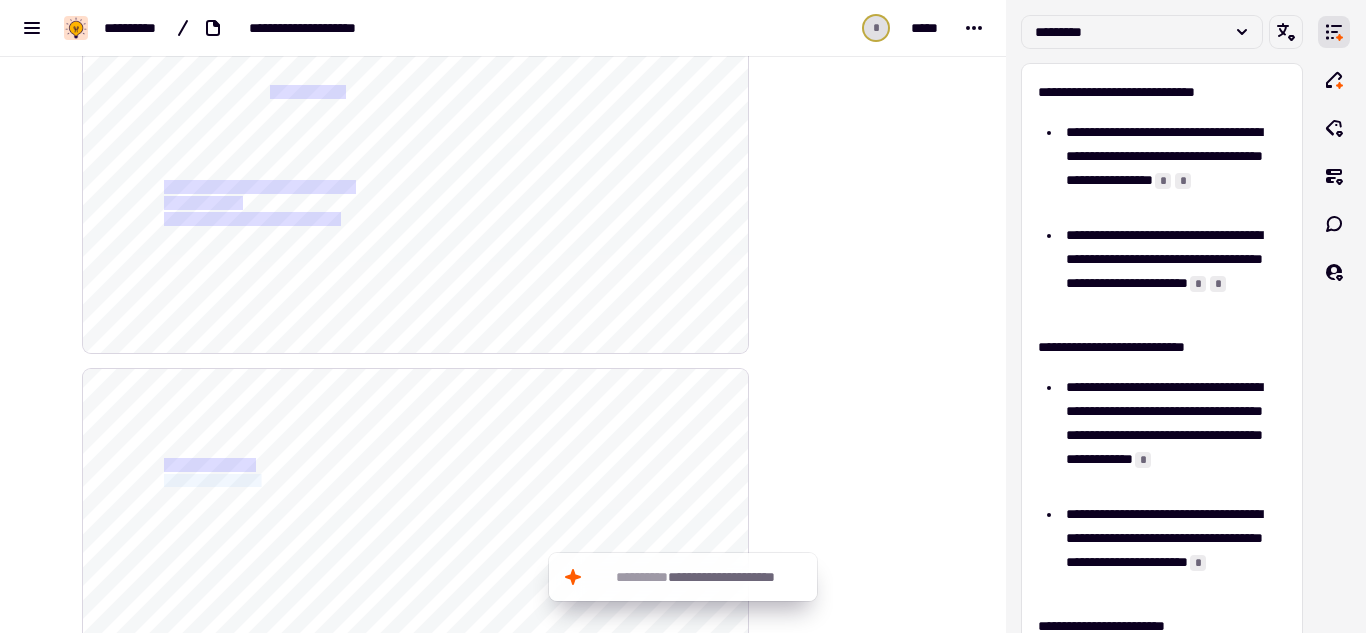 click on "**********" 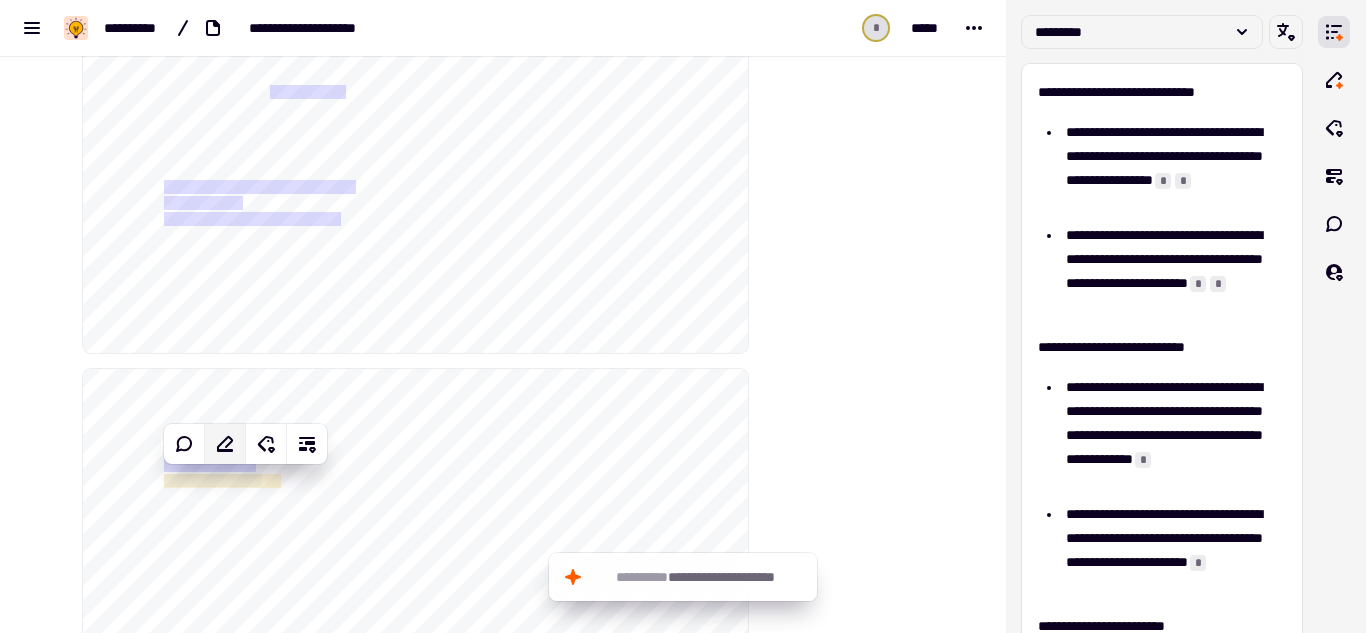 click 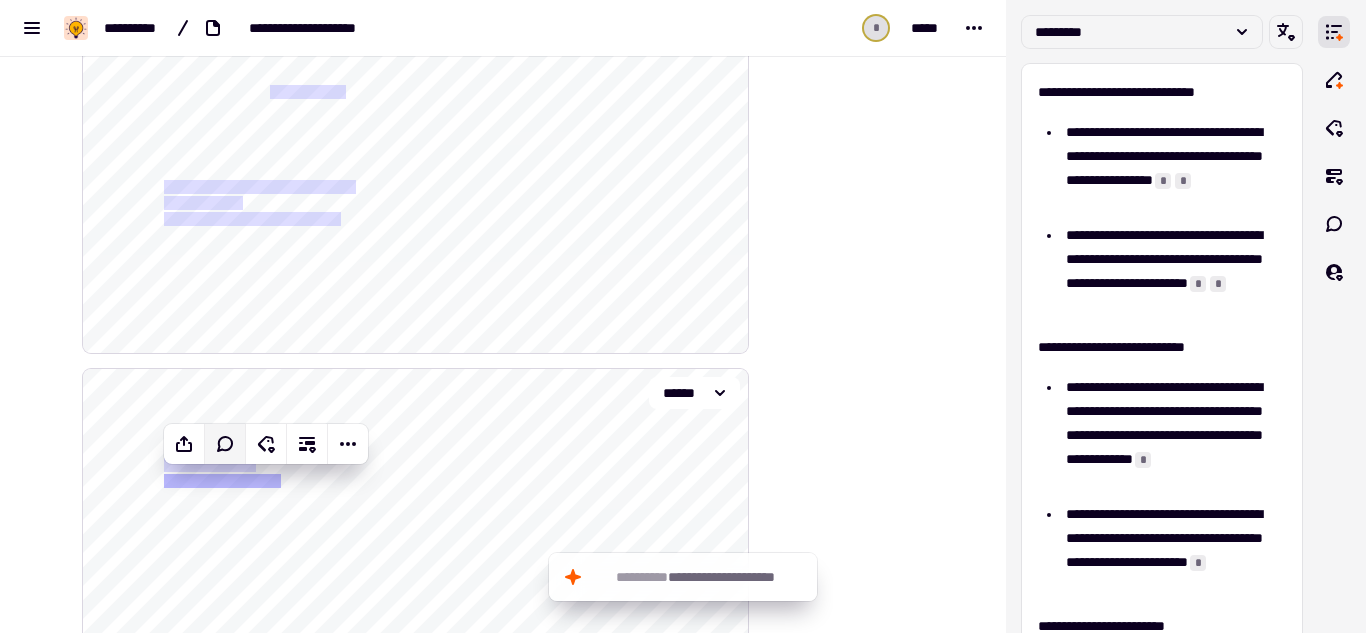 click on "**********" 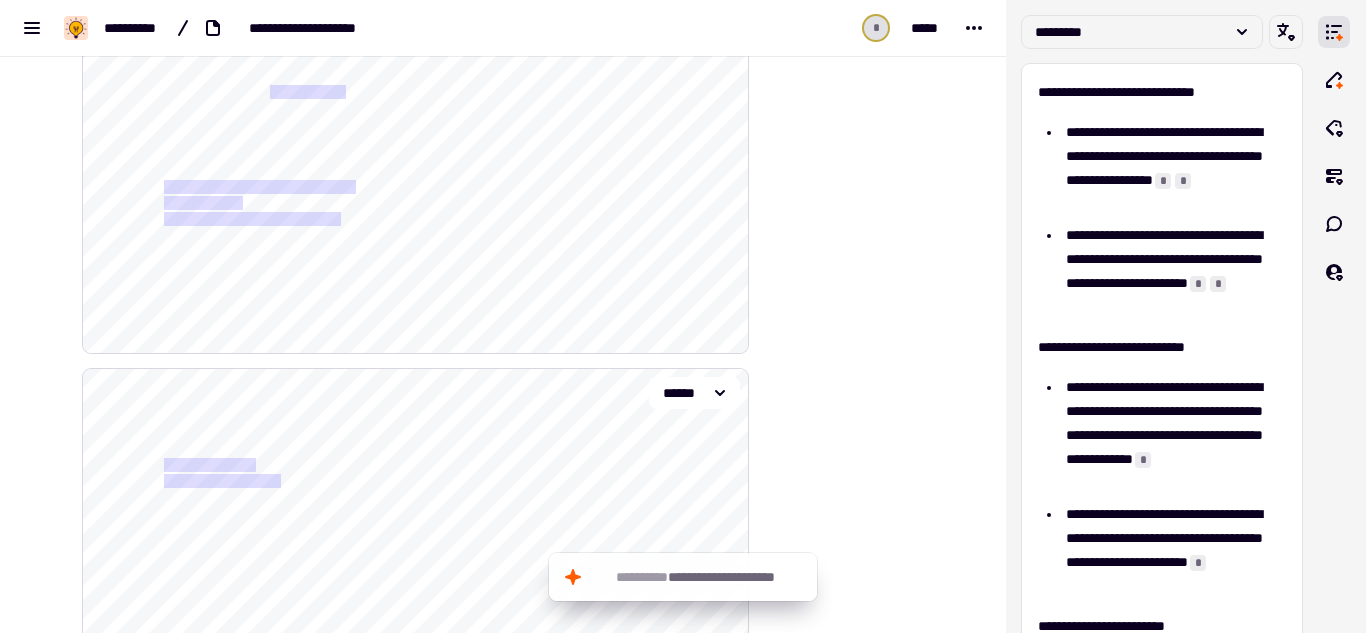 click on "**********" 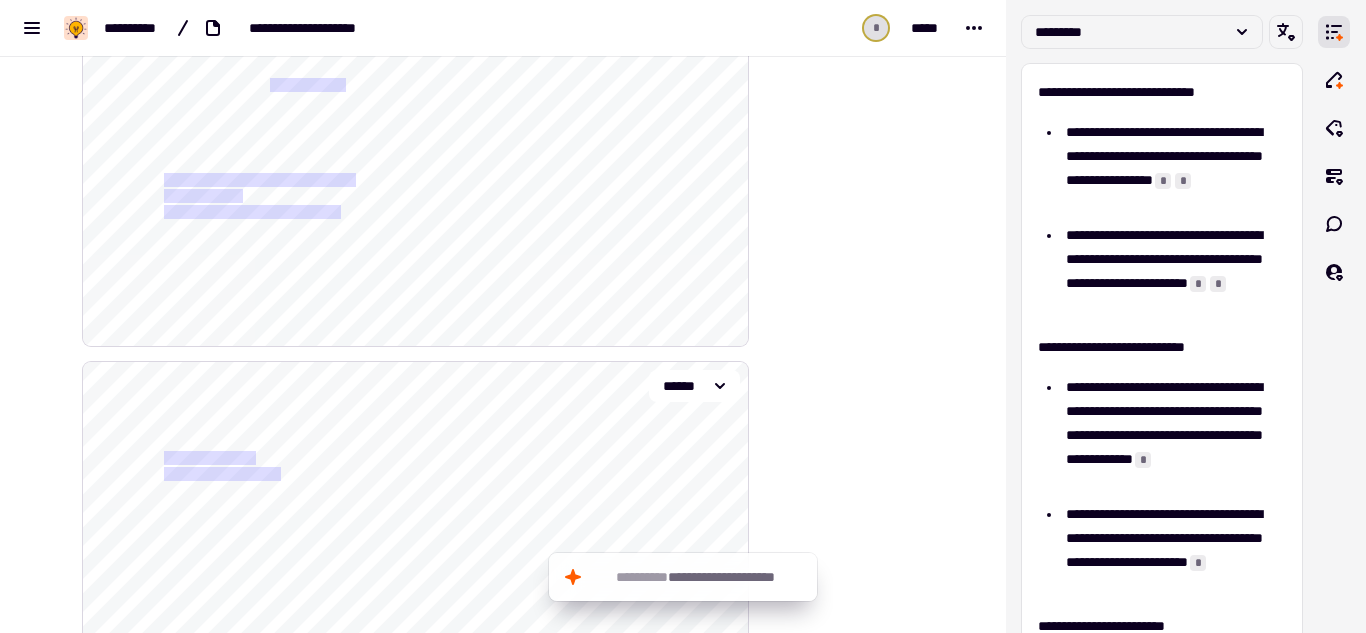 scroll, scrollTop: 823, scrollLeft: 0, axis: vertical 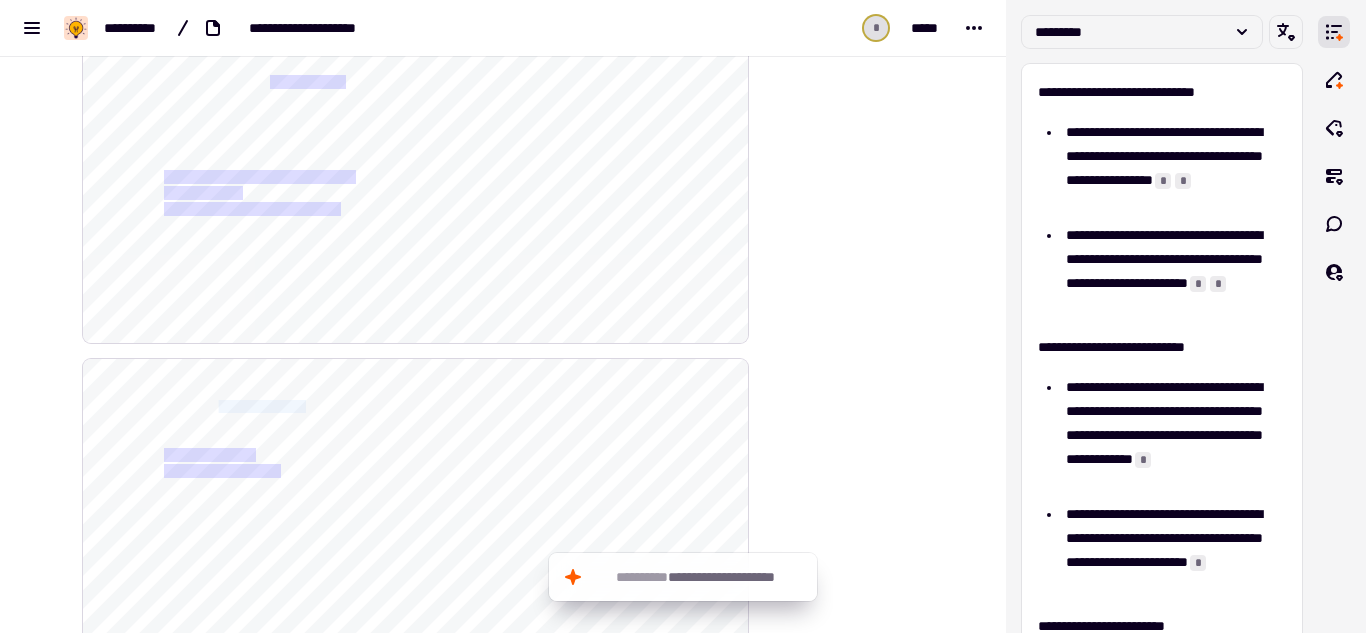 drag, startPoint x: 312, startPoint y: 406, endPoint x: 219, endPoint y: 405, distance: 93.00538 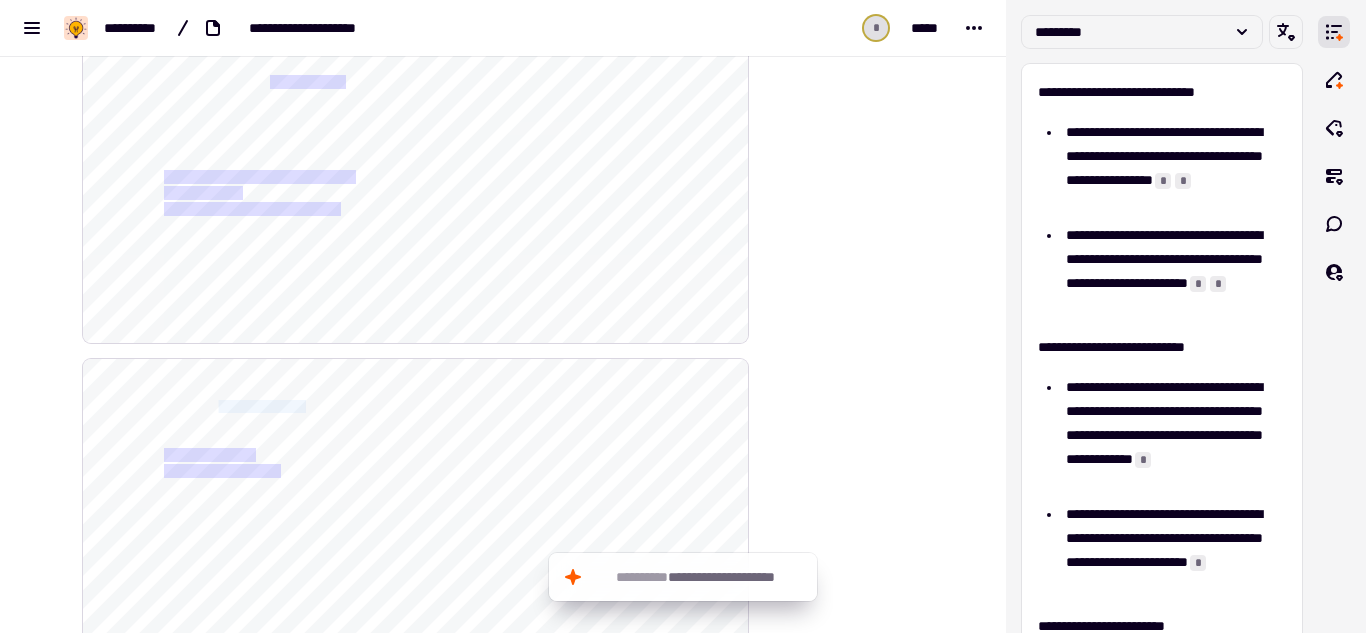 click on "**********" 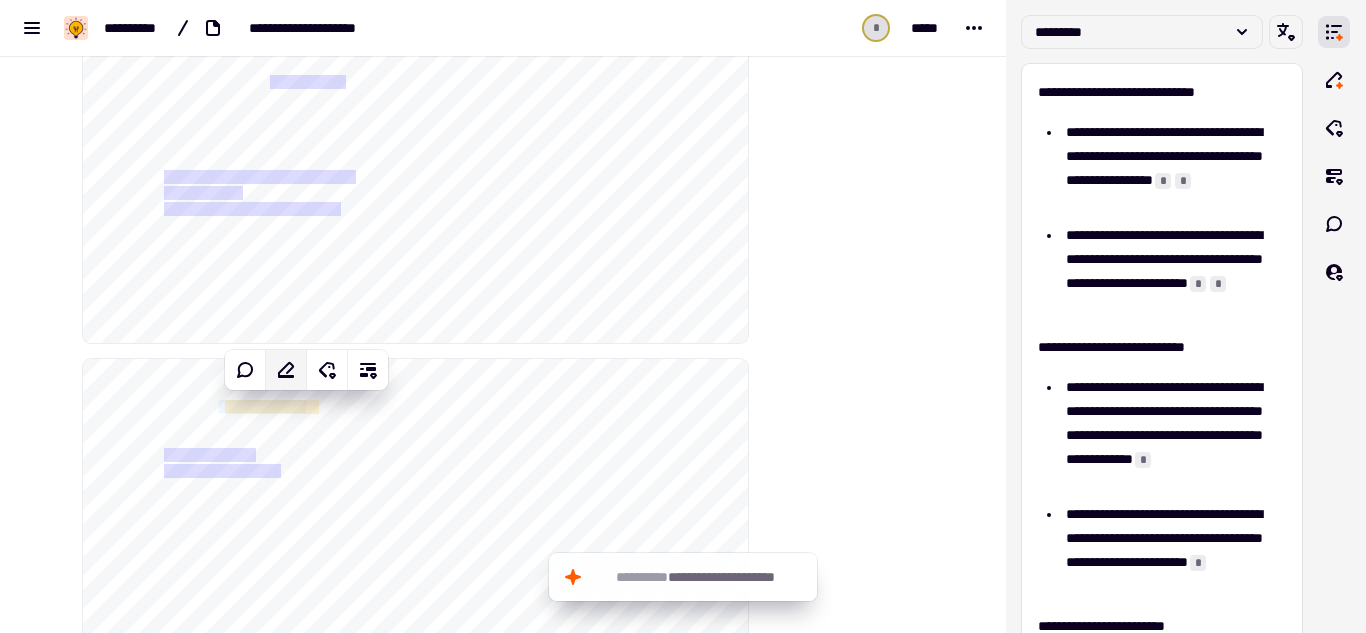 click 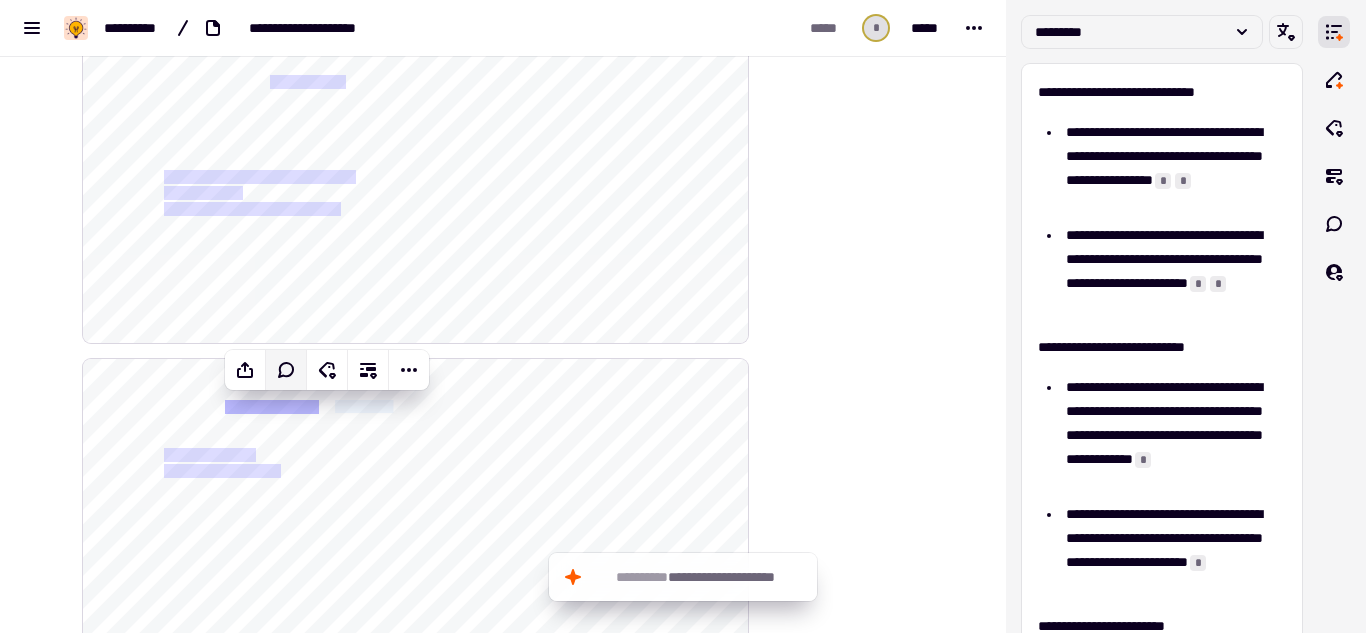 drag, startPoint x: 400, startPoint y: 404, endPoint x: 338, endPoint y: 402, distance: 62.03225 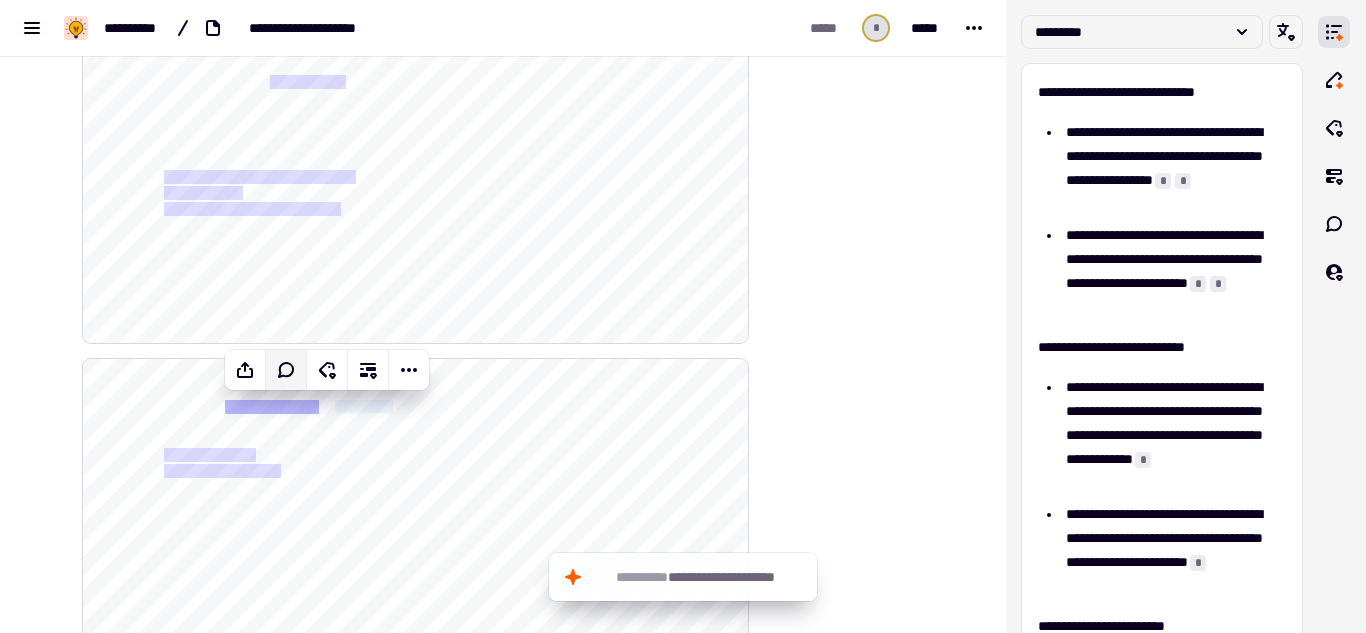 click on "**********" 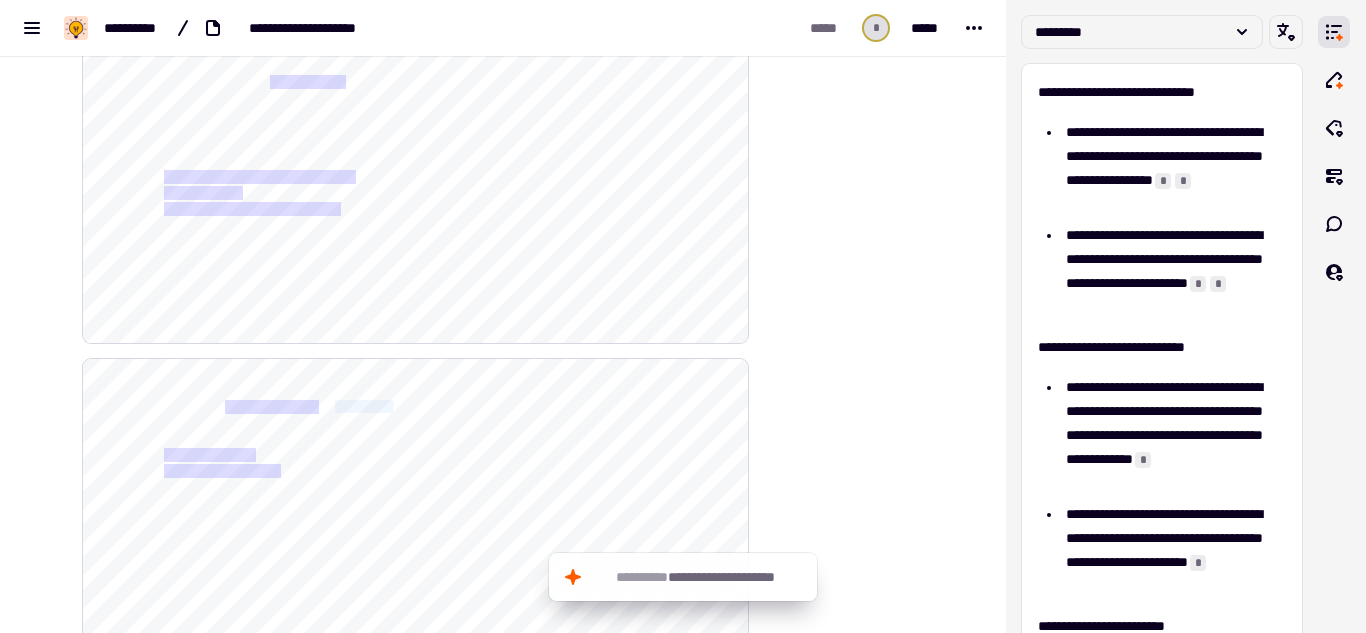 drag, startPoint x: 337, startPoint y: 405, endPoint x: 397, endPoint y: 406, distance: 60.00833 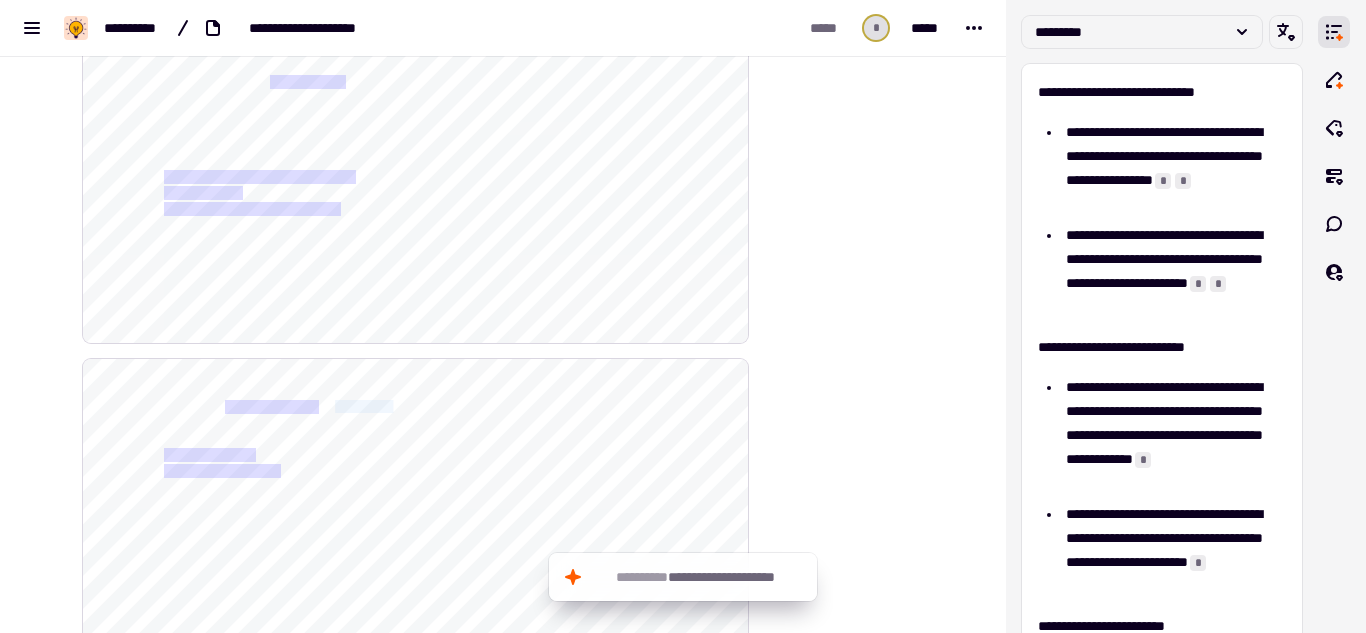 click on "**********" 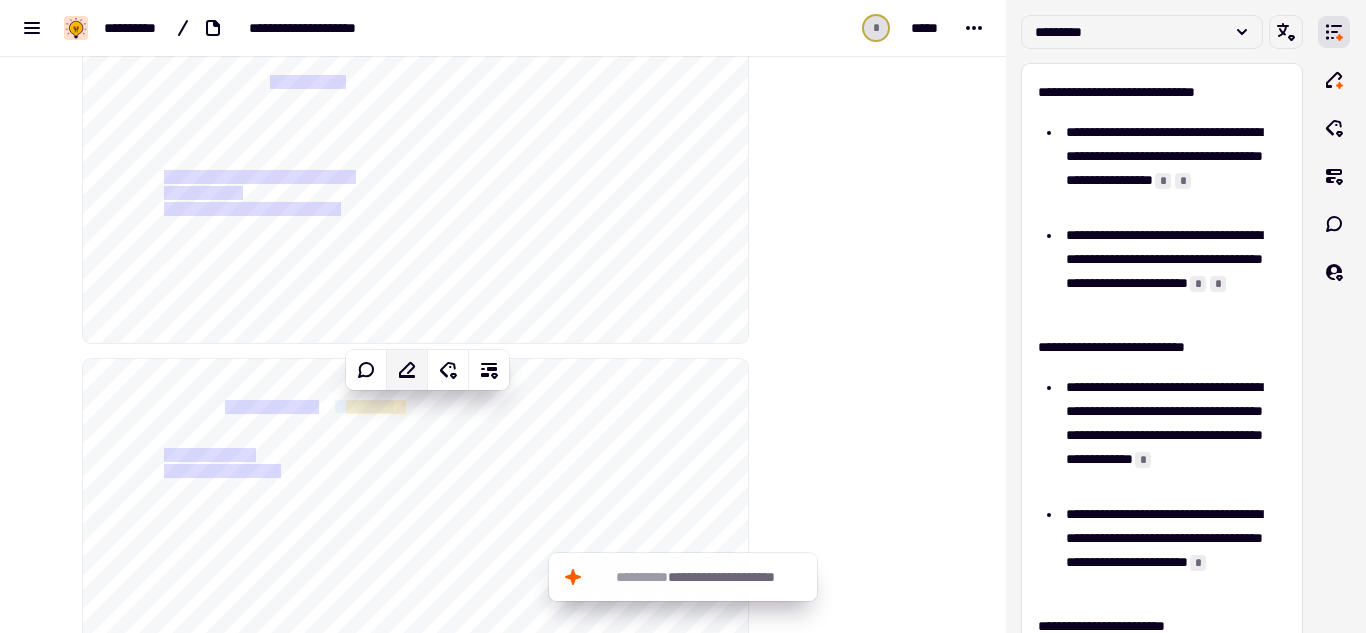 click 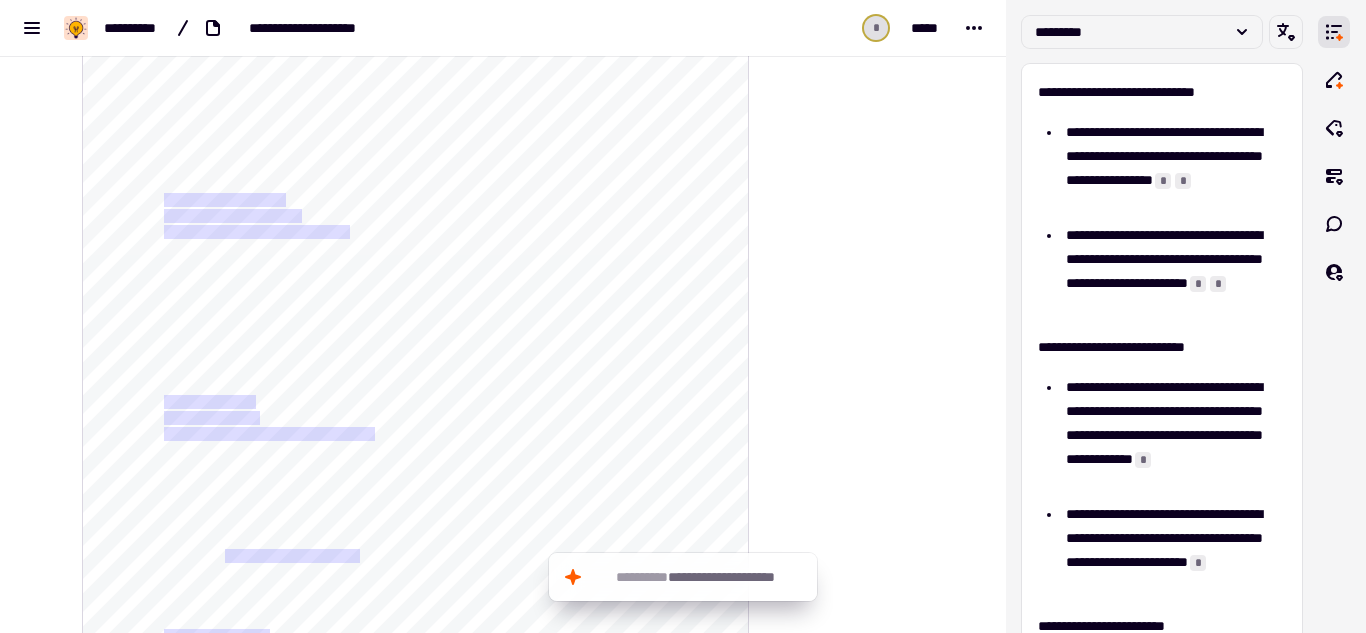 scroll, scrollTop: 0, scrollLeft: 0, axis: both 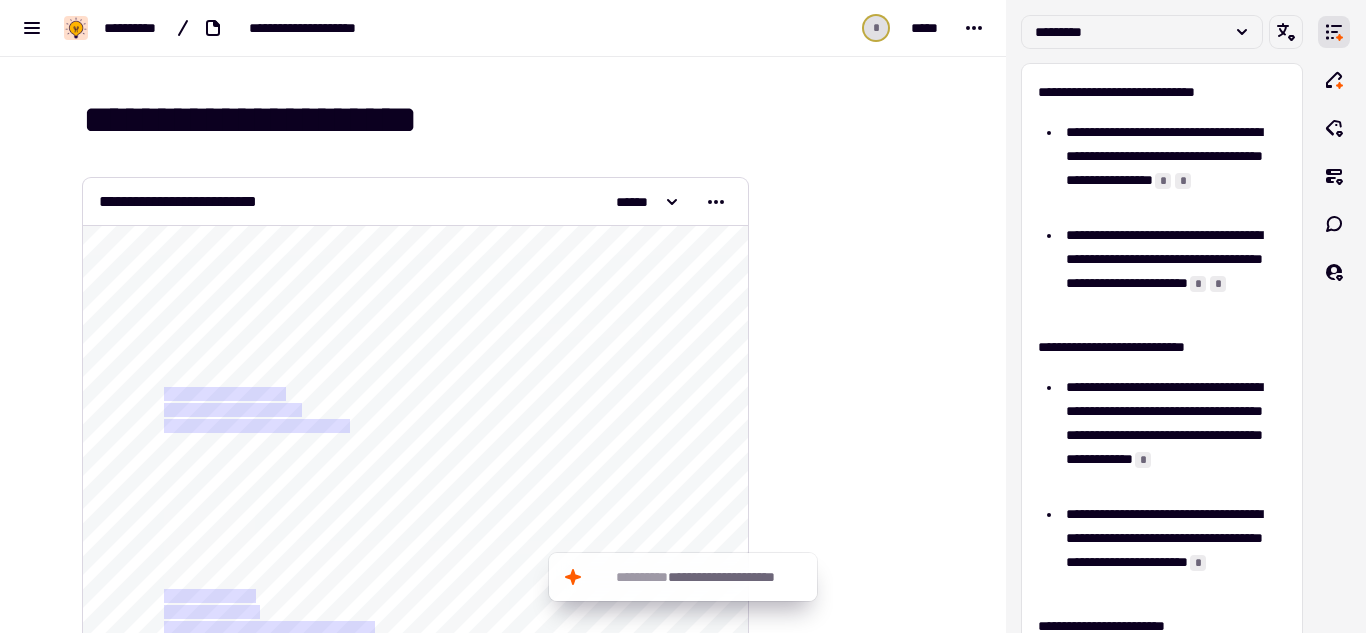 click on "**********" 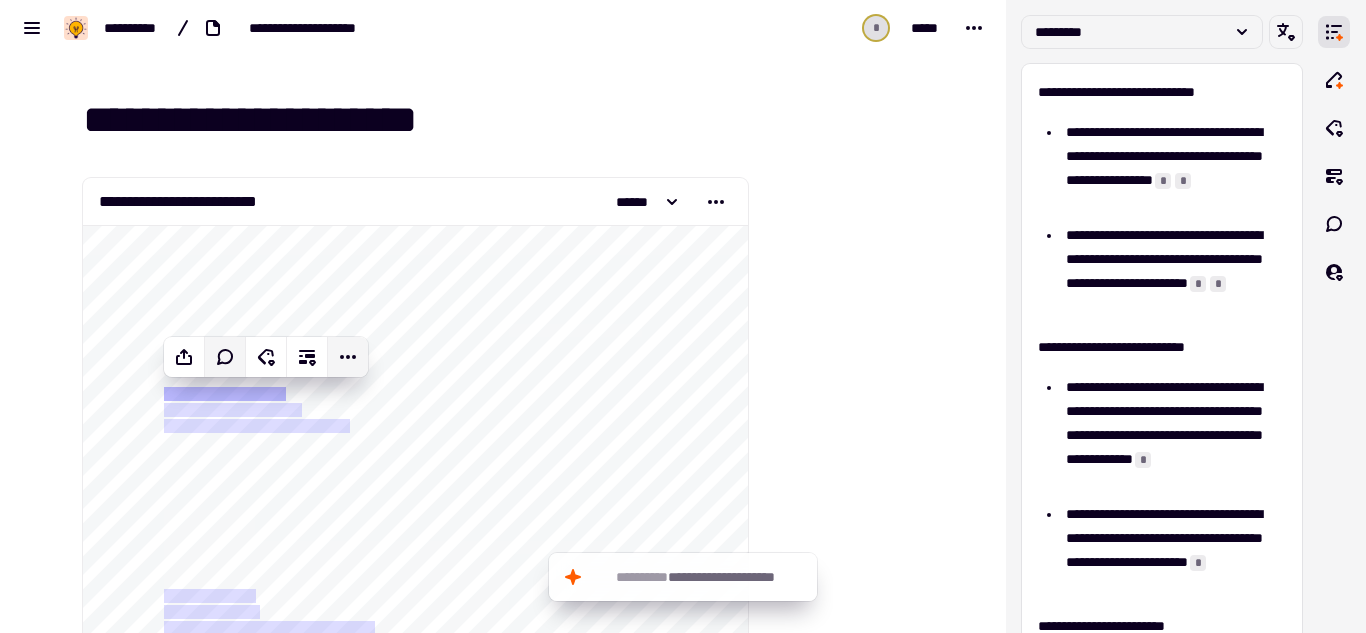 click 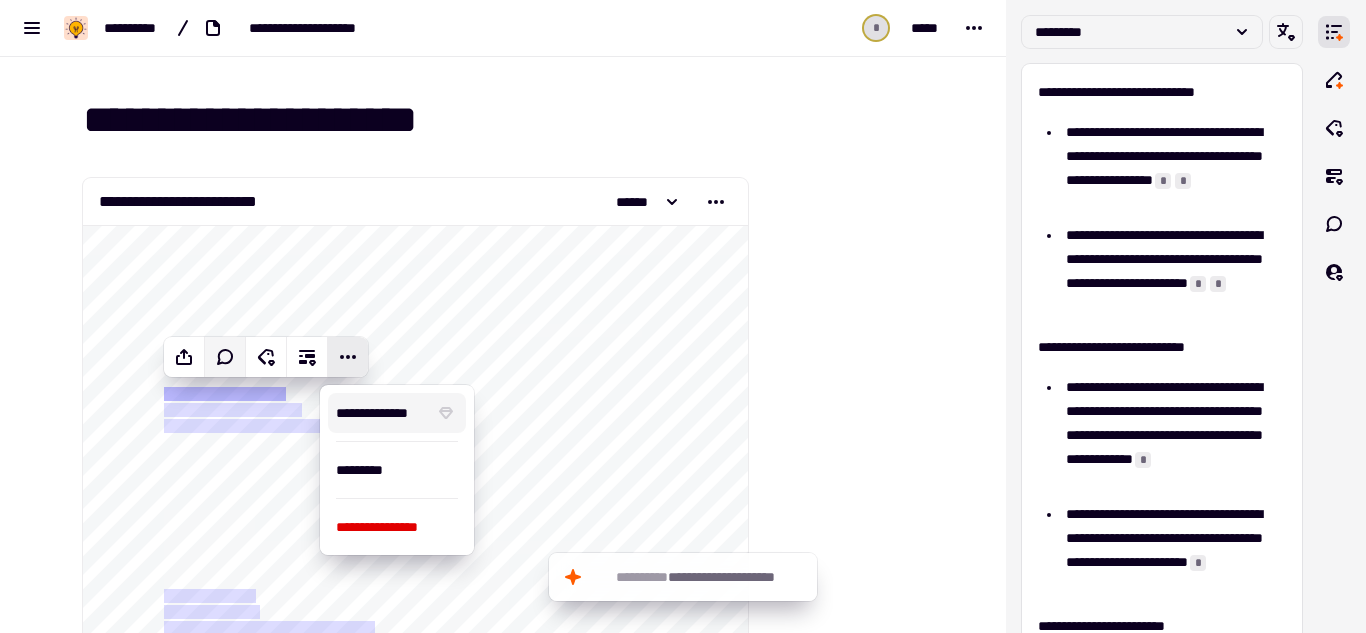 click on "**********" at bounding box center [381, 413] 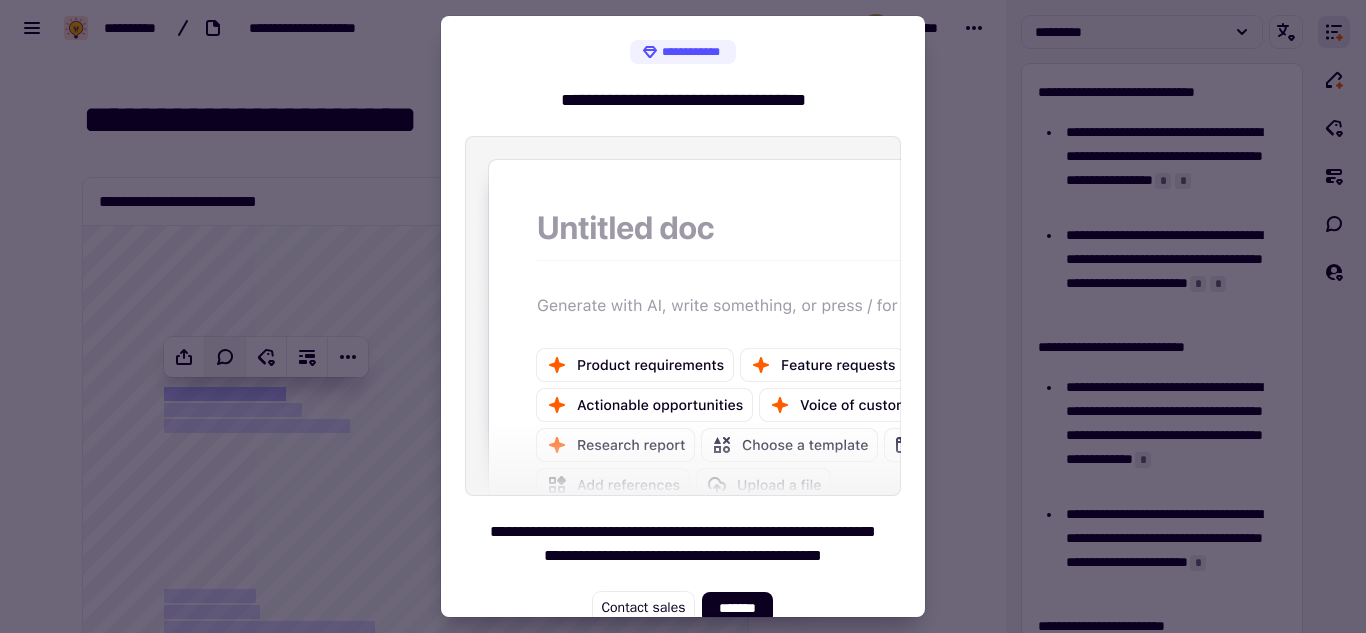click at bounding box center [683, 316] 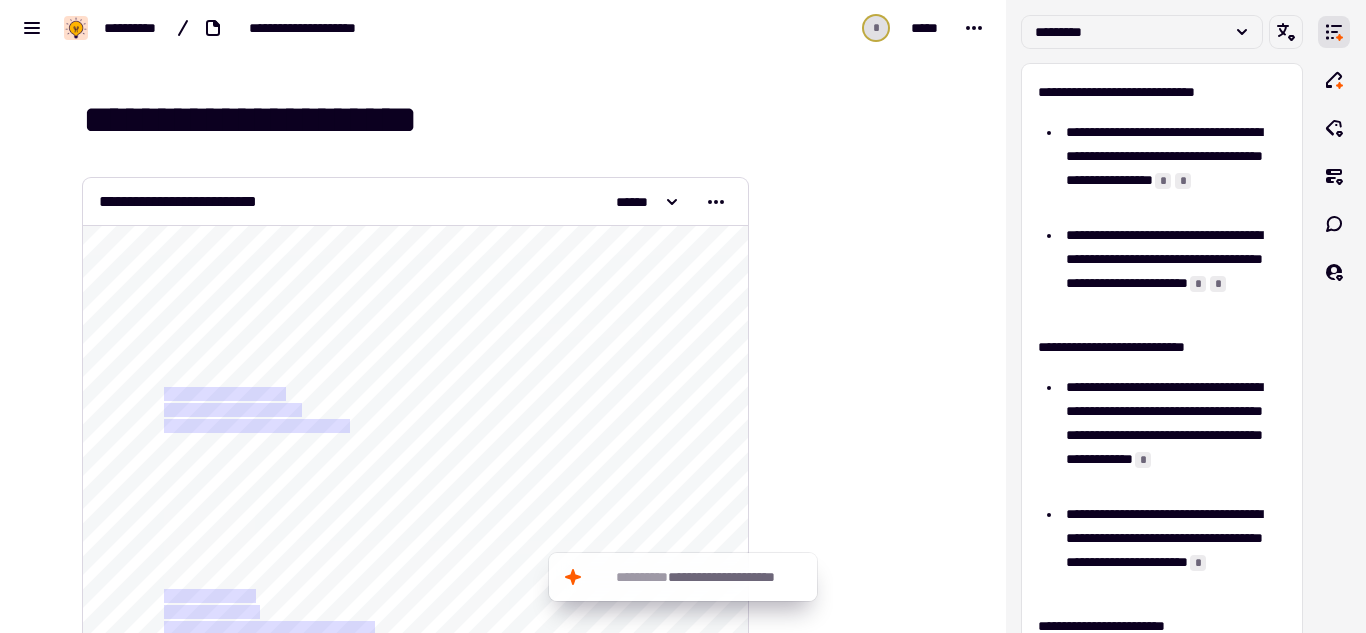 click on "**********" 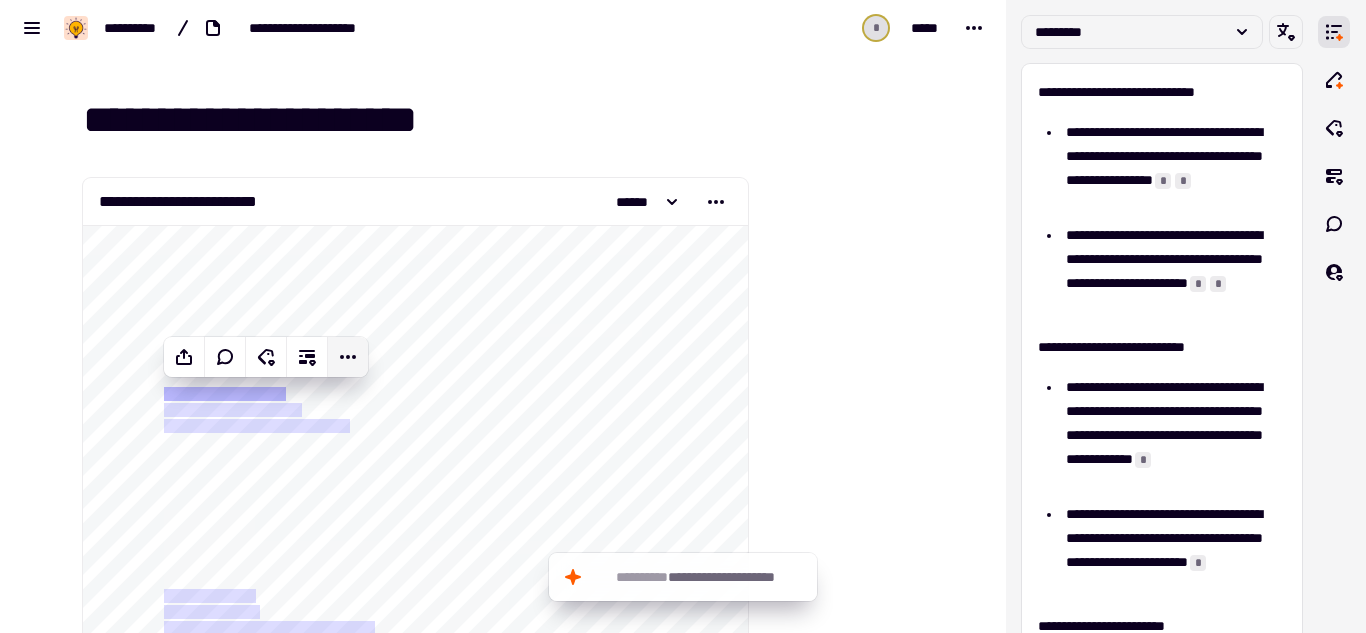 click 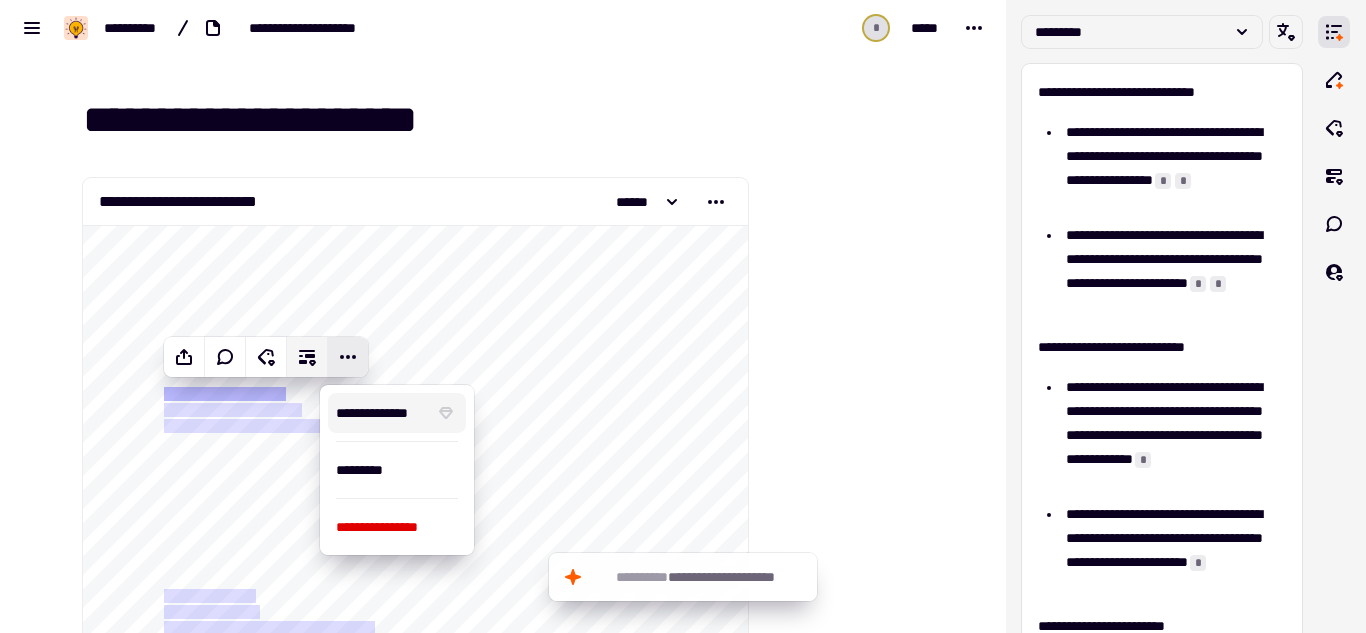 click 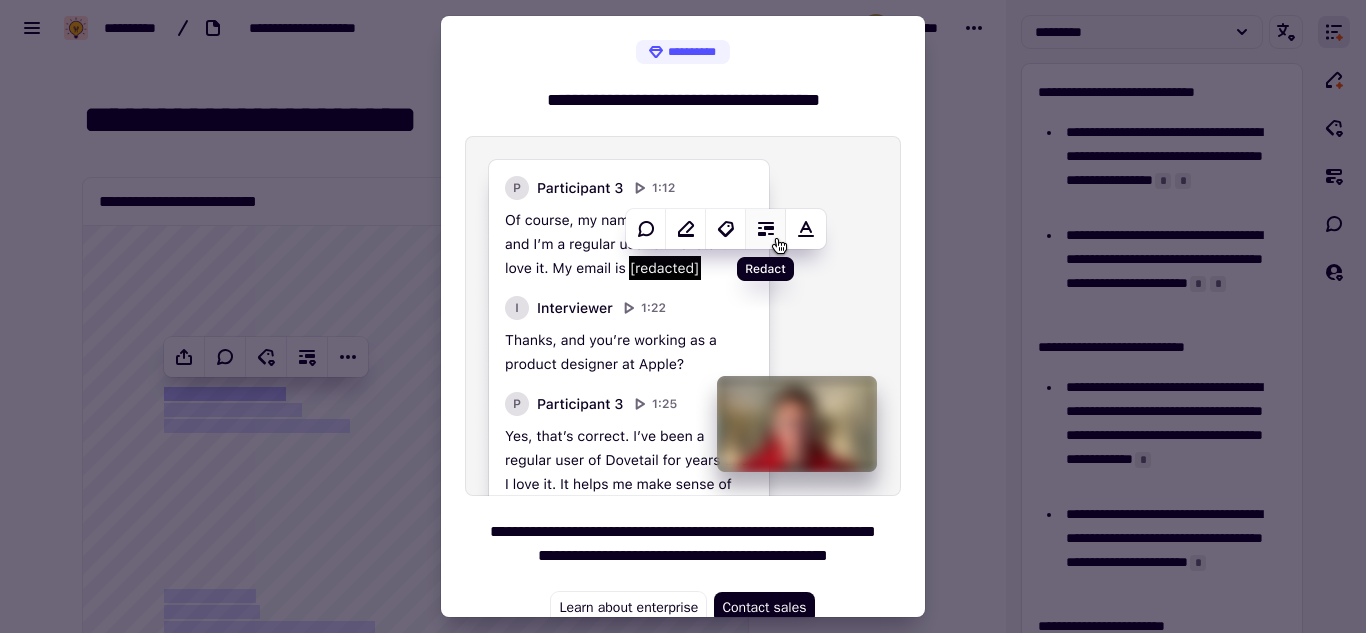 click at bounding box center [683, 316] 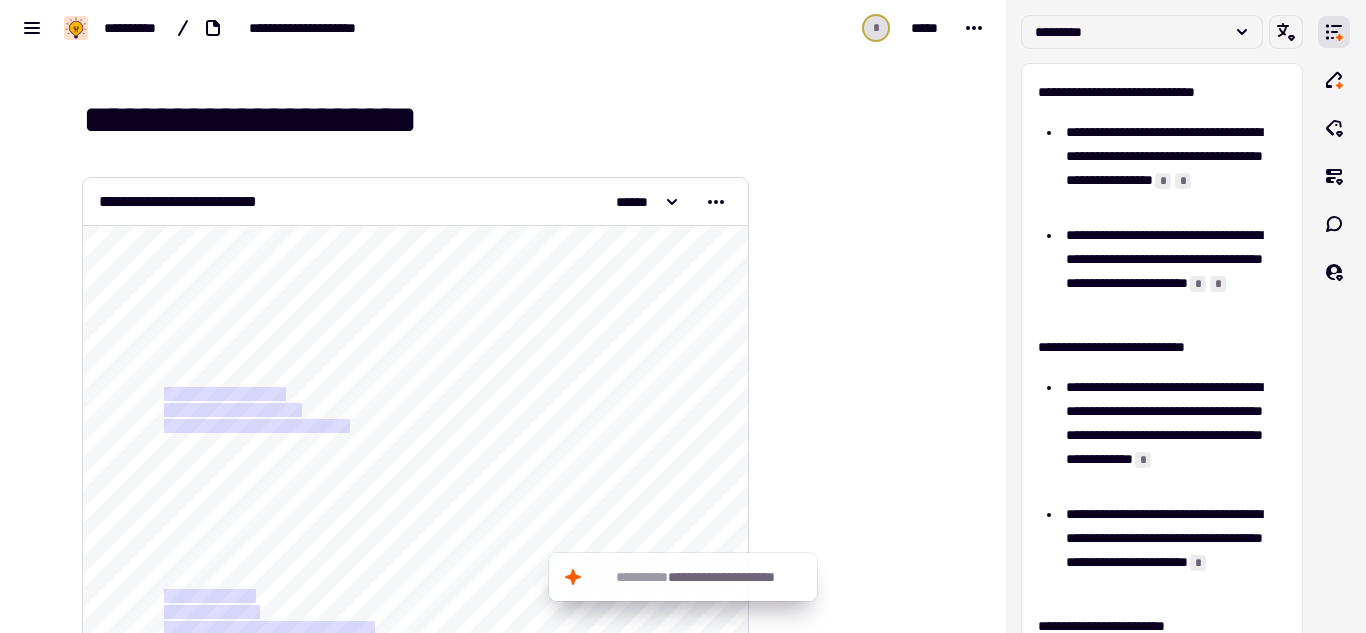 click on "**********" 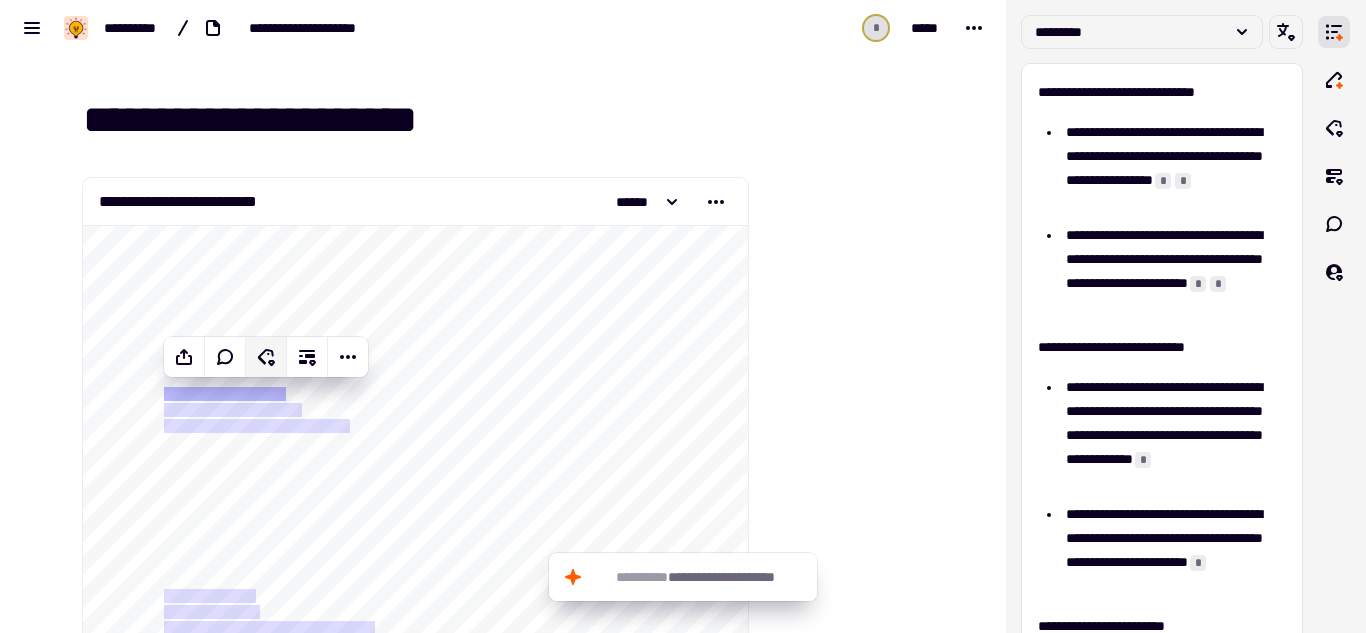 click 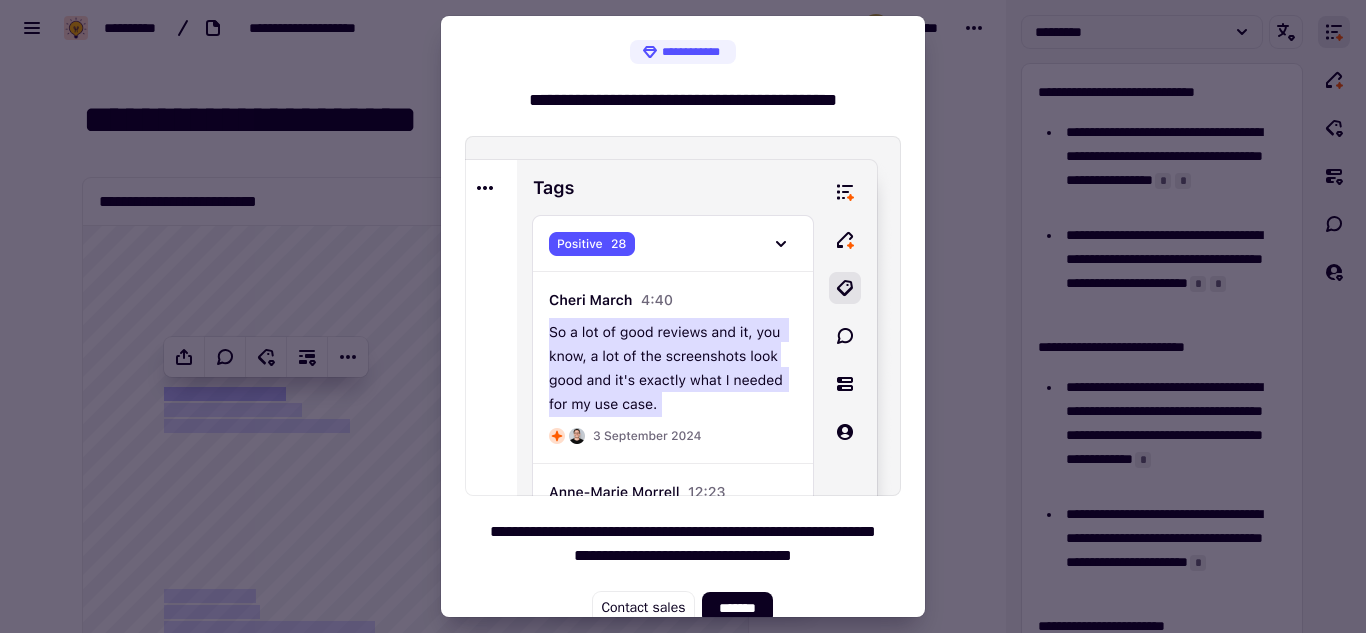 click at bounding box center [683, 316] 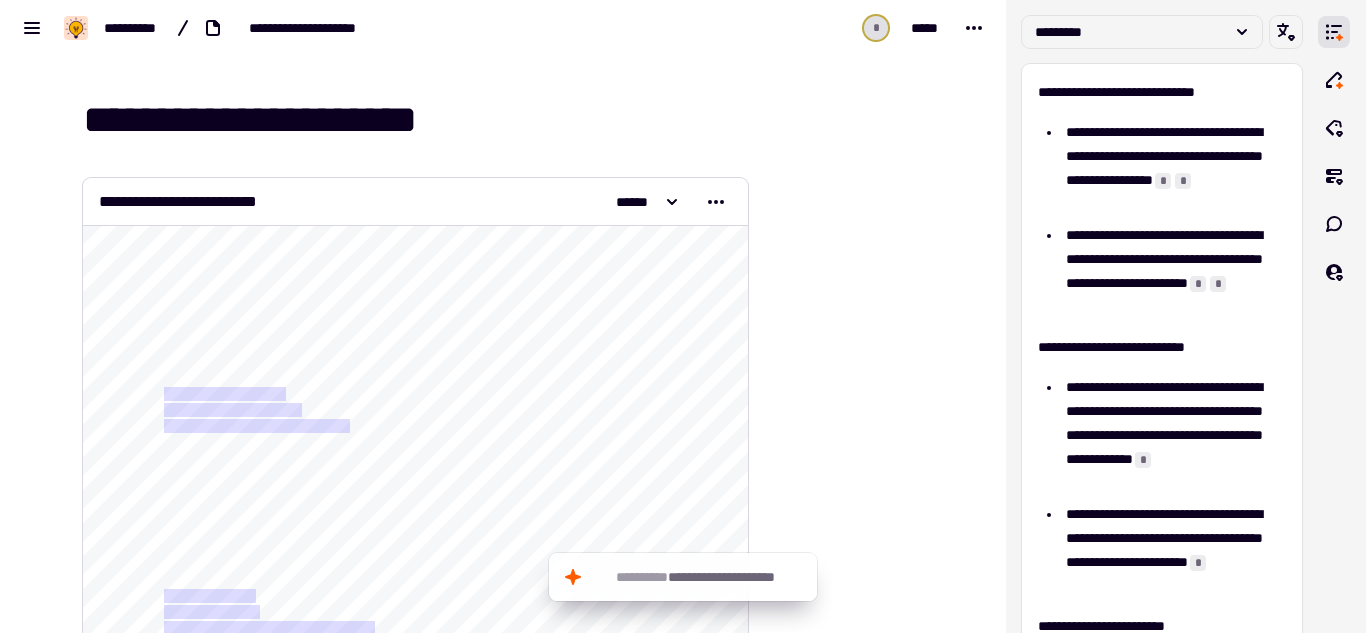 click on "**********" 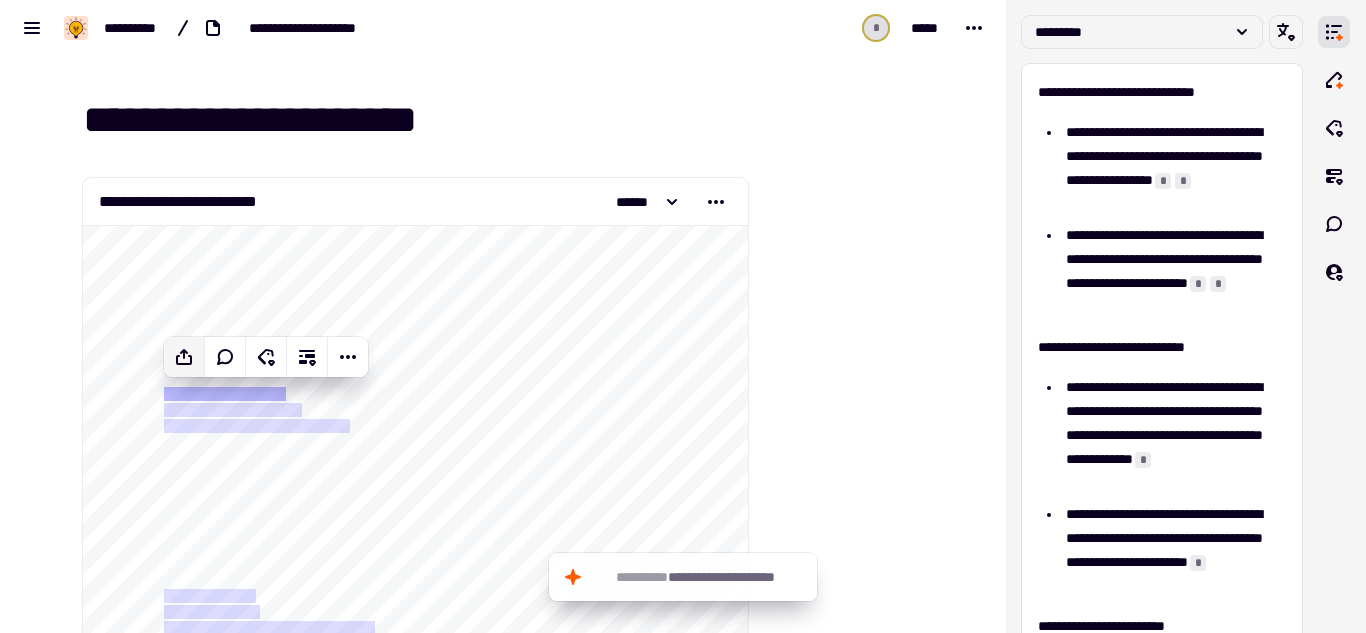 click 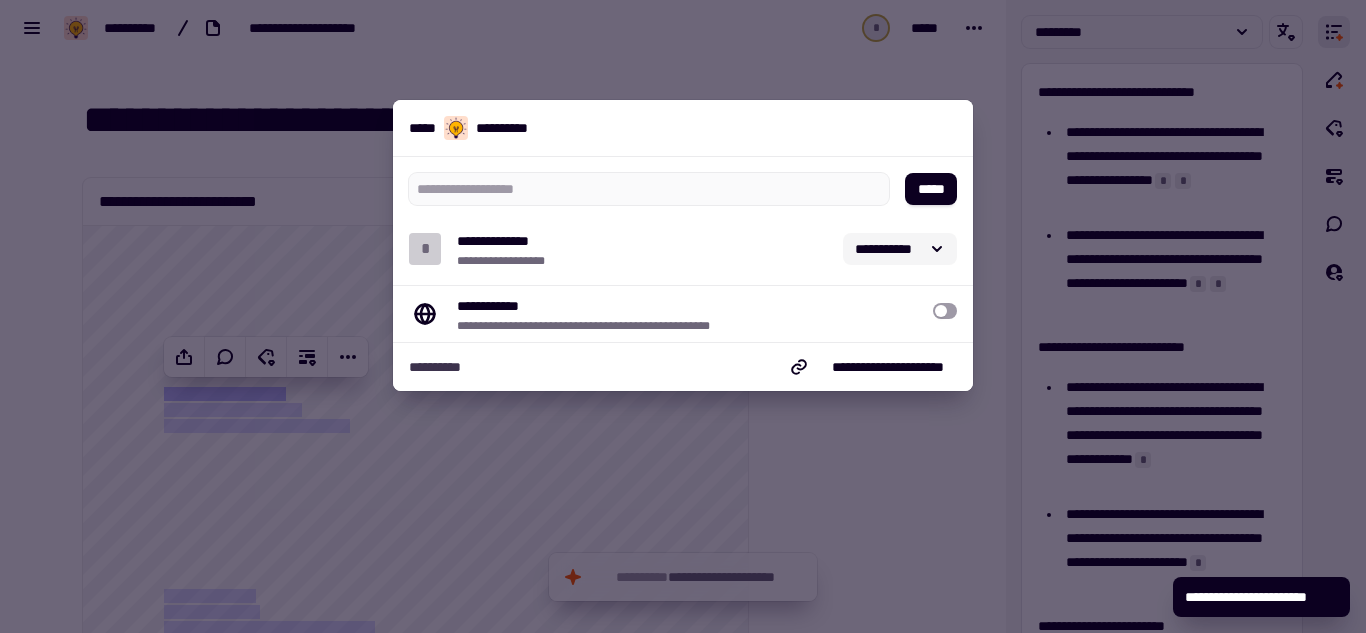 click 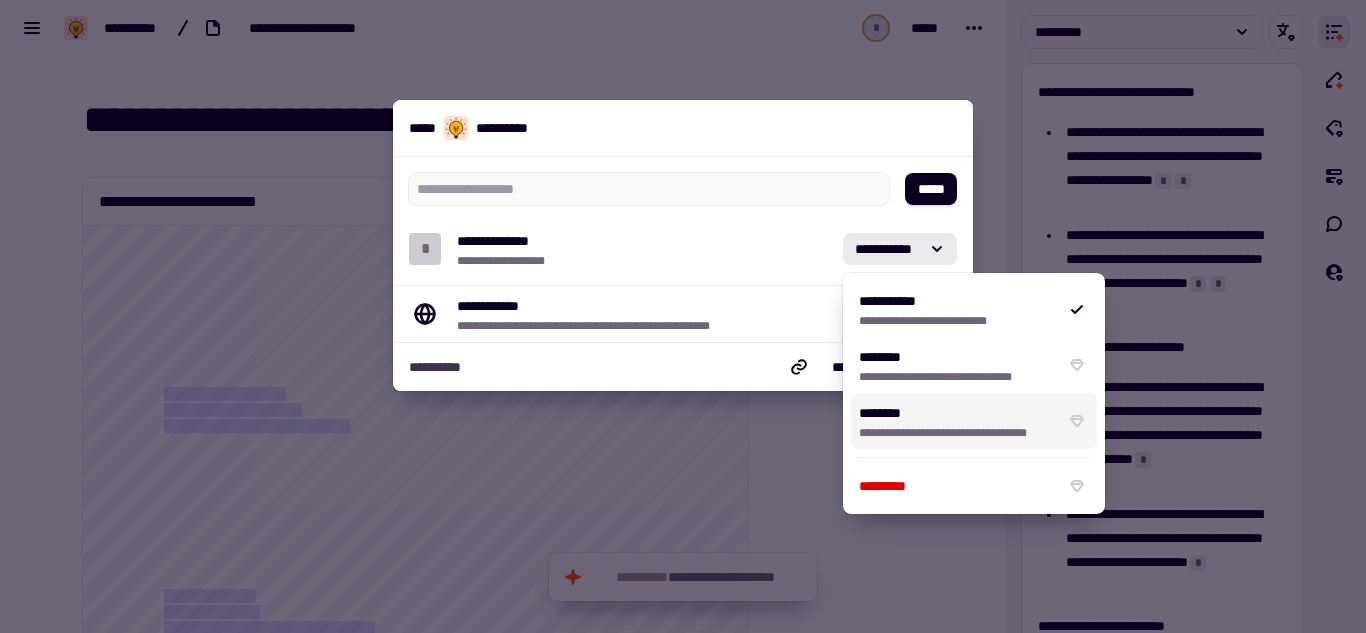 click at bounding box center [683, 316] 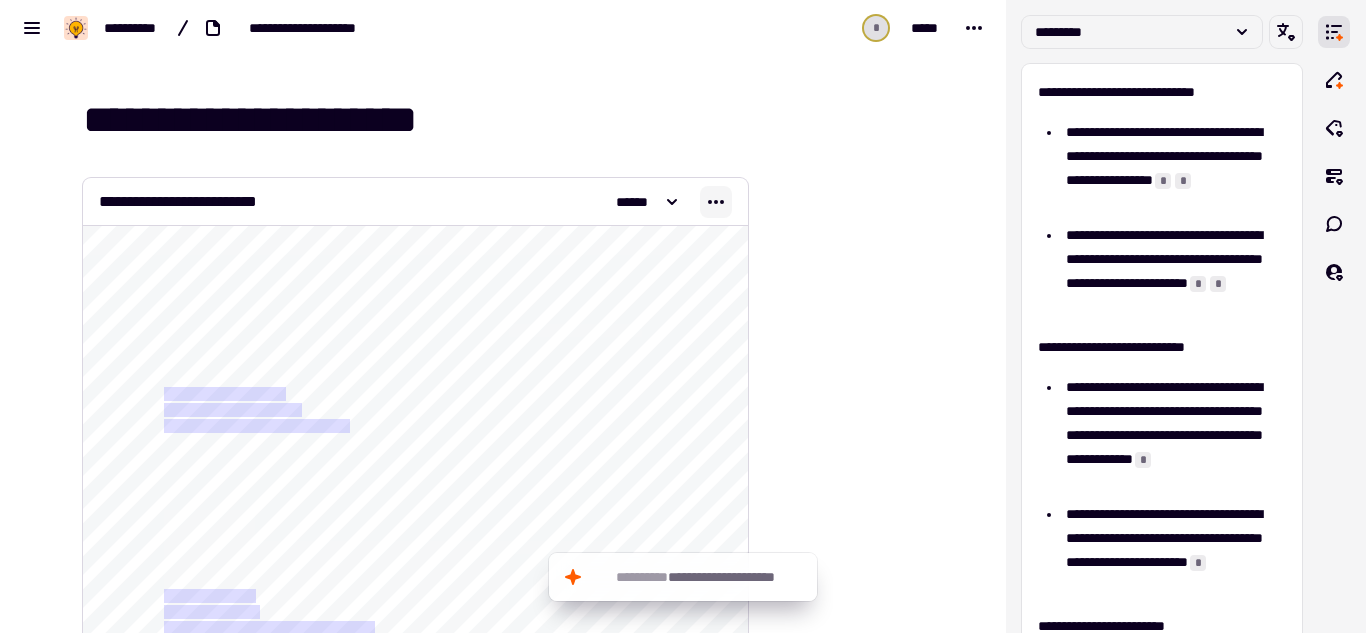 click 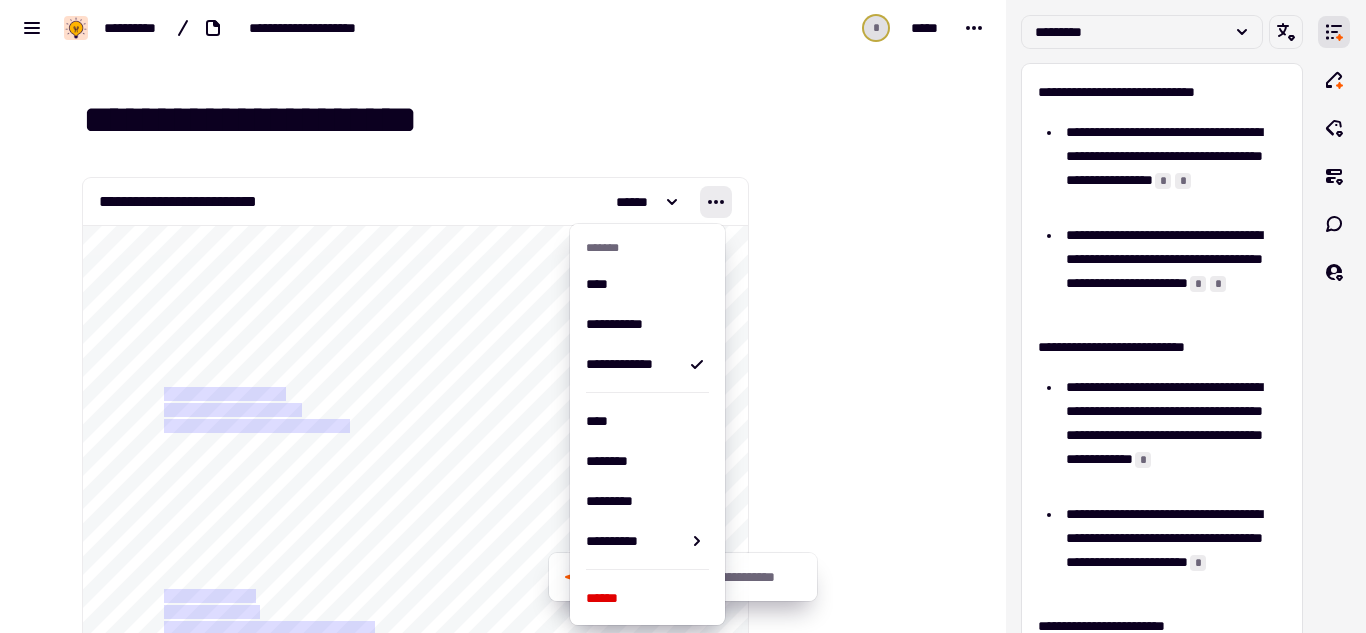 type 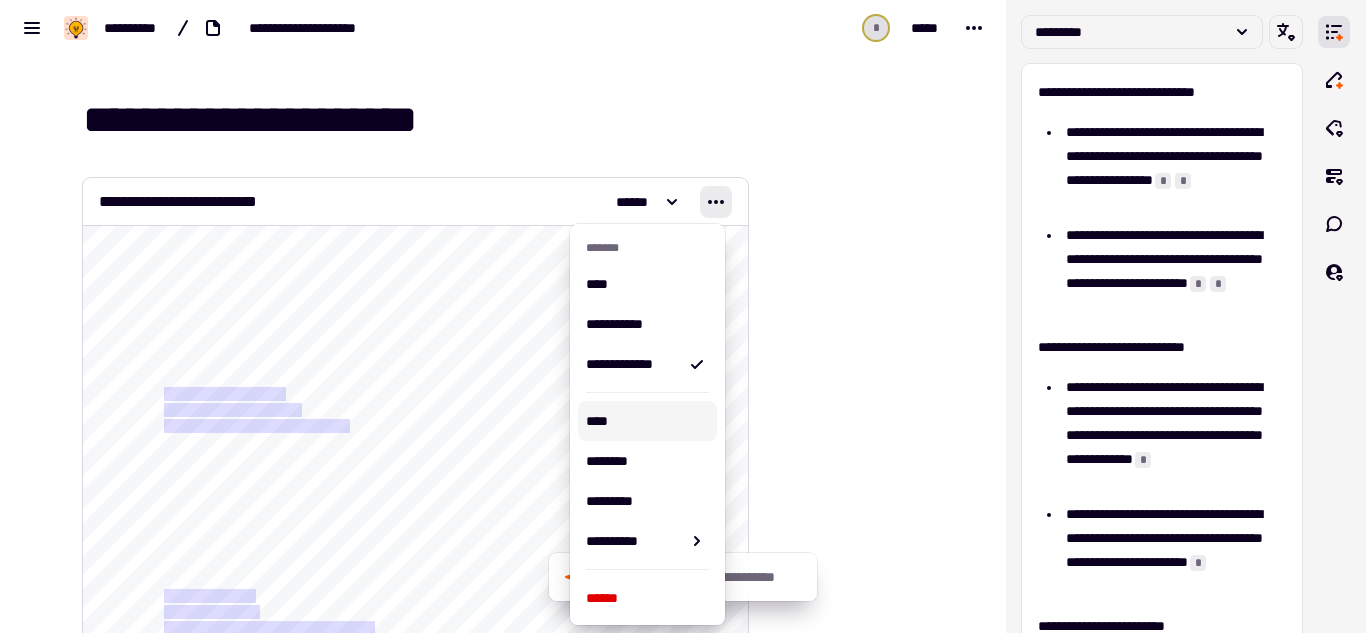 click on "**********" 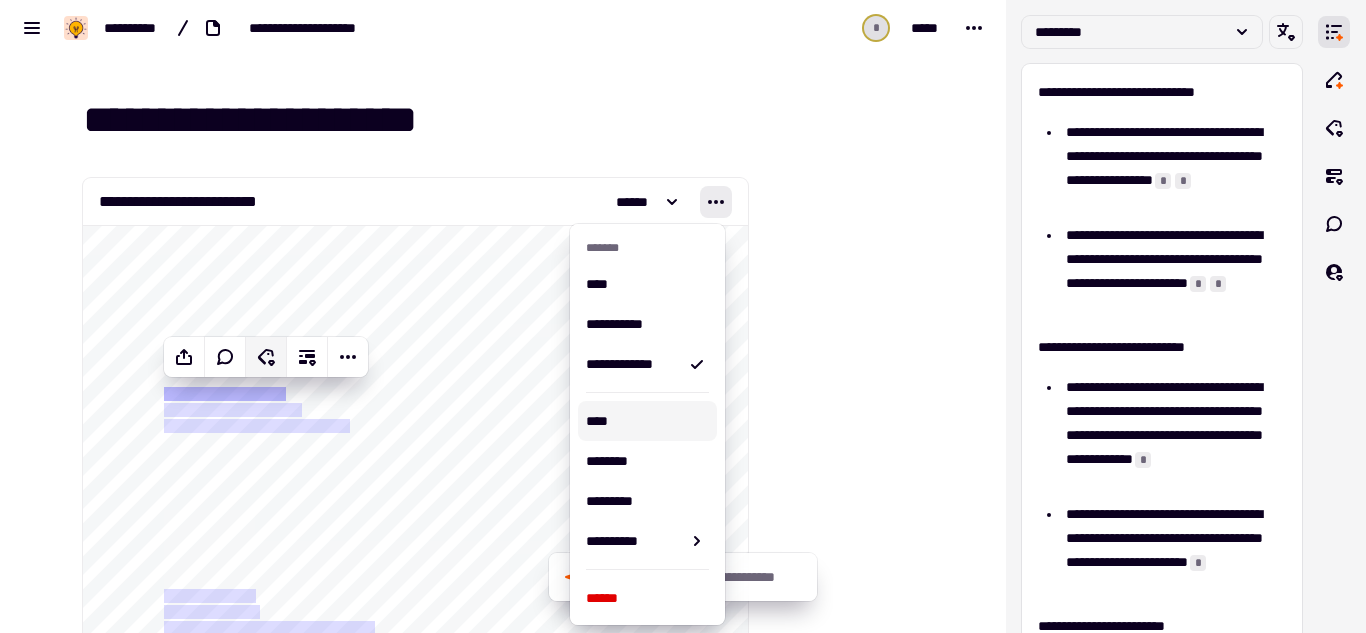click 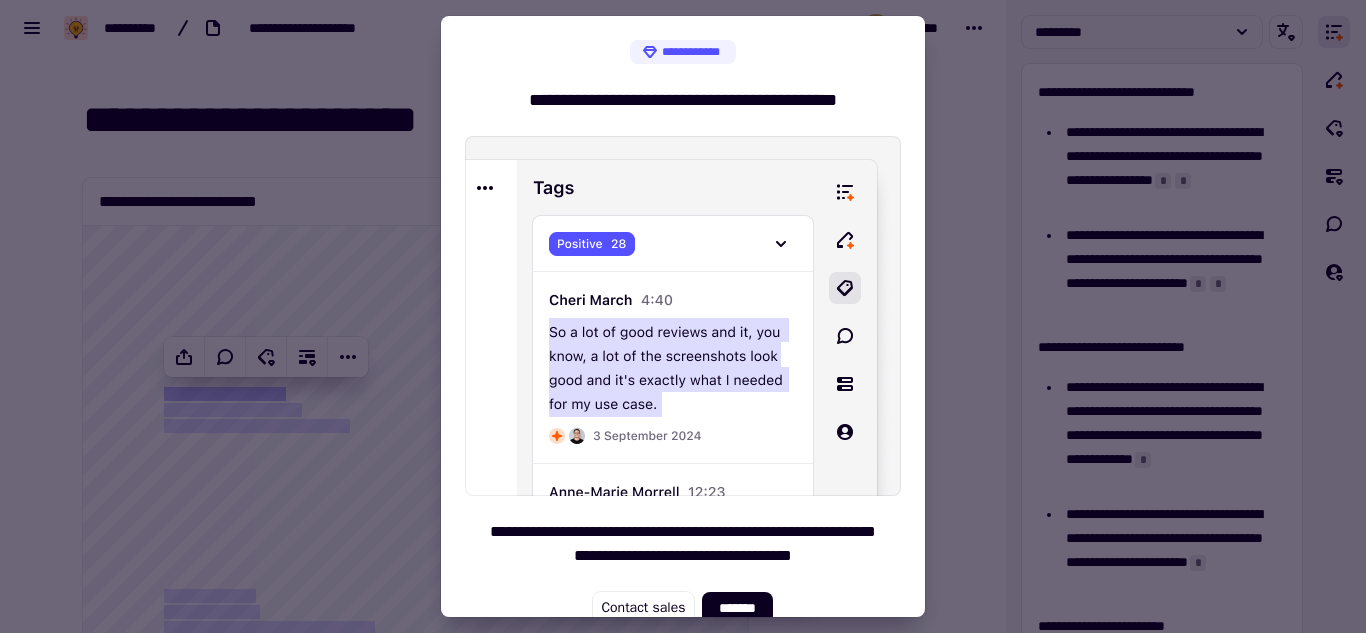 scroll, scrollTop: 19, scrollLeft: 0, axis: vertical 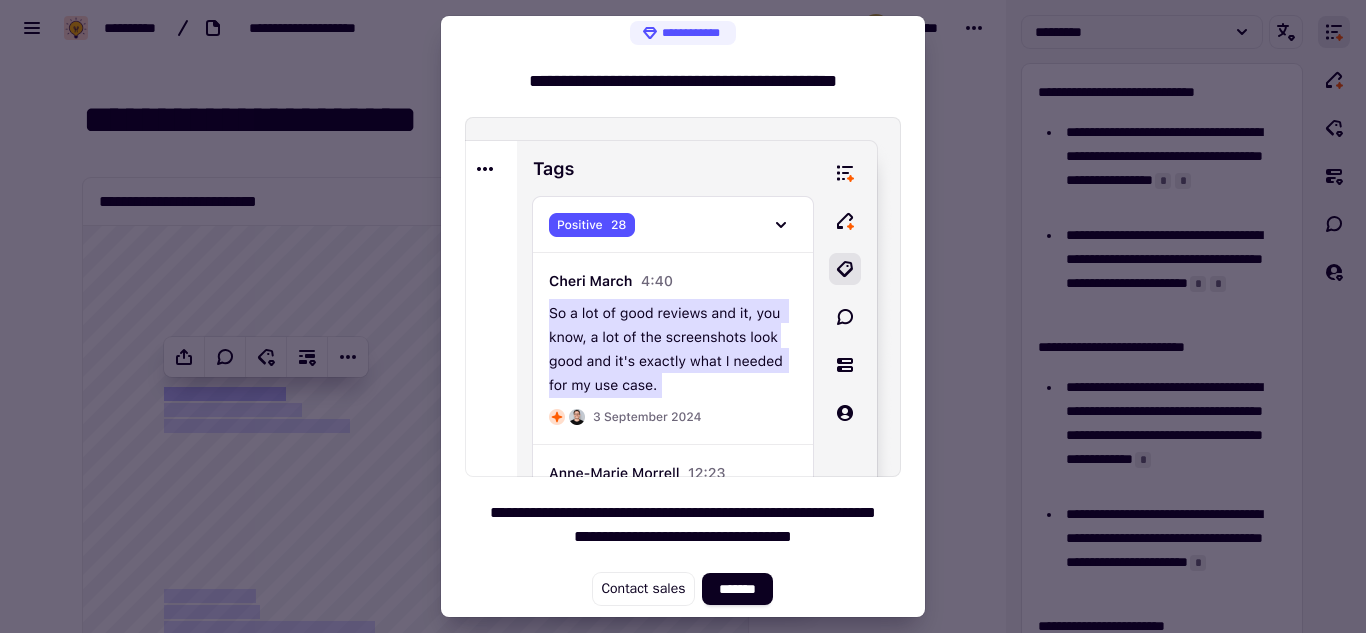 click at bounding box center (683, 316) 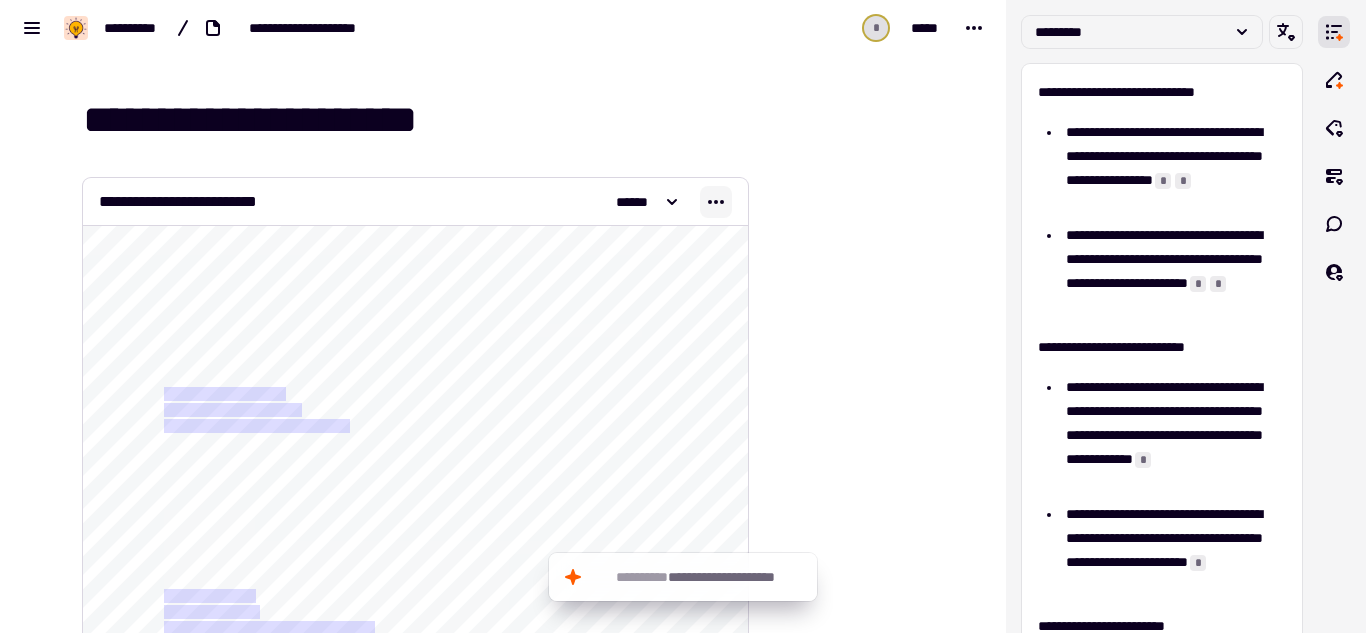 click 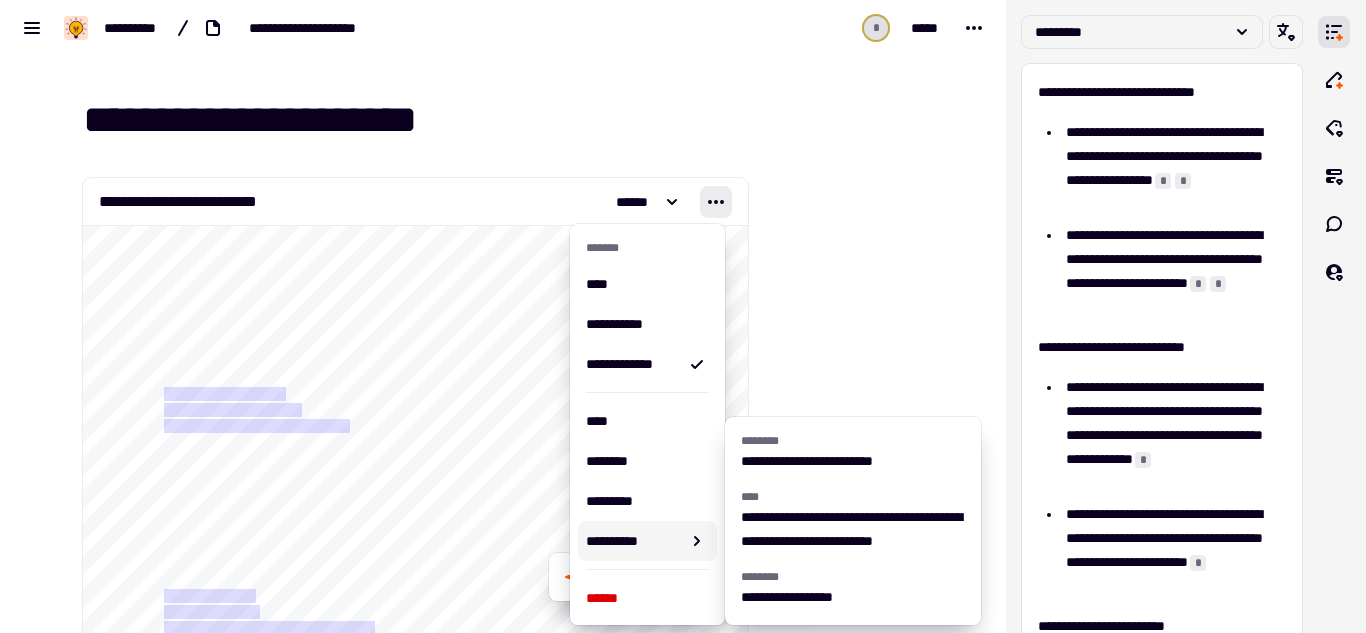 scroll, scrollTop: 1, scrollLeft: 0, axis: vertical 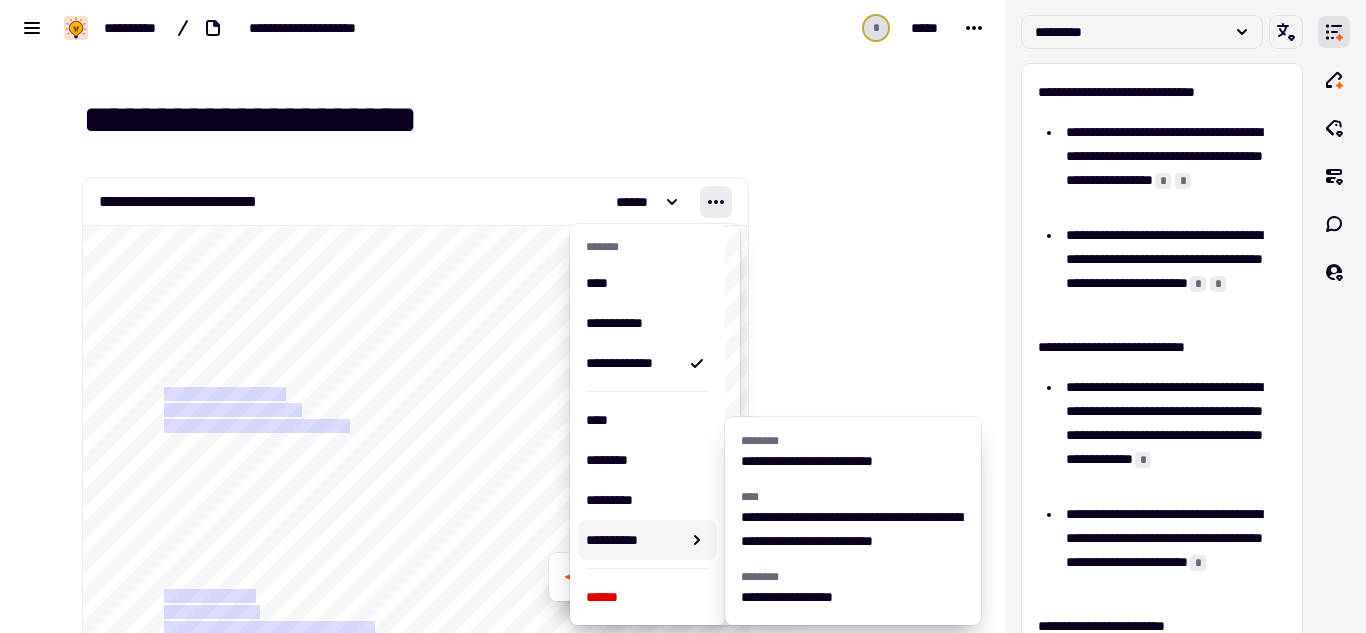 click at bounding box center [849, 1237] 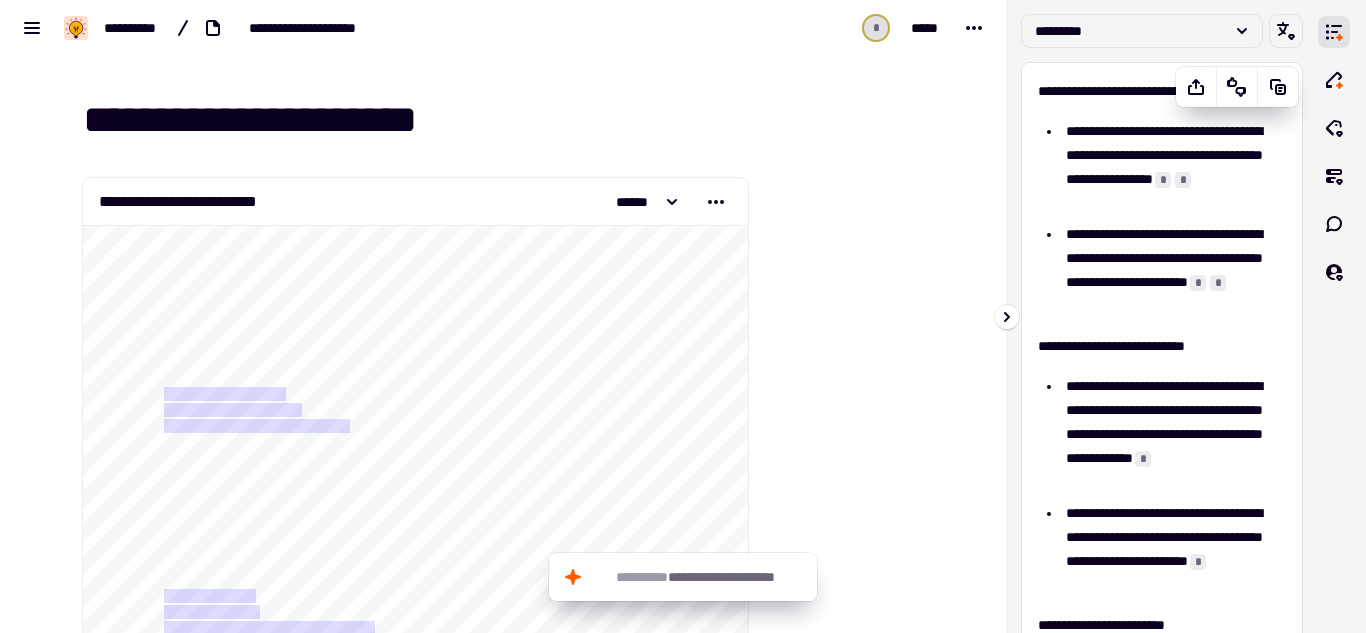 scroll, scrollTop: 0, scrollLeft: 0, axis: both 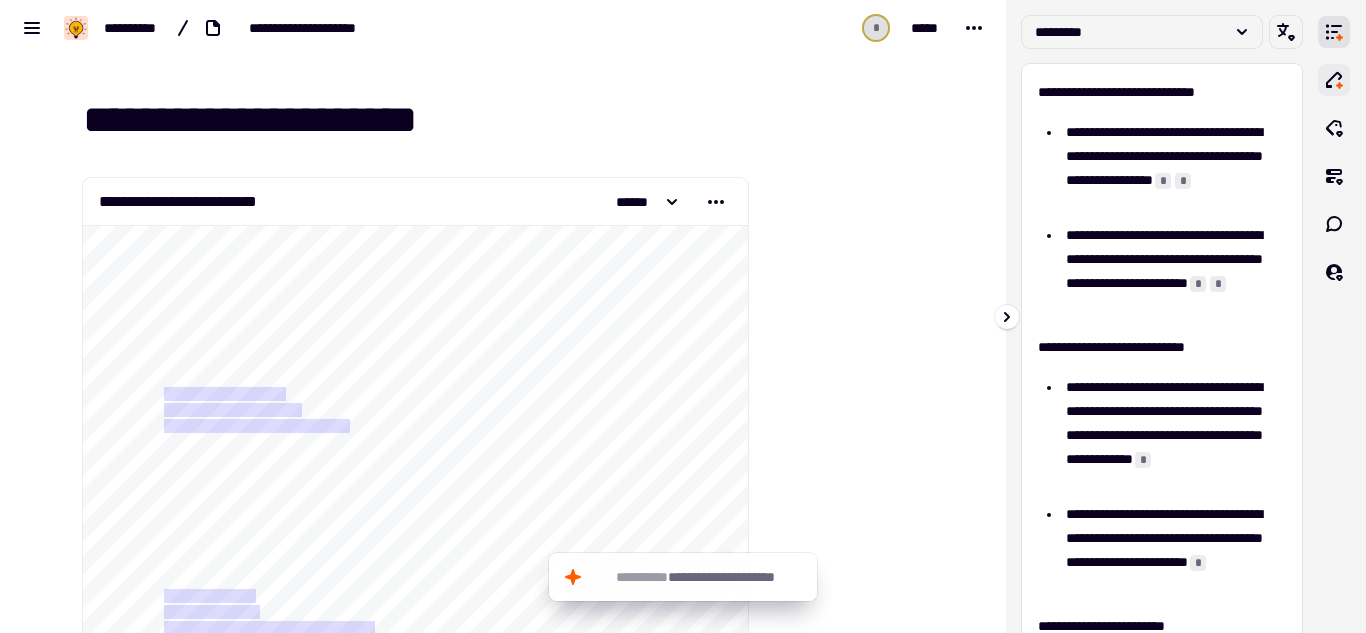 click 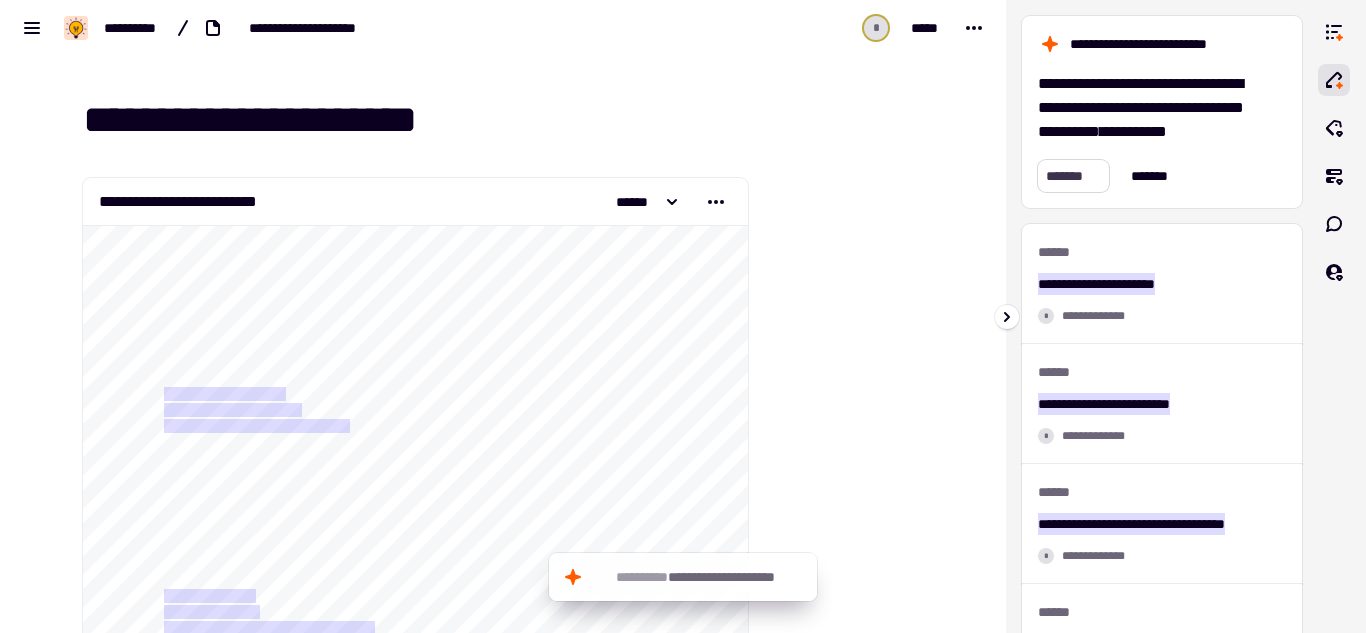 click on "*******" 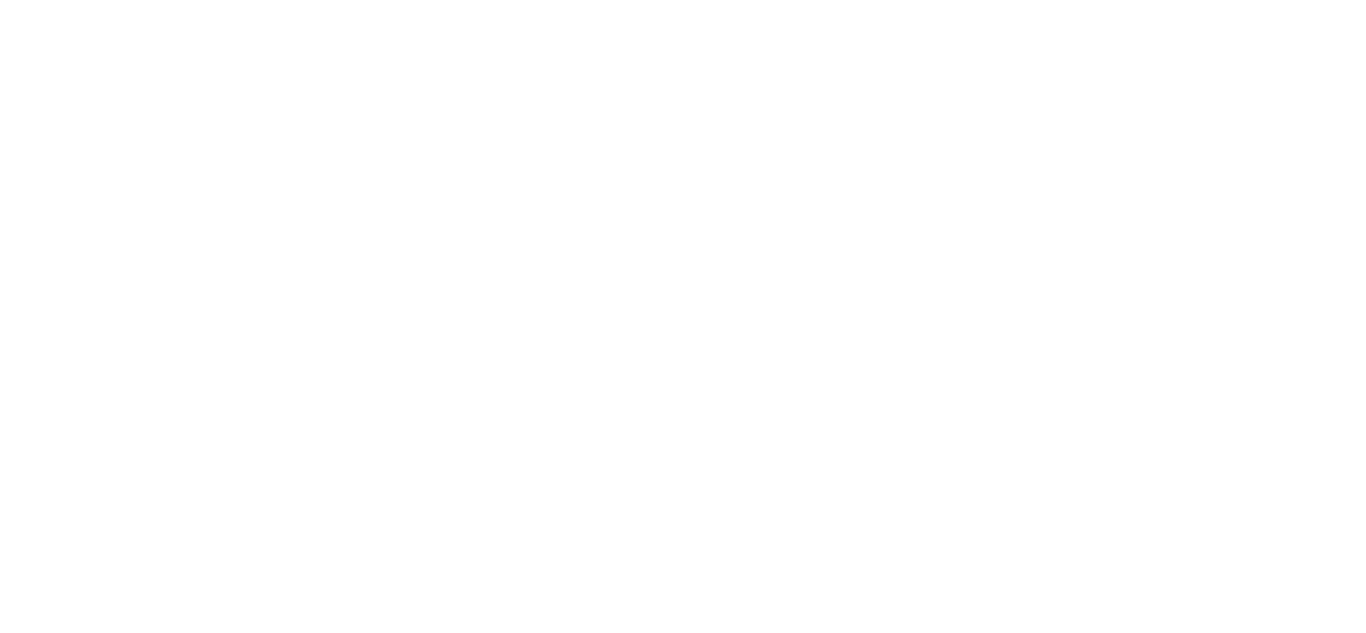 click on "**********" at bounding box center [683, 316] 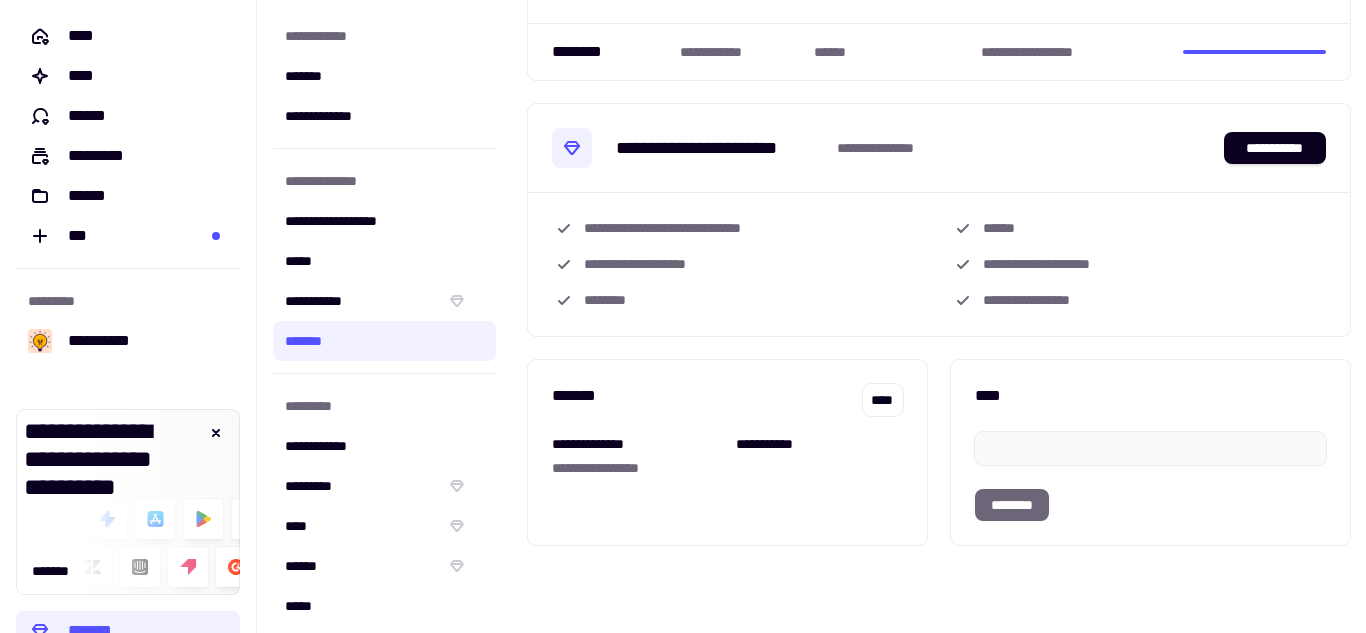 scroll, scrollTop: 0, scrollLeft: 0, axis: both 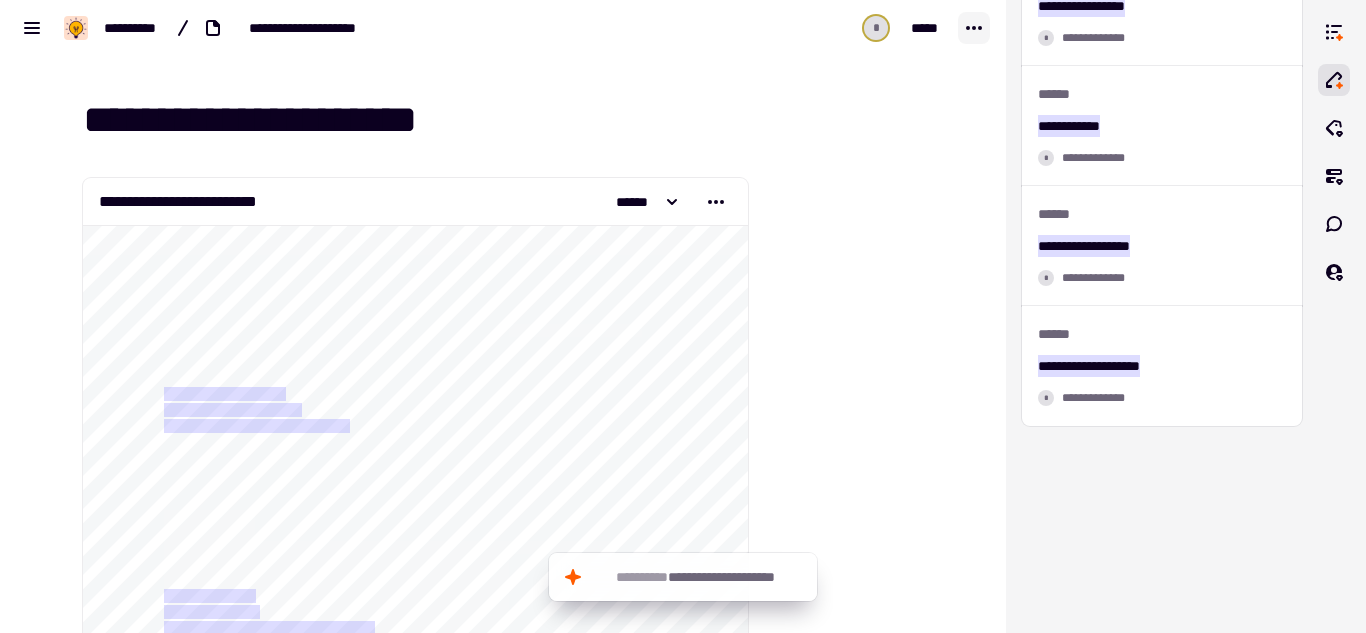 click 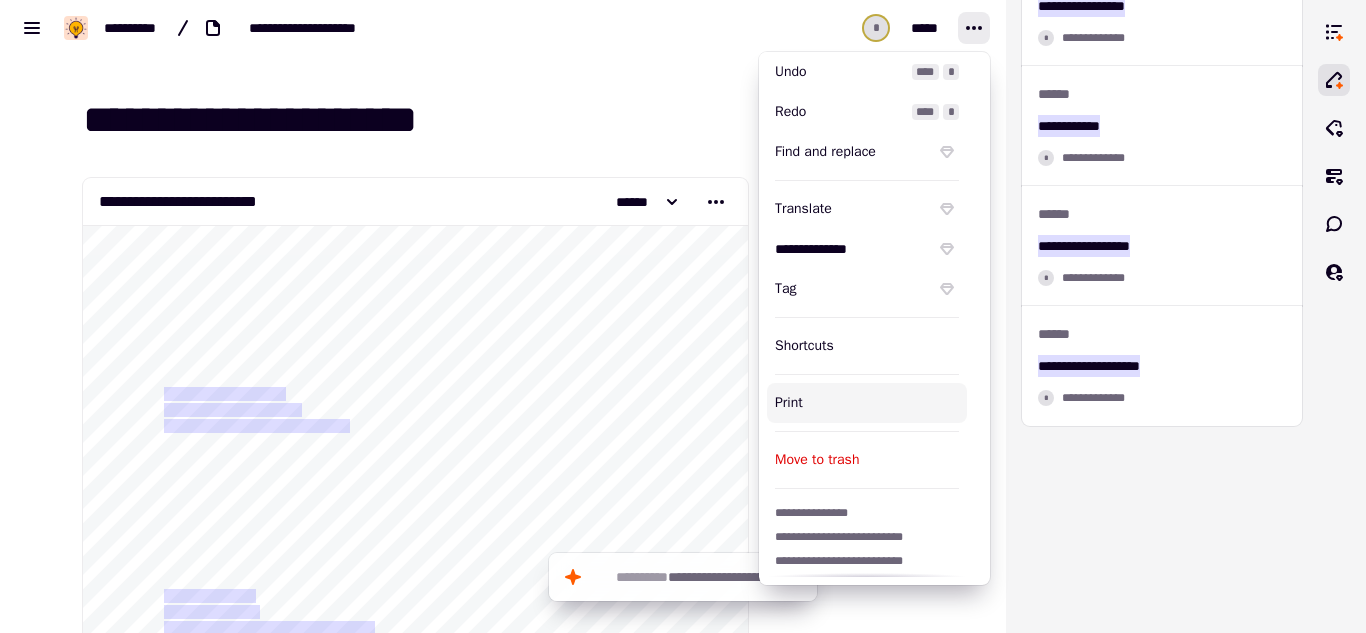 scroll, scrollTop: 0, scrollLeft: 0, axis: both 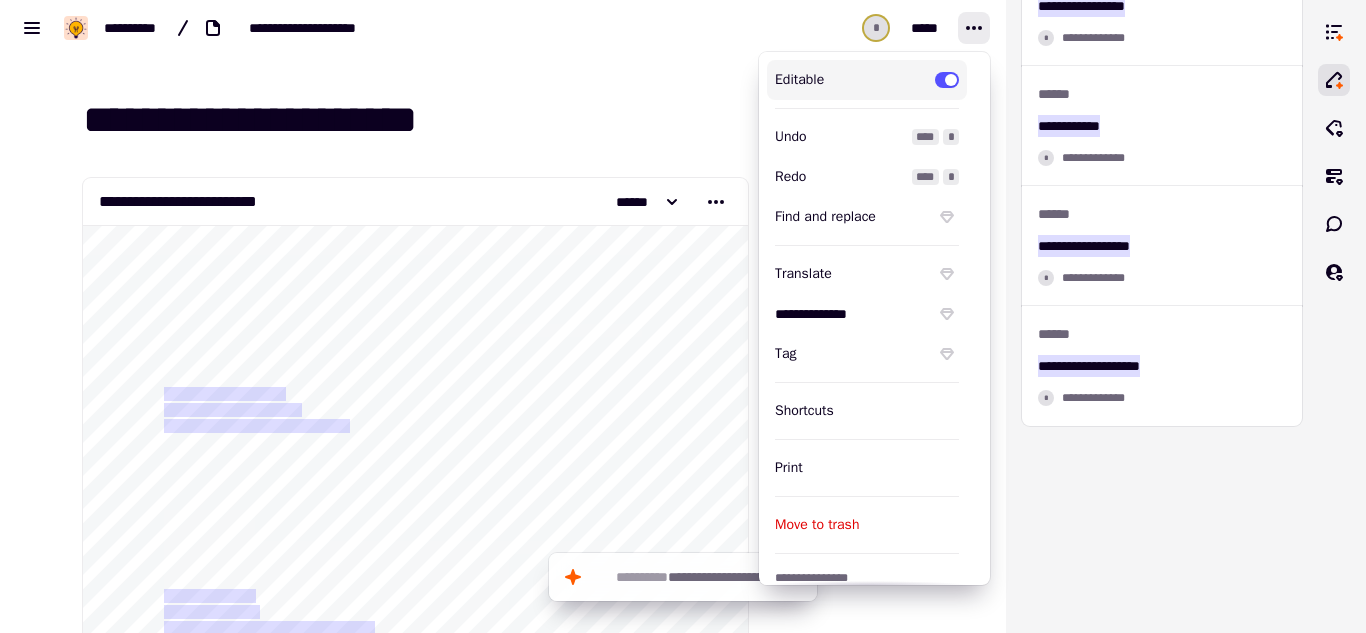 click on "**********" at bounding box center (503, 28) 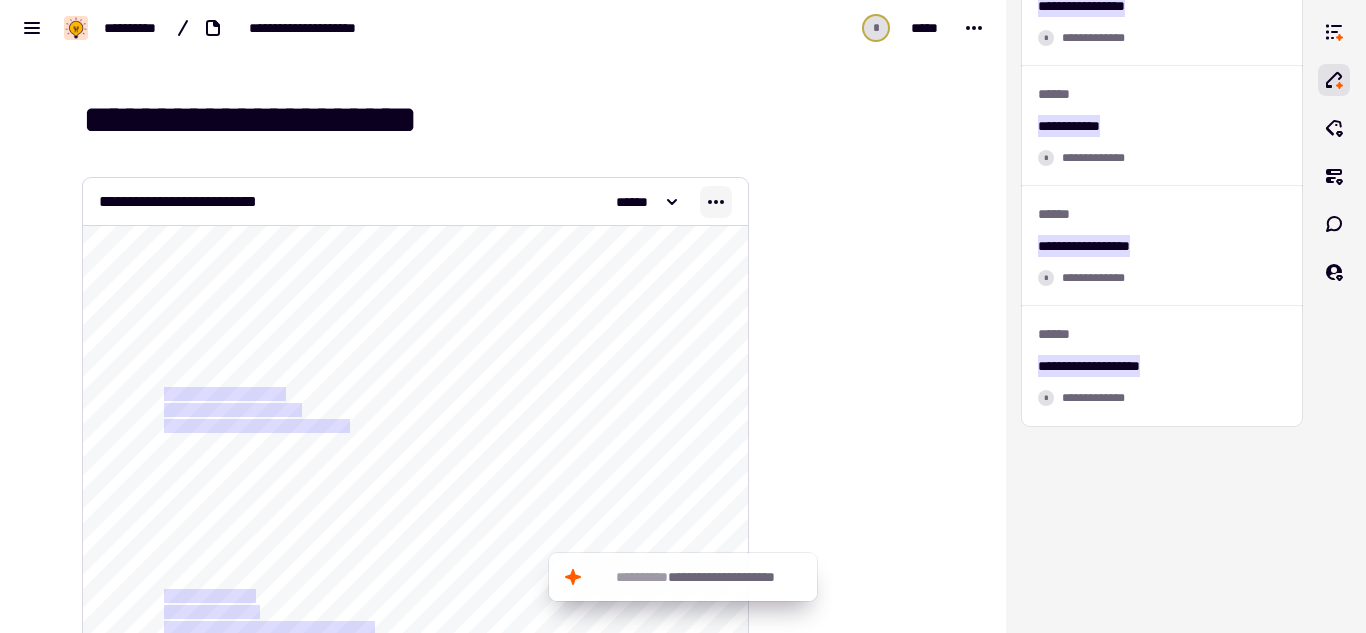 click 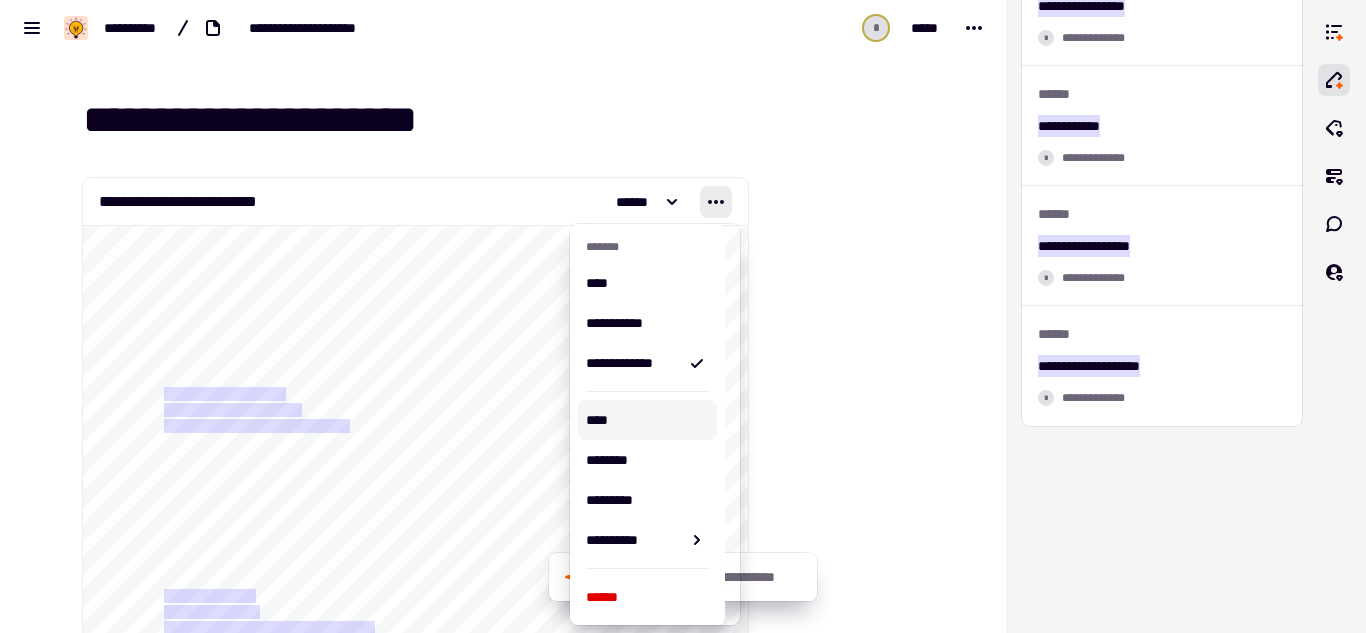scroll, scrollTop: 0, scrollLeft: 0, axis: both 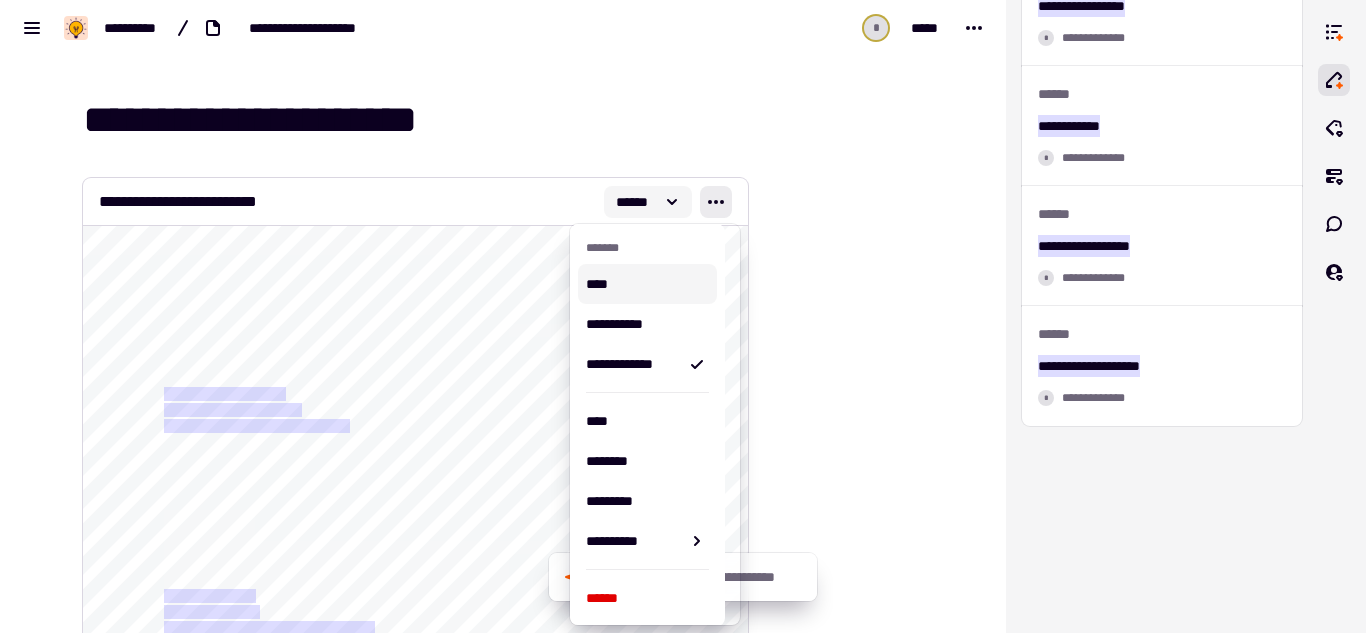 click 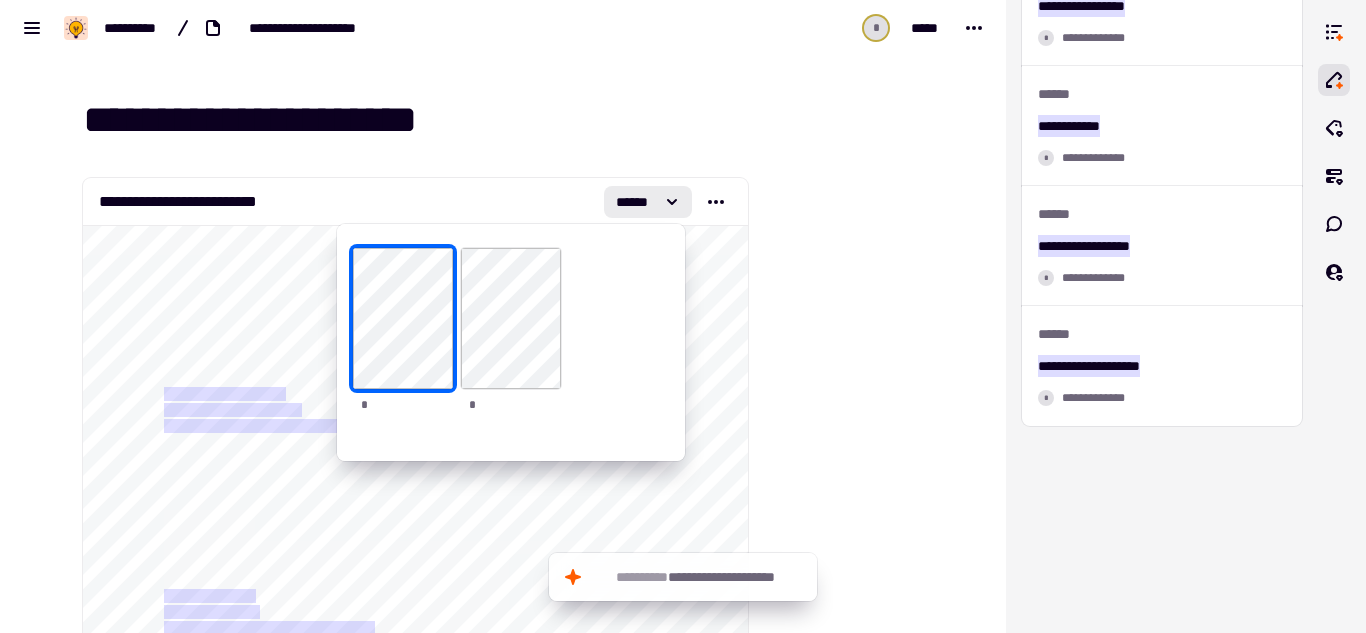 click at bounding box center (849, 1237) 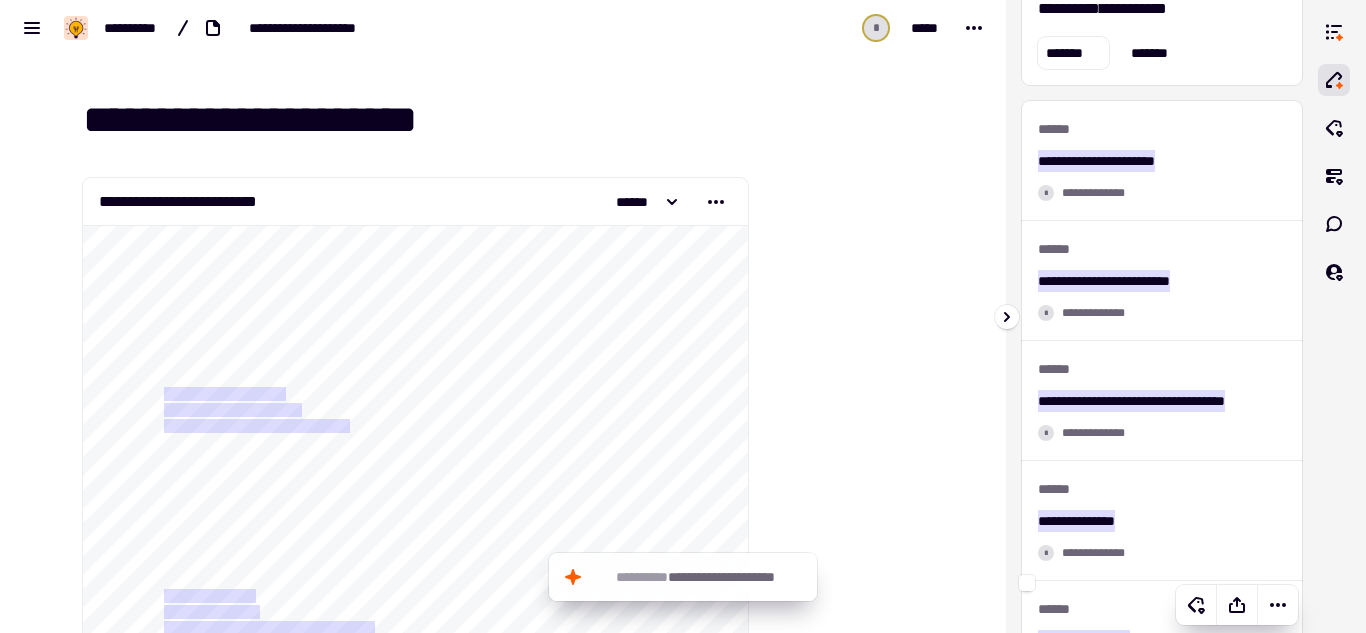 scroll, scrollTop: 0, scrollLeft: 0, axis: both 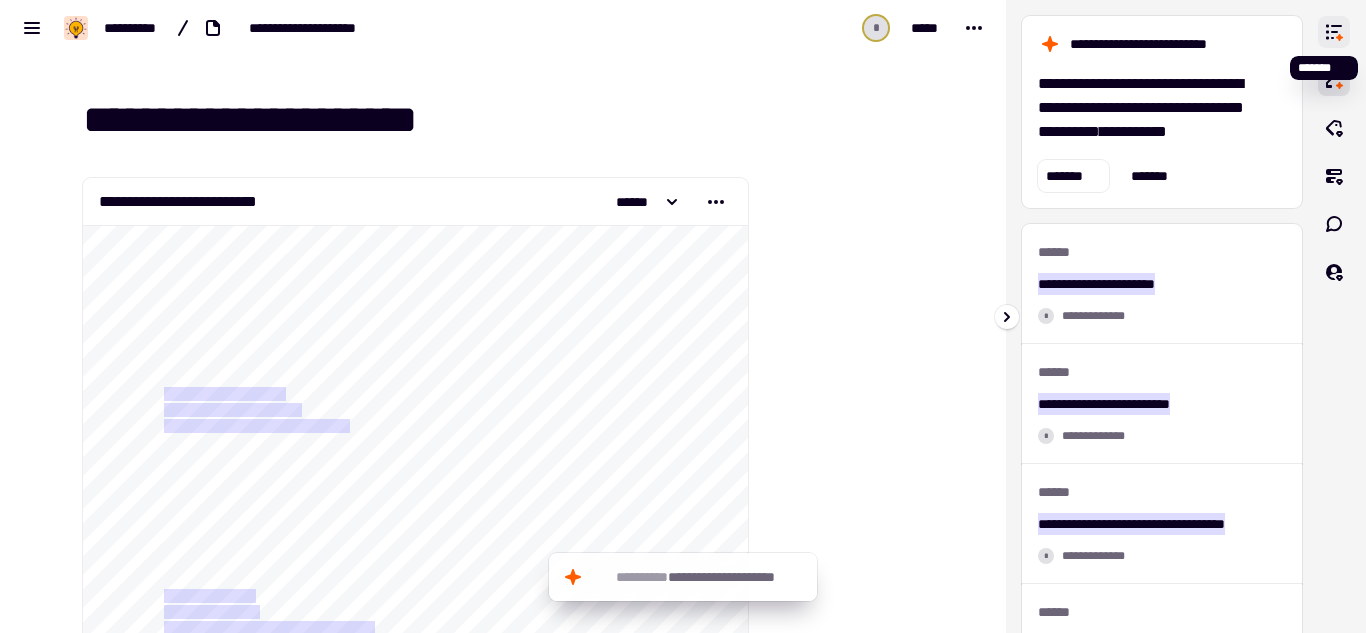 click 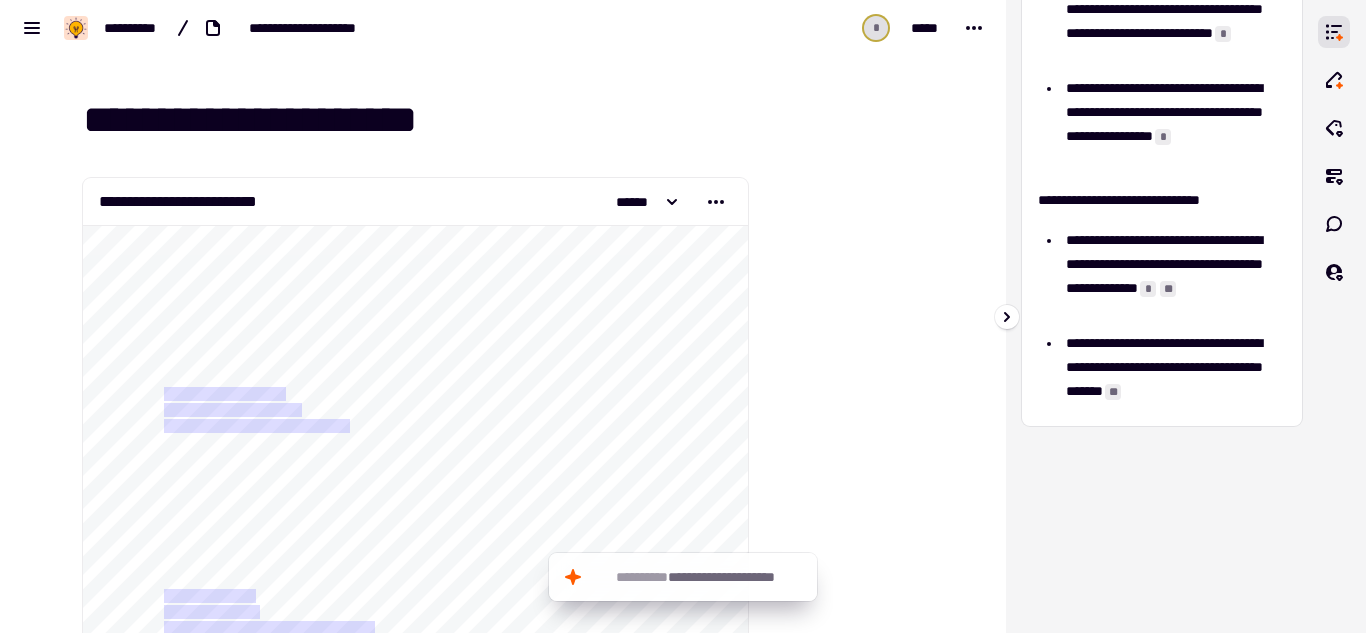 scroll, scrollTop: 0, scrollLeft: 0, axis: both 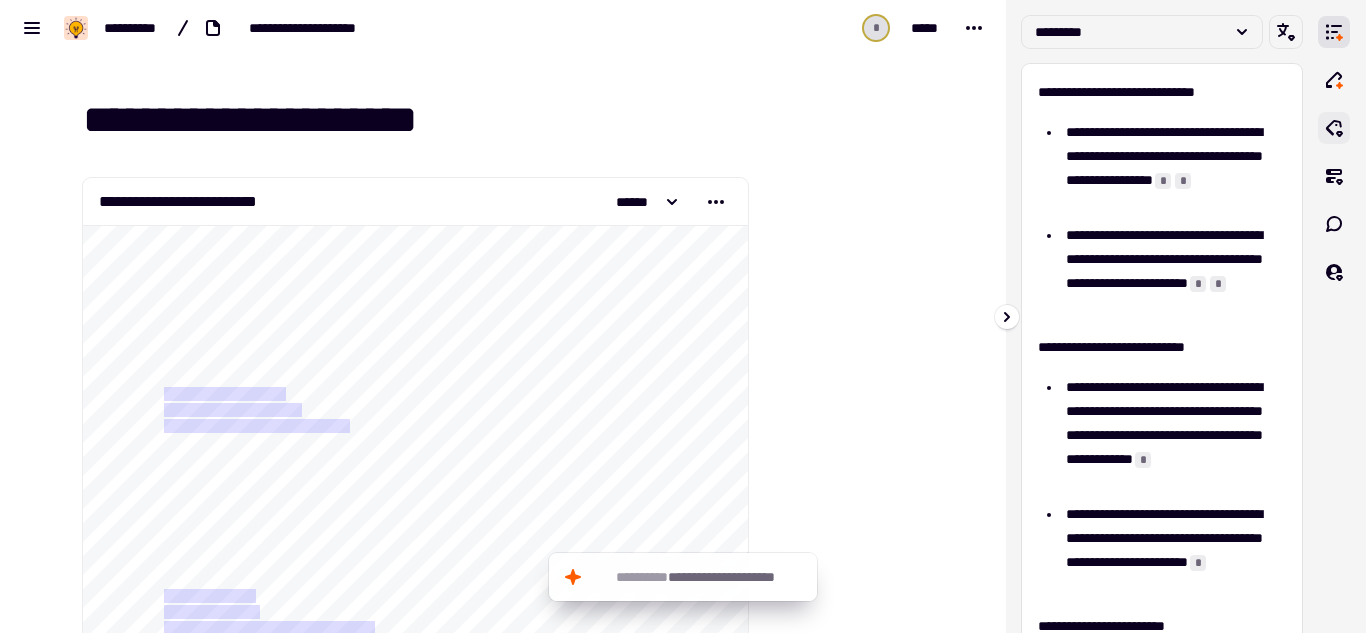 click 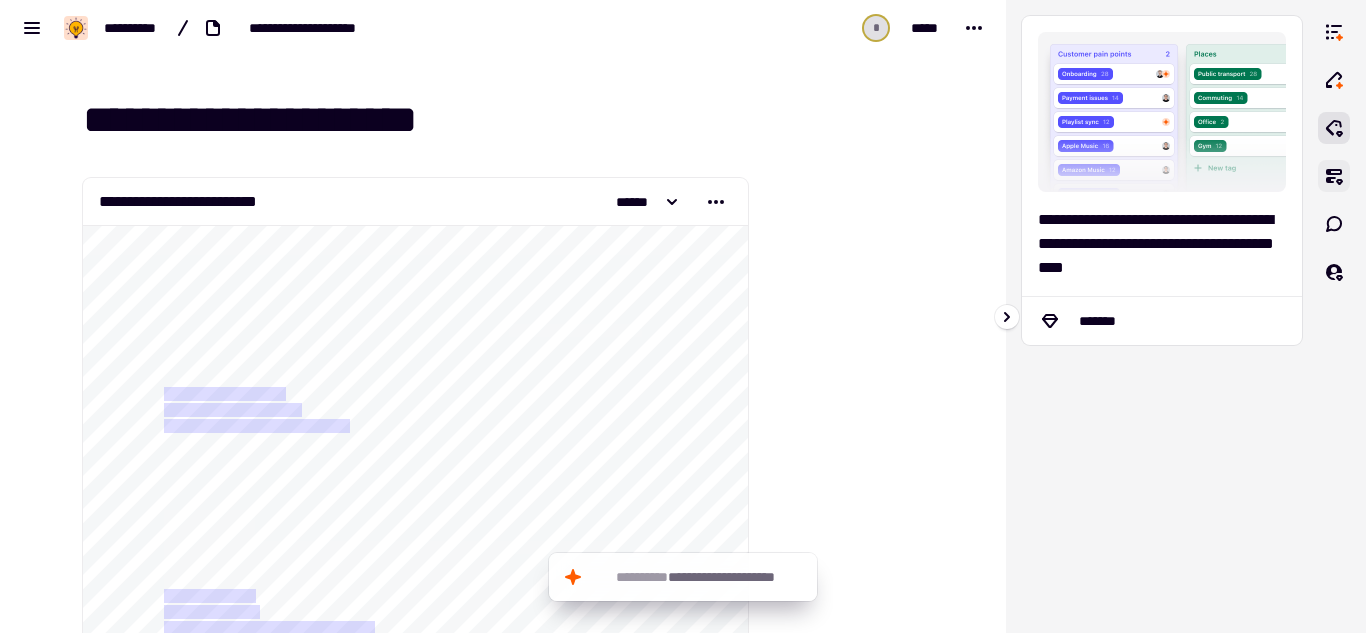 click 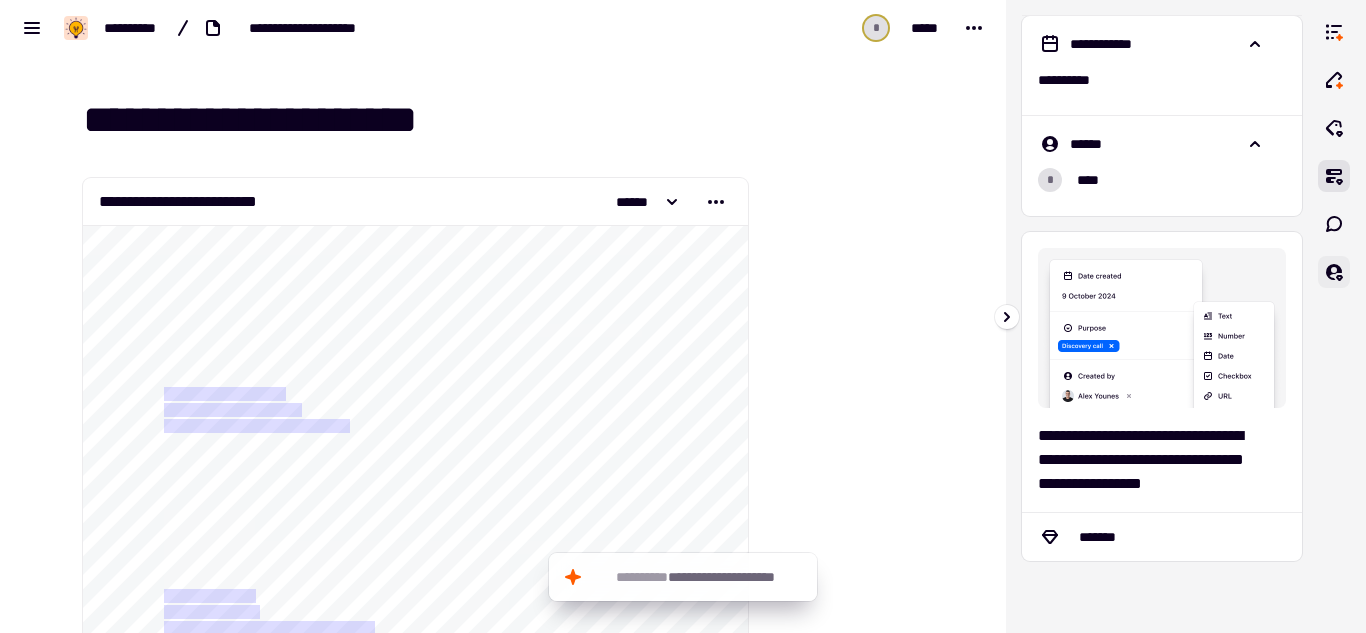 click 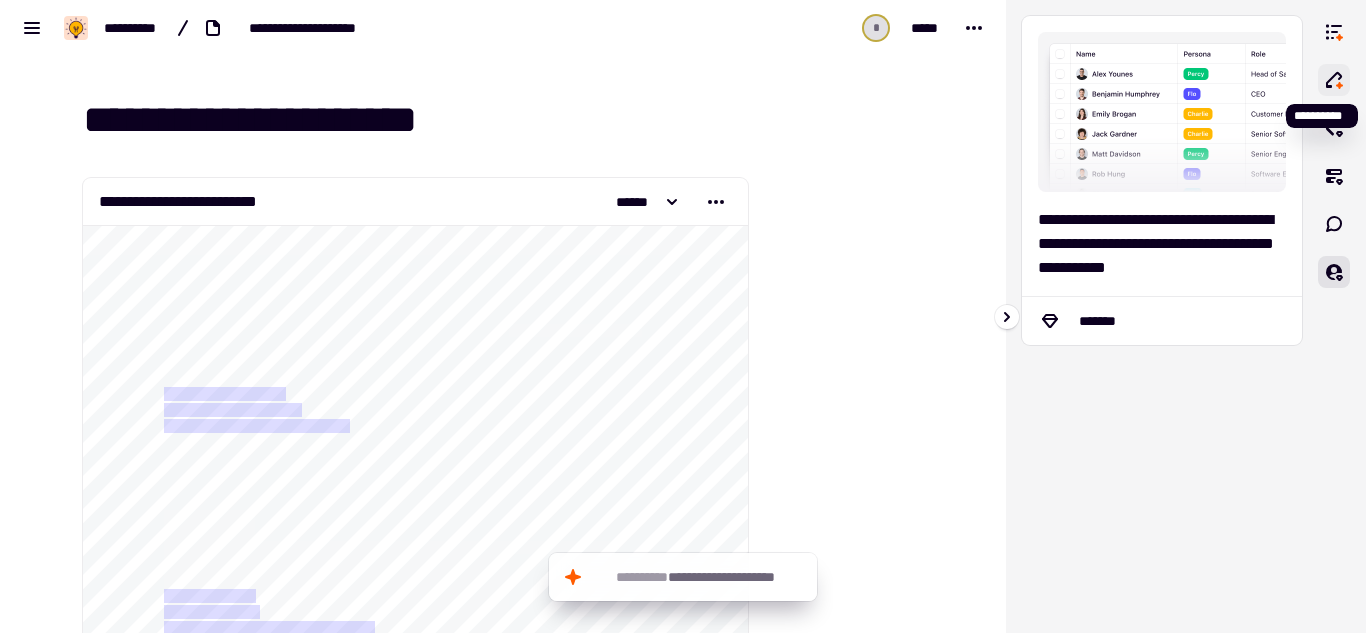 click 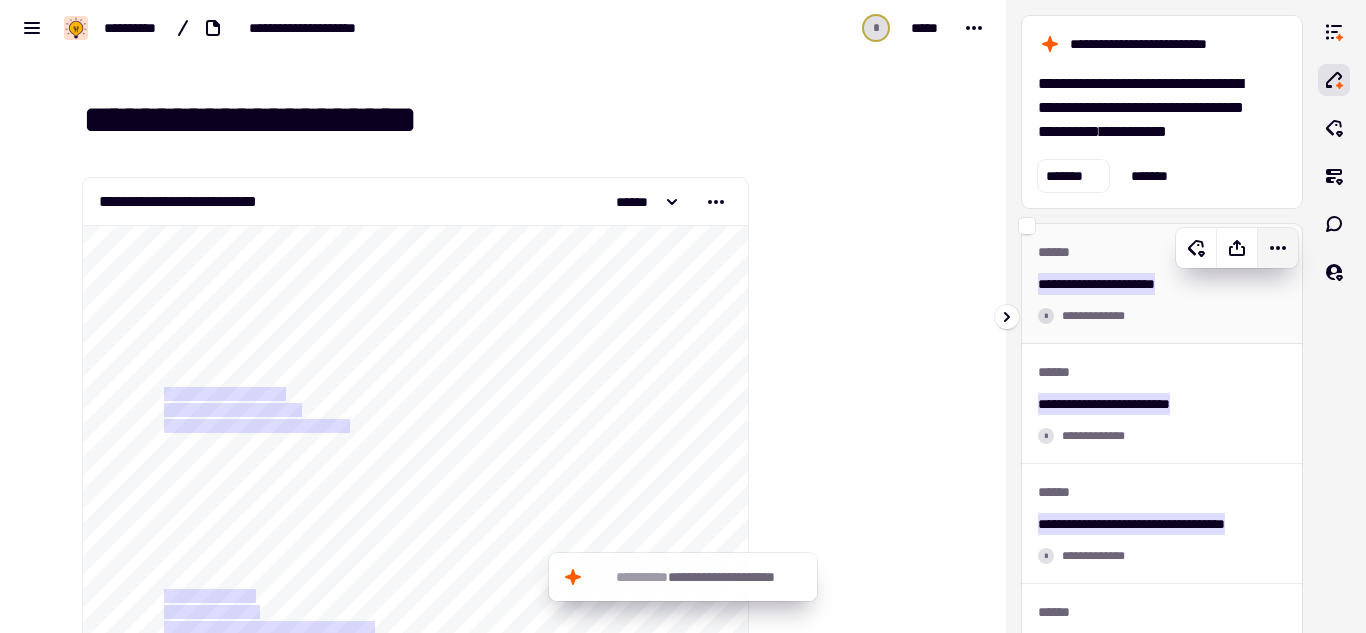 click 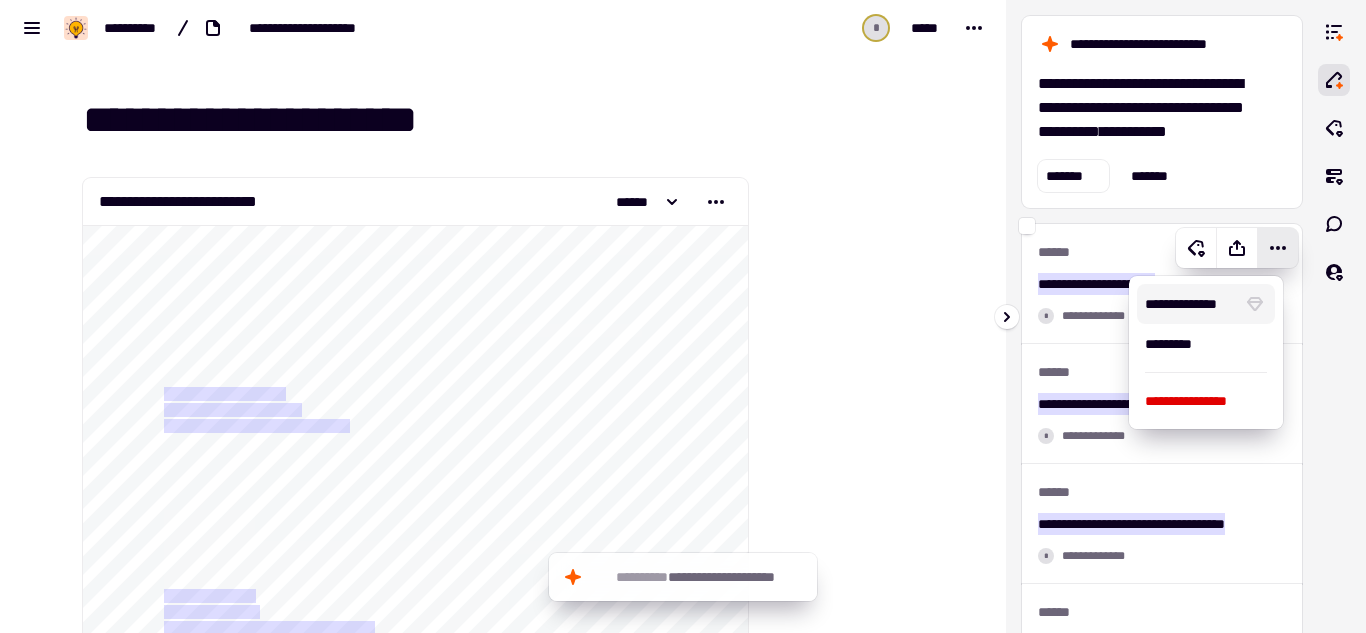 click on "**********" at bounding box center (1190, 304) 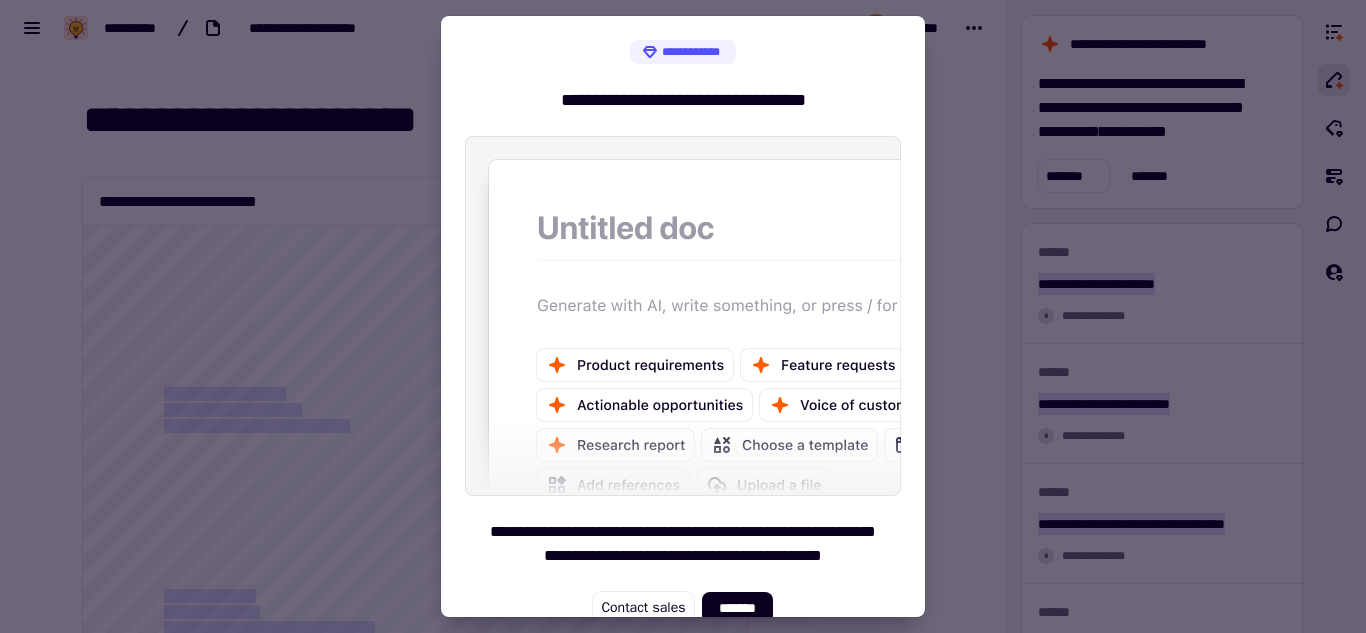 click at bounding box center [683, 316] 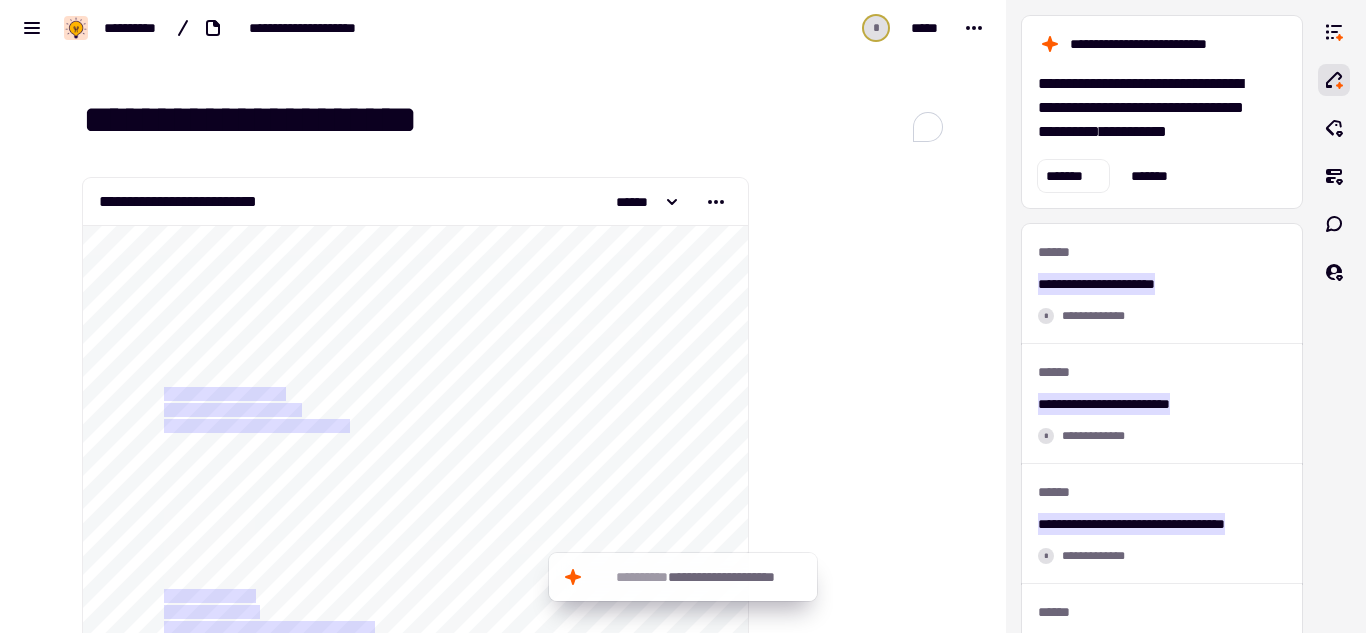 click on "**********" 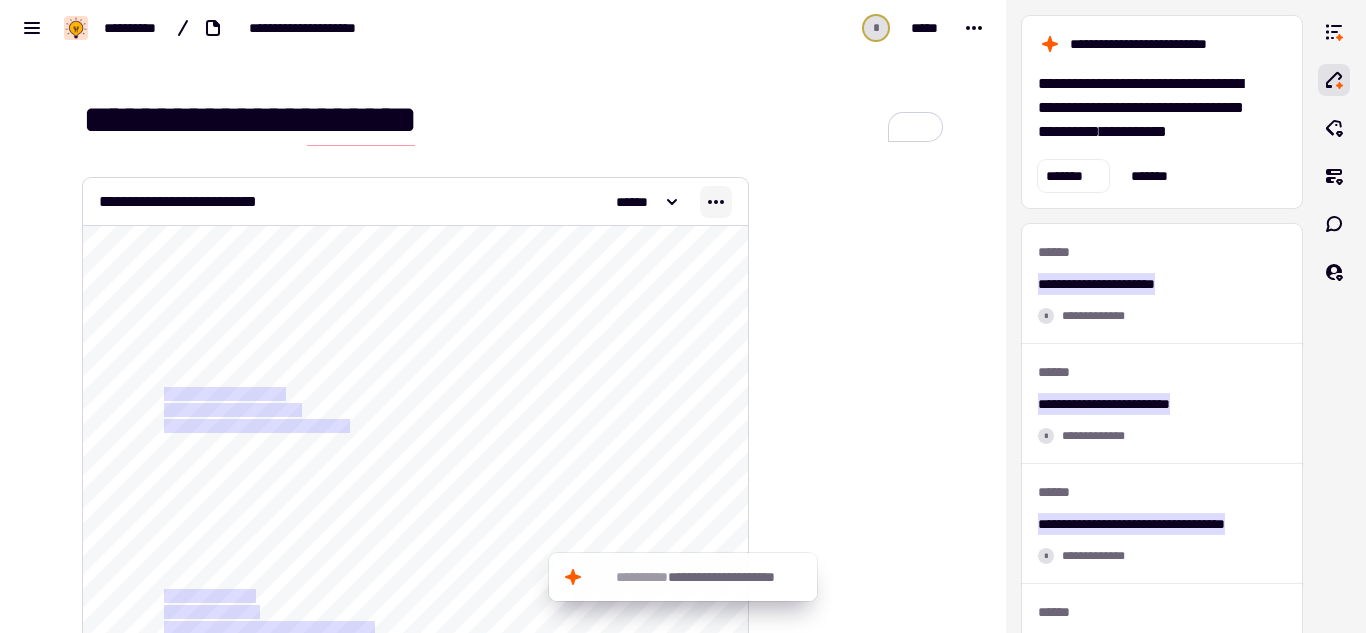 click 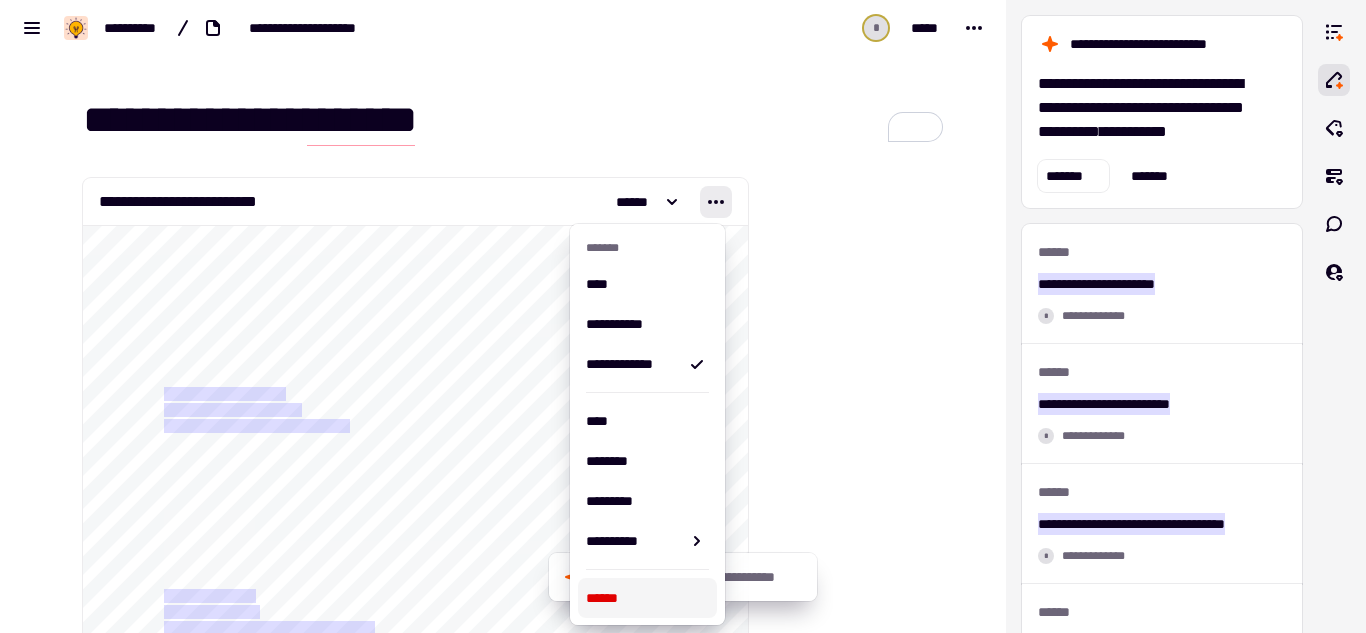 click on "******" at bounding box center [647, 598] 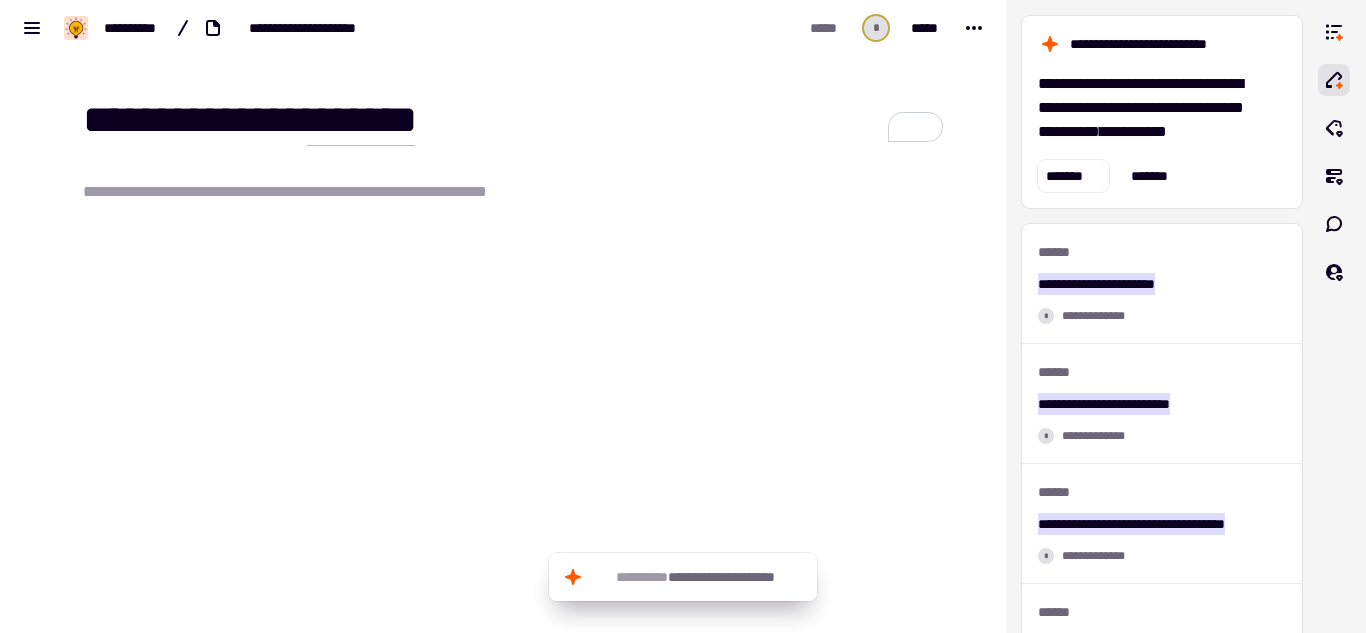 click on "***** * *****" at bounding box center [792, 28] 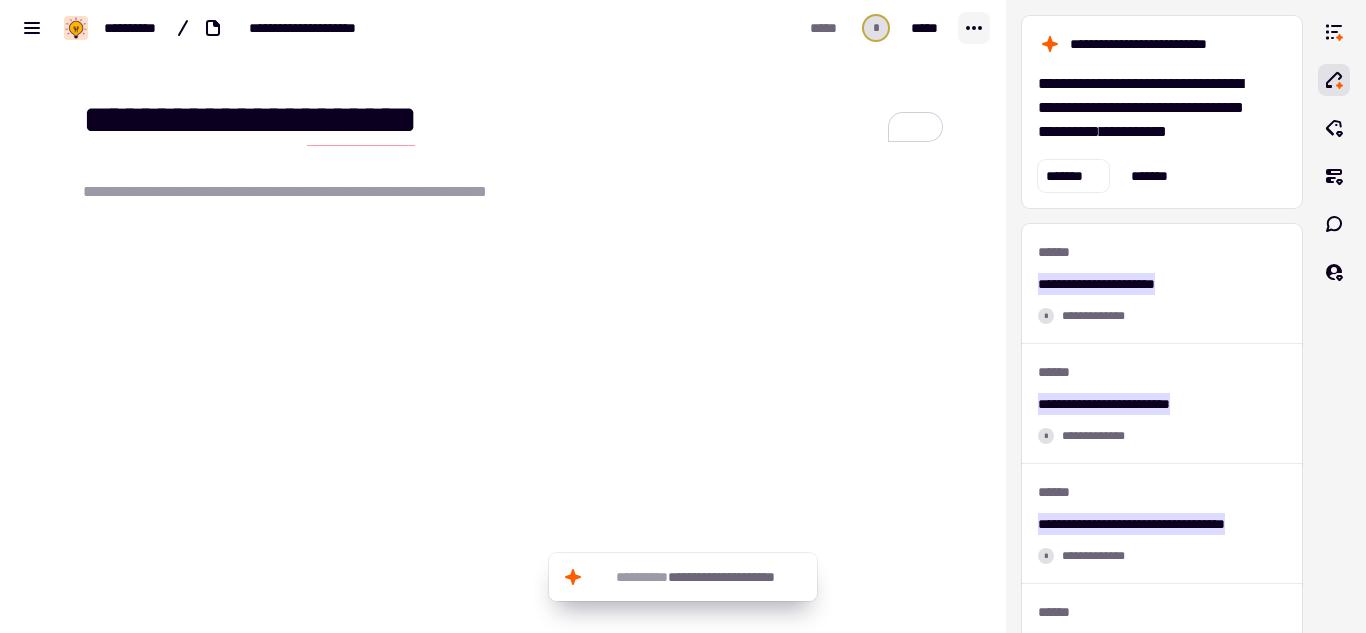 click 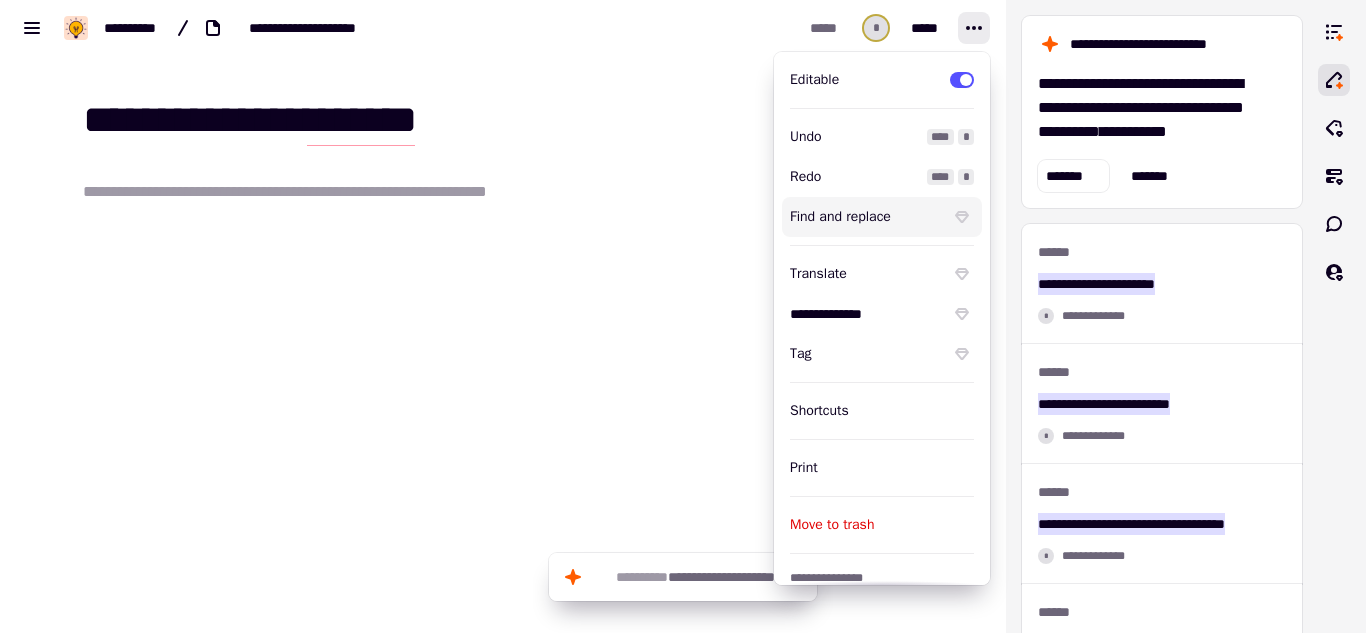 click at bounding box center [515, 317] 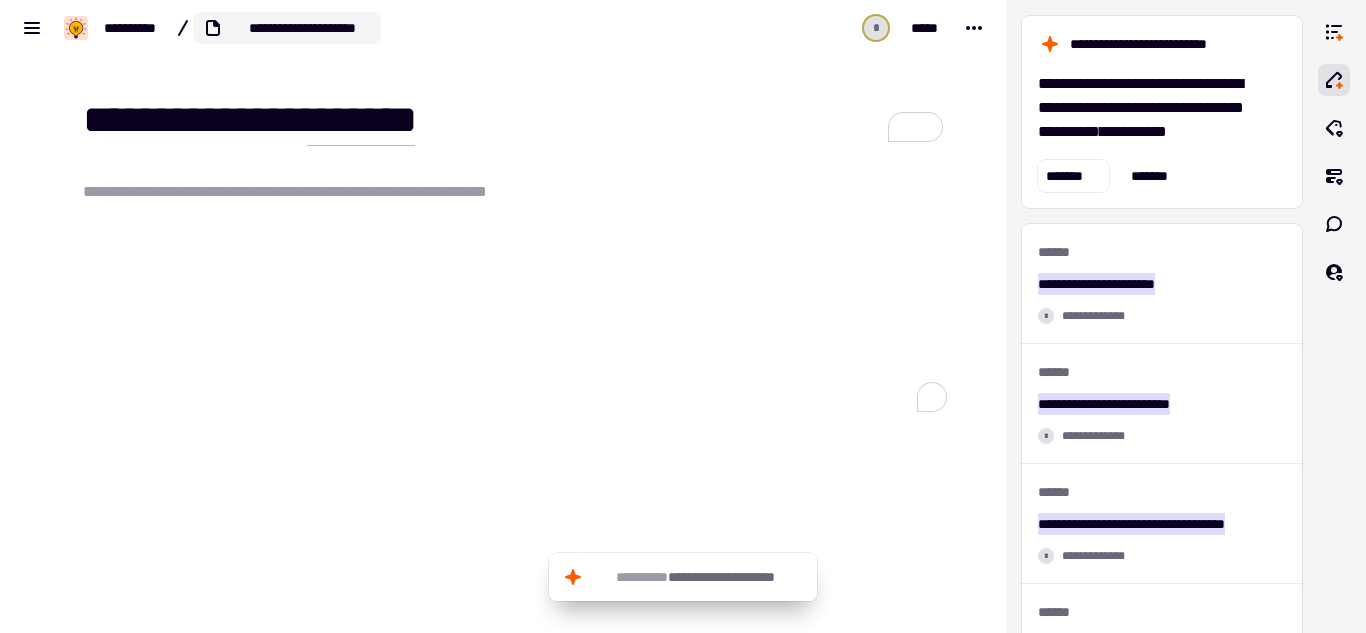 click on "**********" 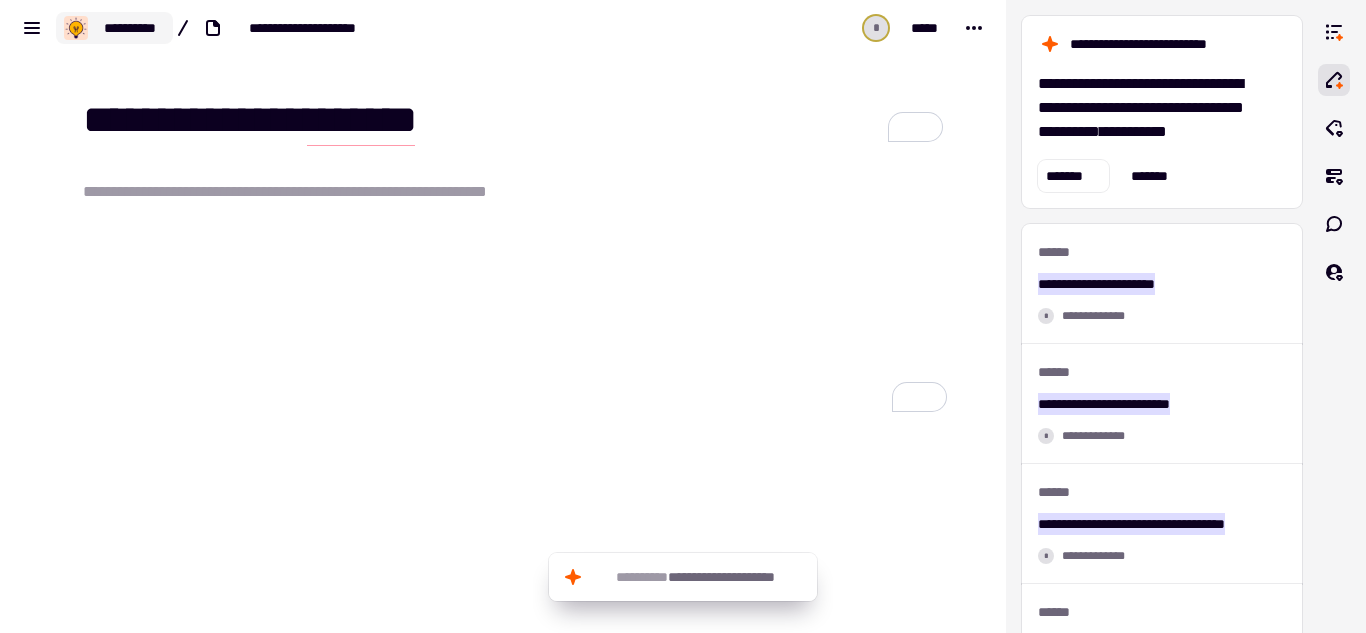 click on "**********" 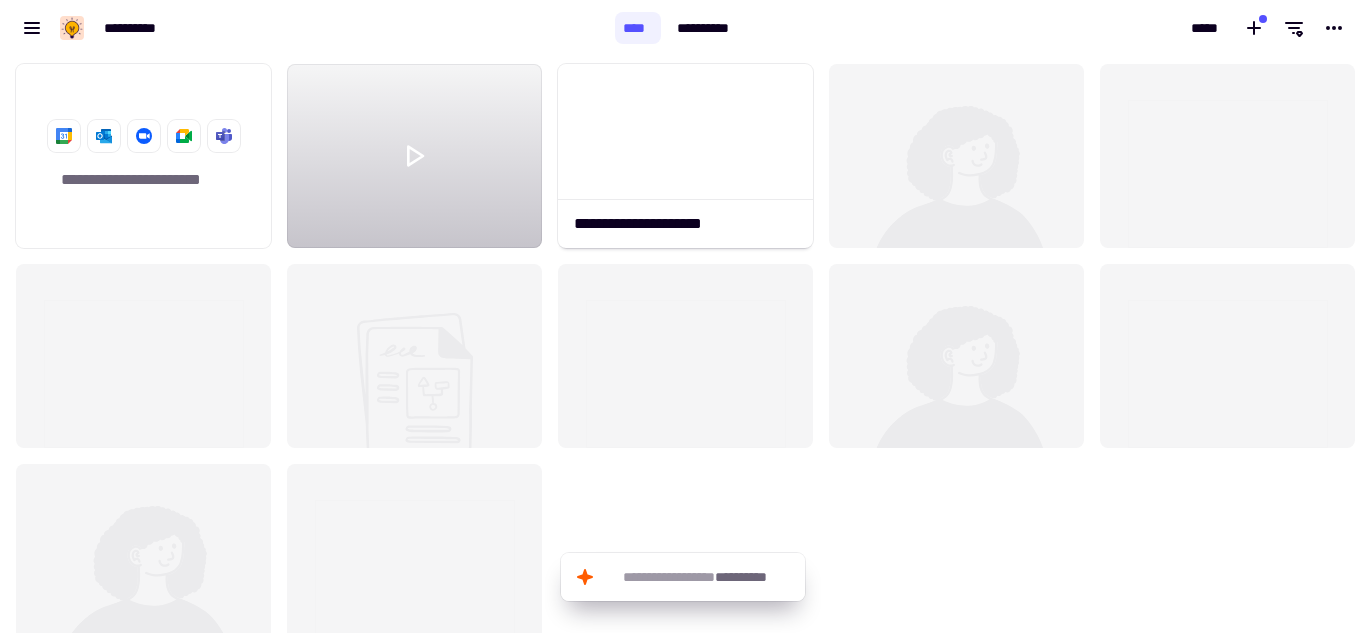 scroll, scrollTop: 16, scrollLeft: 16, axis: both 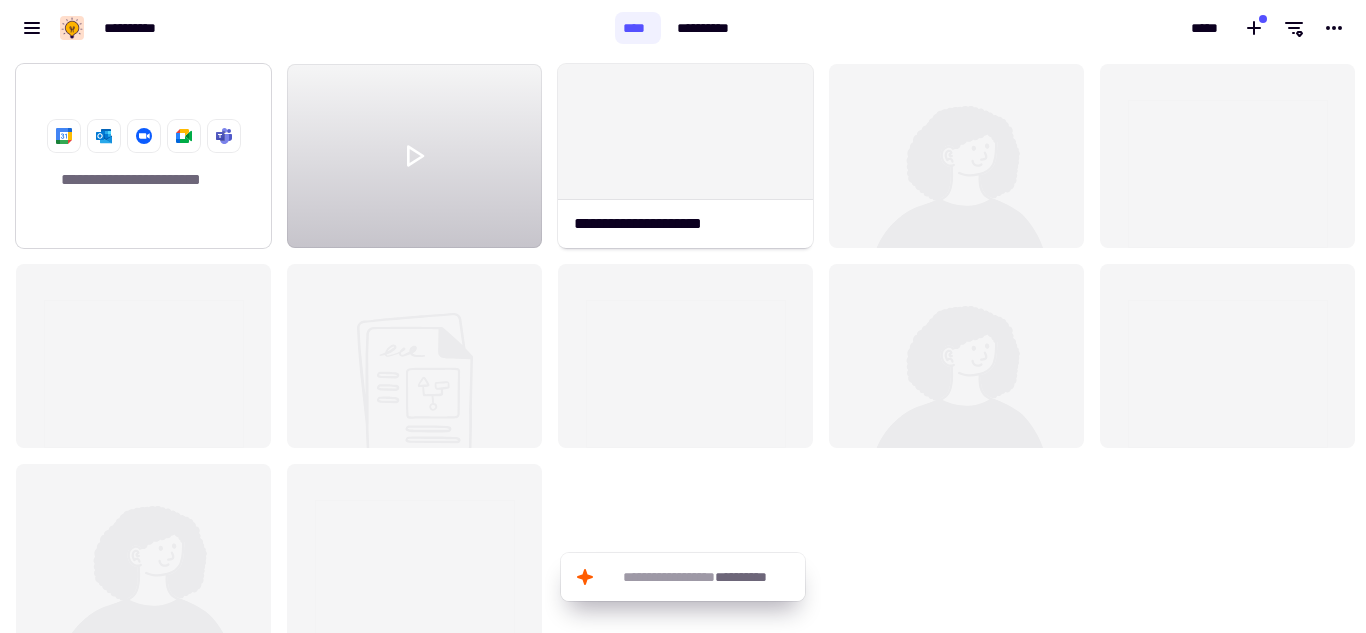 click on "**********" 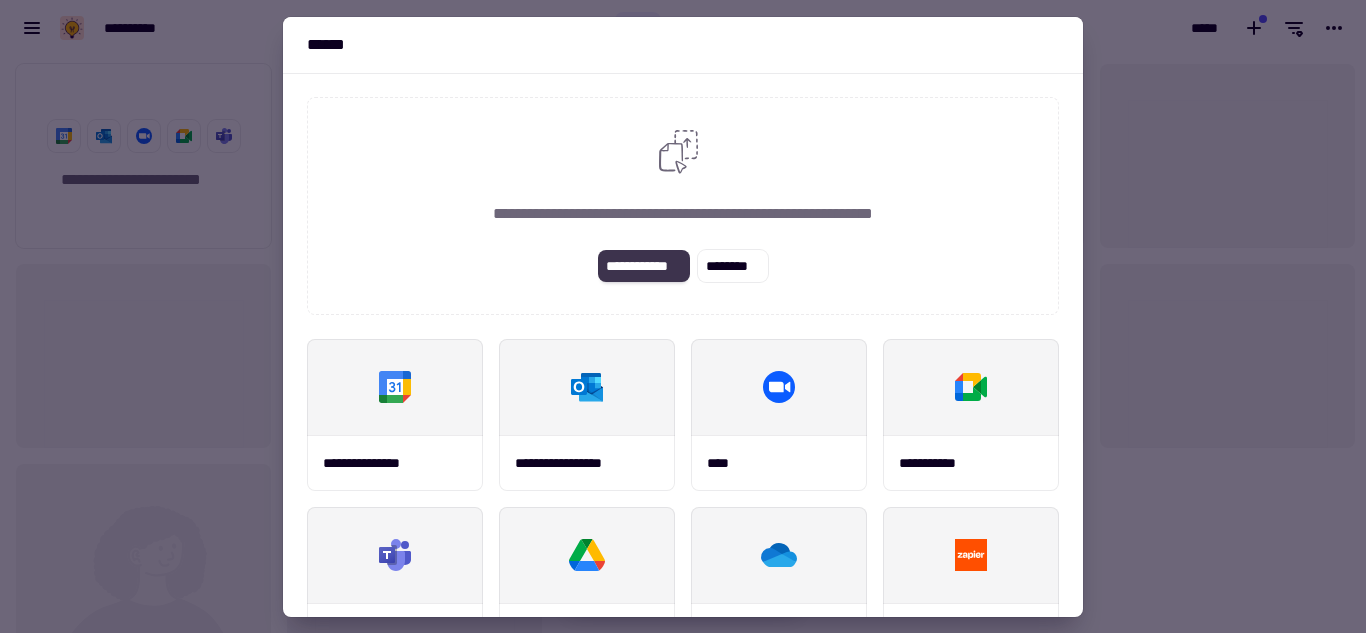 click on "**********" 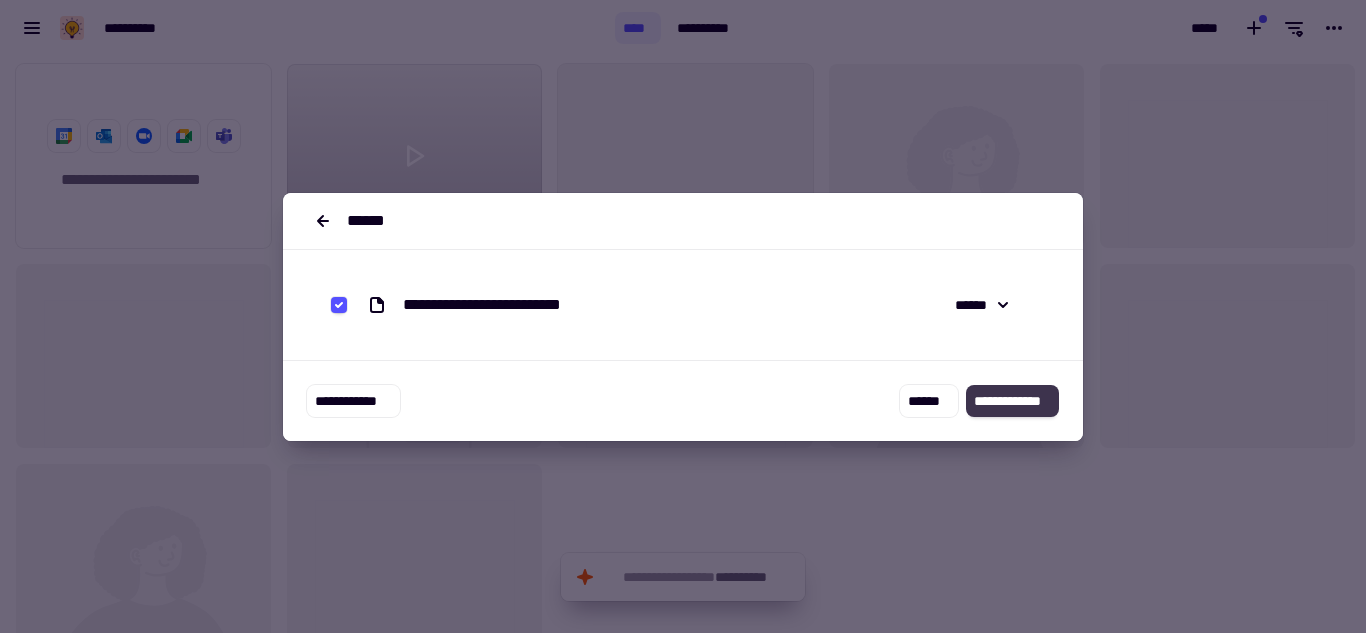 click on "**********" 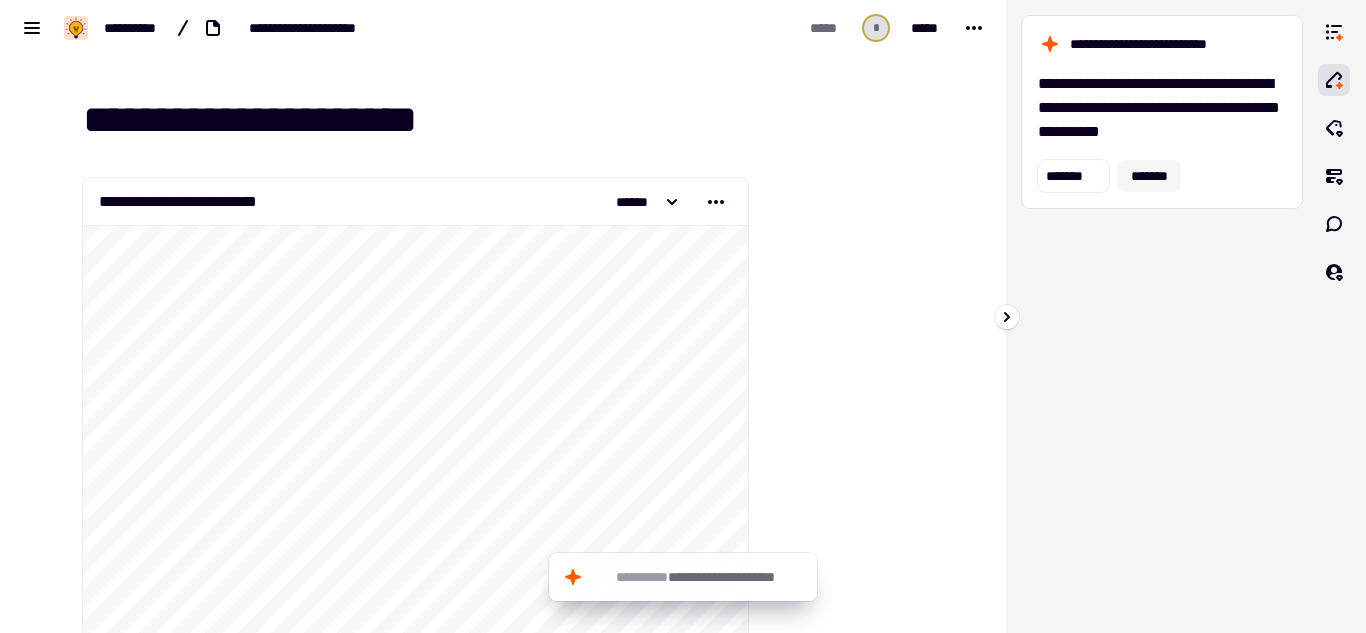 click on "*******" 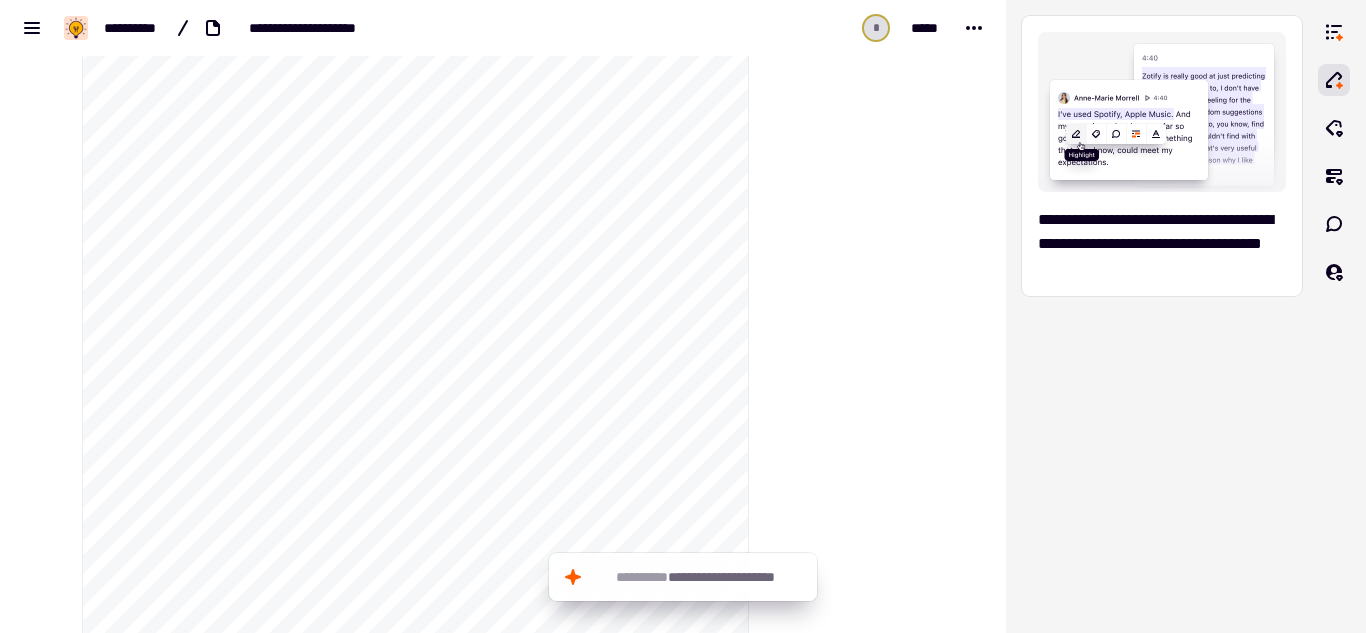 scroll, scrollTop: 0, scrollLeft: 0, axis: both 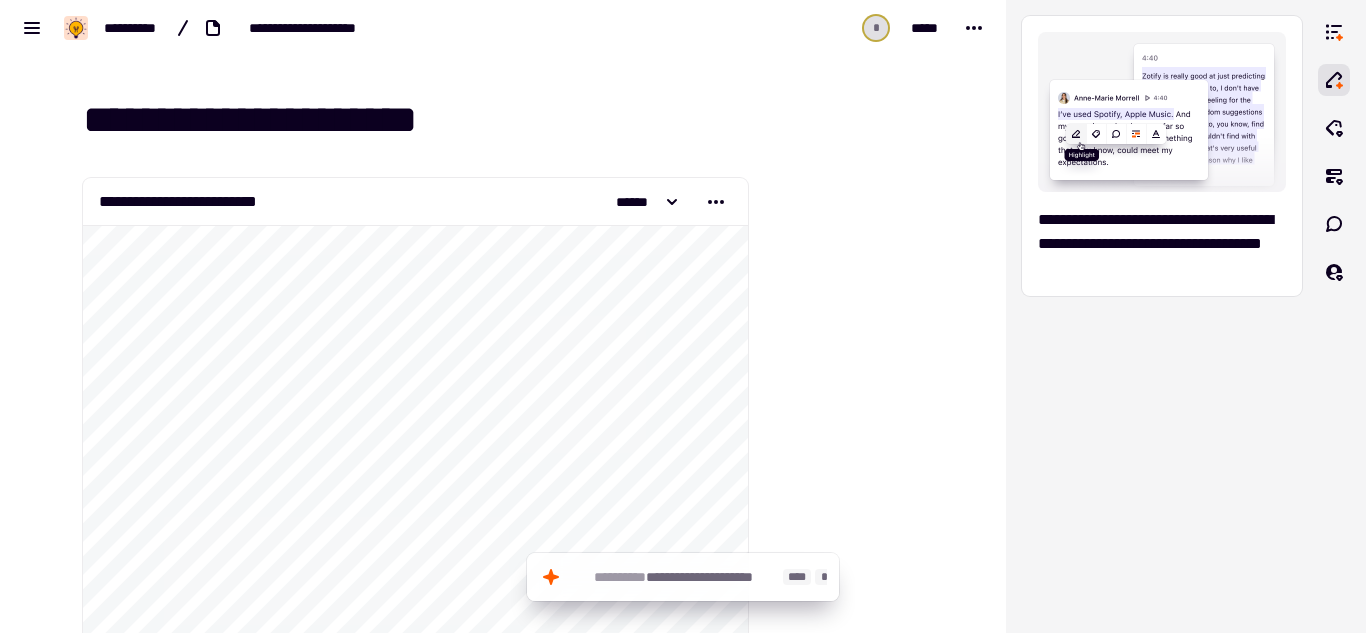 click on "**********" 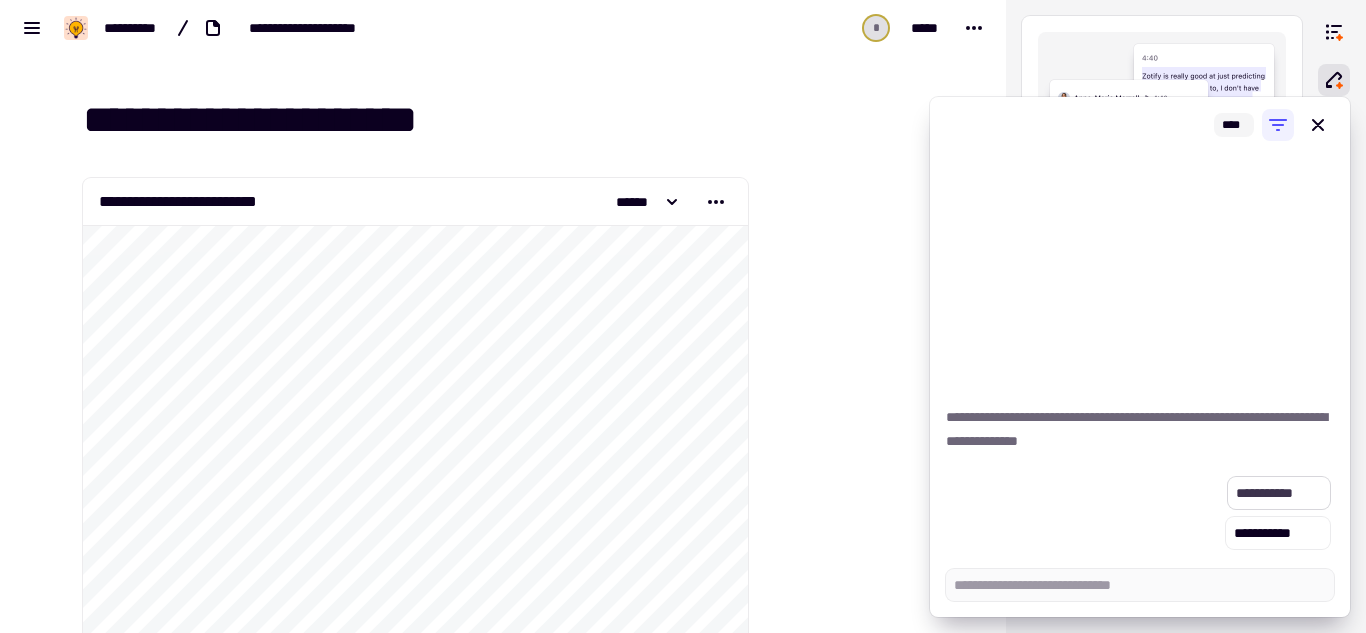 click on "**********" at bounding box center [1279, 493] 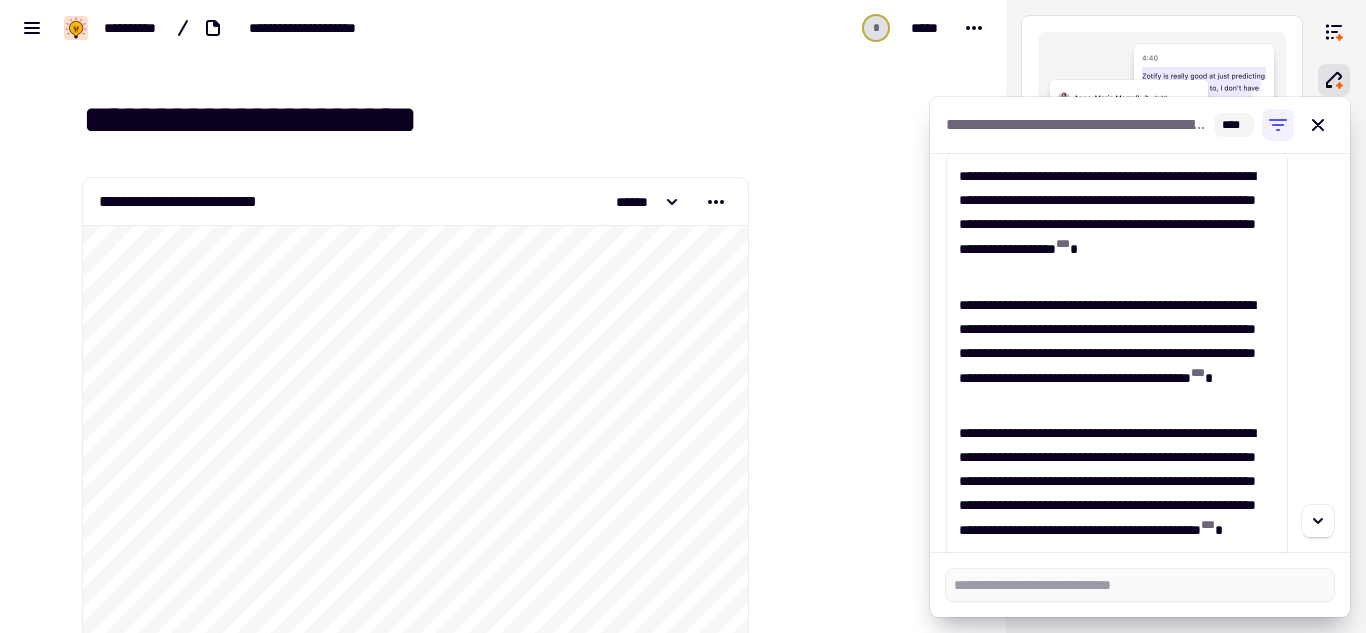 scroll, scrollTop: 235, scrollLeft: 0, axis: vertical 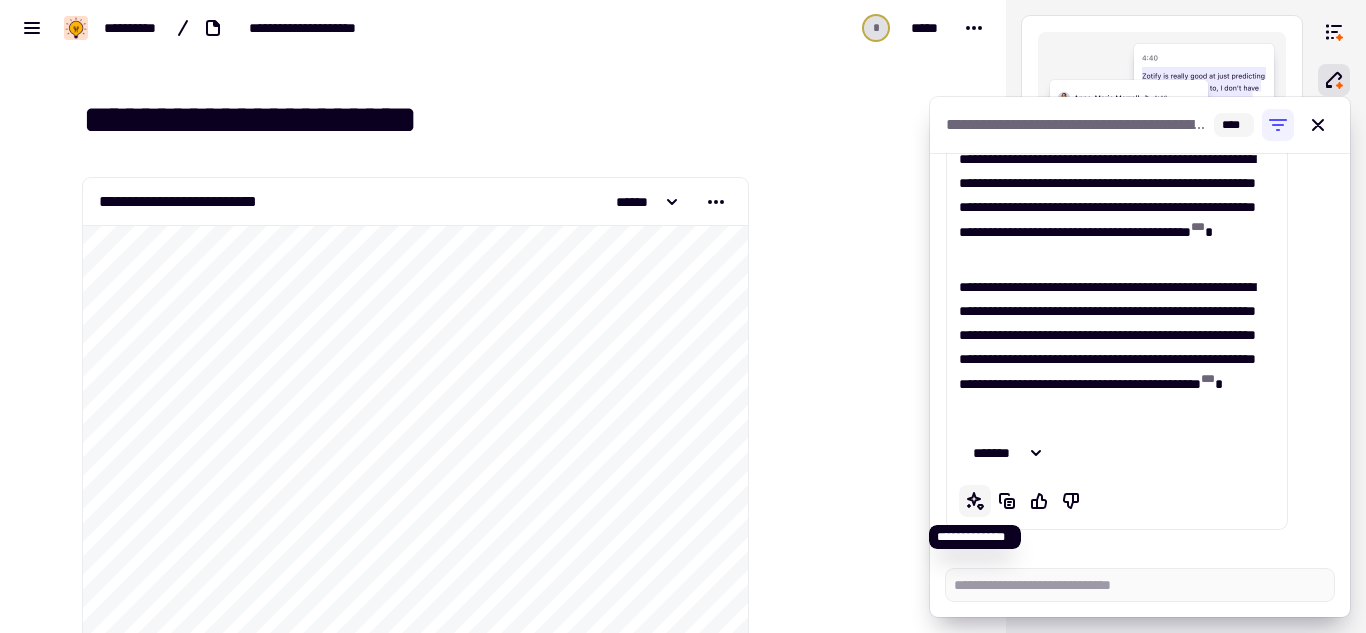 click 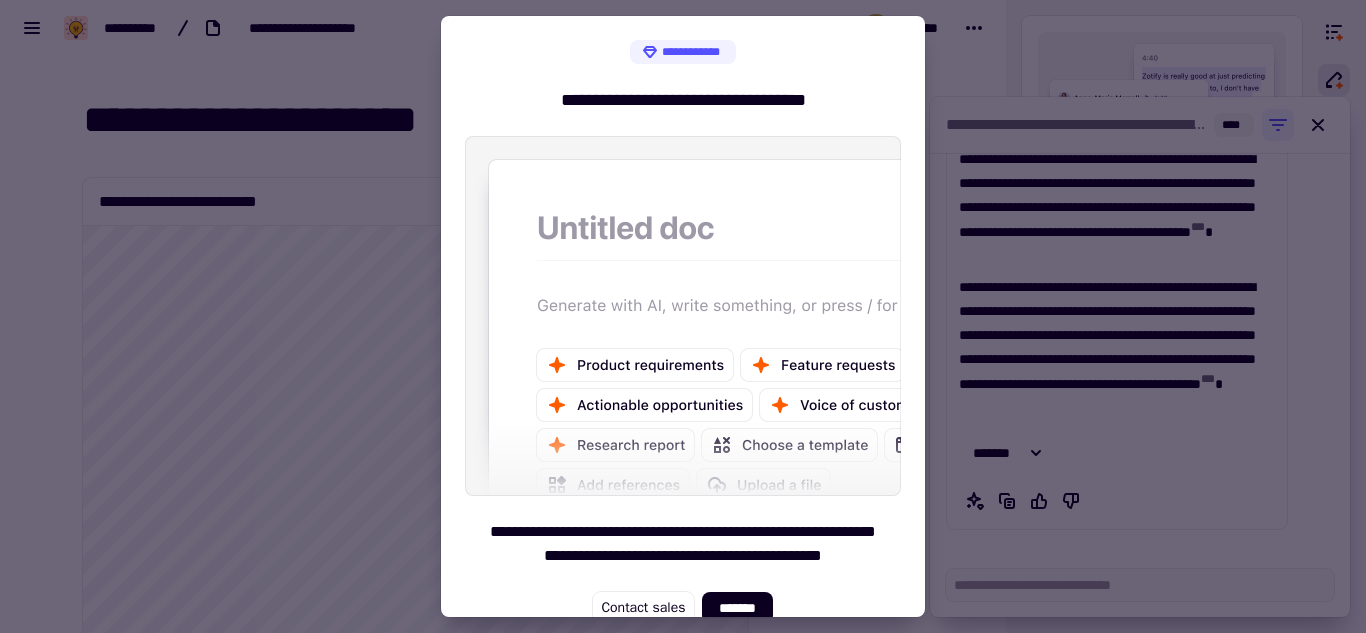 click at bounding box center [683, 316] 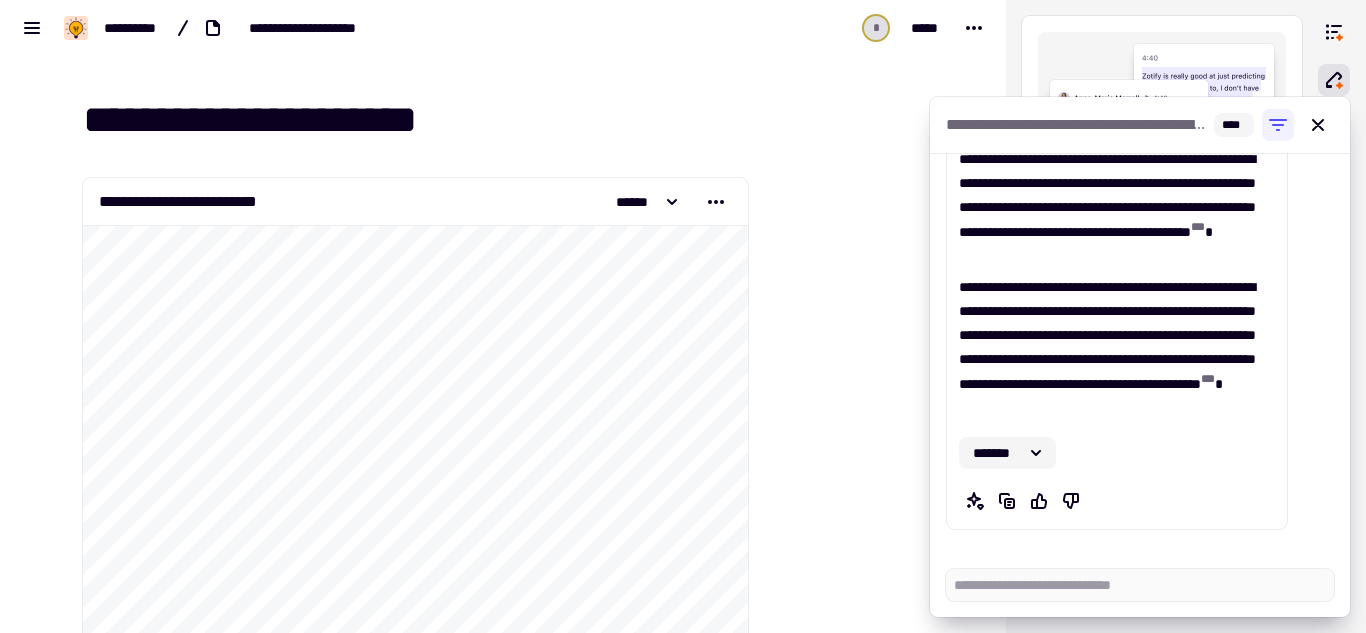 click on "*******" 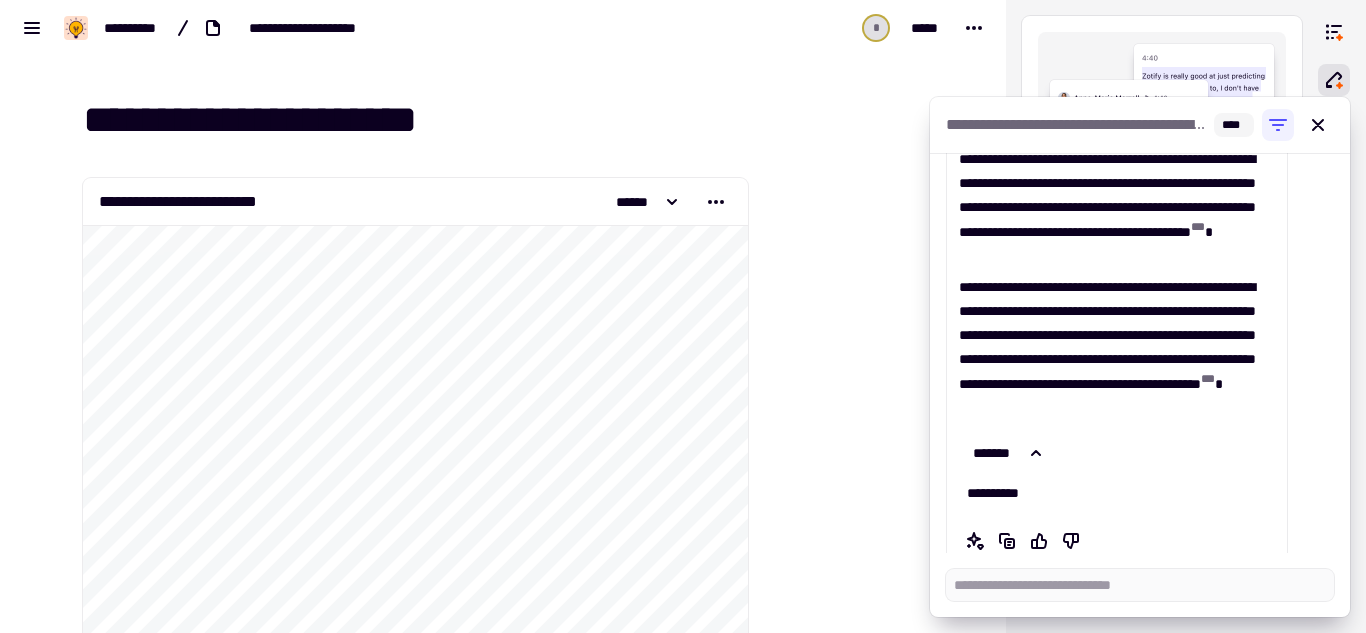 scroll, scrollTop: 0, scrollLeft: 0, axis: both 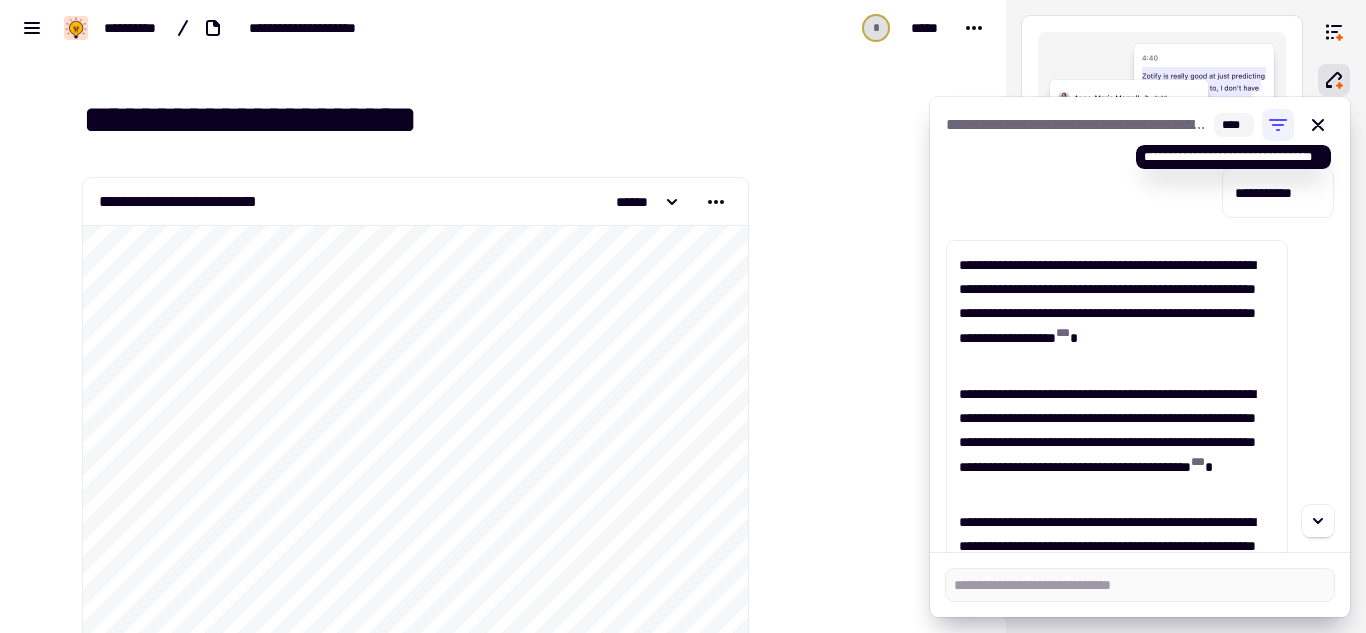 click on "****" at bounding box center (1234, 125) 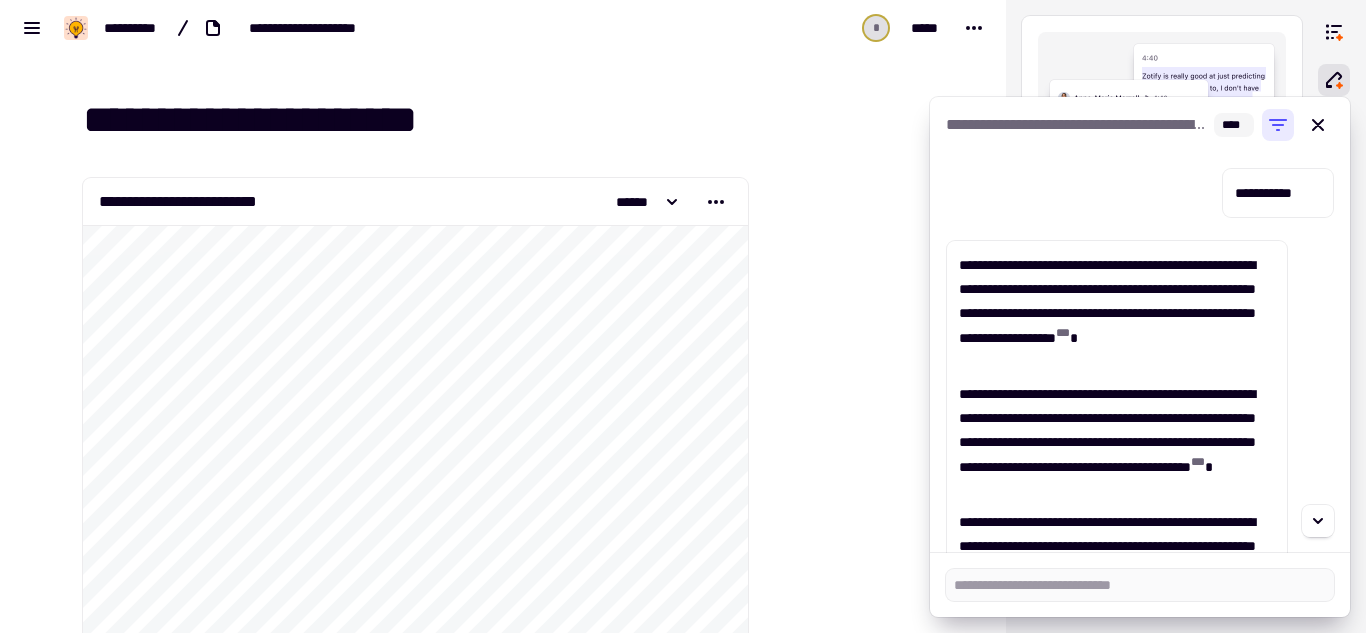 click 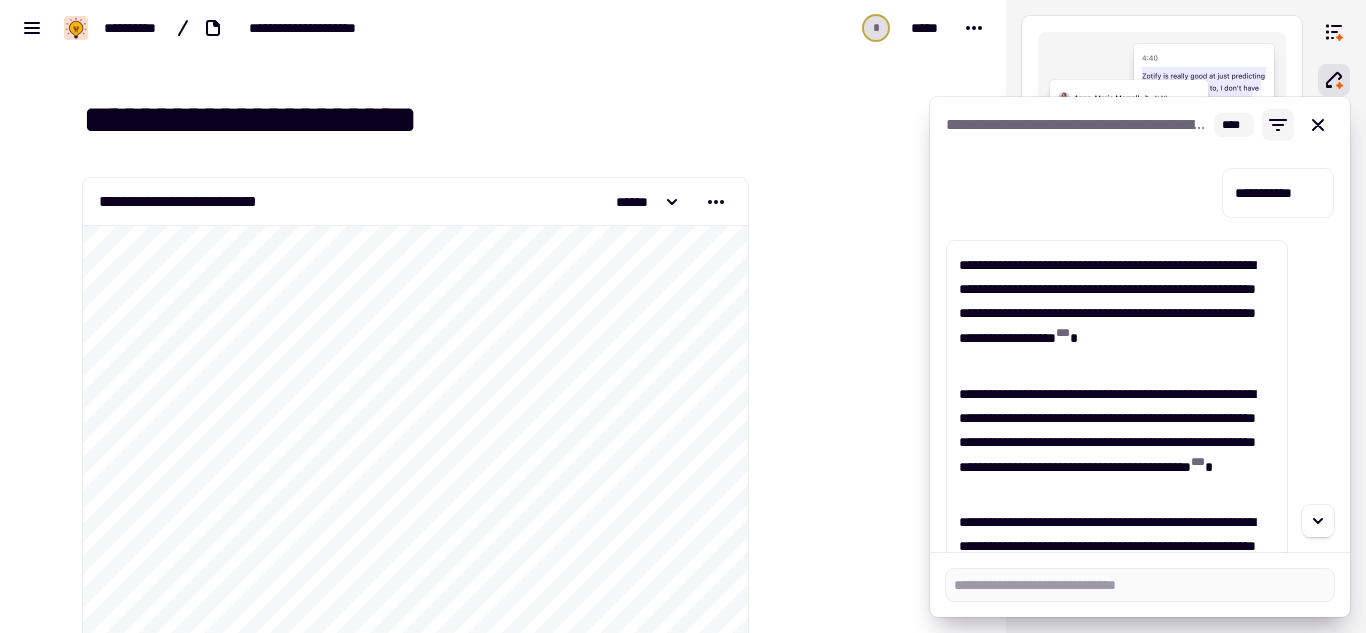 click at bounding box center [1278, 125] 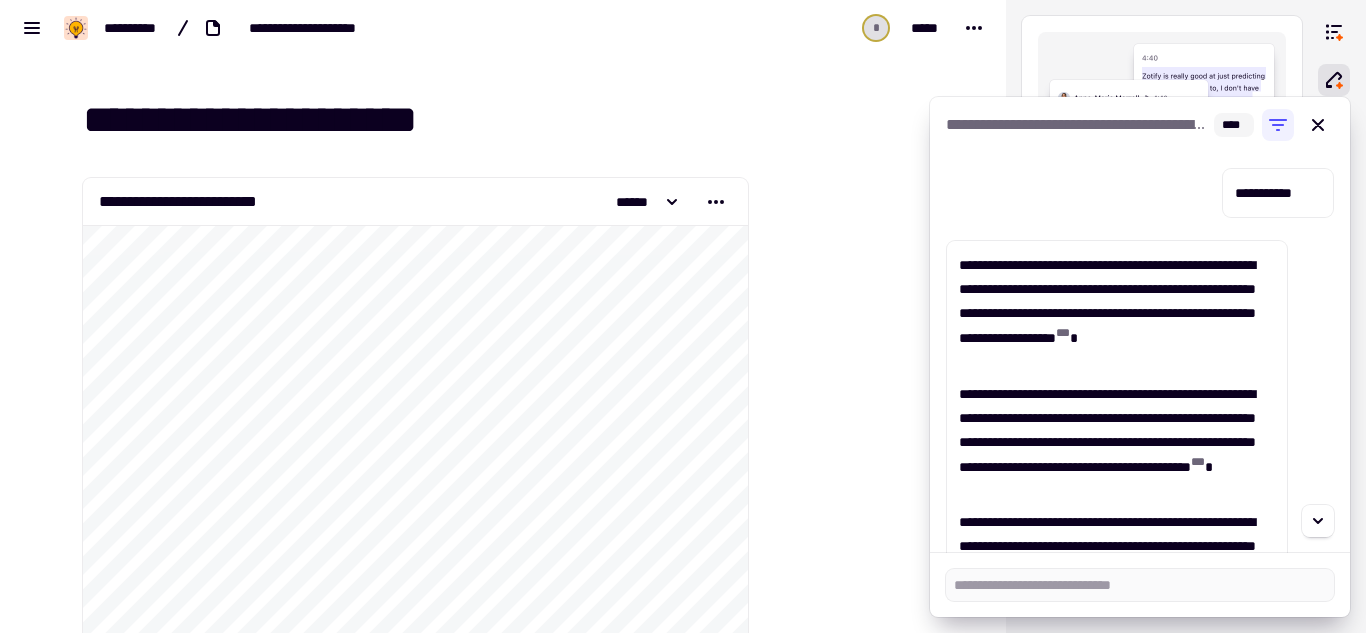 scroll, scrollTop: 275, scrollLeft: 0, axis: vertical 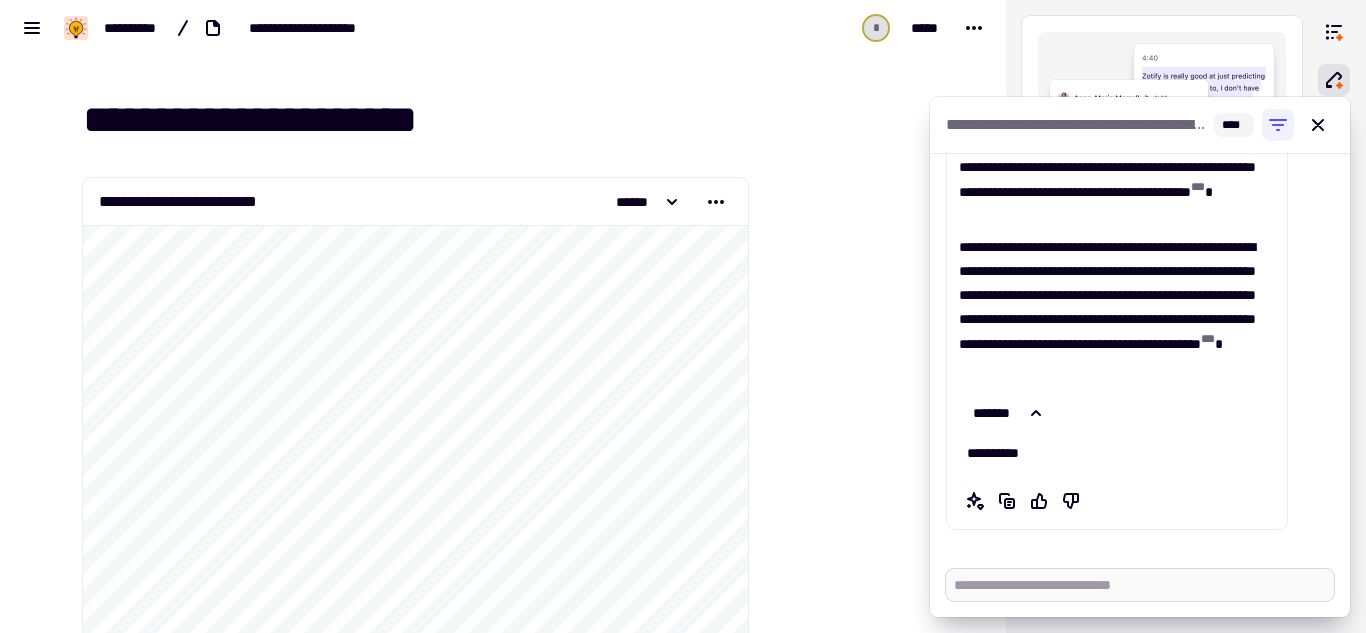 click at bounding box center [1140, 585] 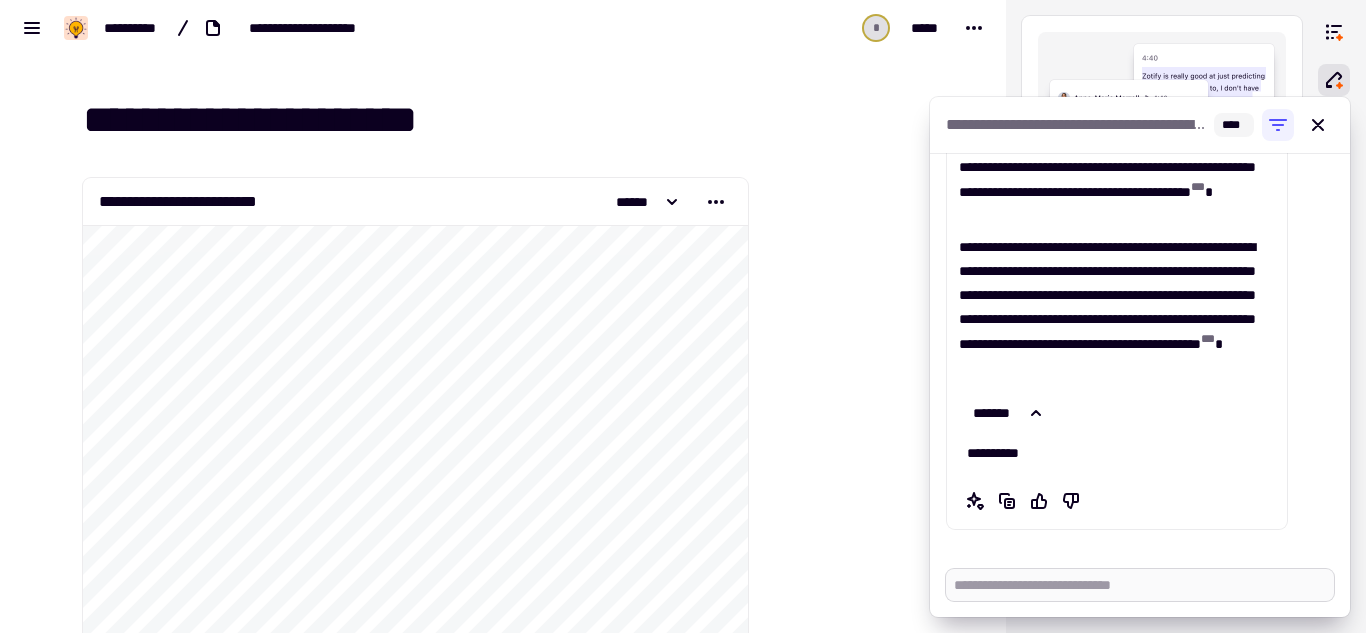 type on "*" 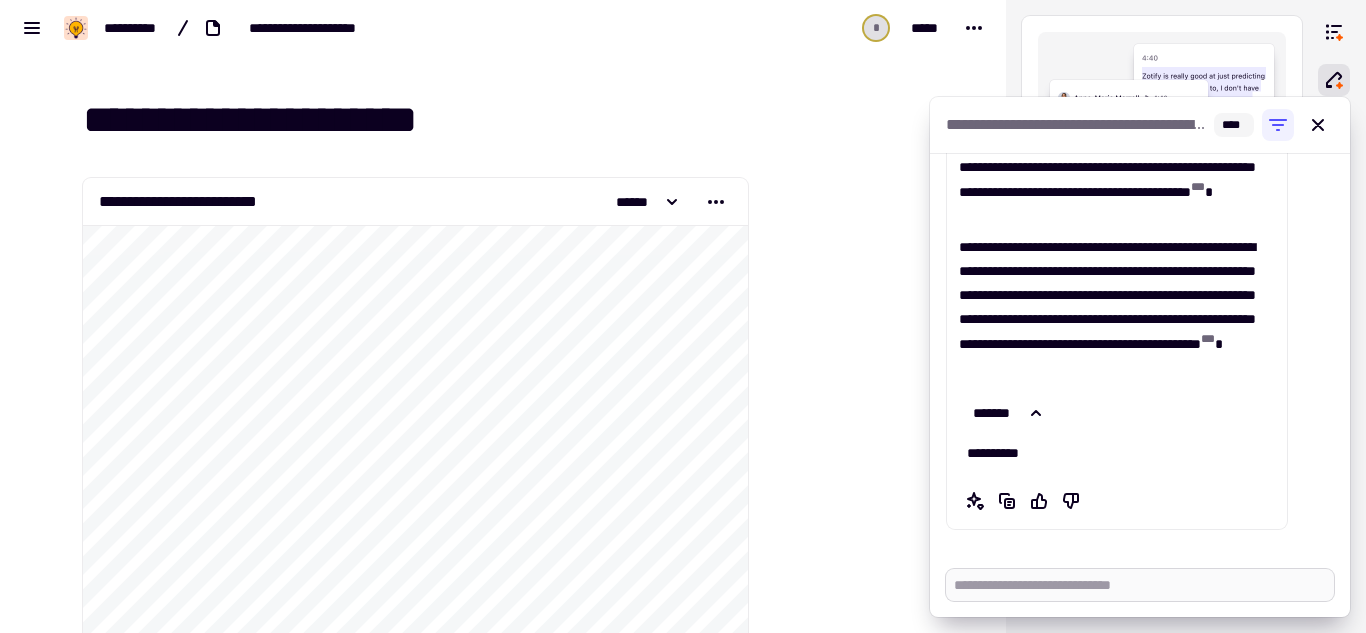 type on "*" 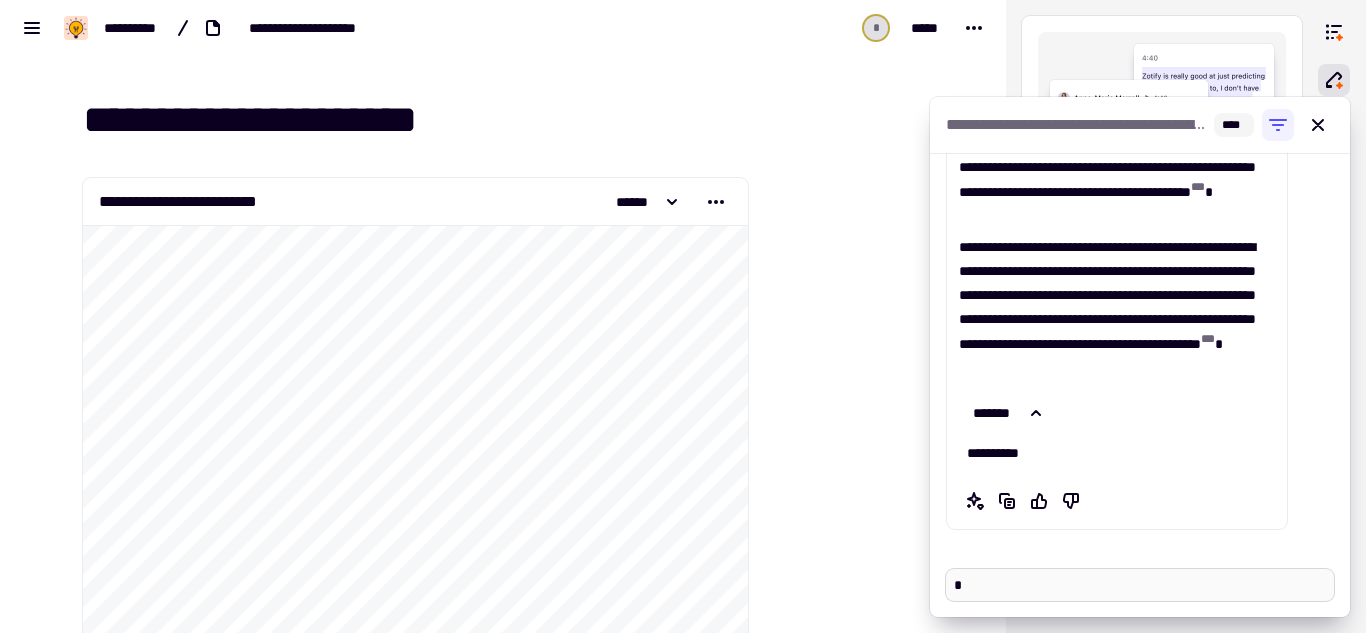 type on "*" 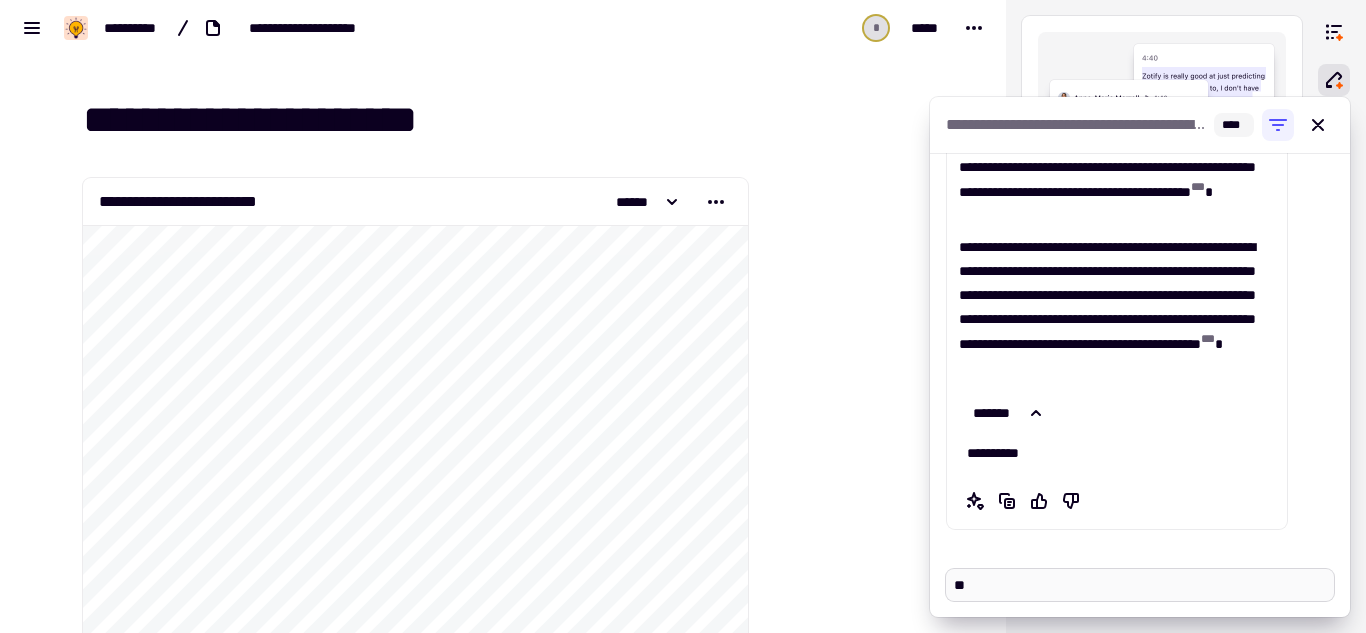 type on "*" 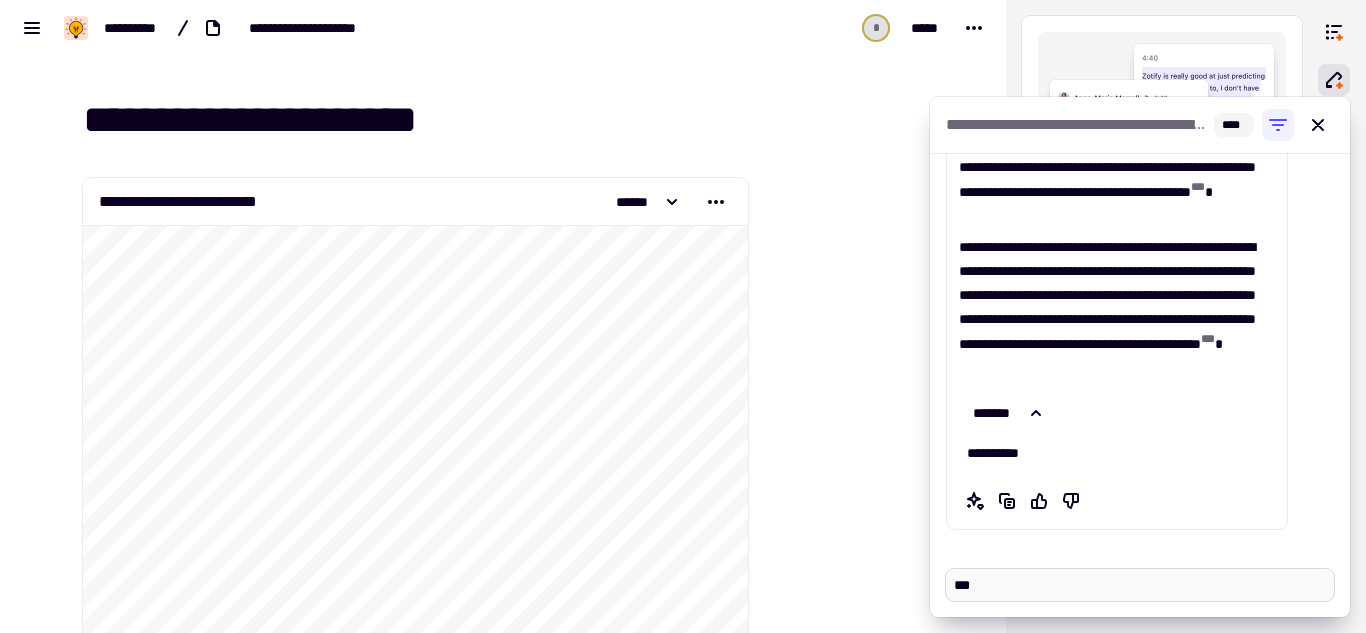 type on "*" 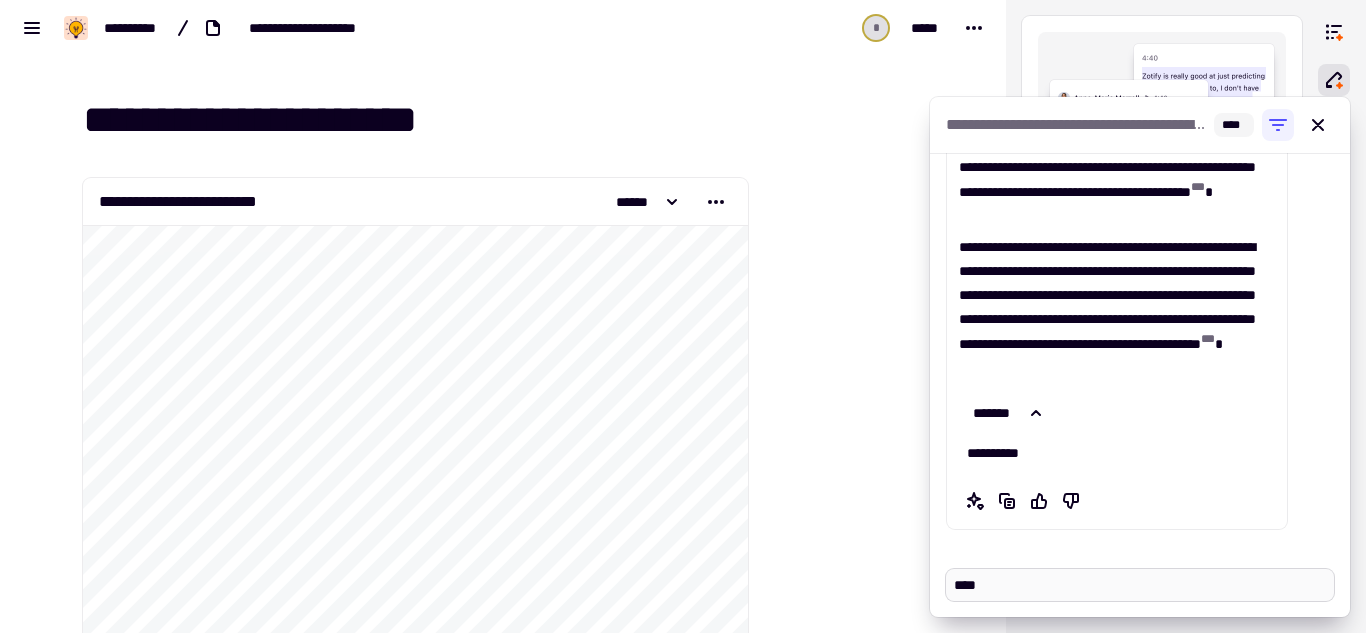 type on "*" 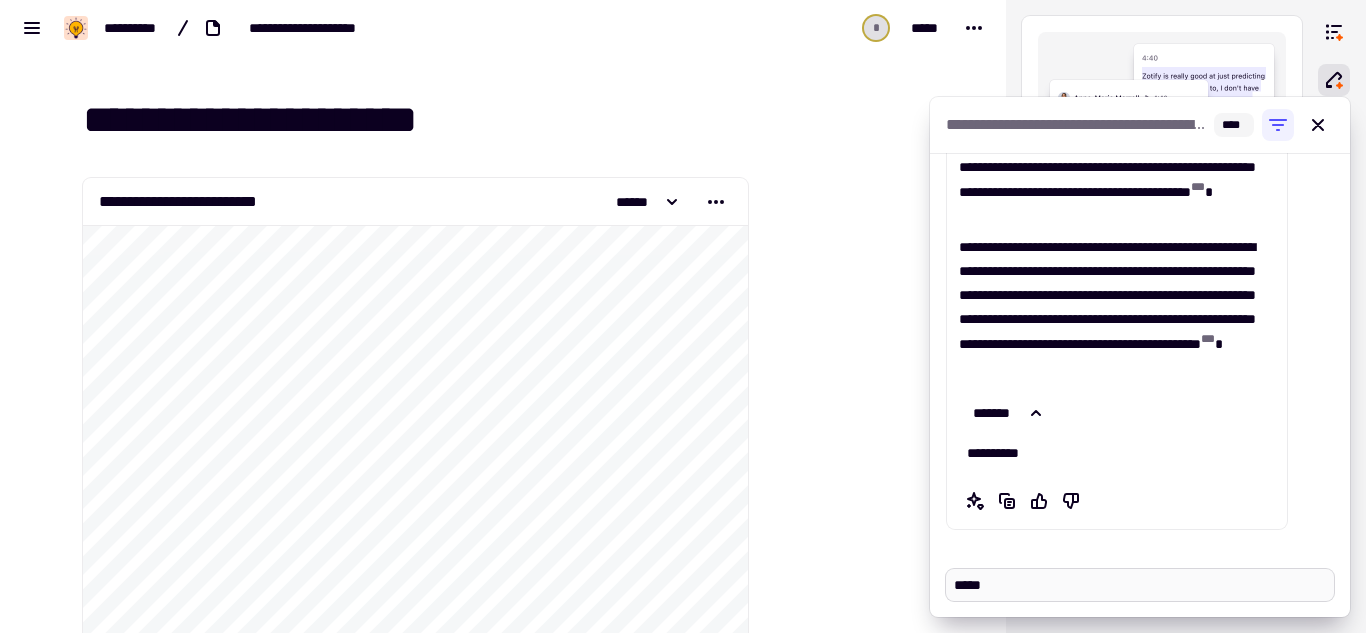 type on "*" 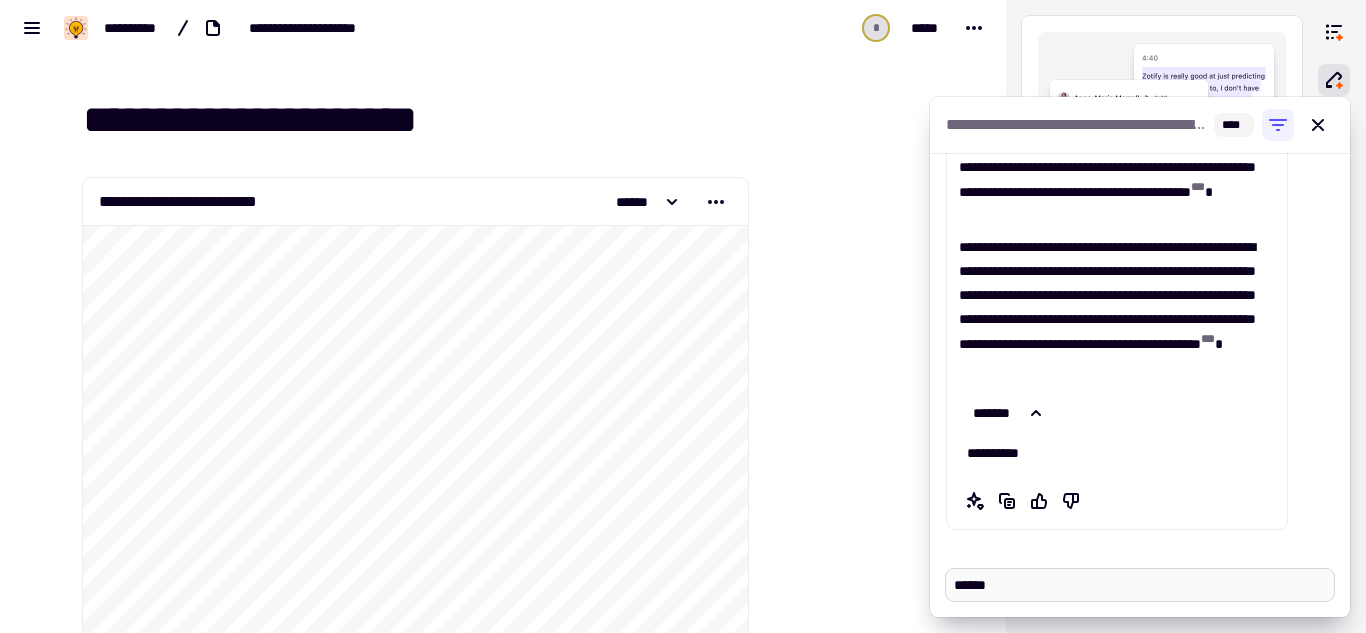 type on "*" 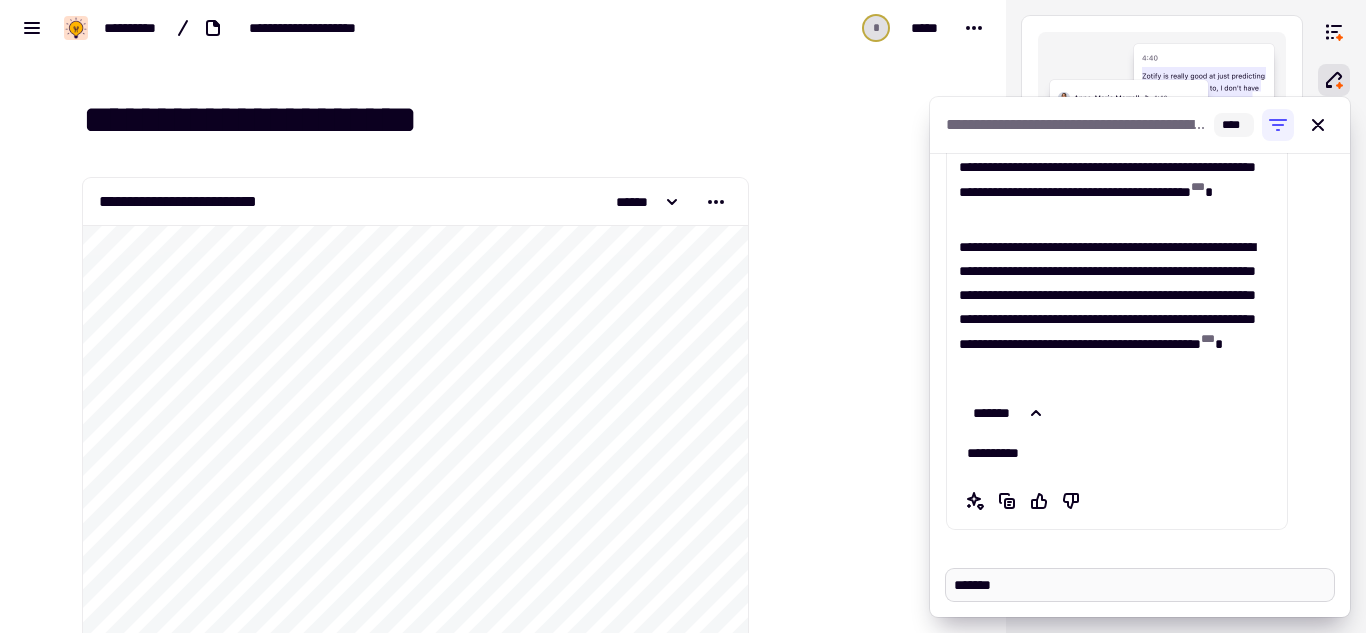 type on "*" 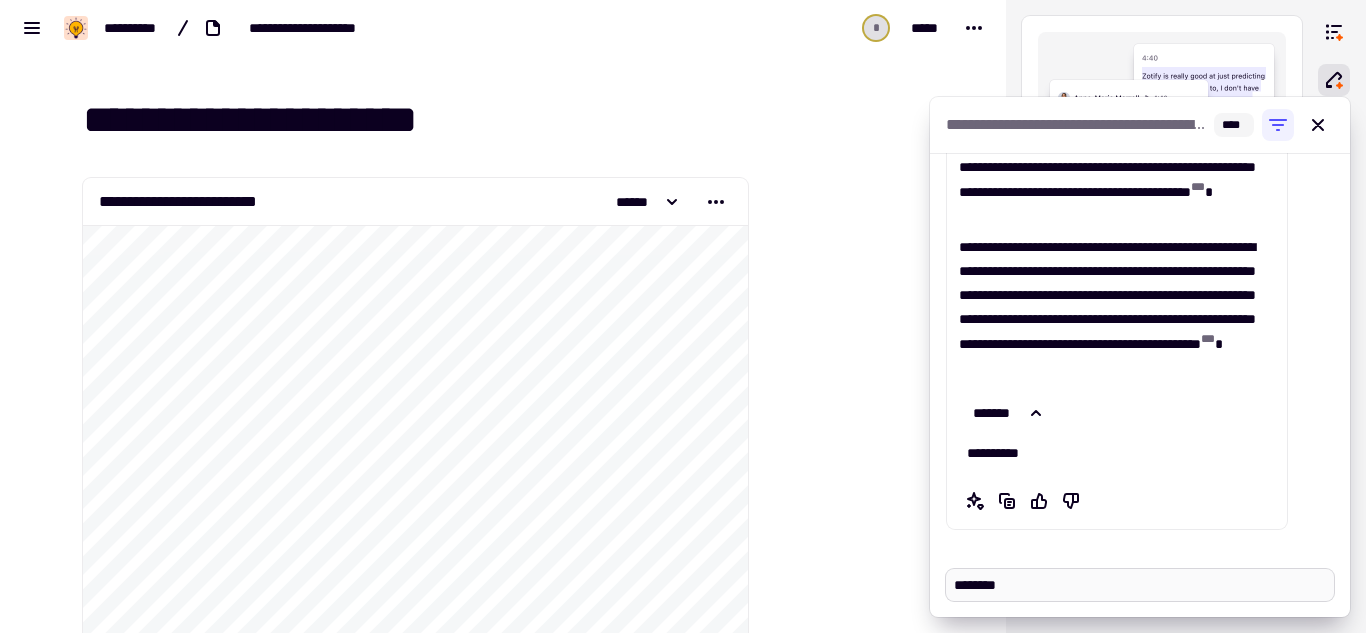 type on "*" 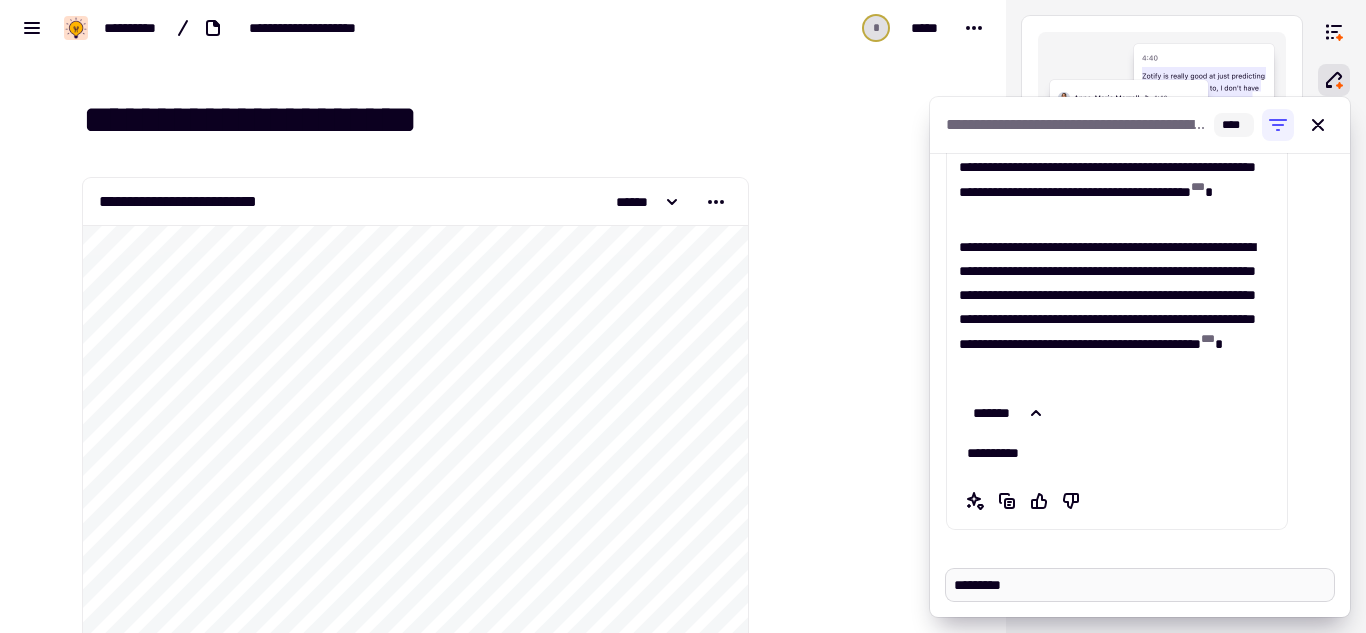 type on "*" 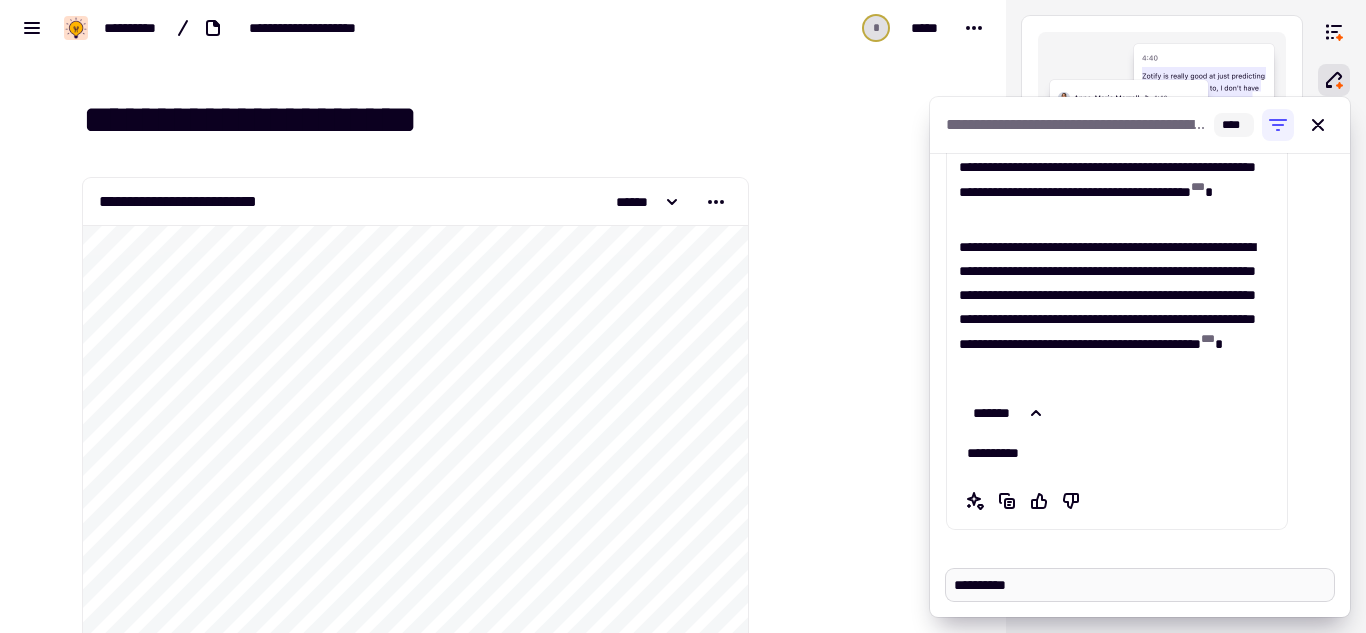 type on "*" 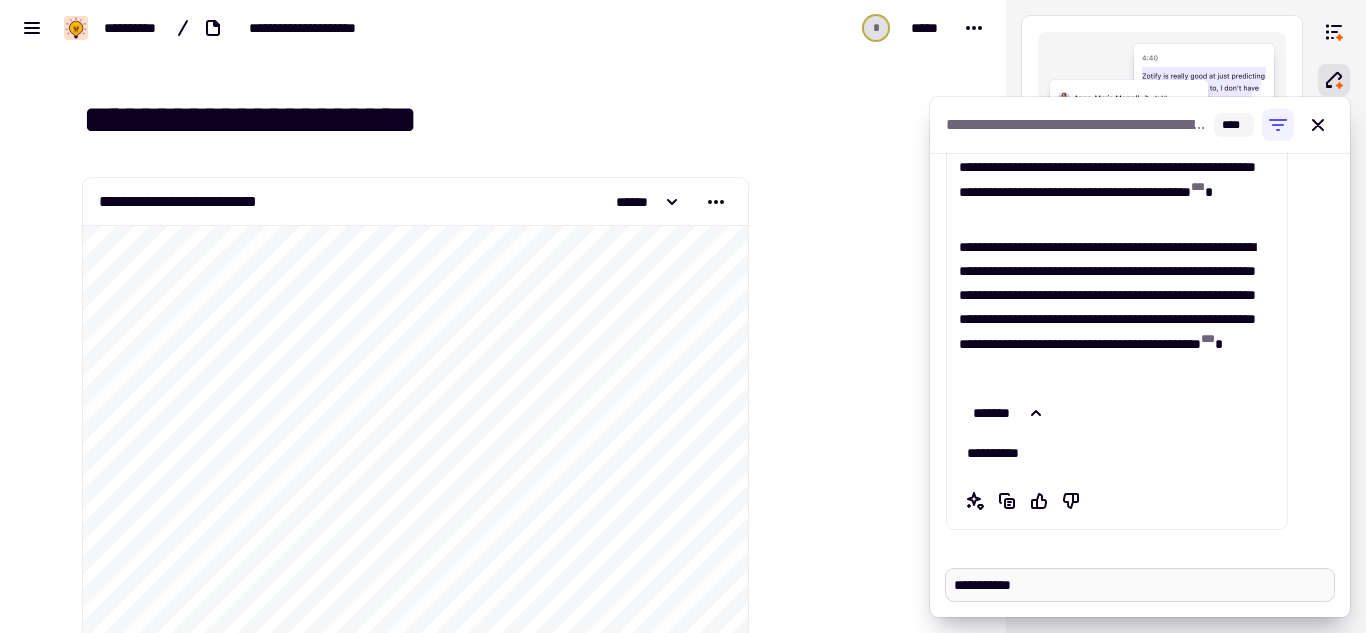 type on "*" 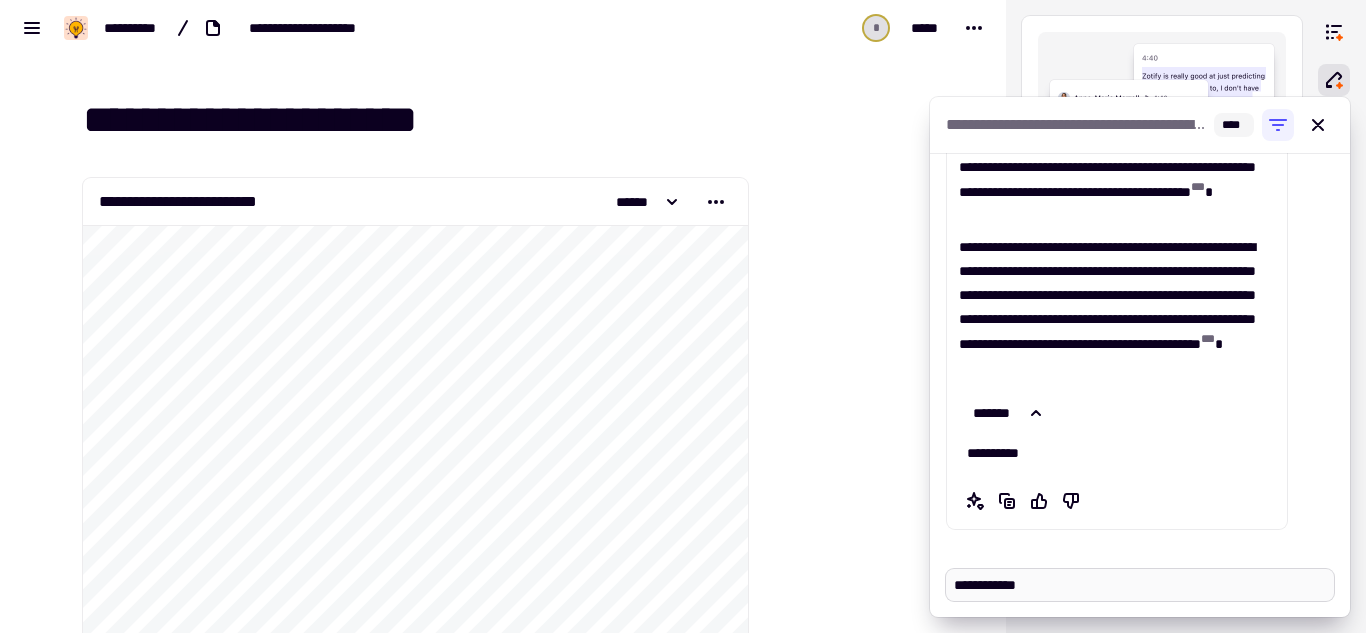type on "*" 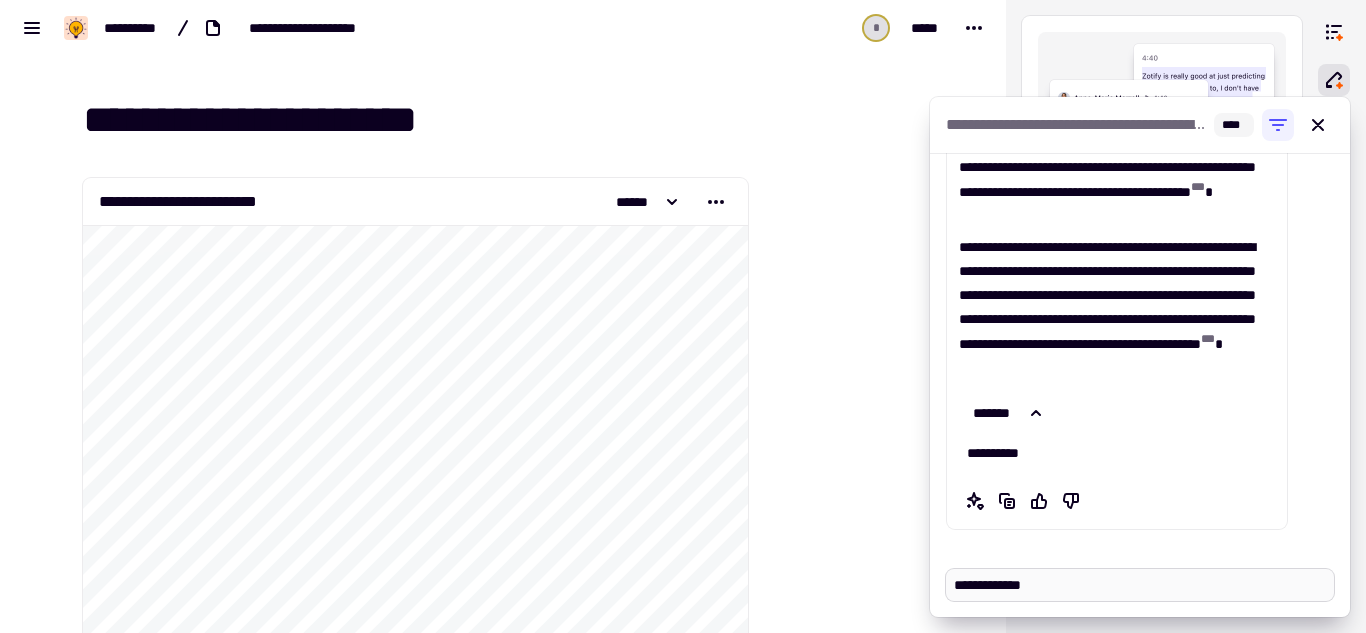 type on "*" 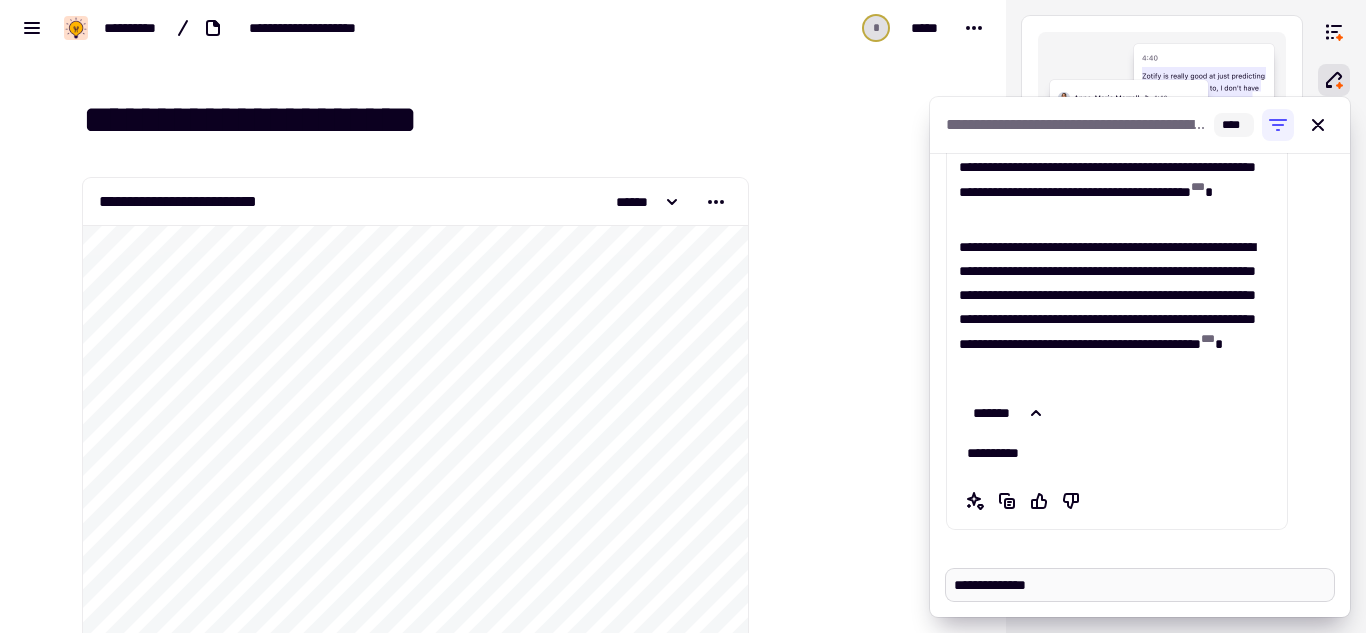 type on "*" 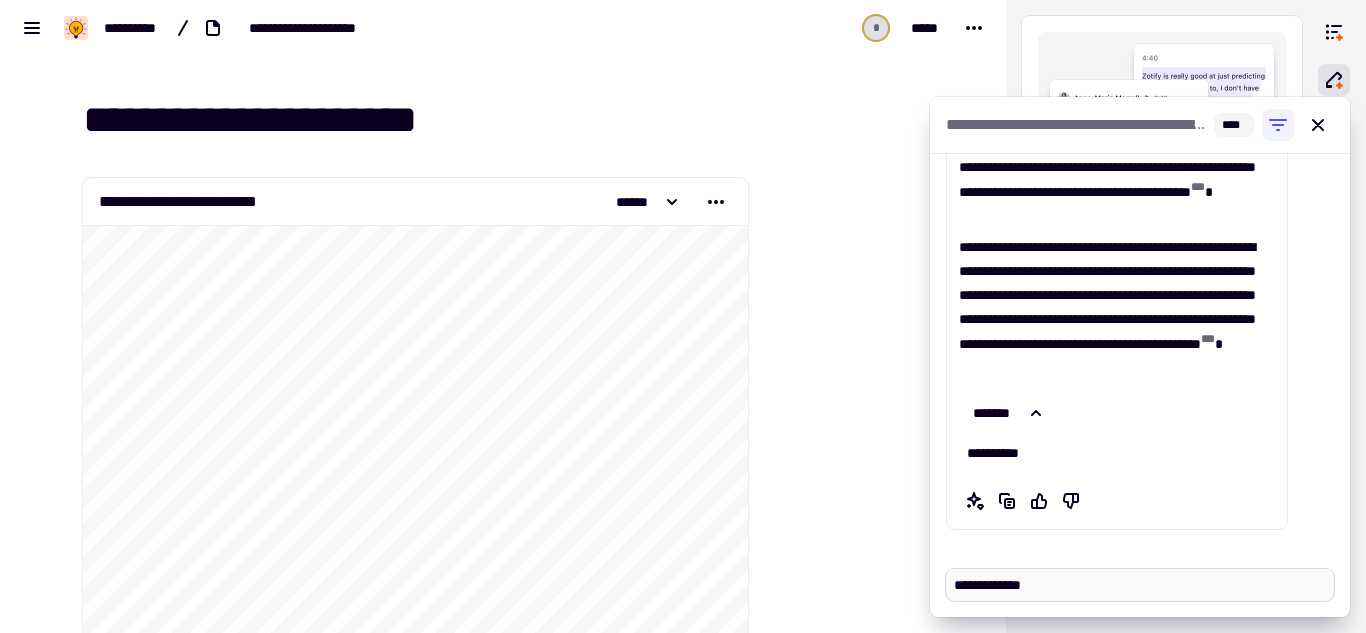 type on "*" 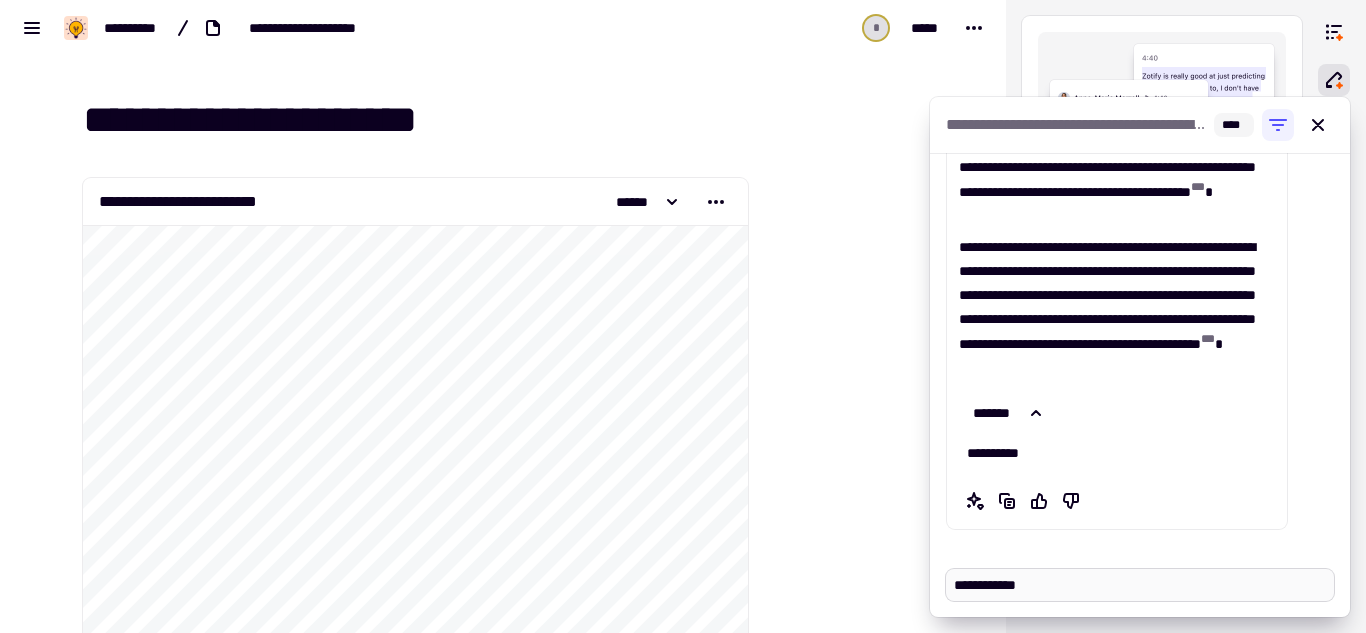 type on "*" 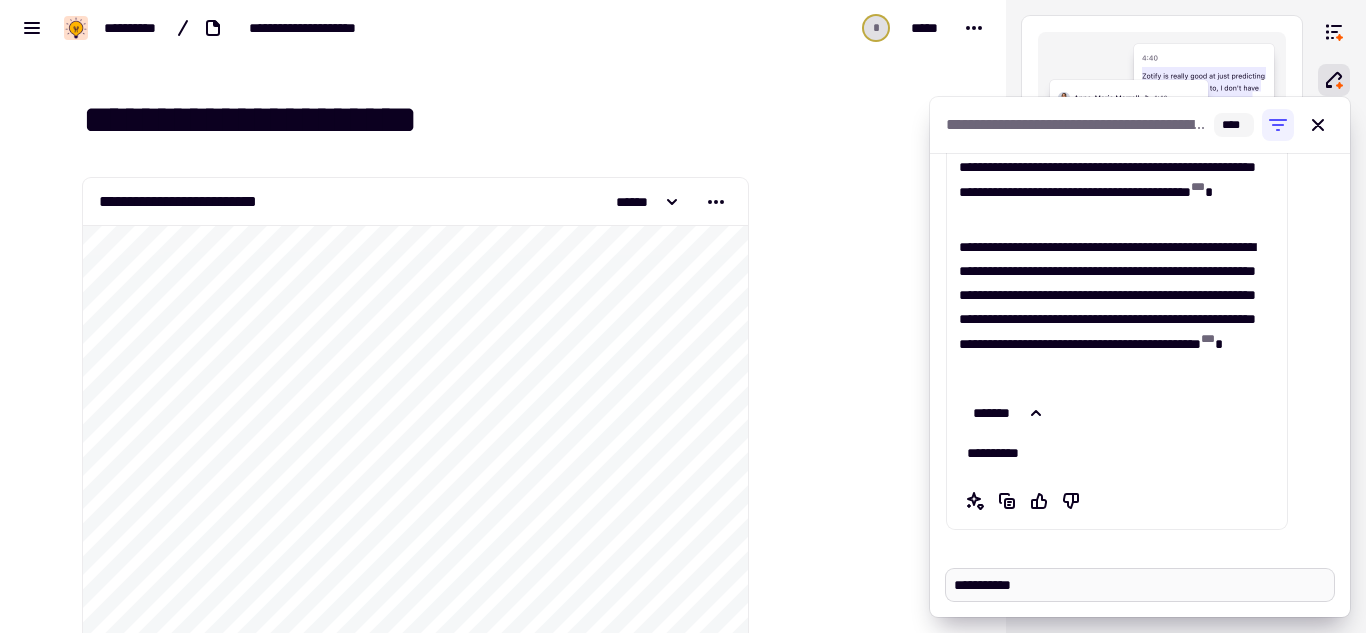 type on "*" 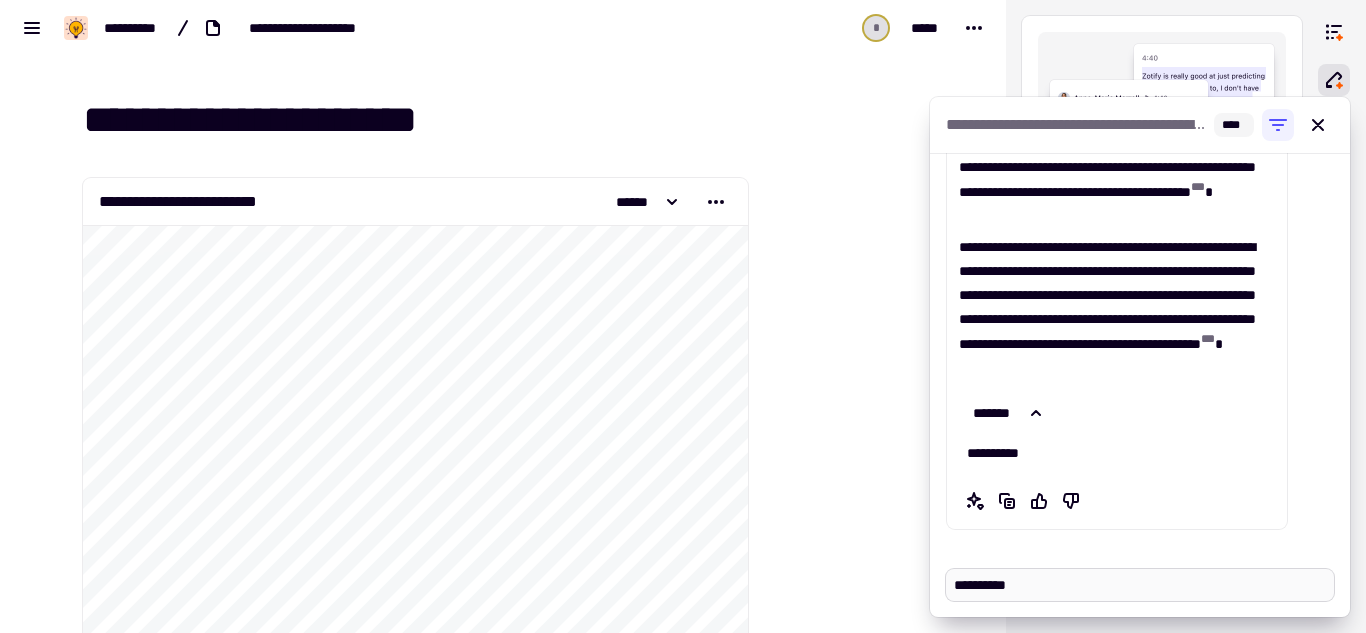 type on "*" 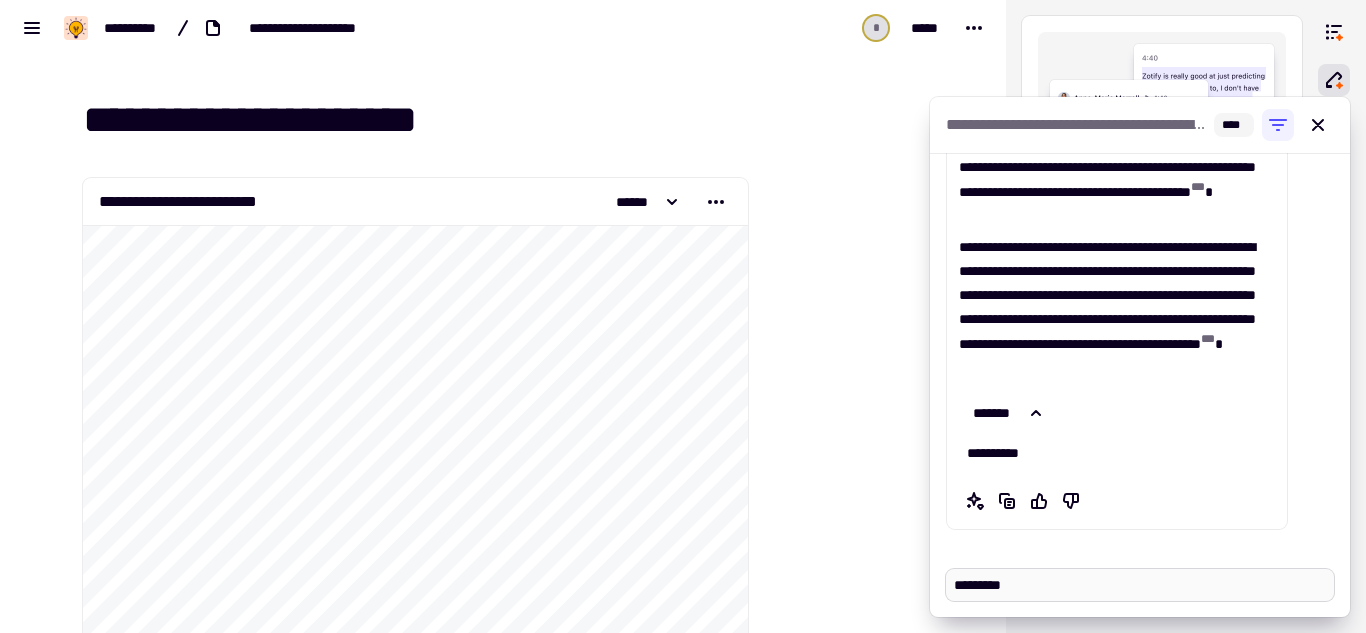 type on "********" 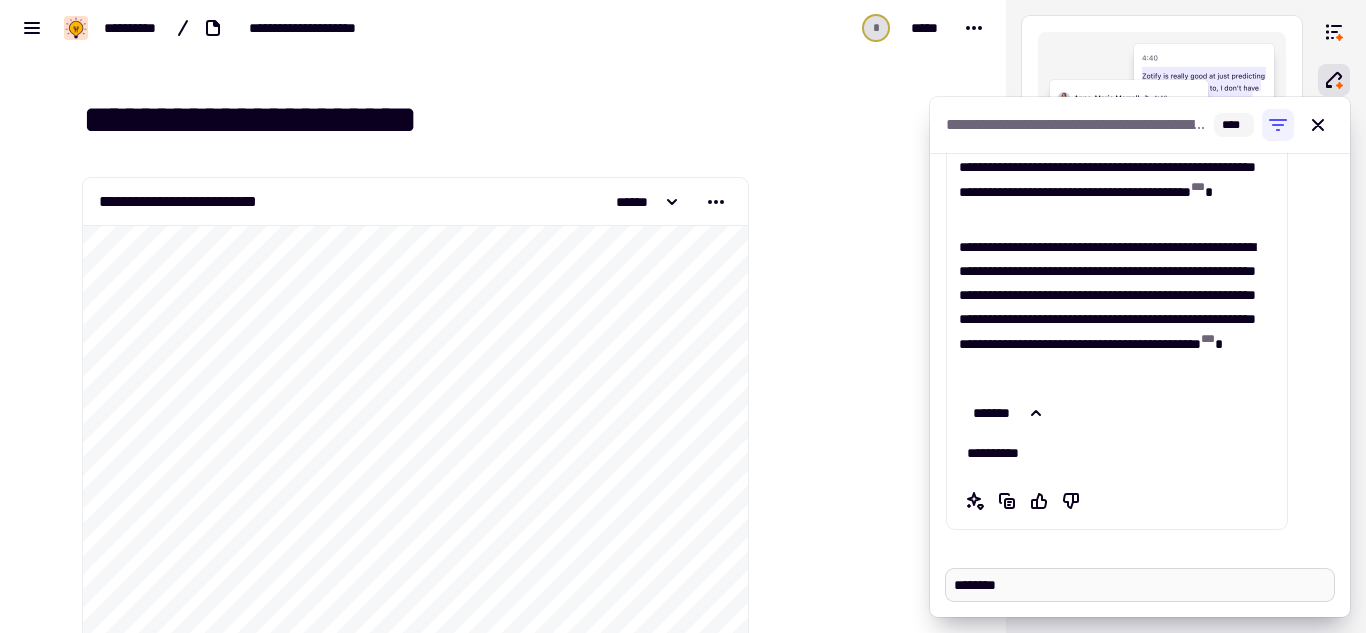 type on "*" 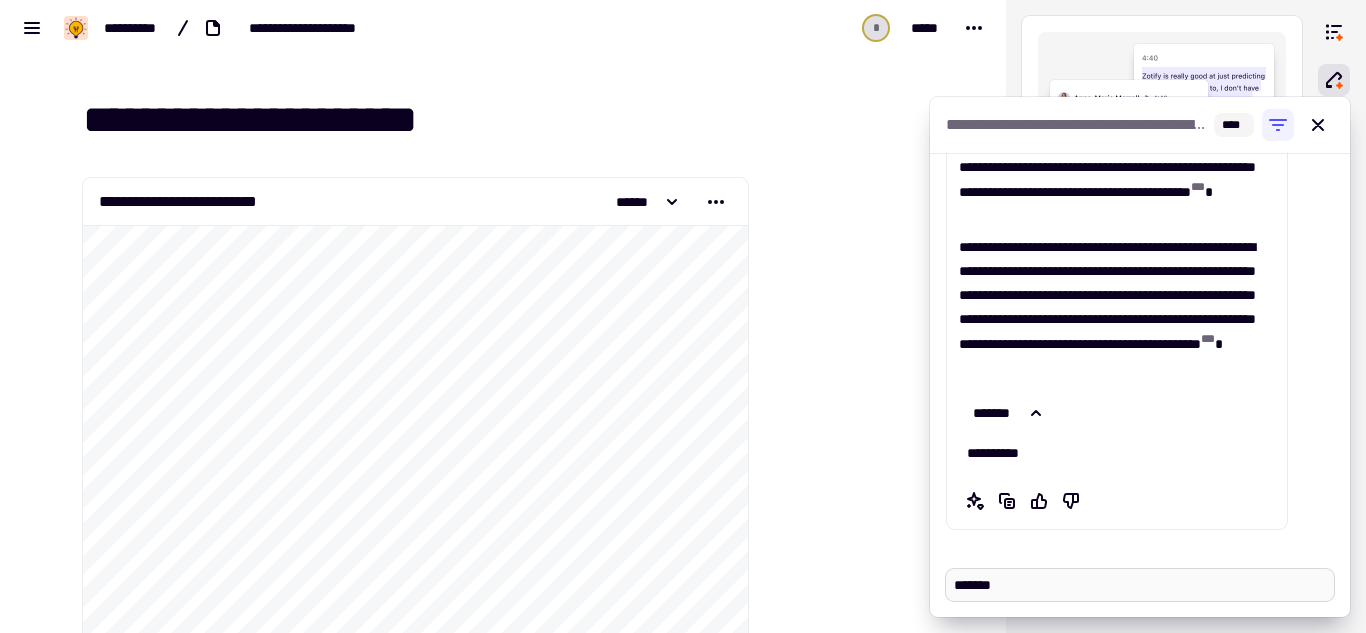type on "*" 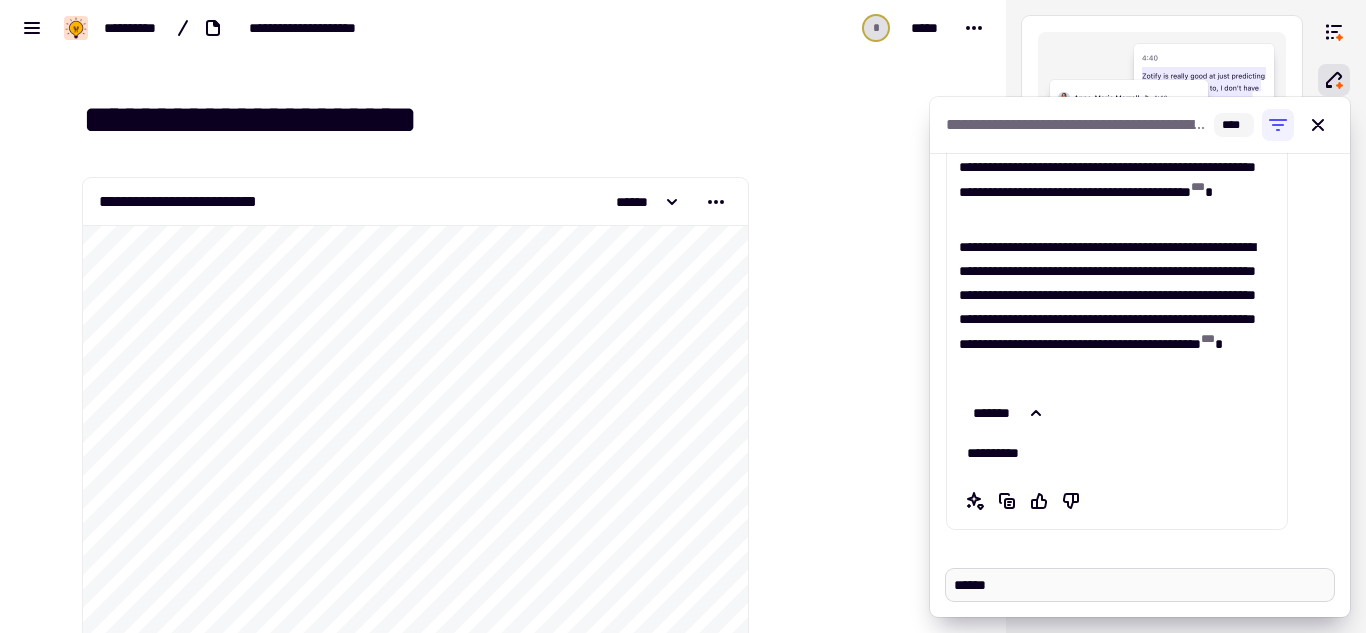 type on "*" 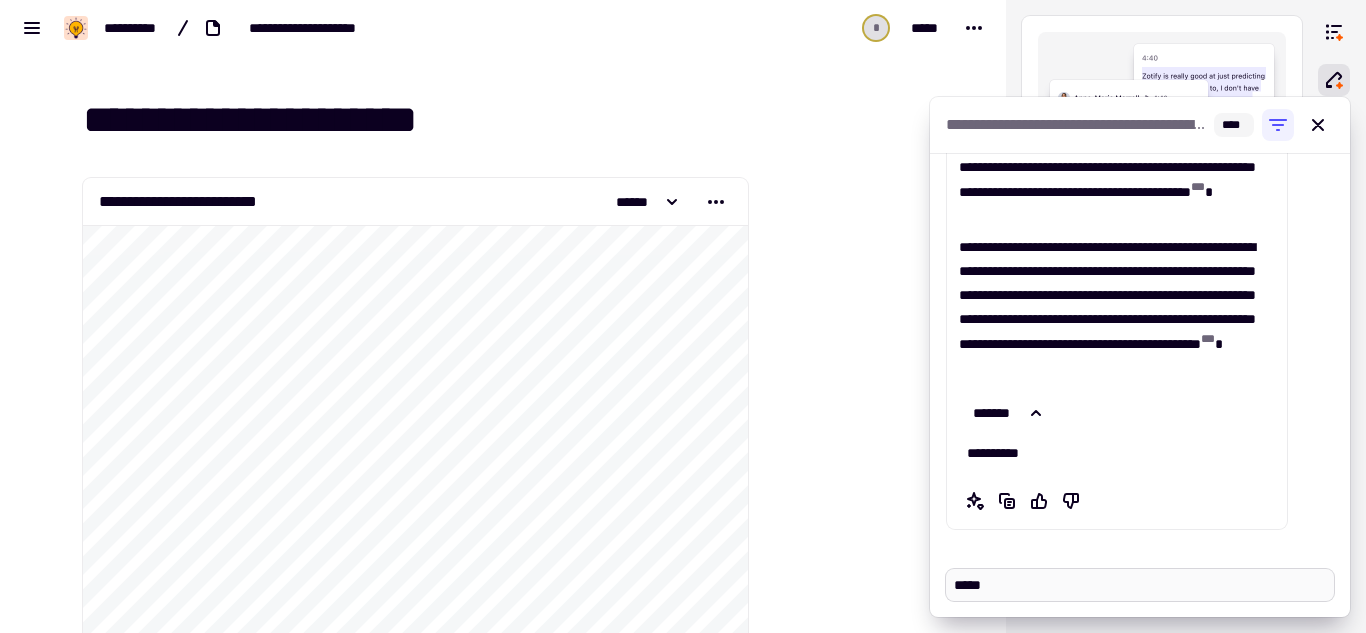 type on "*" 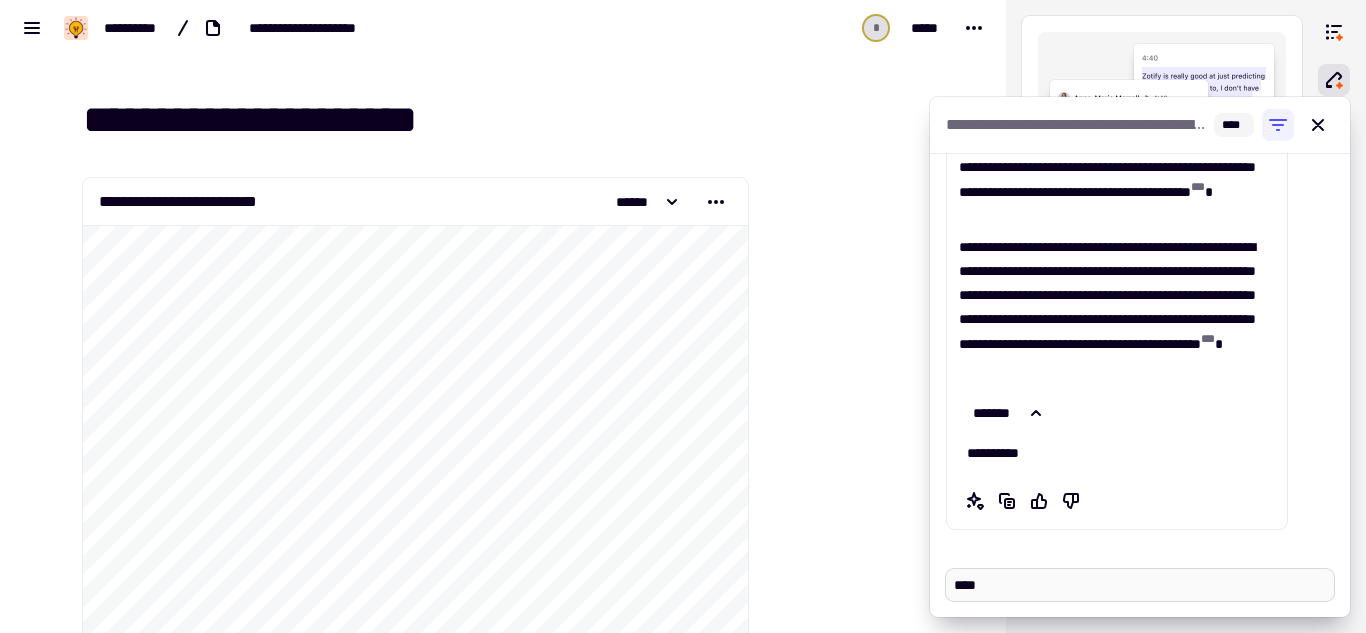 type on "*" 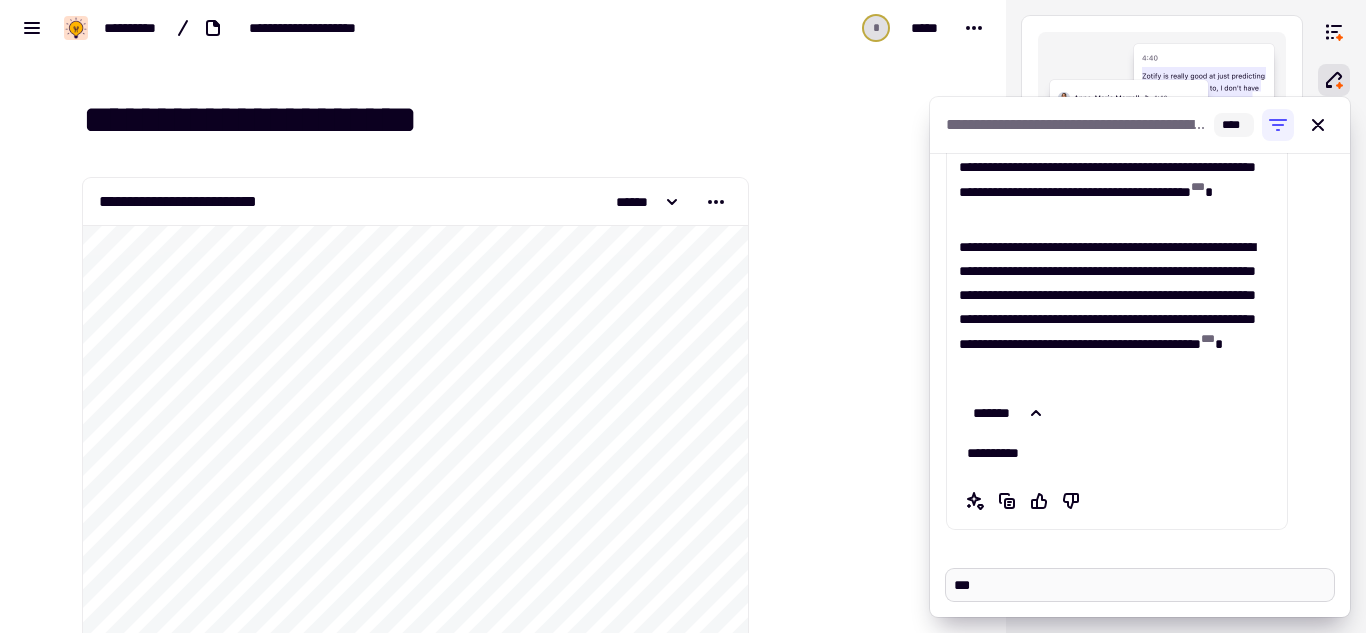 type on "*" 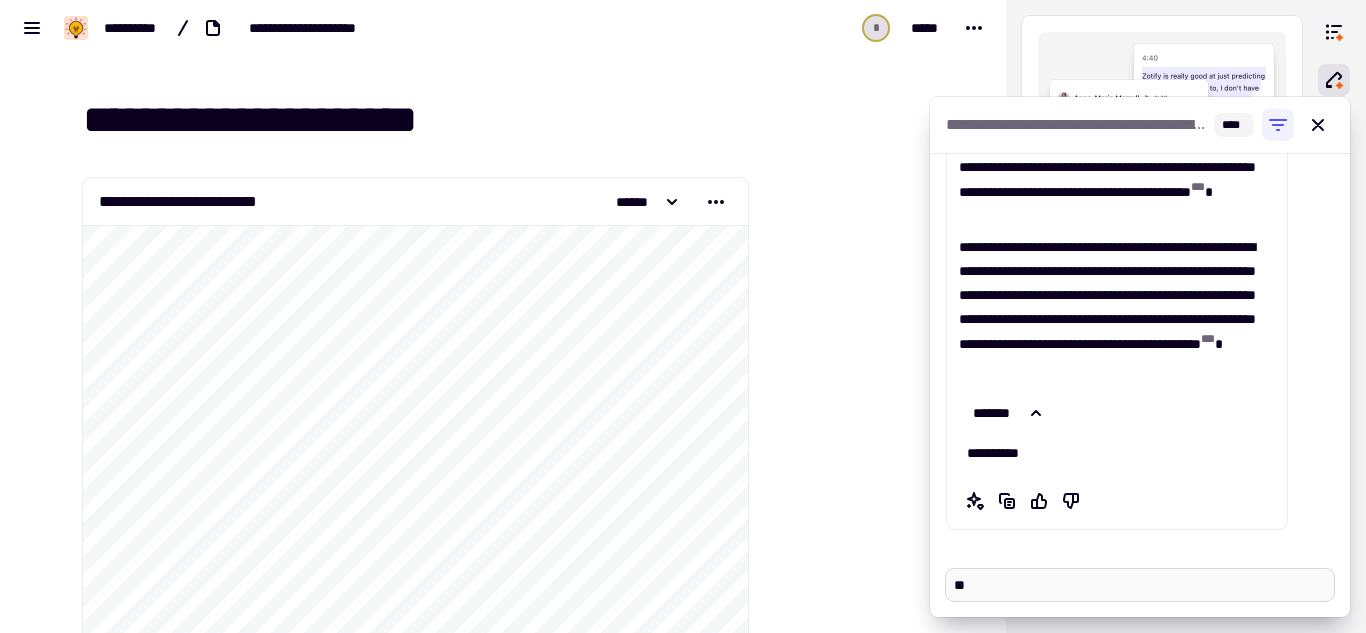 type on "*" 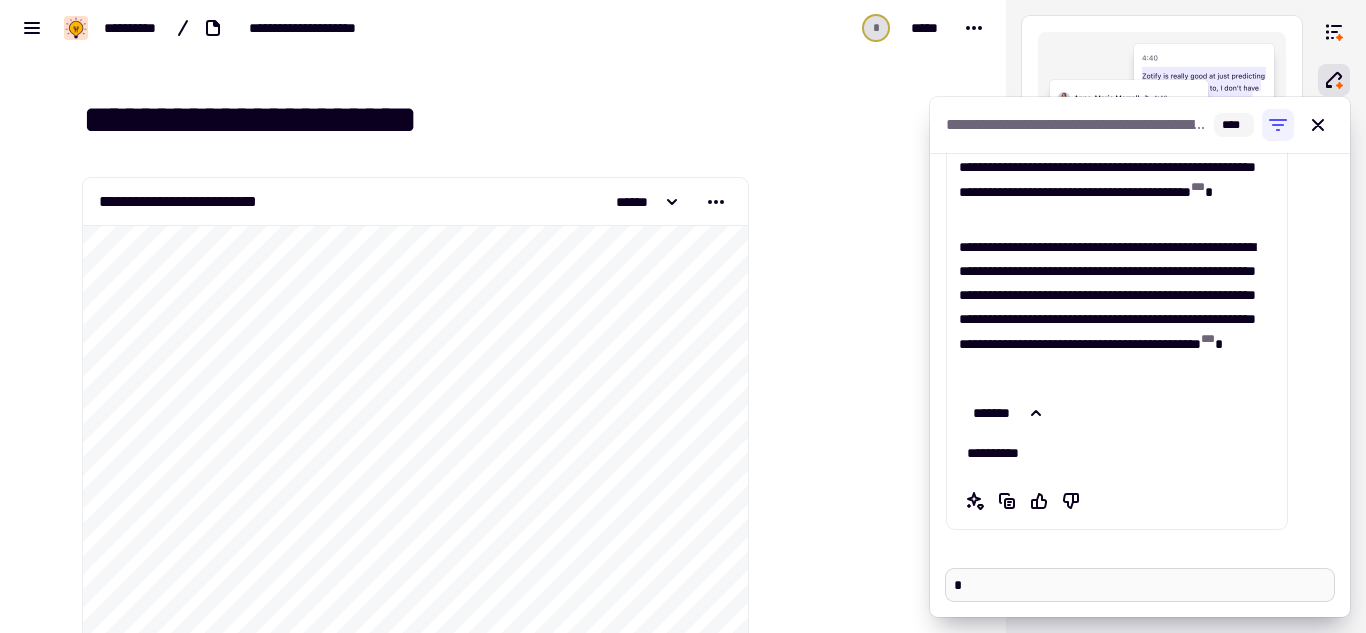 type on "*" 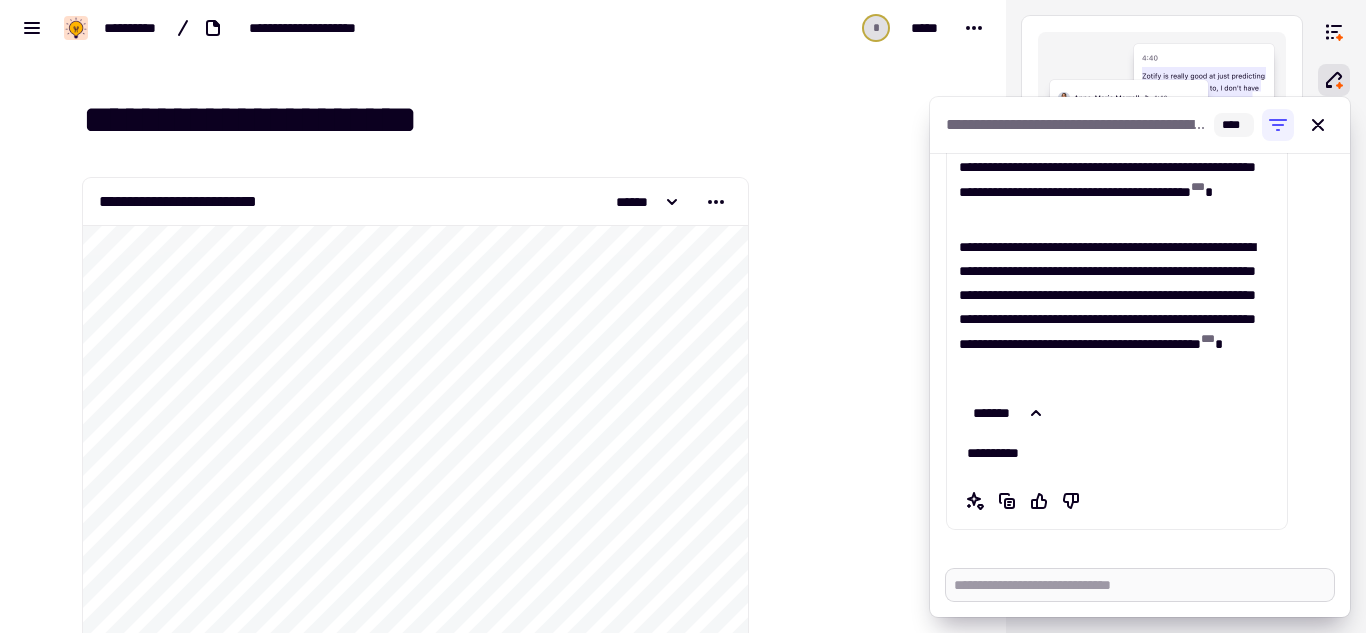 type on "*" 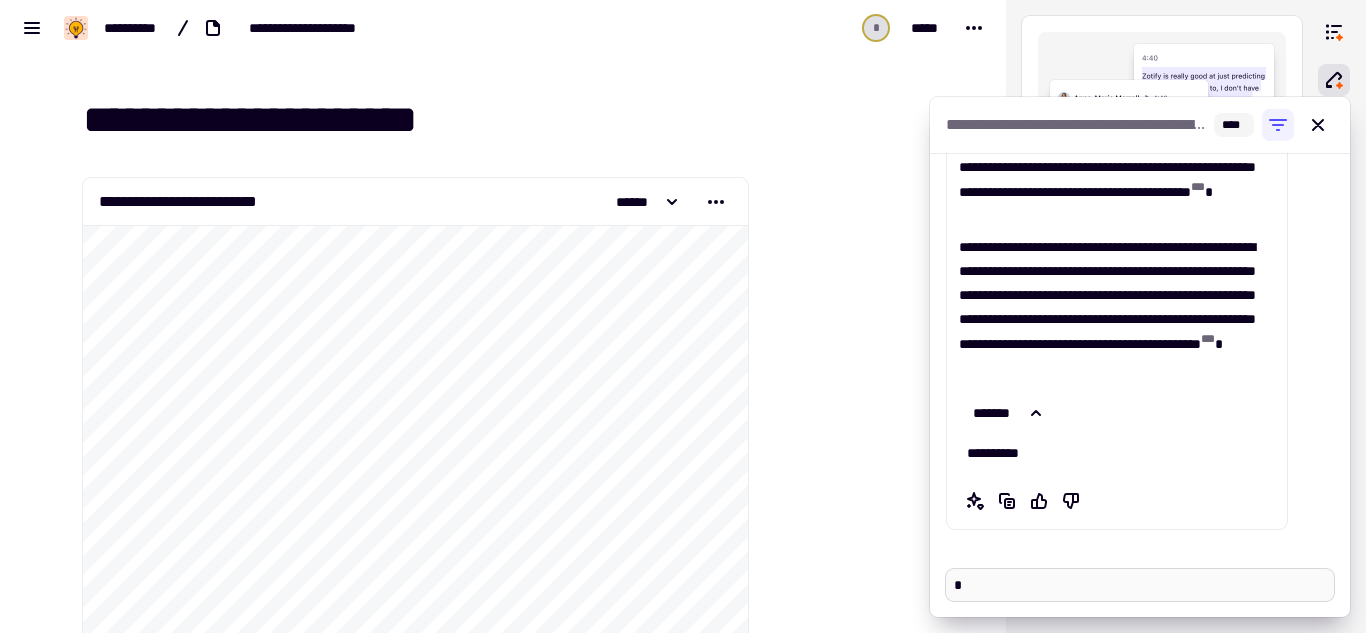 type on "*" 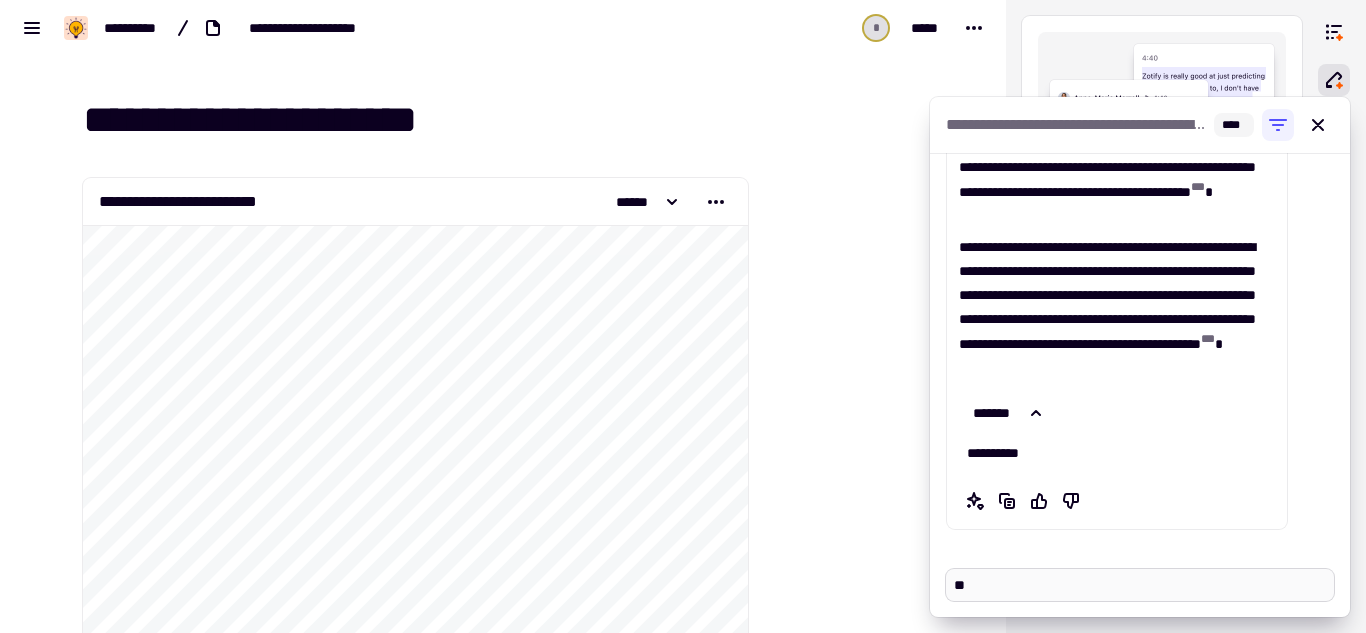 type on "*" 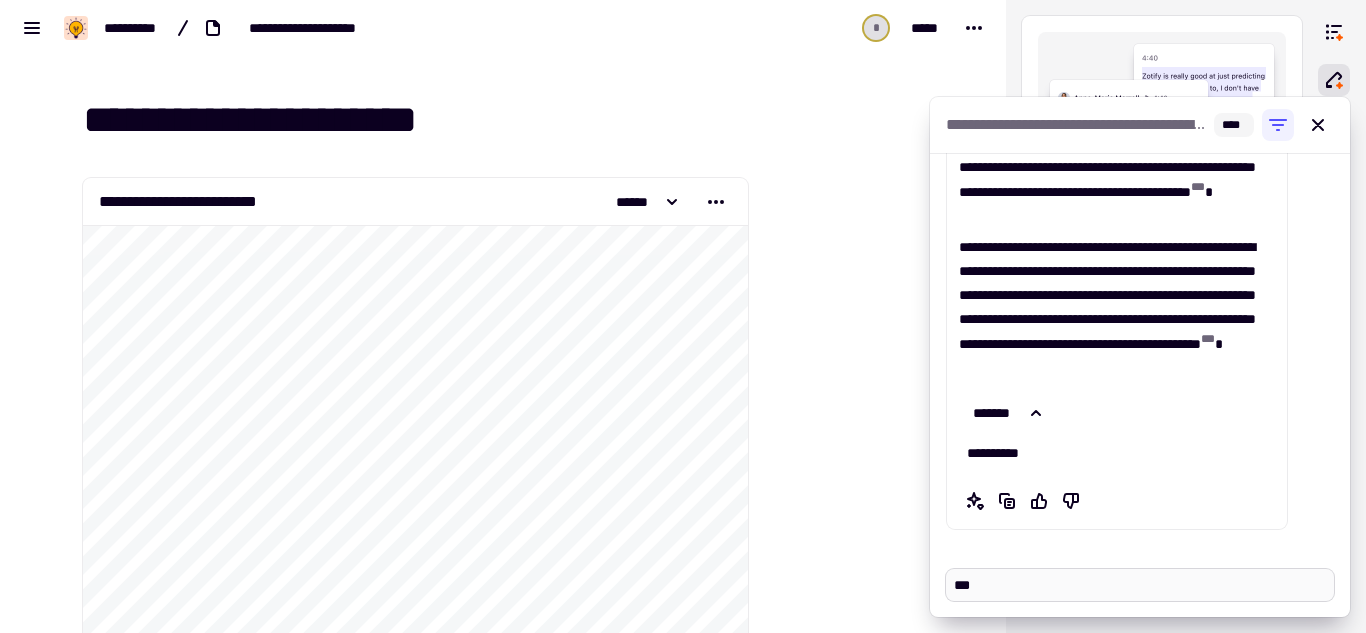 type on "*" 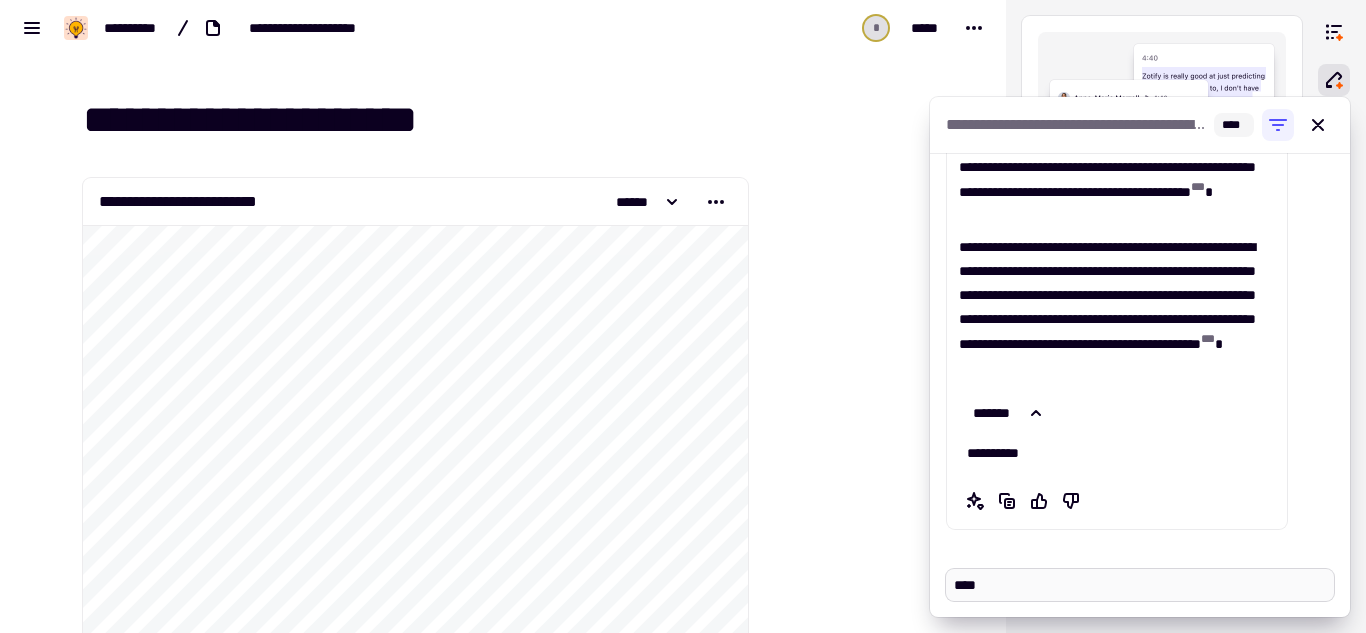 type on "*" 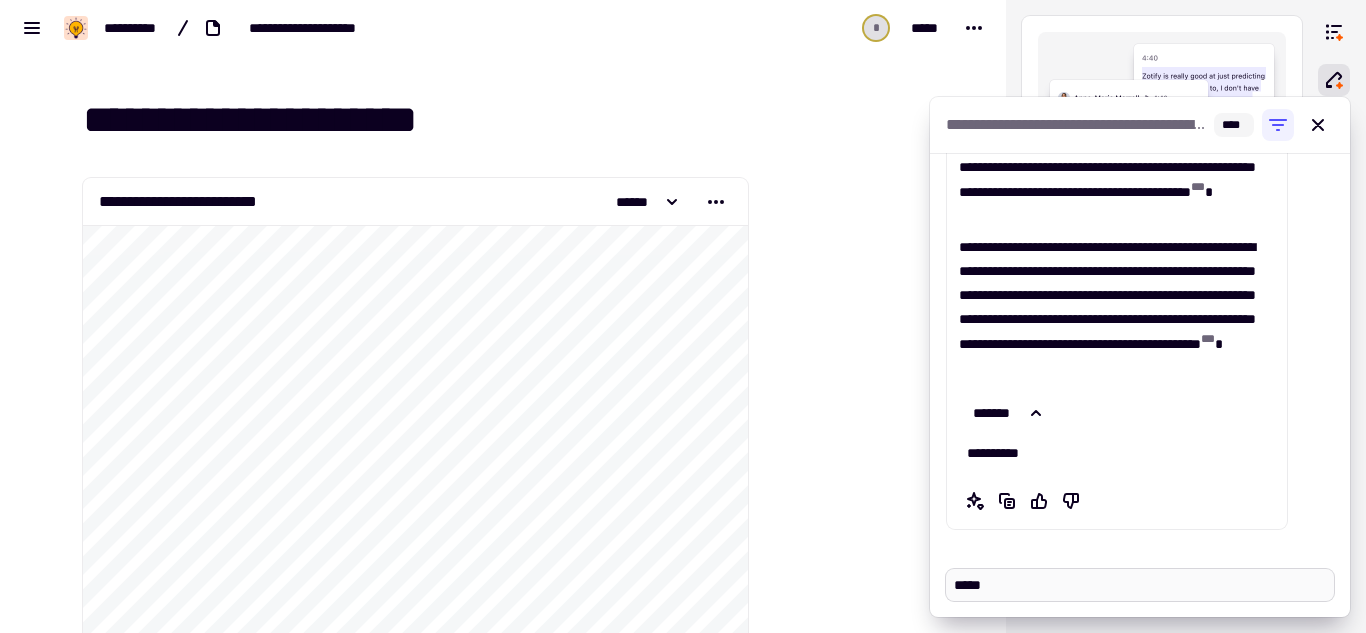 type on "*" 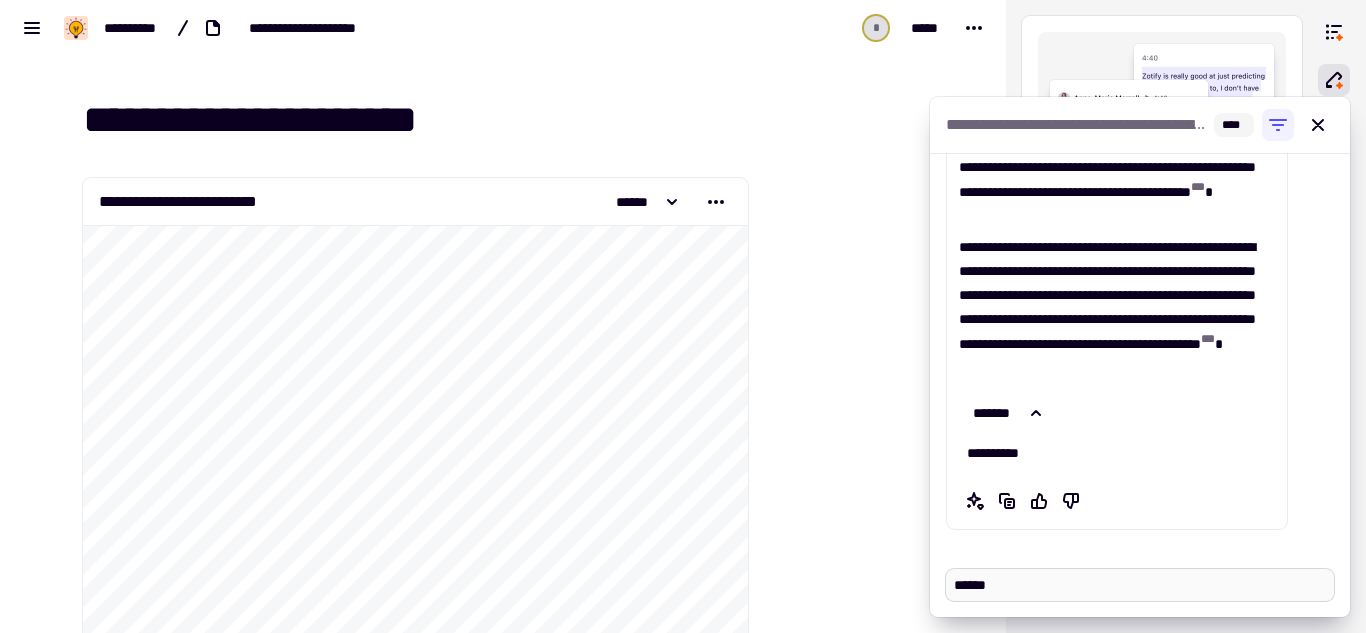 type on "*" 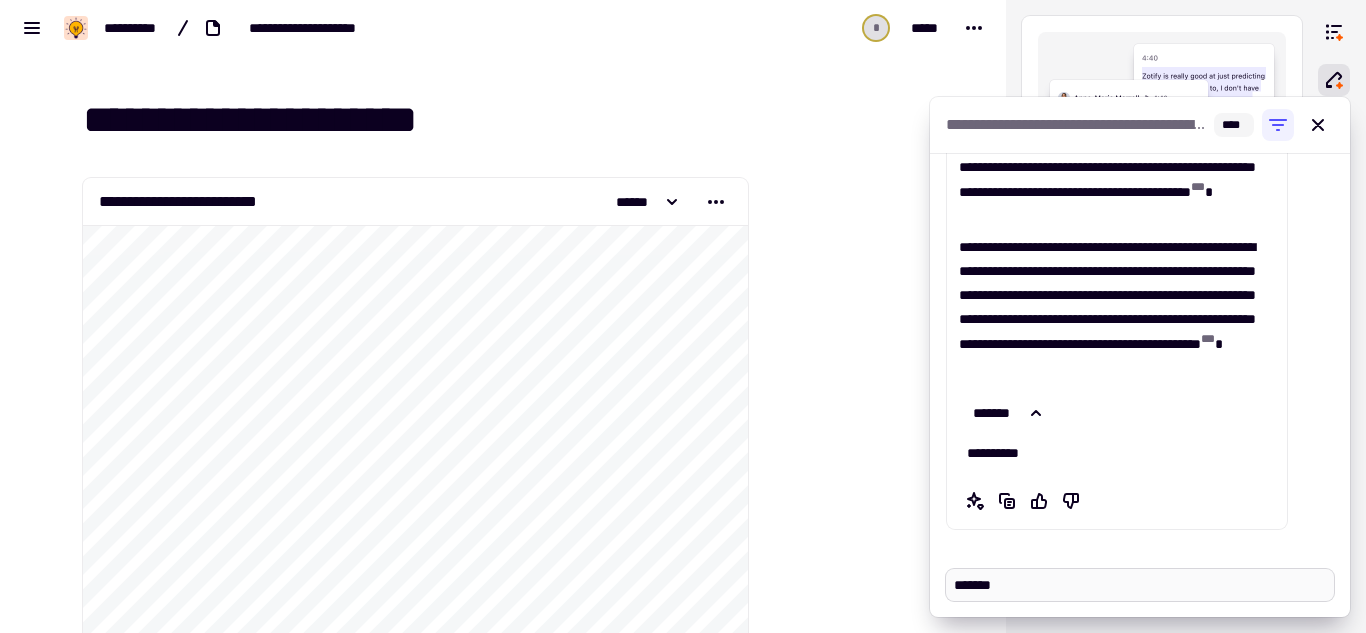 type on "*" 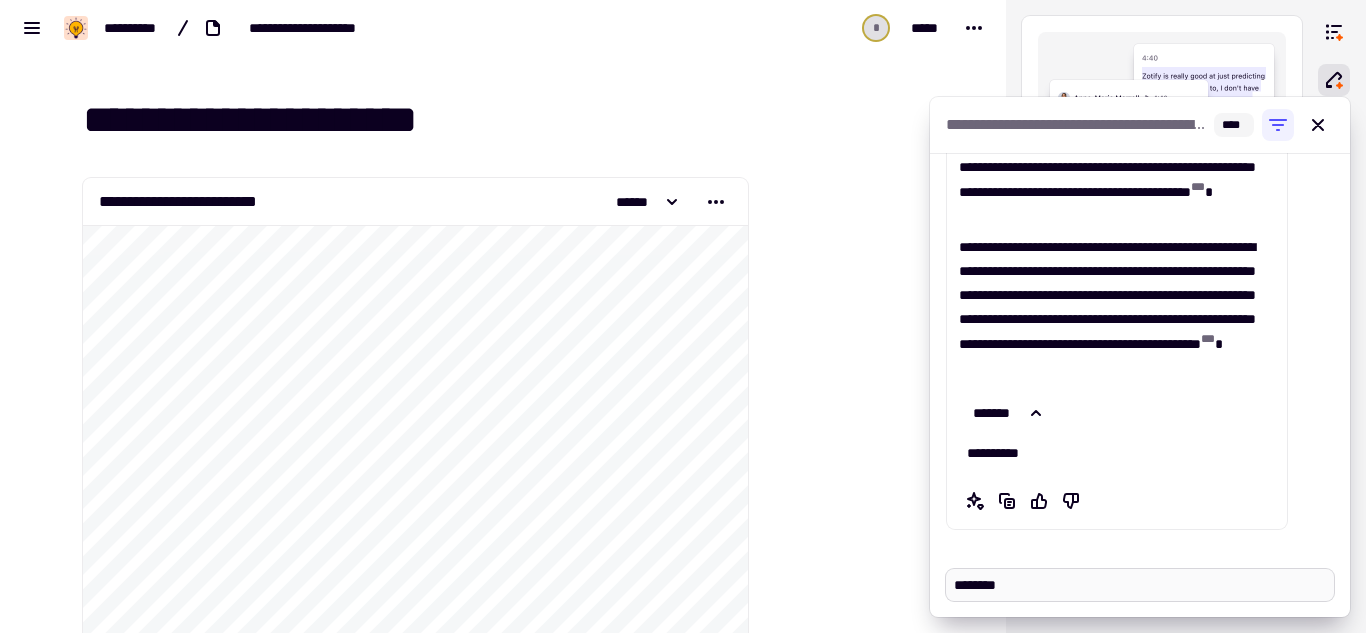 type on "*" 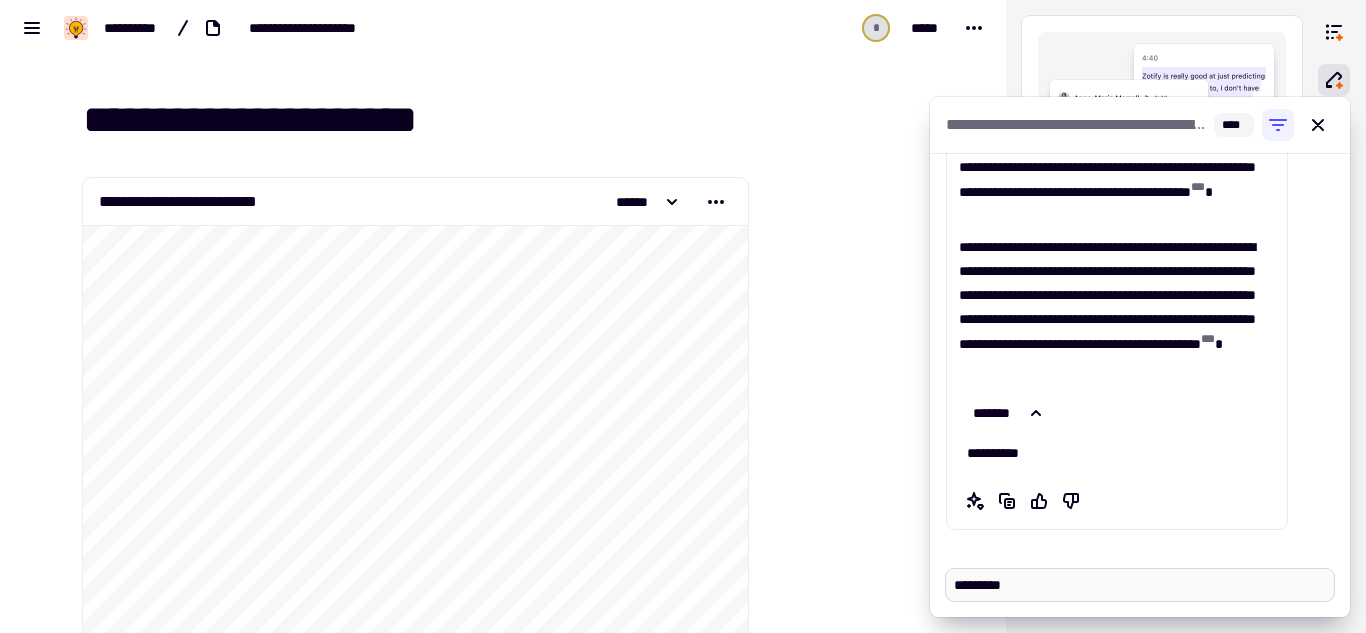 type on "*" 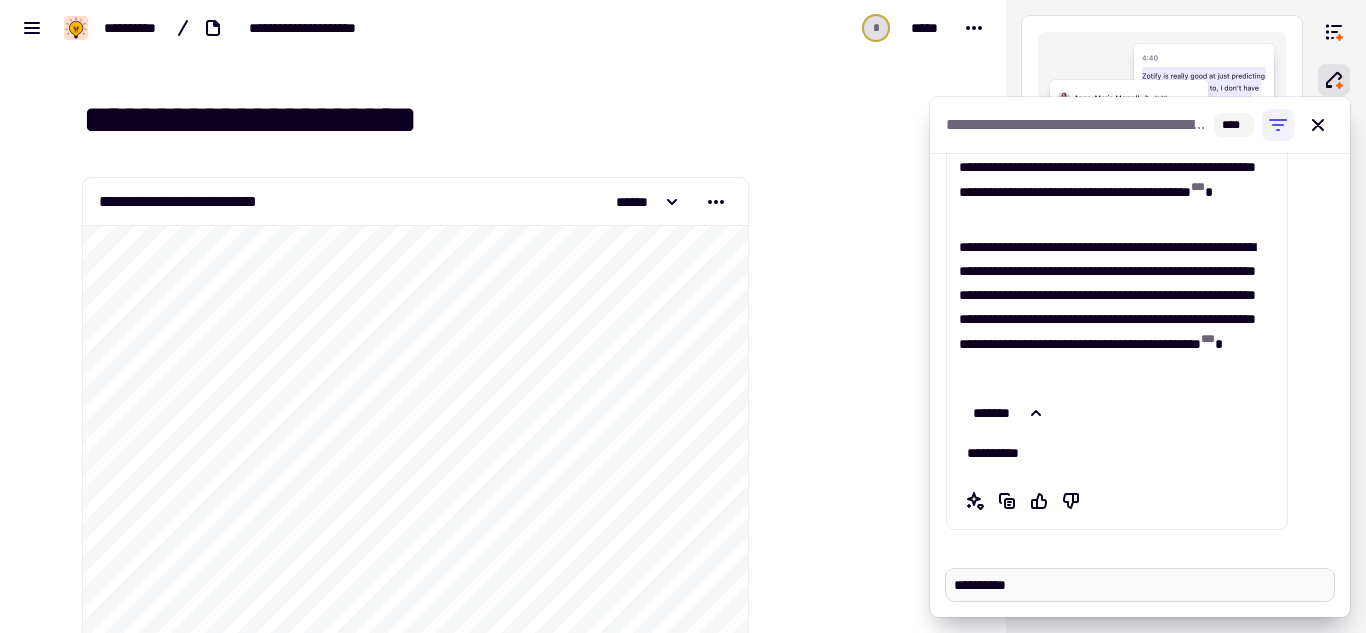 type on "*" 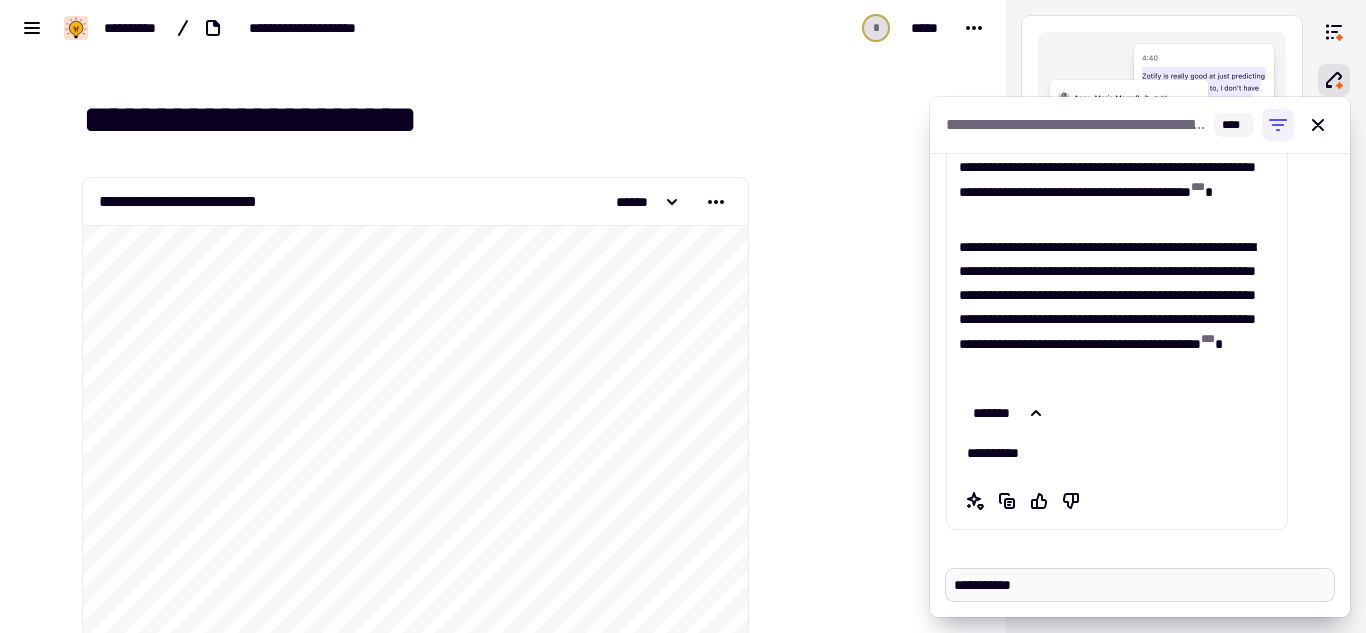 type on "*" 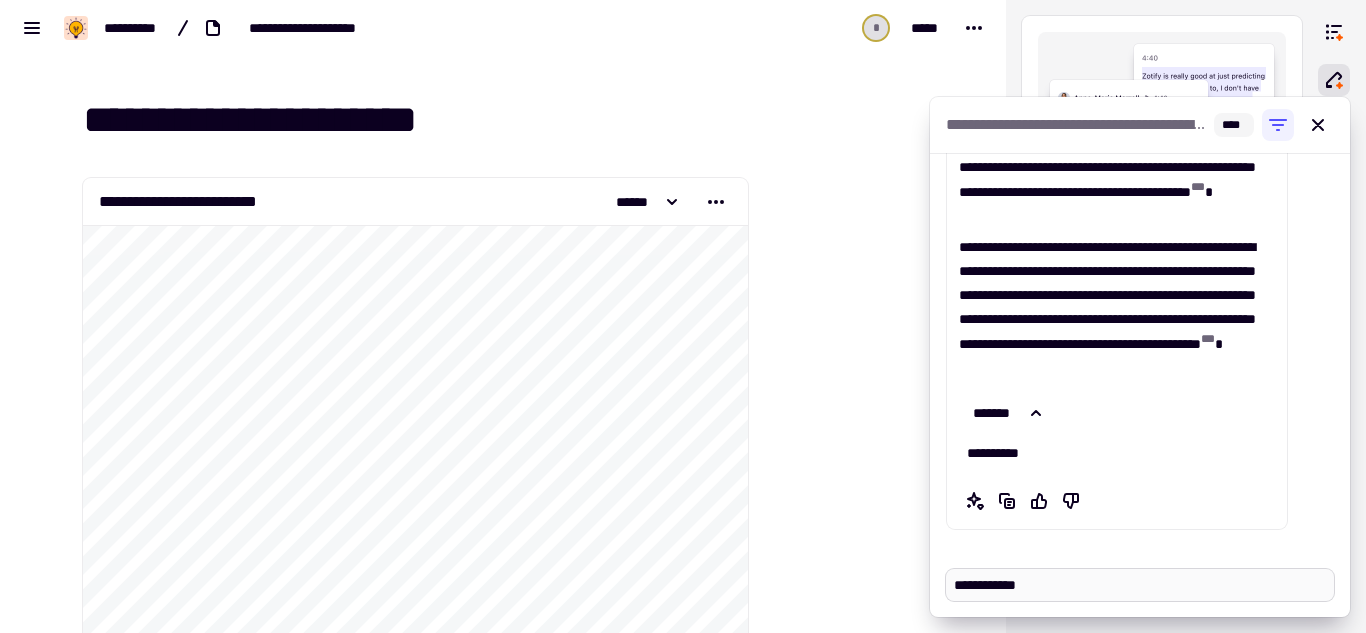 type on "*" 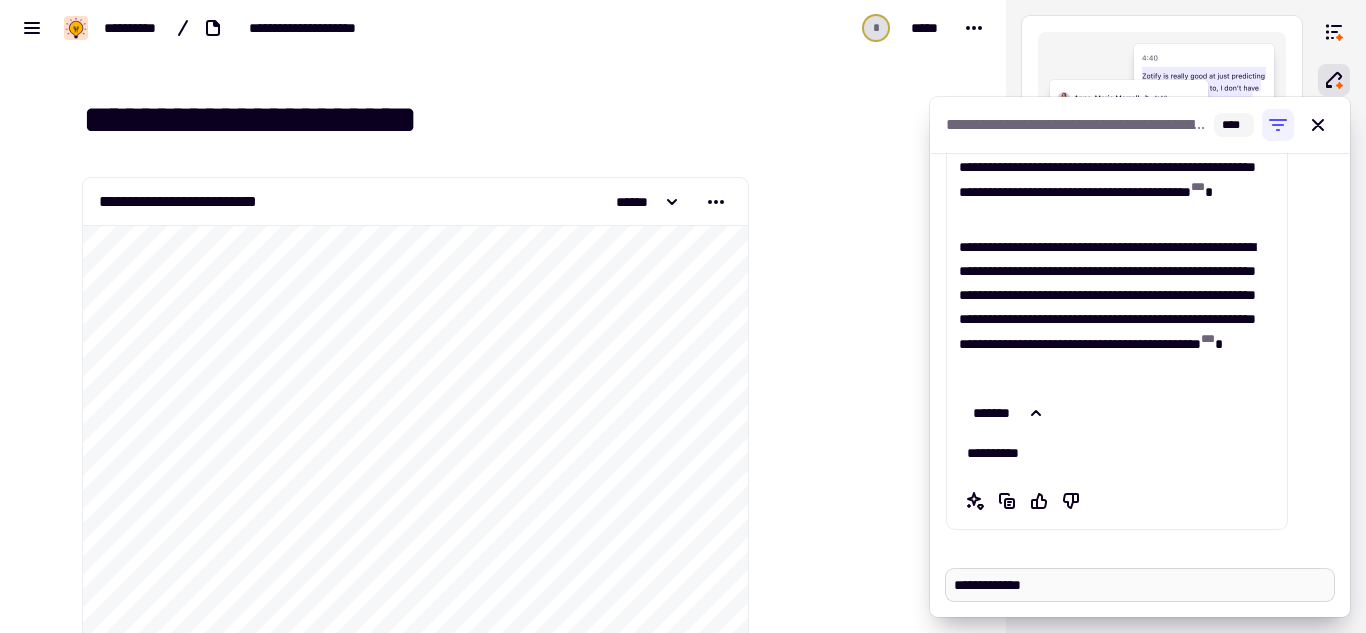 type on "*" 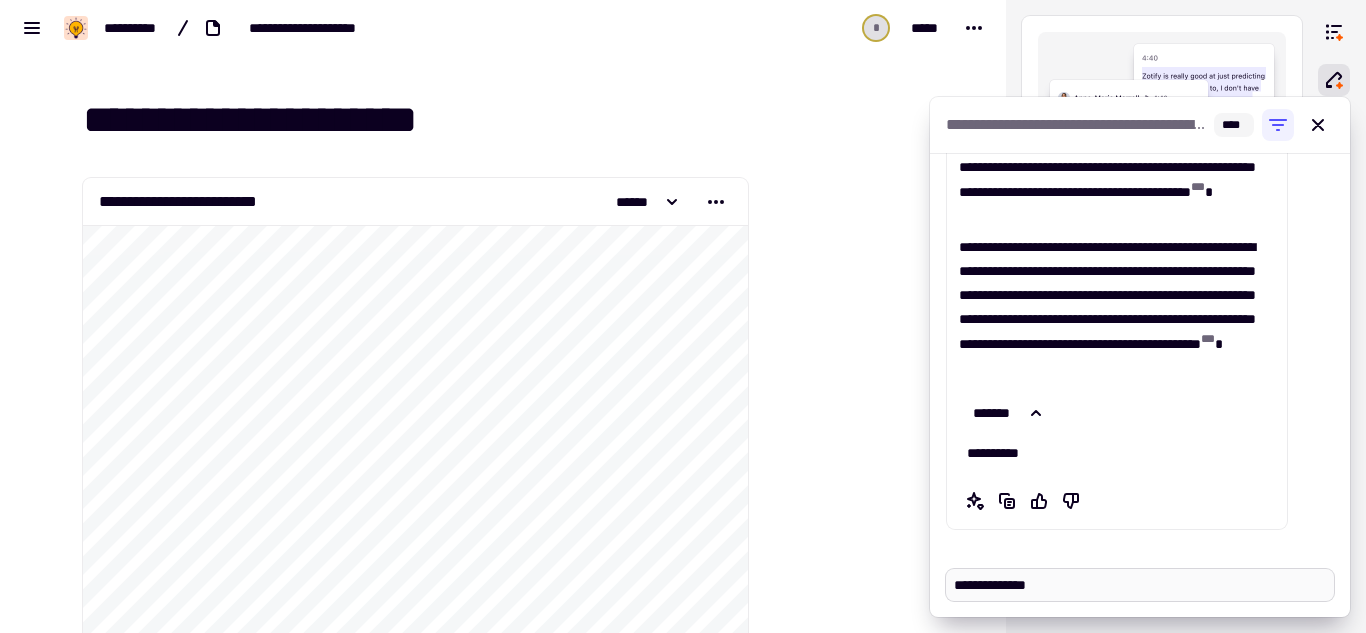 type on "*" 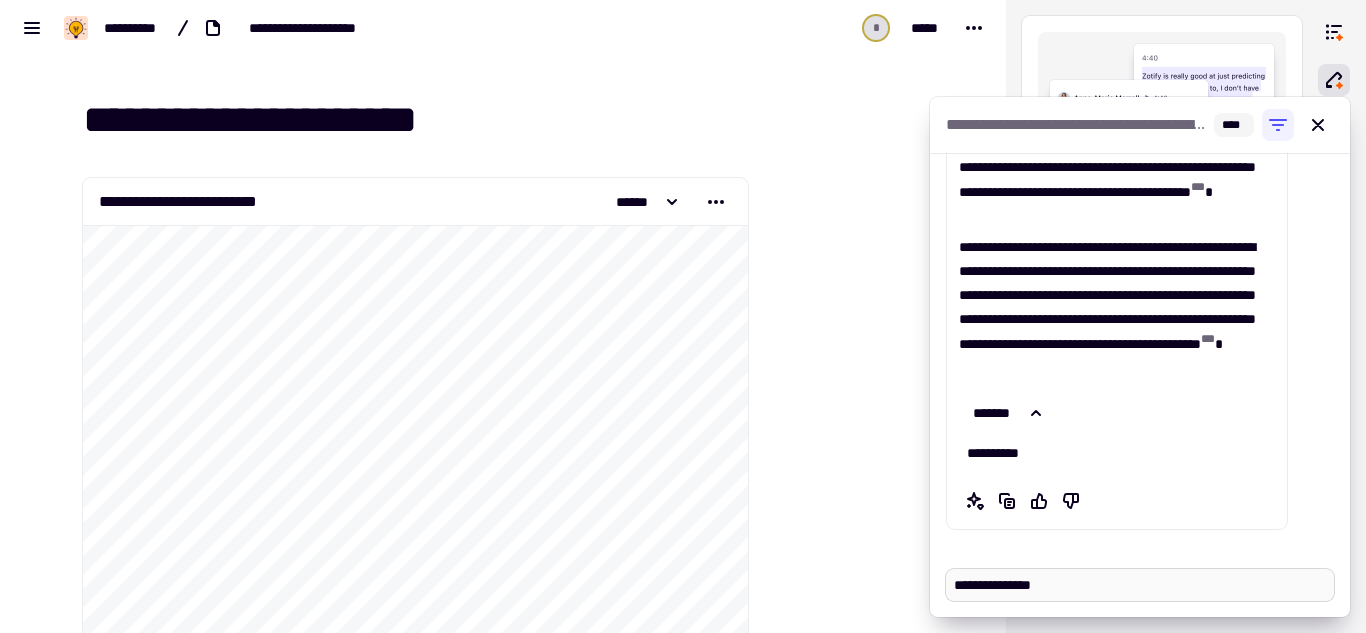 type on "*" 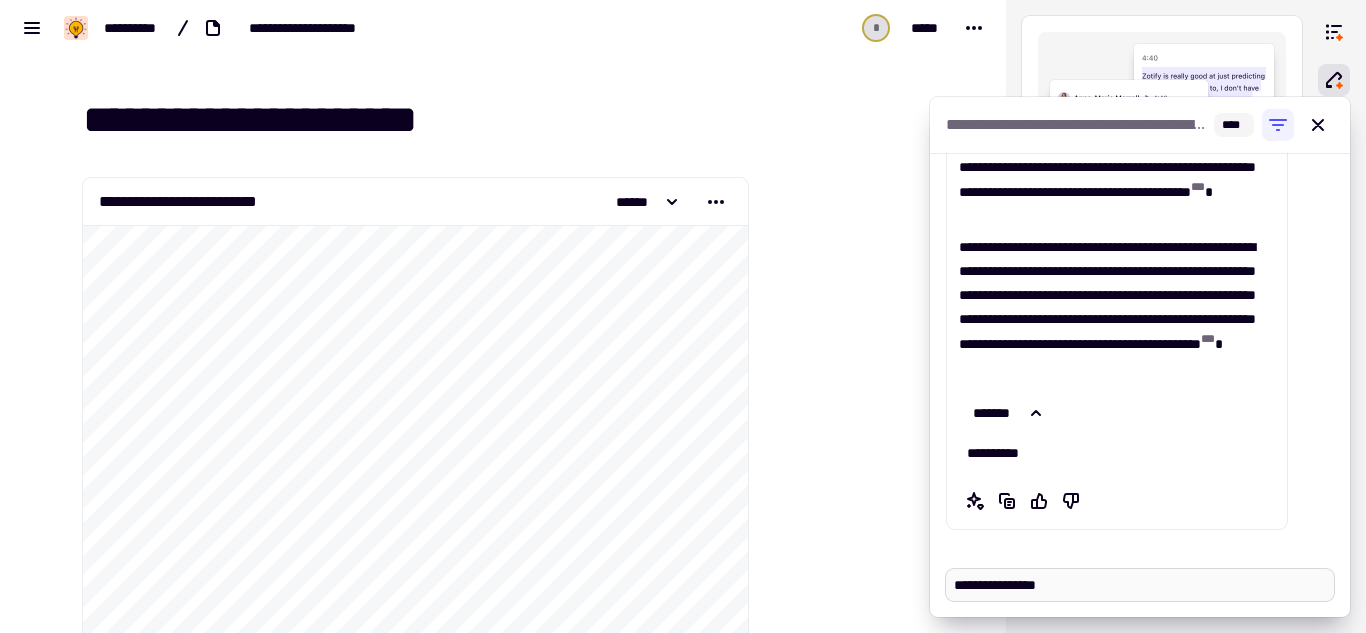type on "*" 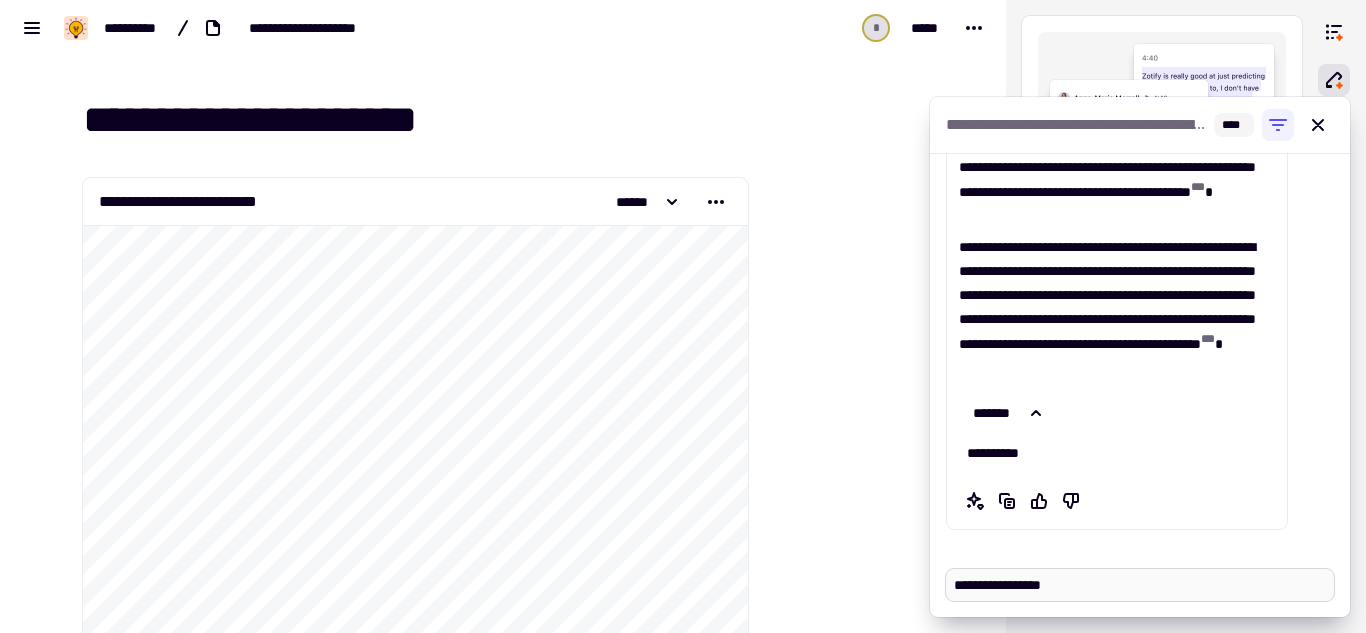 type on "*" 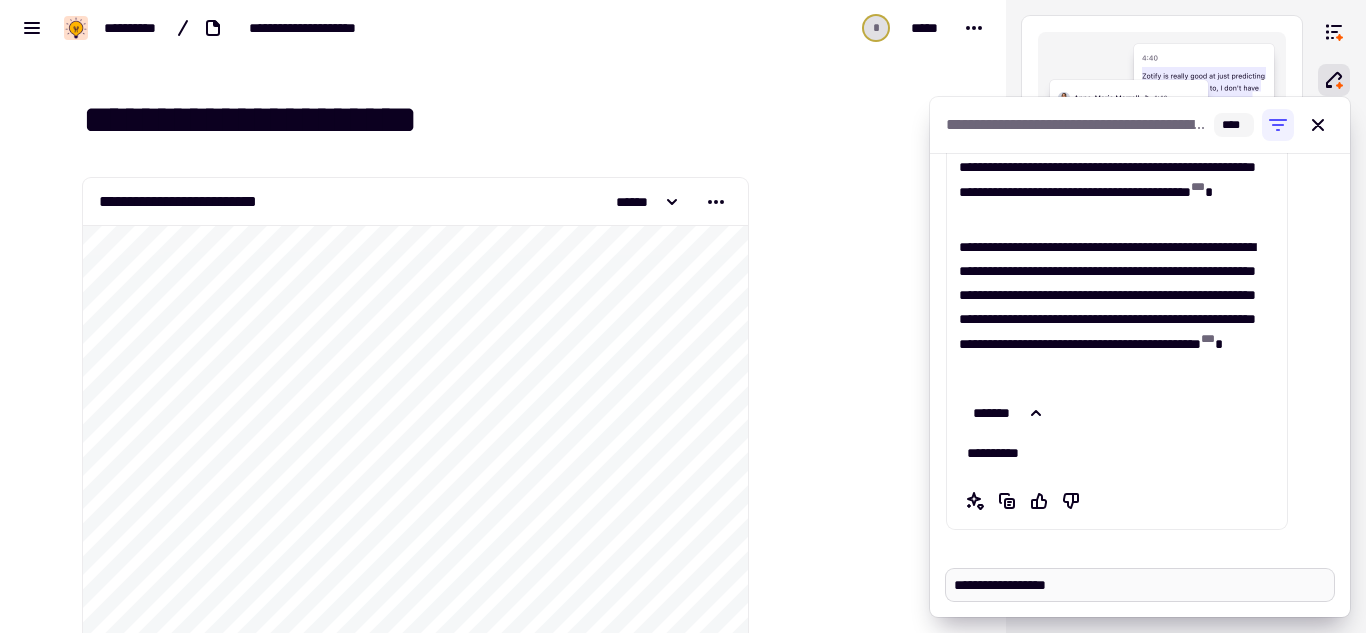 type on "*" 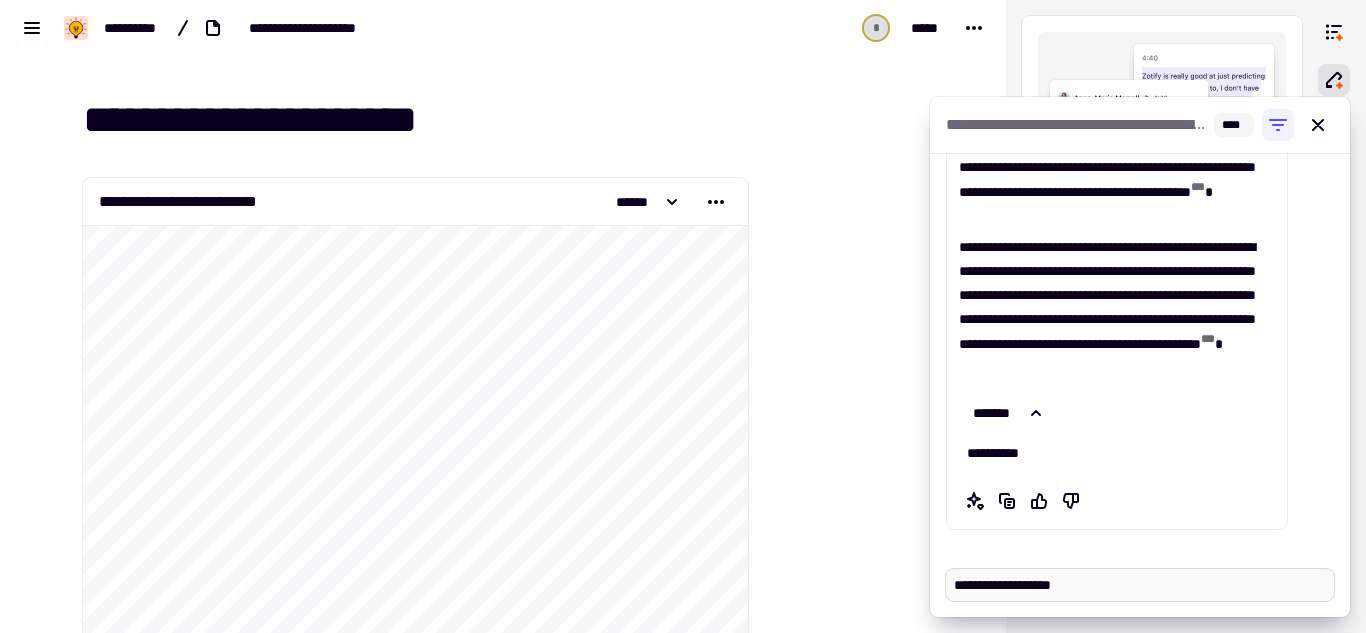 type on "*" 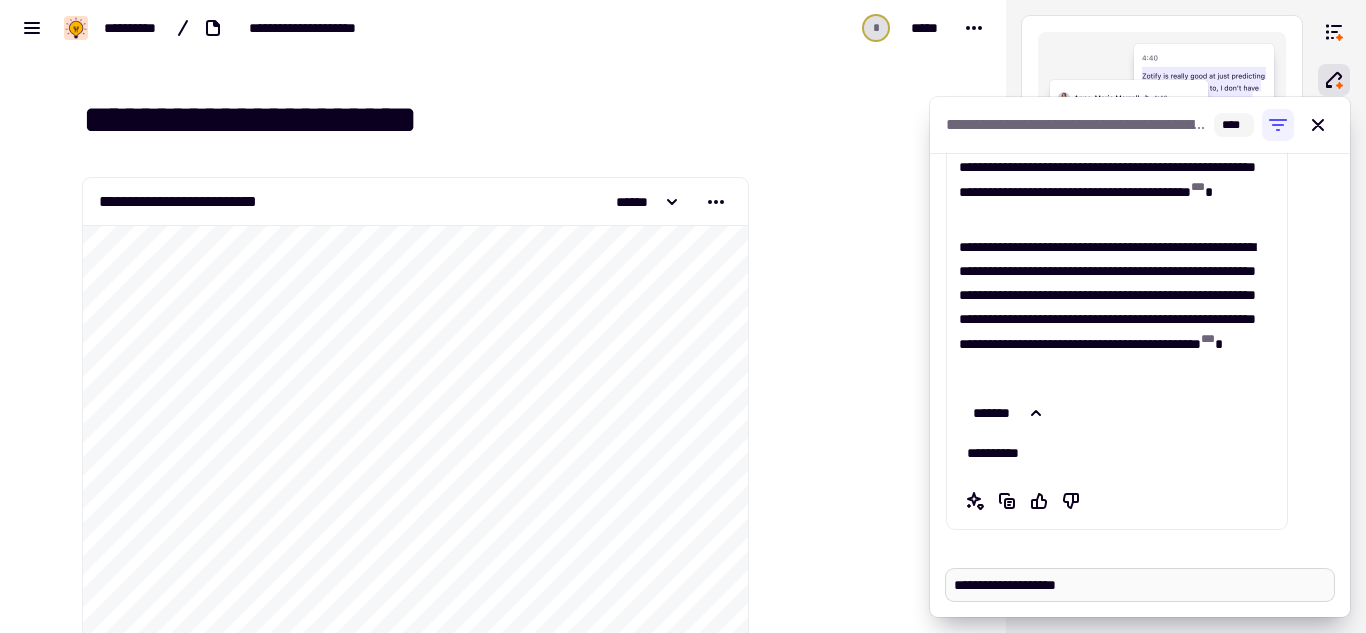 type on "*" 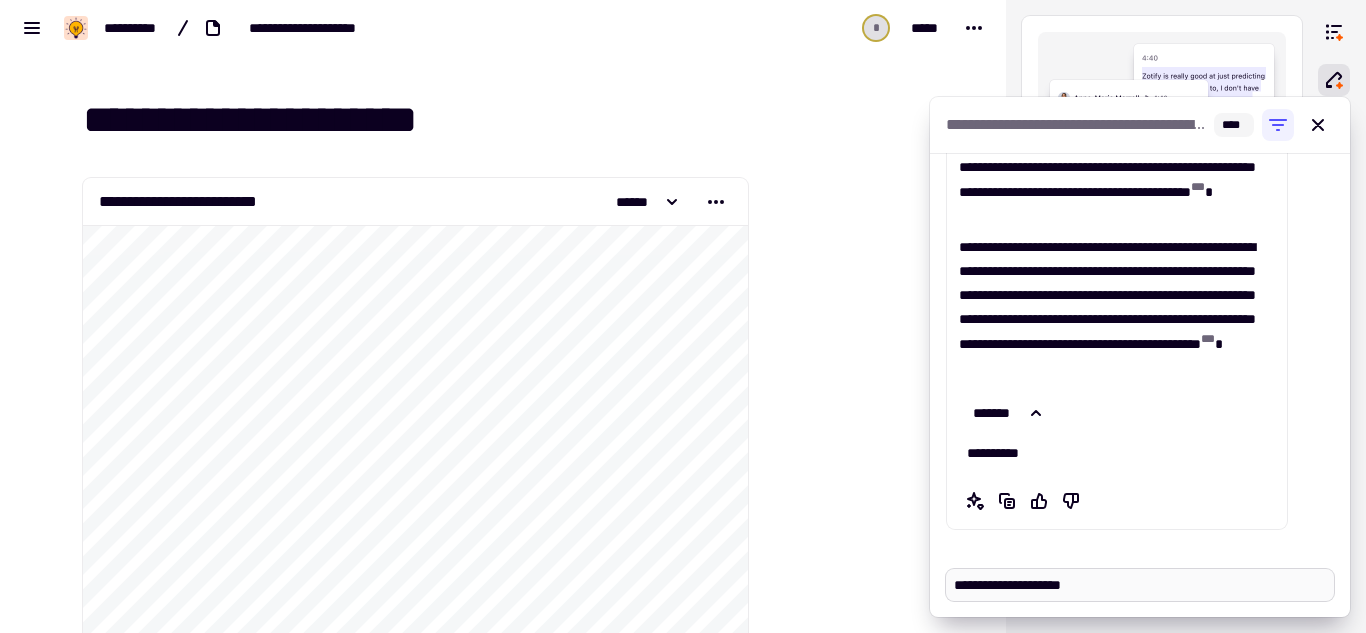 type on "*" 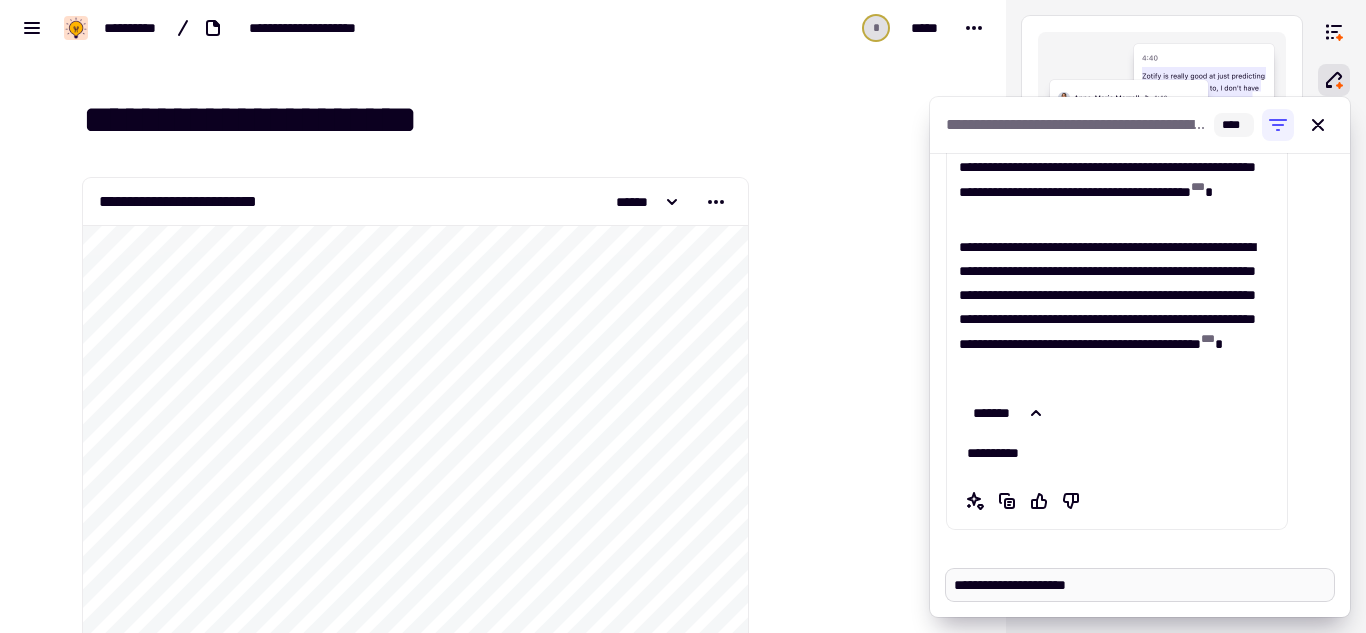 type on "*" 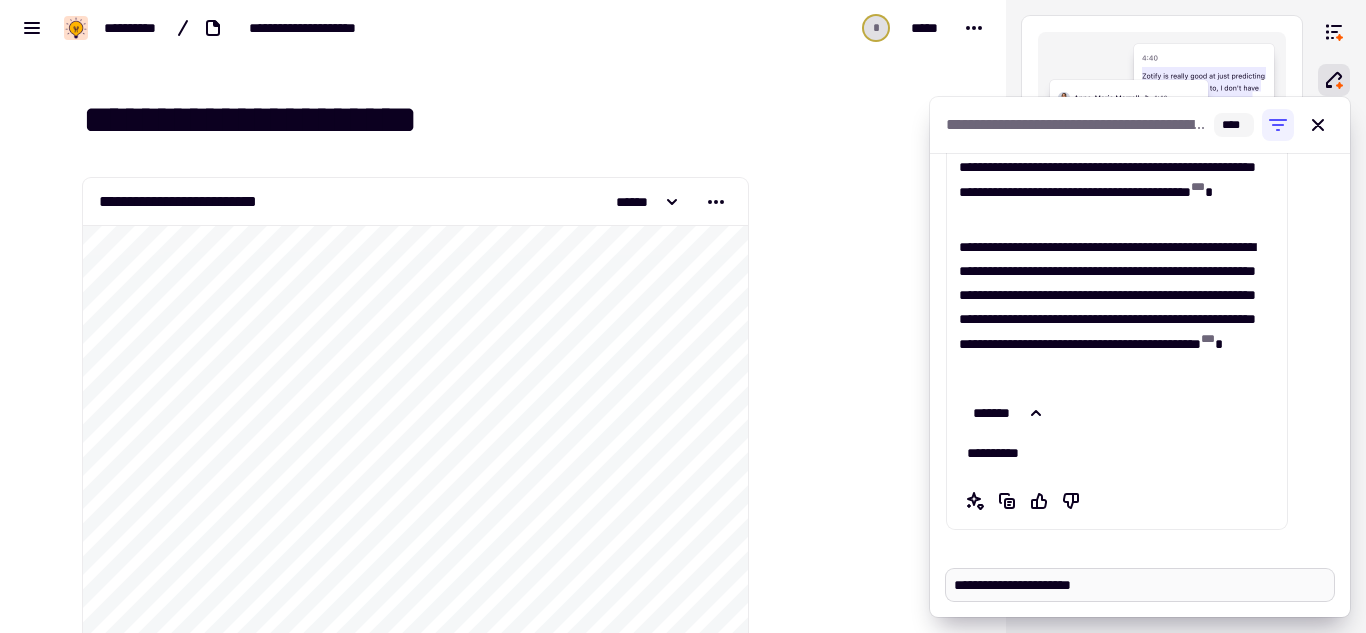 type on "*" 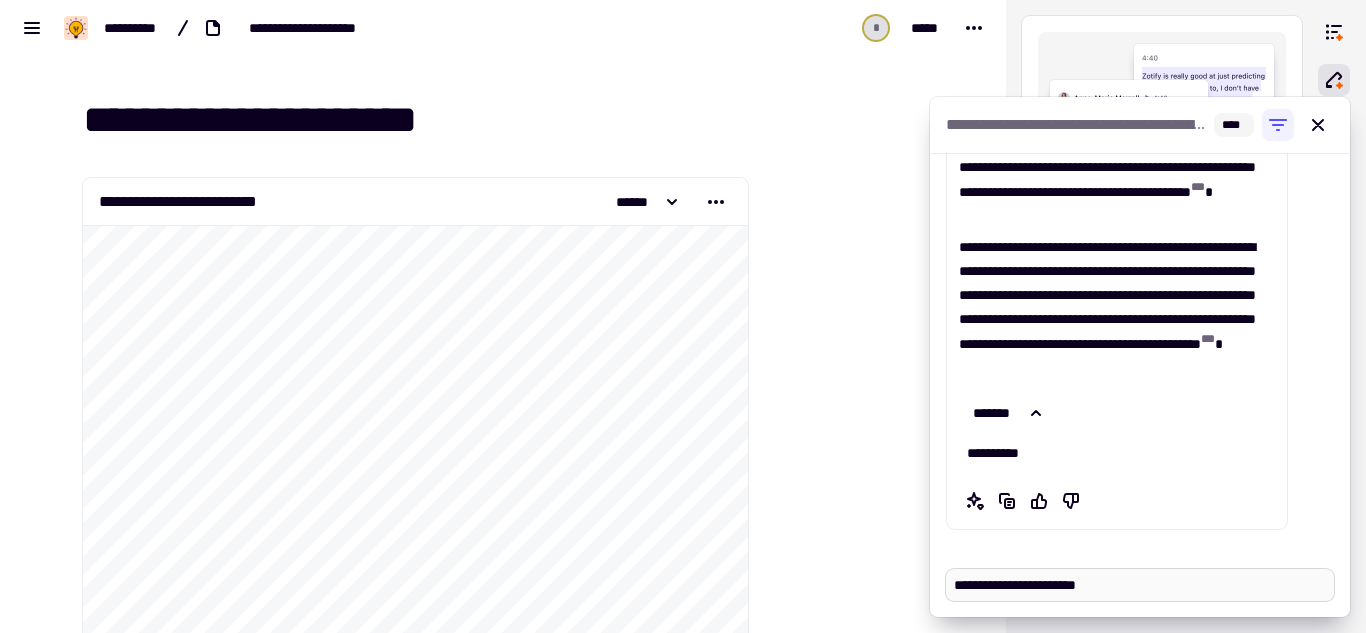 type on "*" 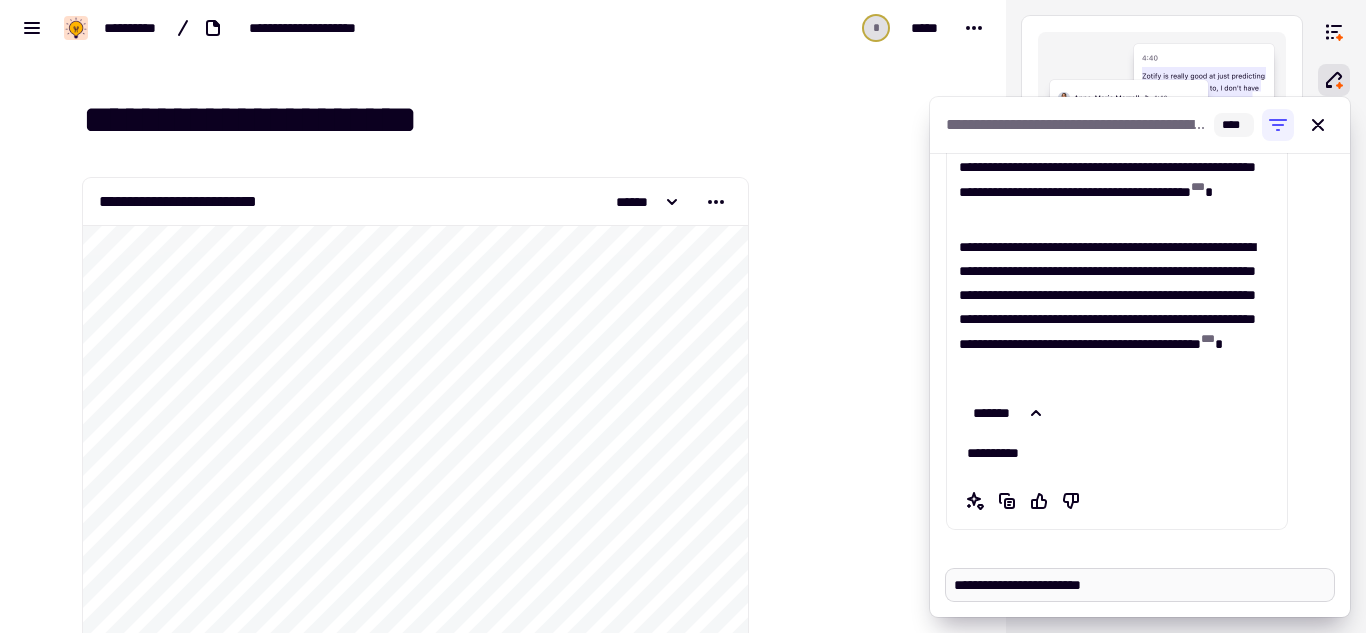 type on "*" 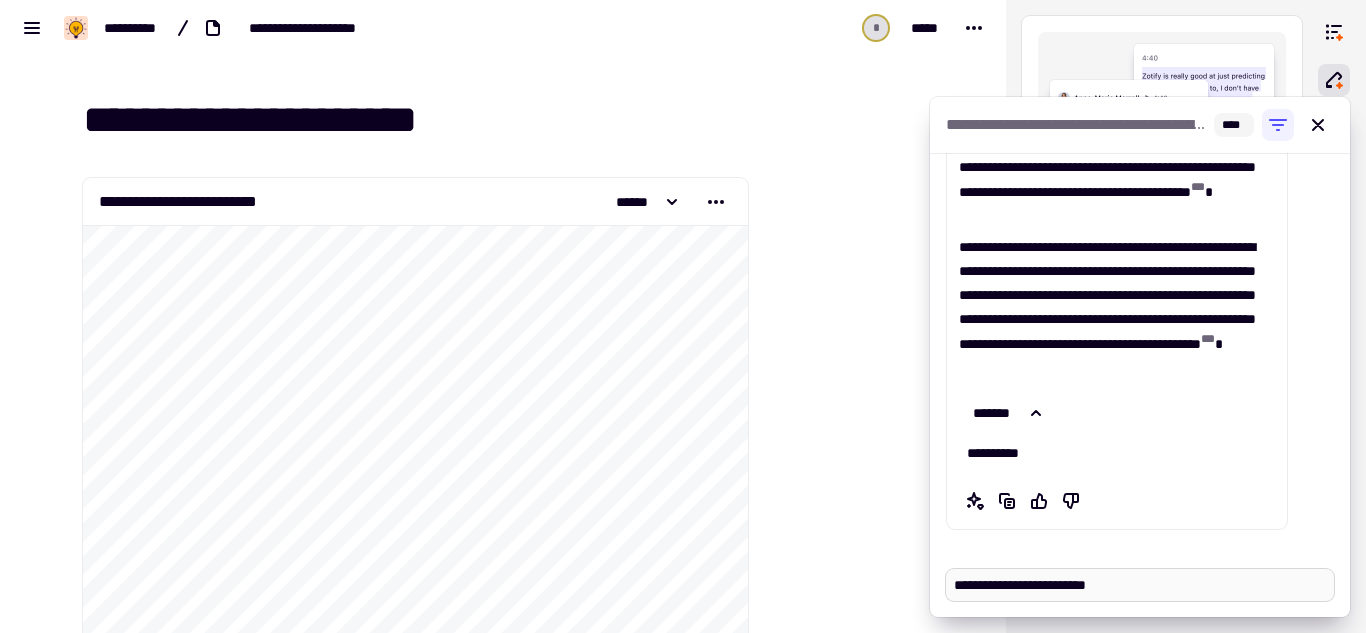 type on "*" 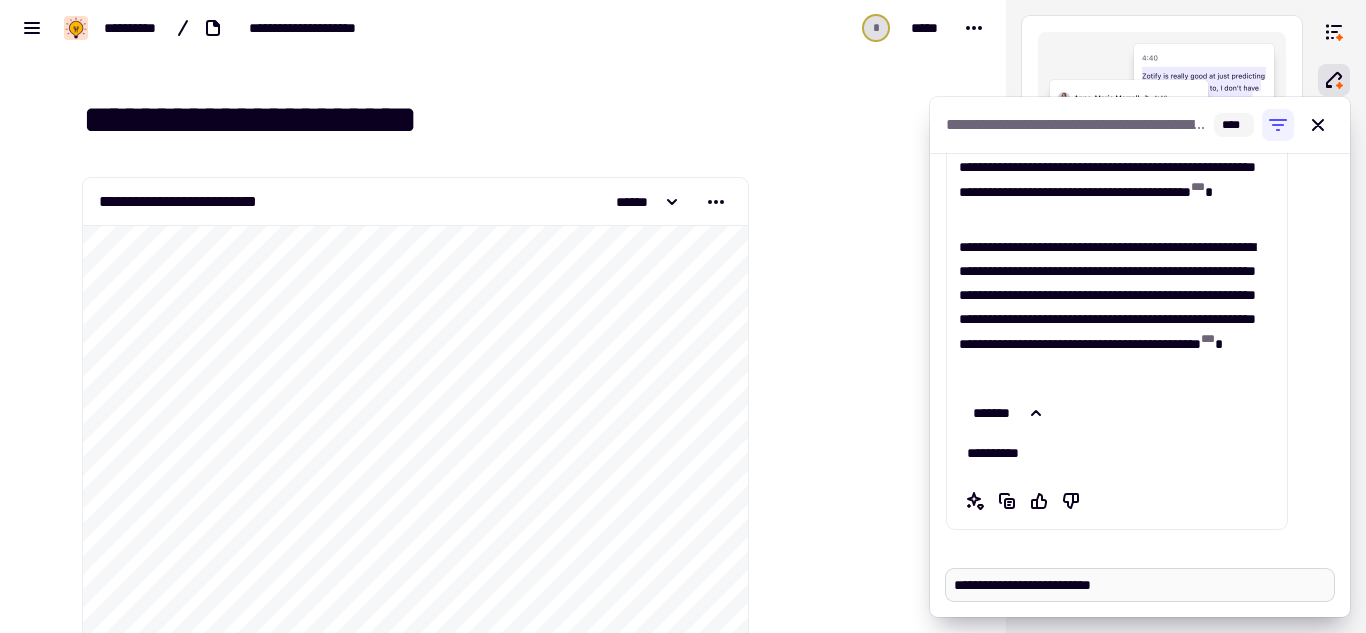 type on "*" 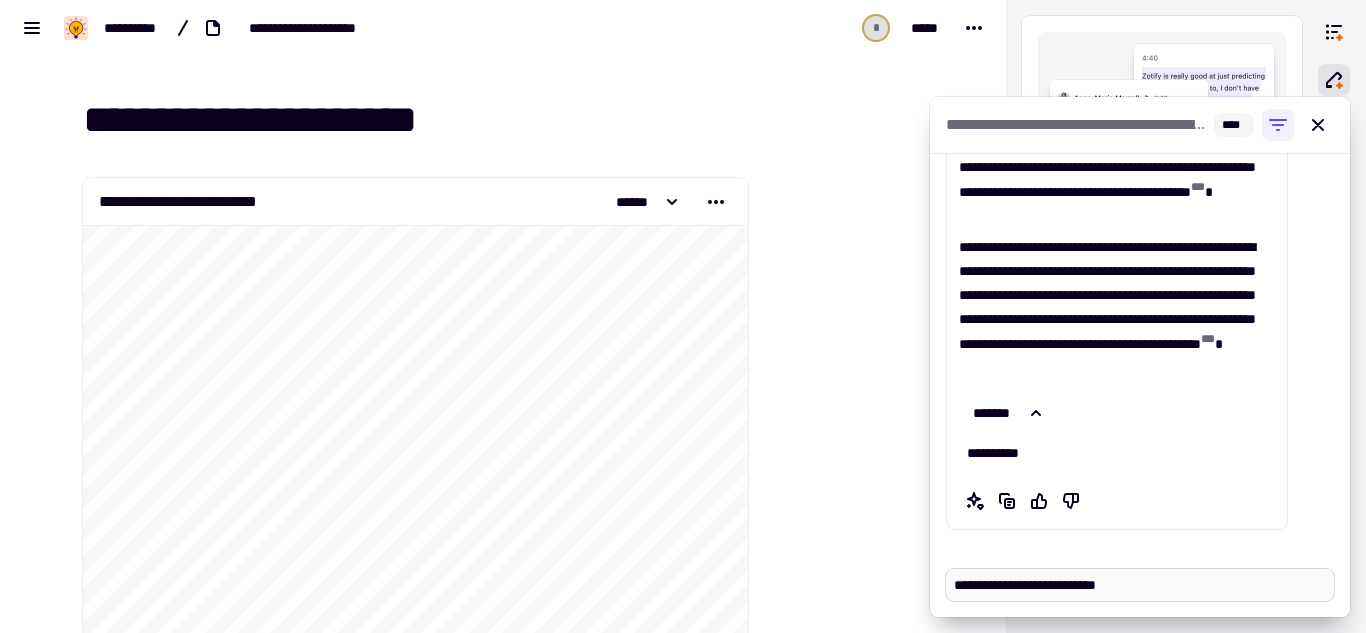 type on "*" 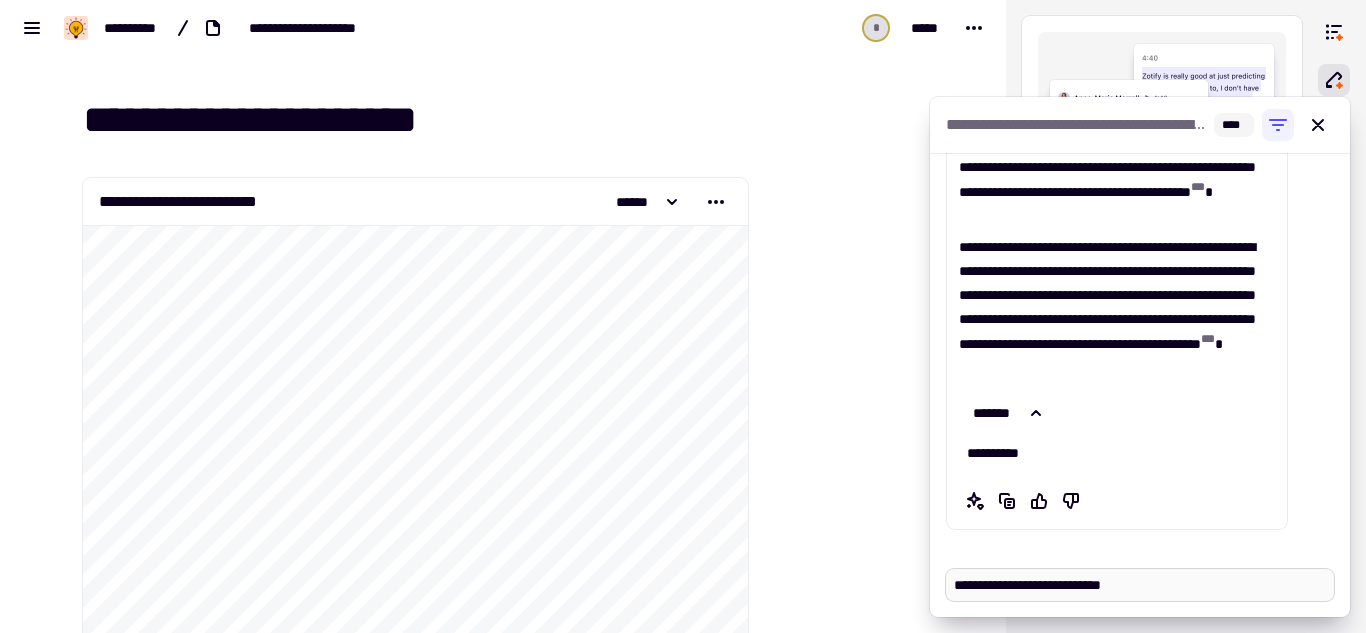 type on "*" 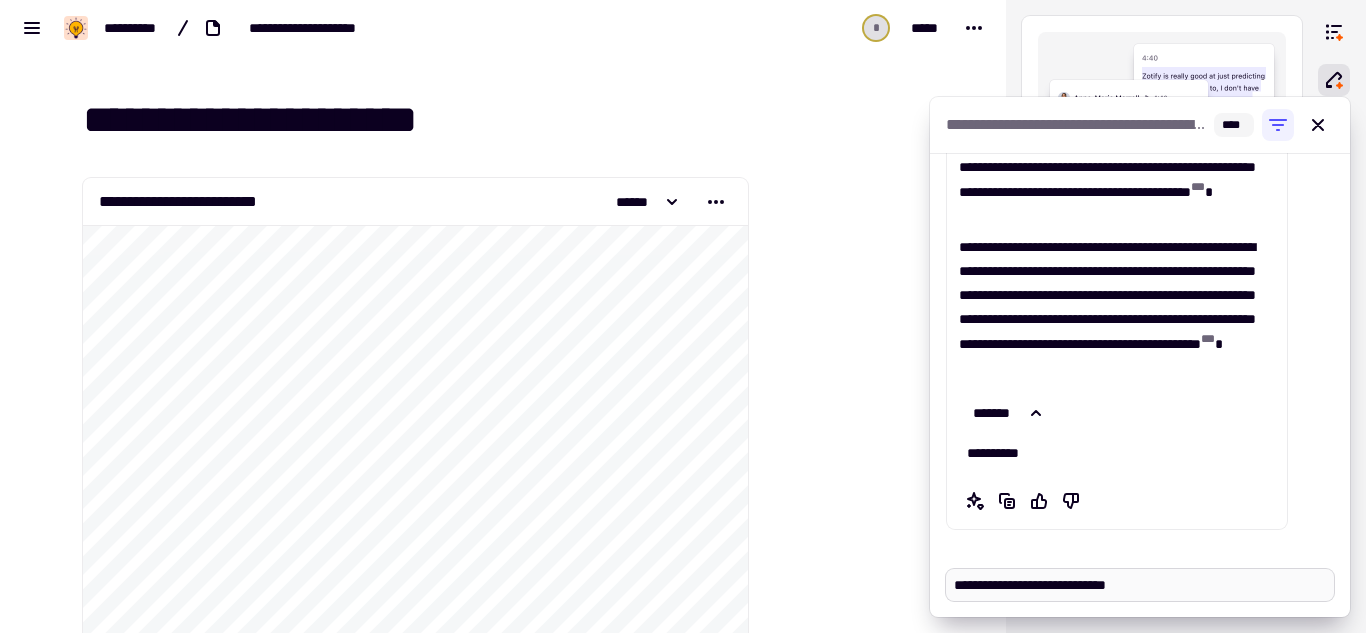 type on "*" 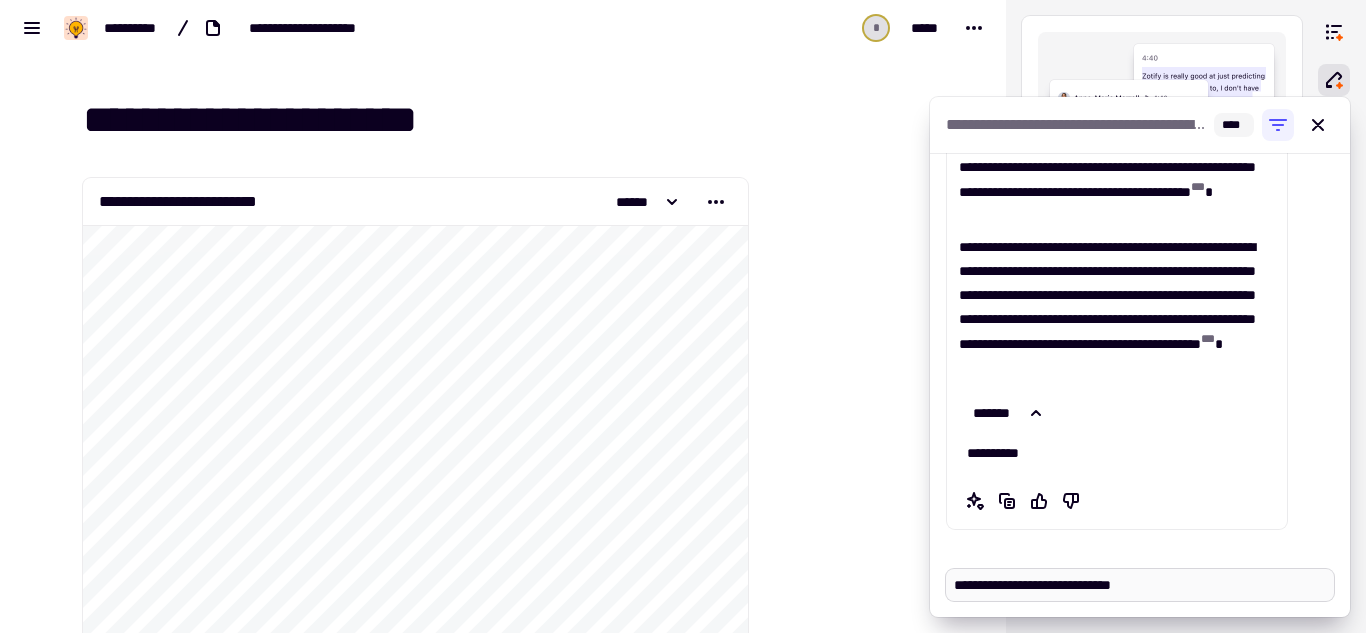 type on "*" 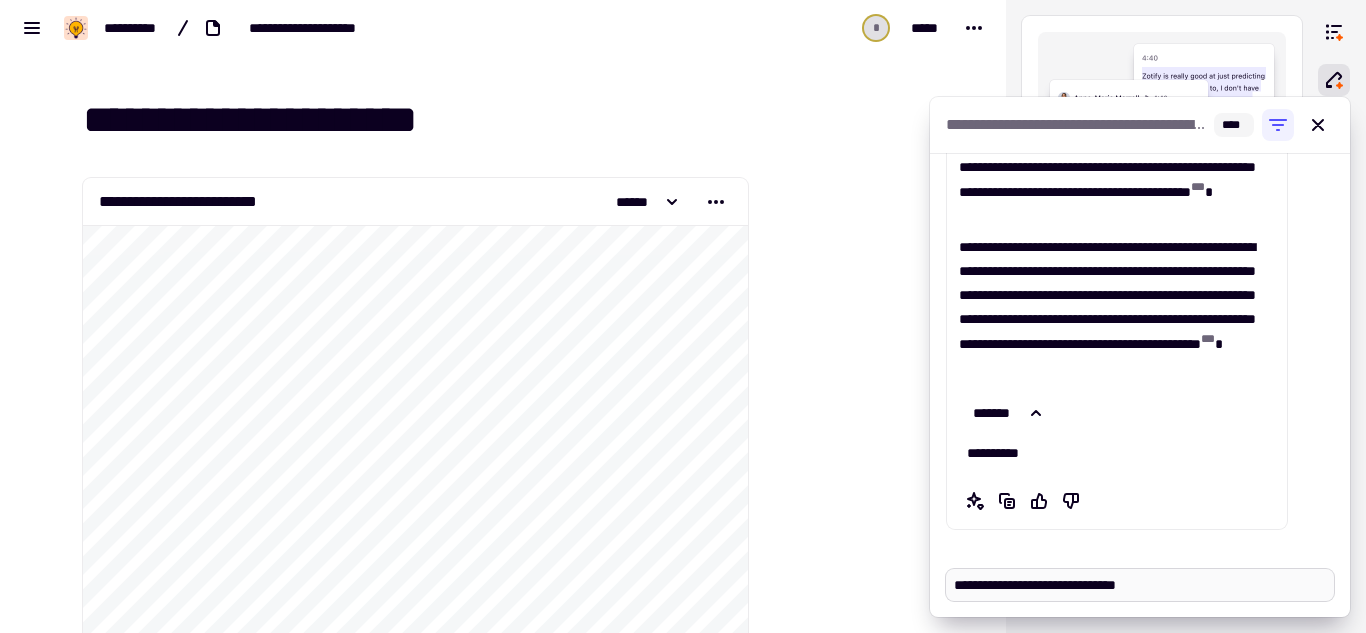 type on "*" 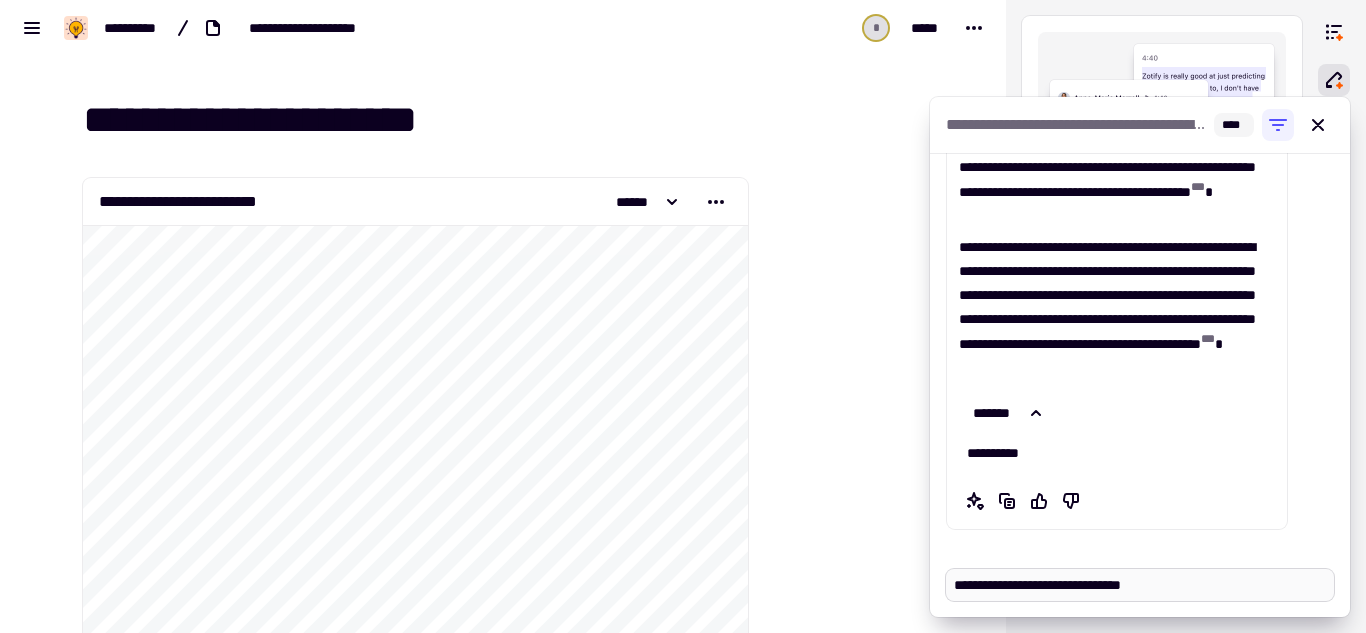 type on "*" 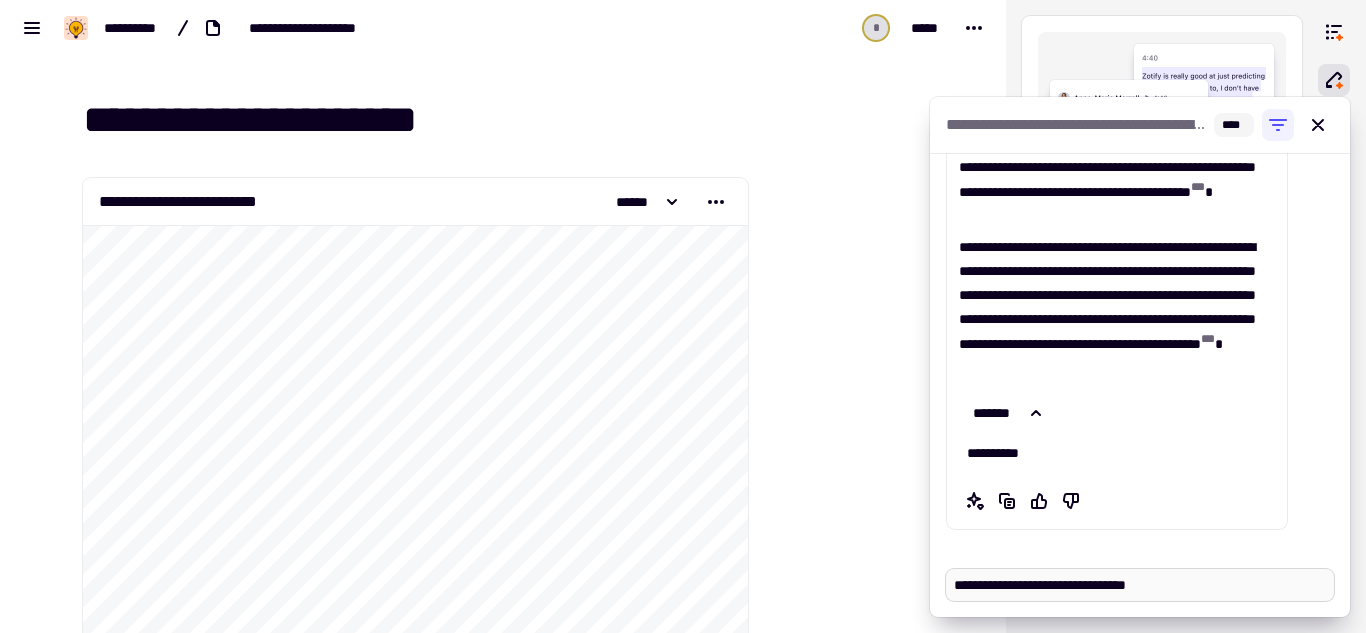 type on "*" 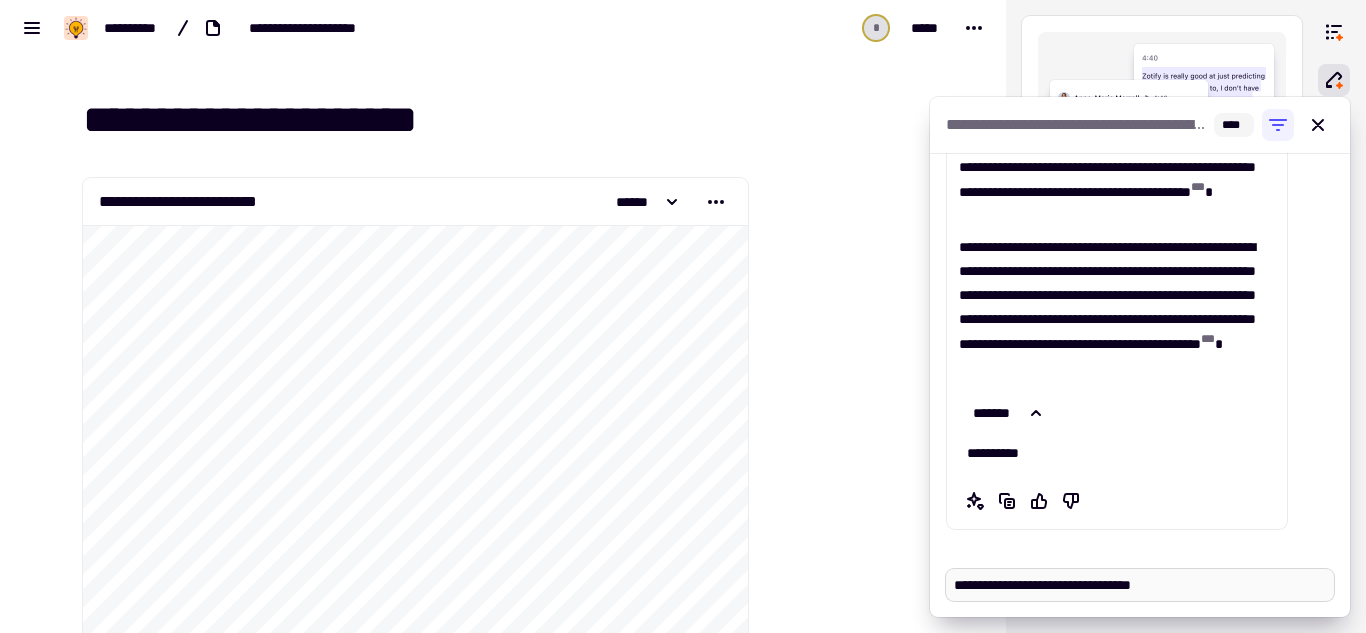 type on "*" 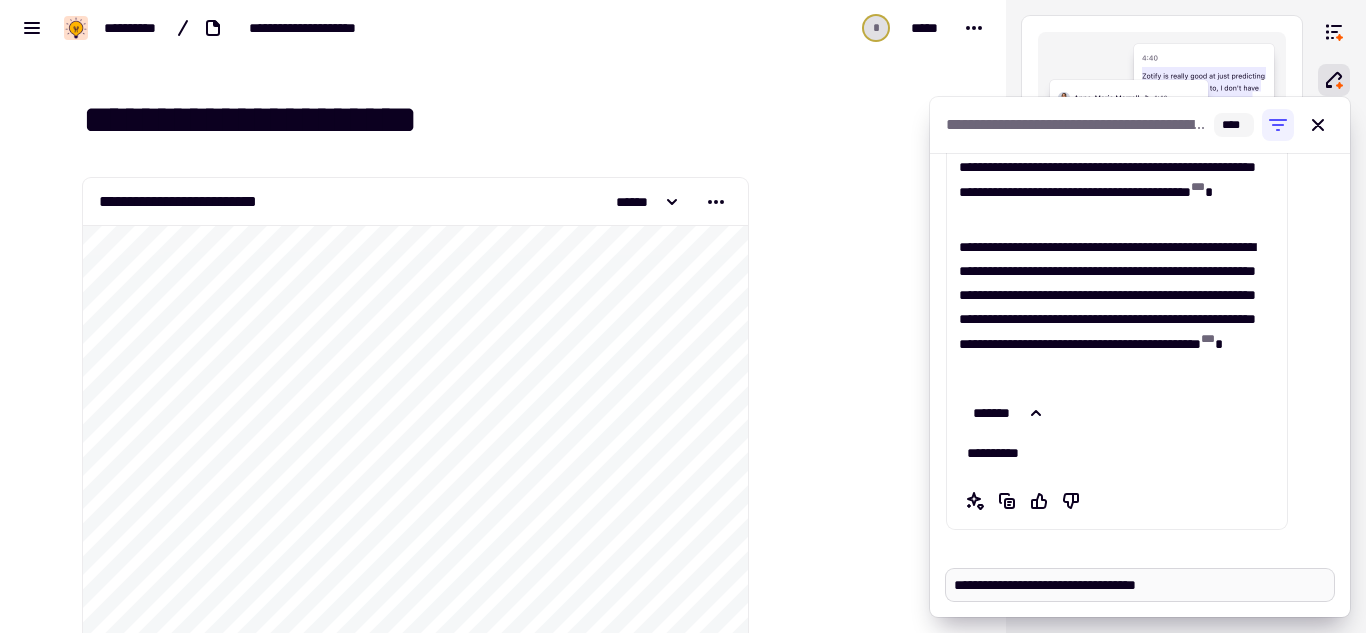 type on "*" 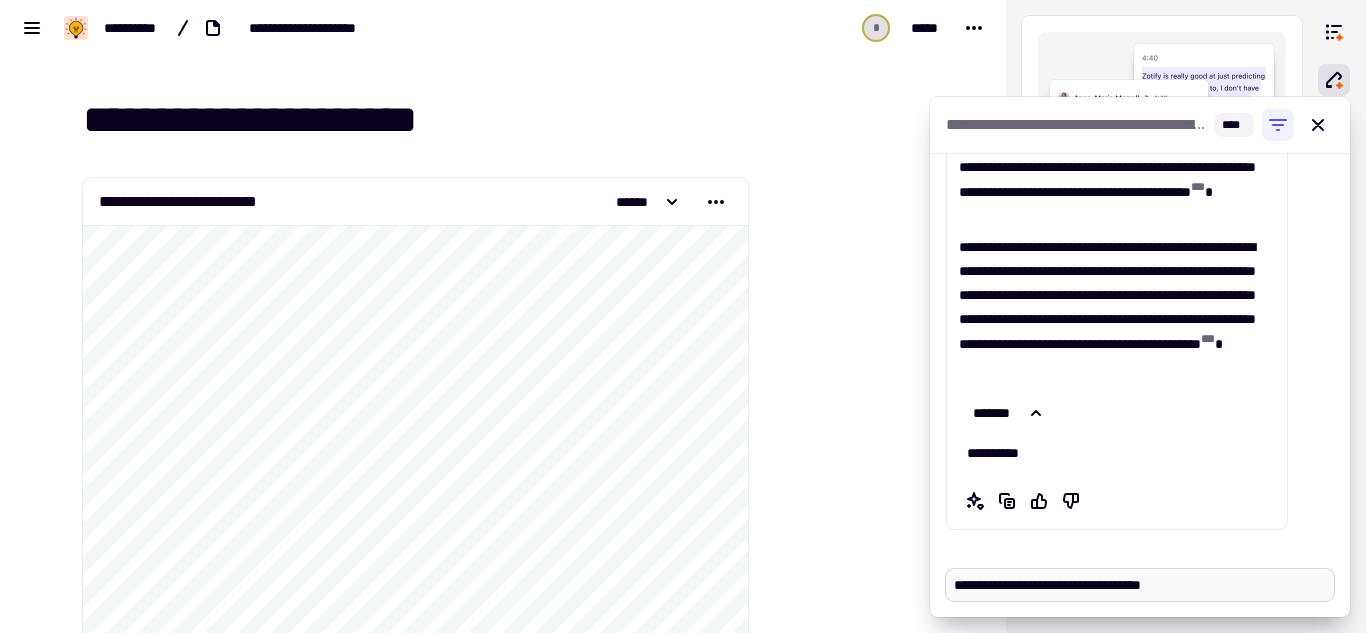 type on "*" 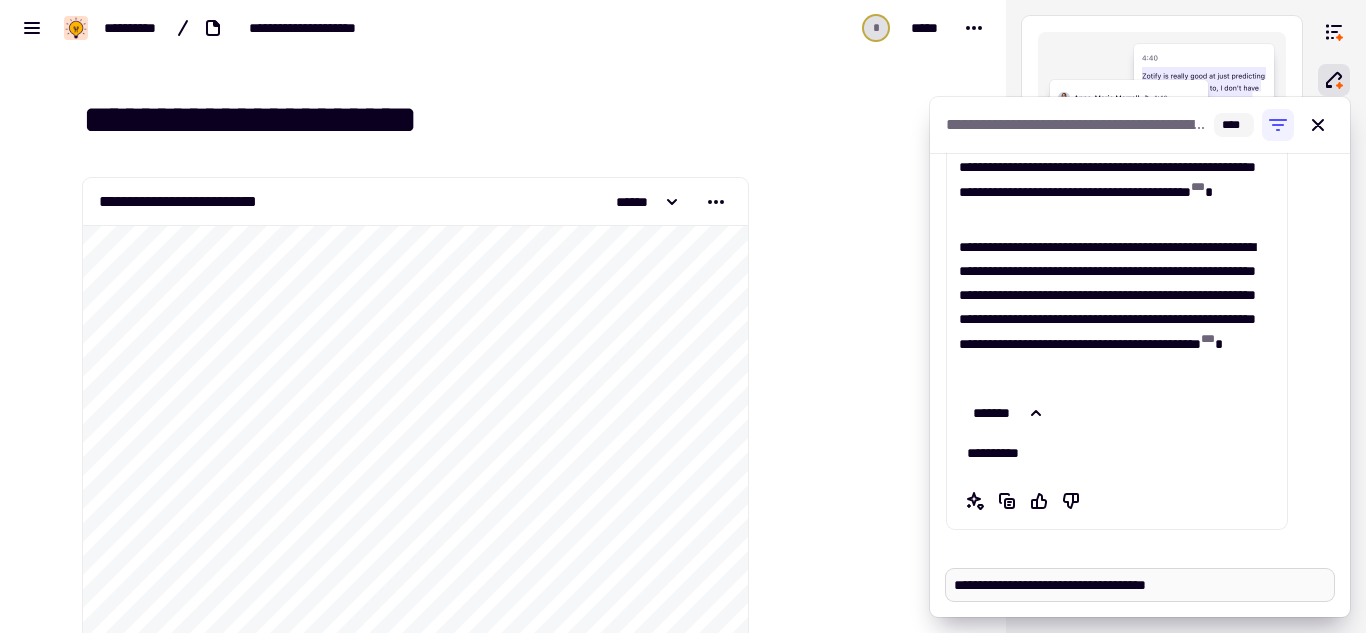 type on "*" 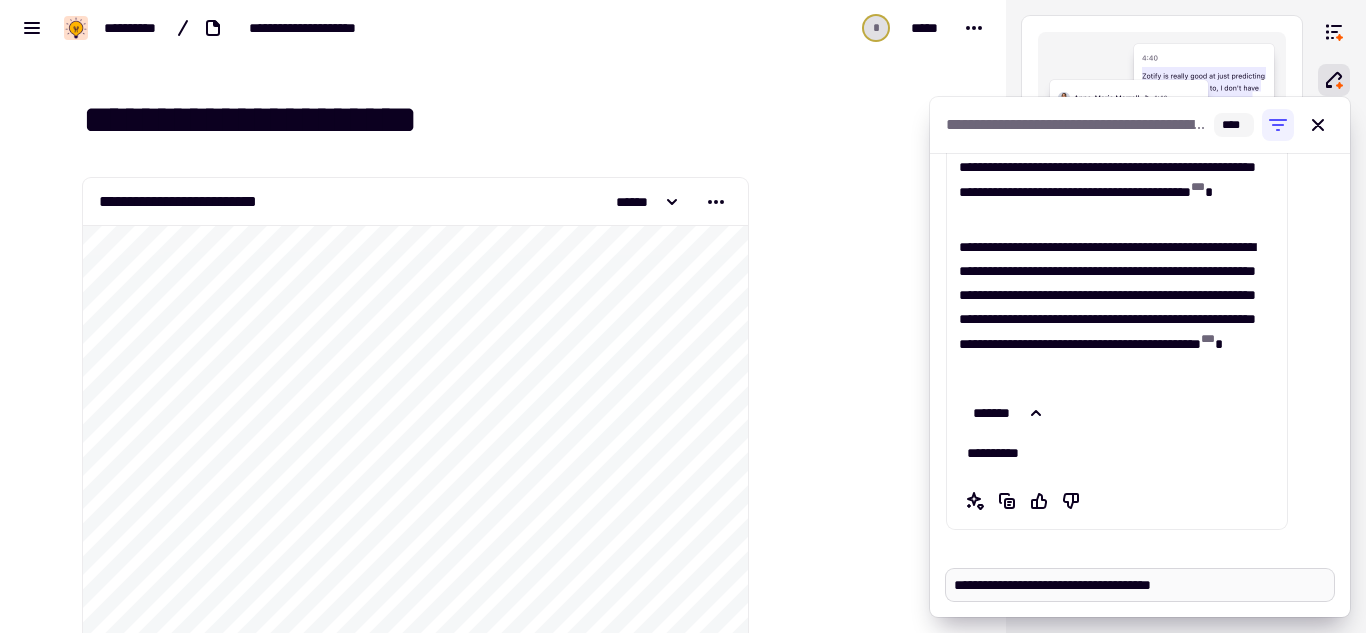type on "*" 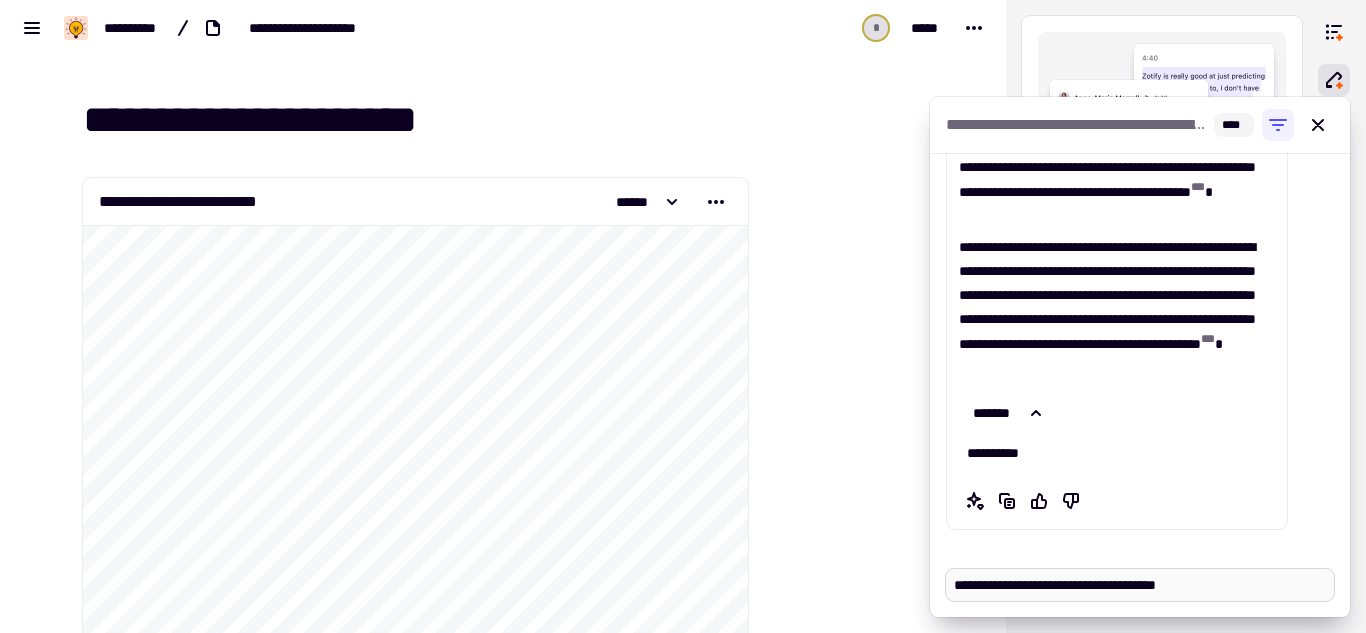 type on "**********" 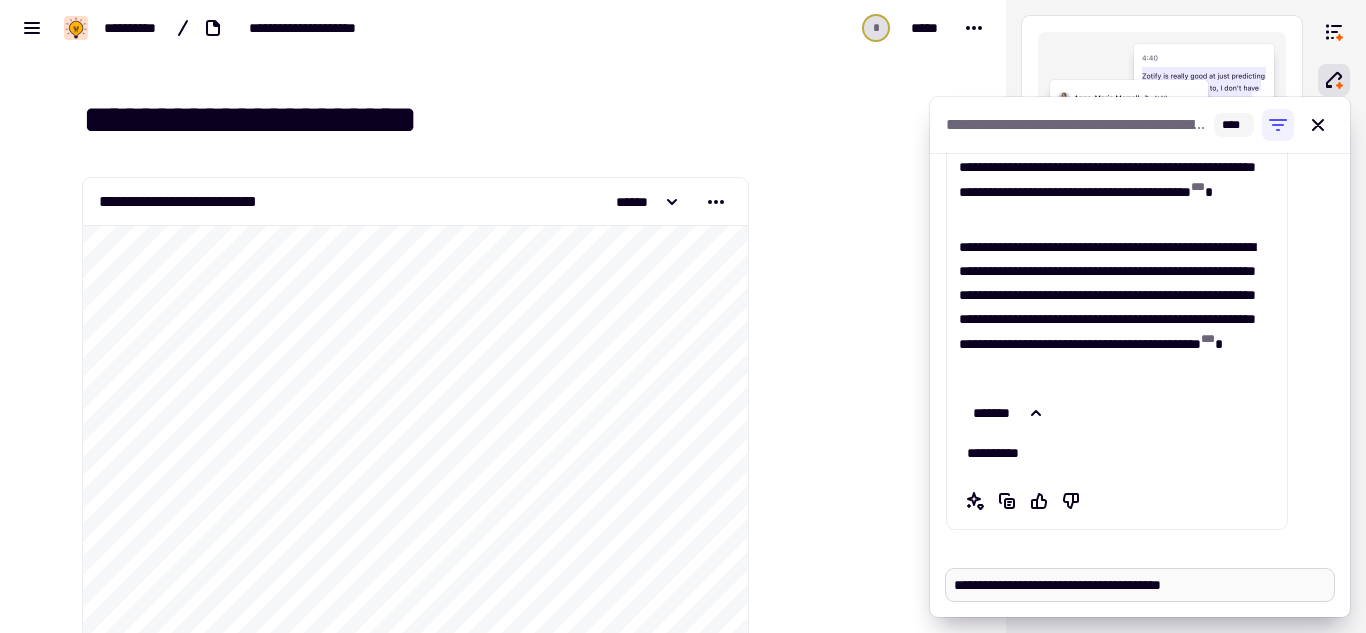 type on "*" 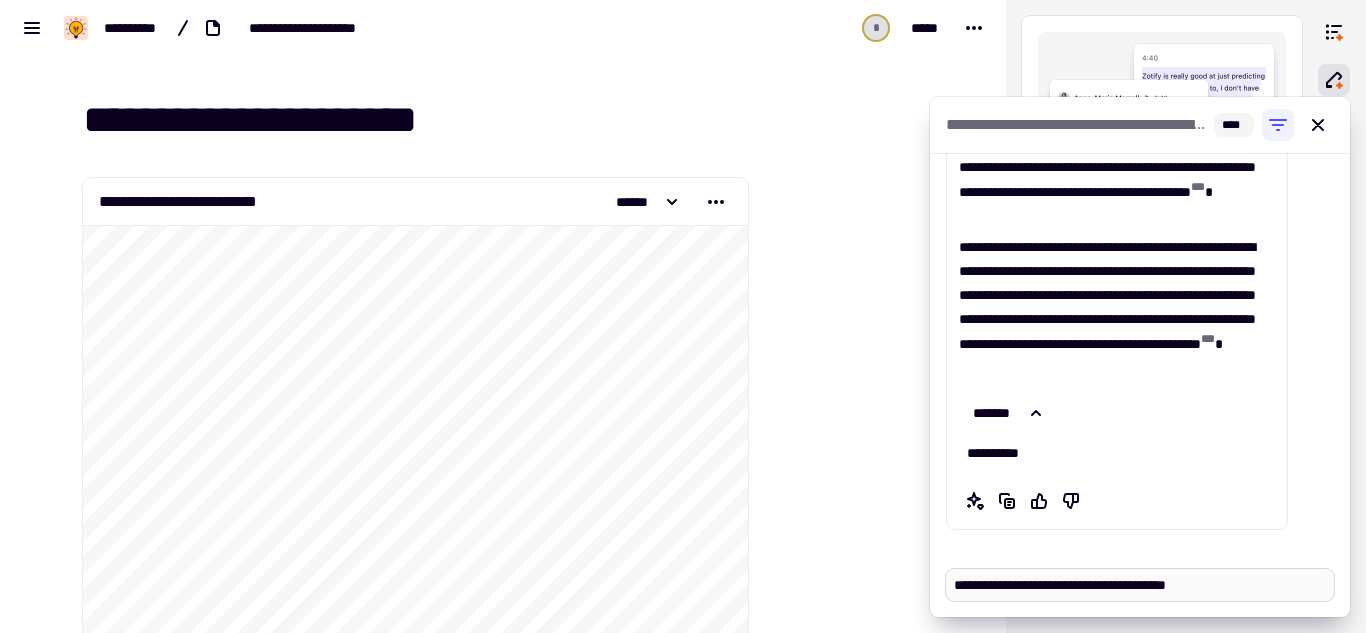 type on "*" 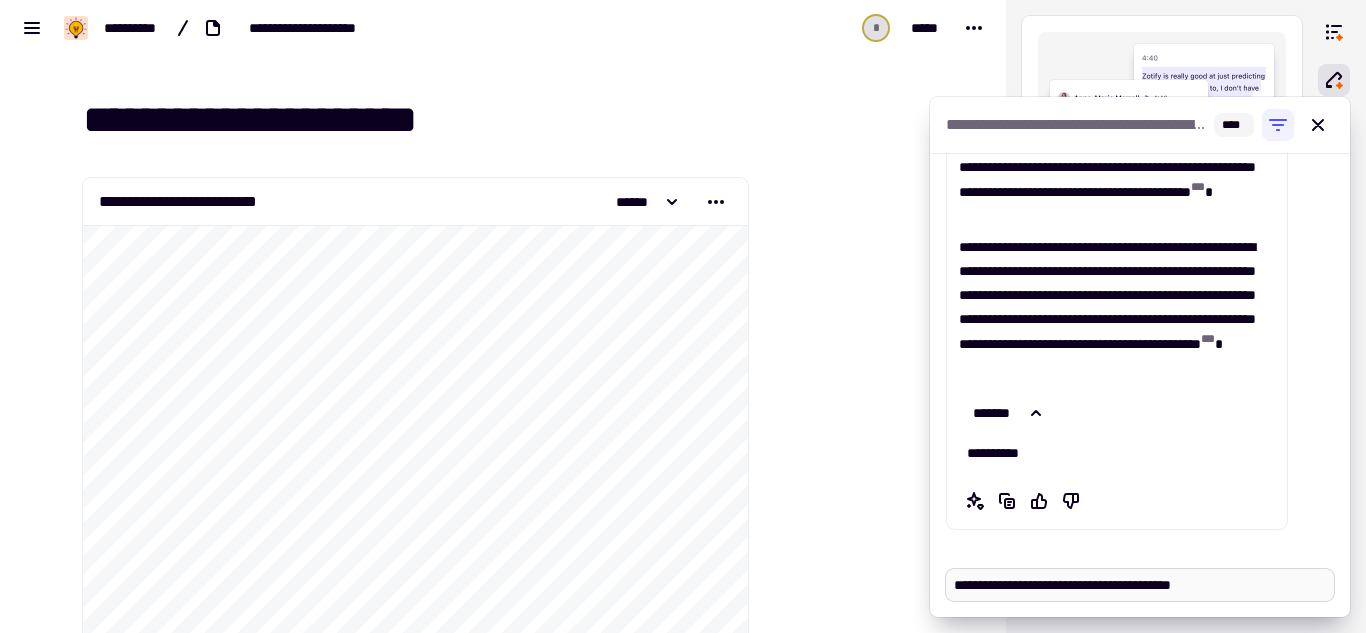 type on "*" 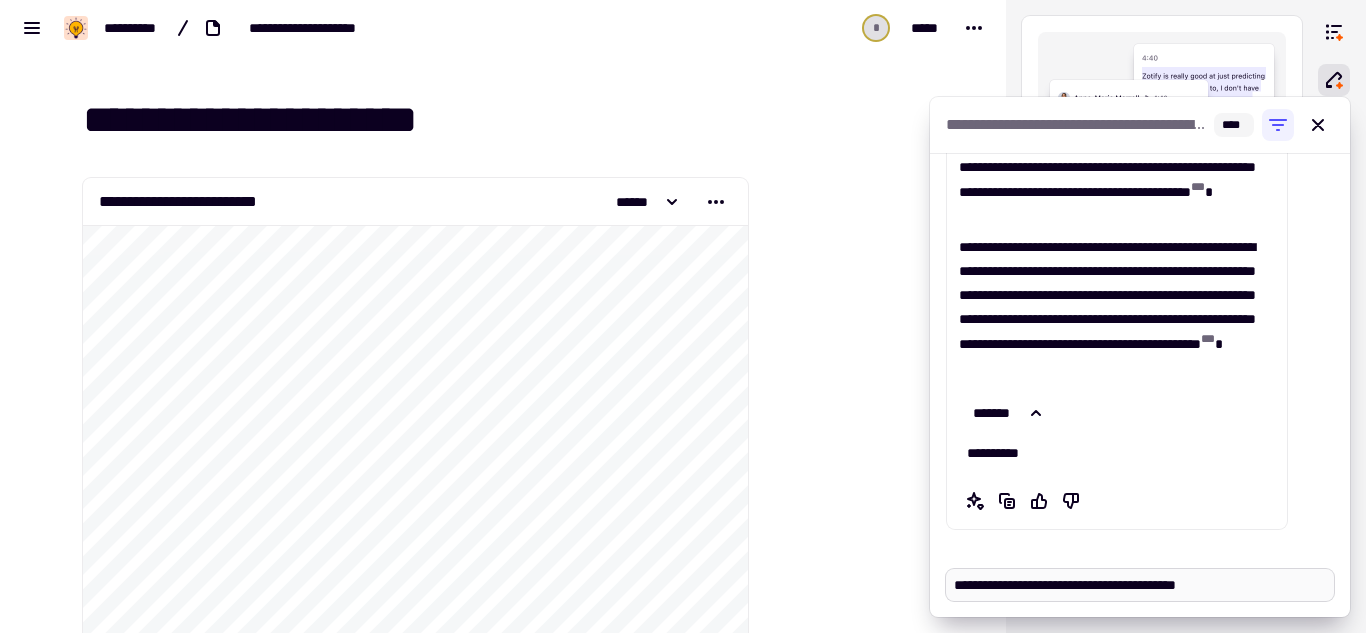 type on "*" 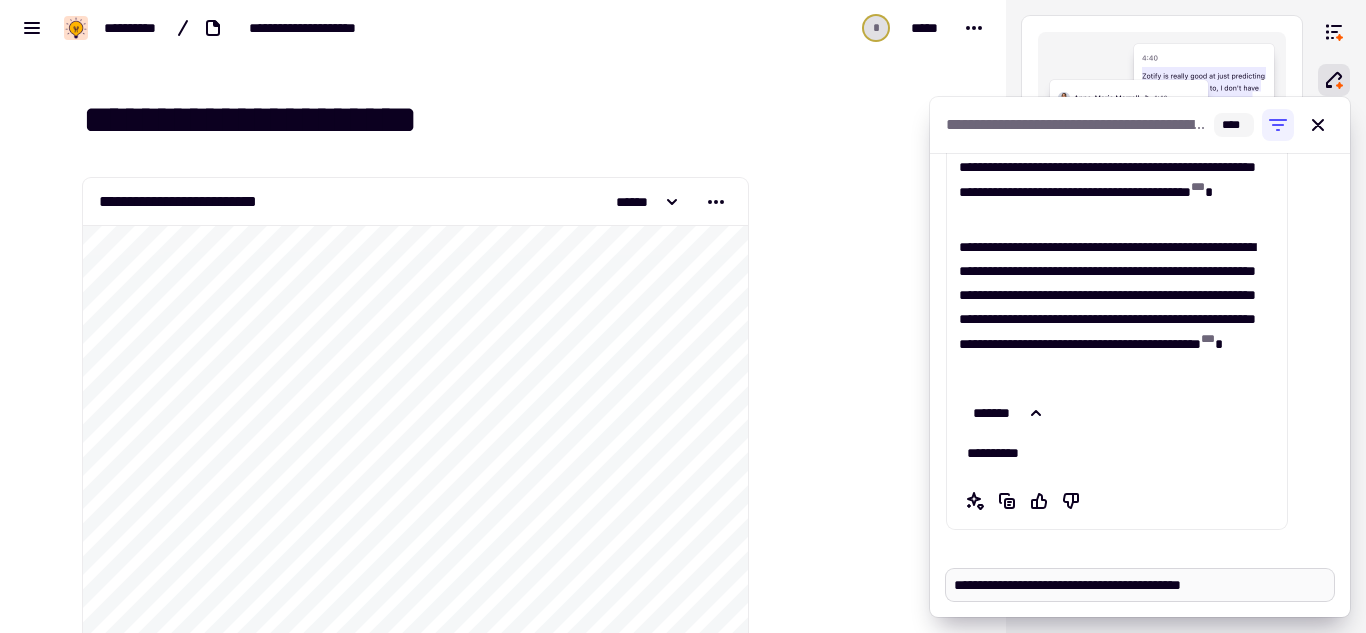 type on "**********" 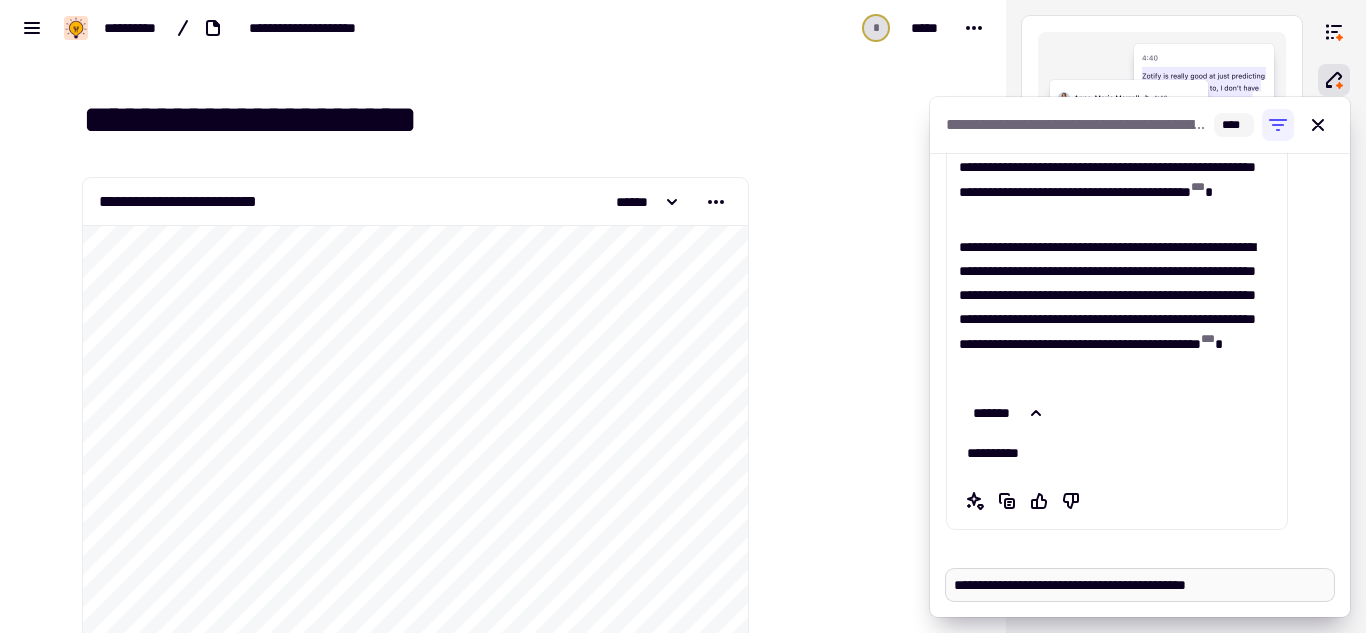 type on "*" 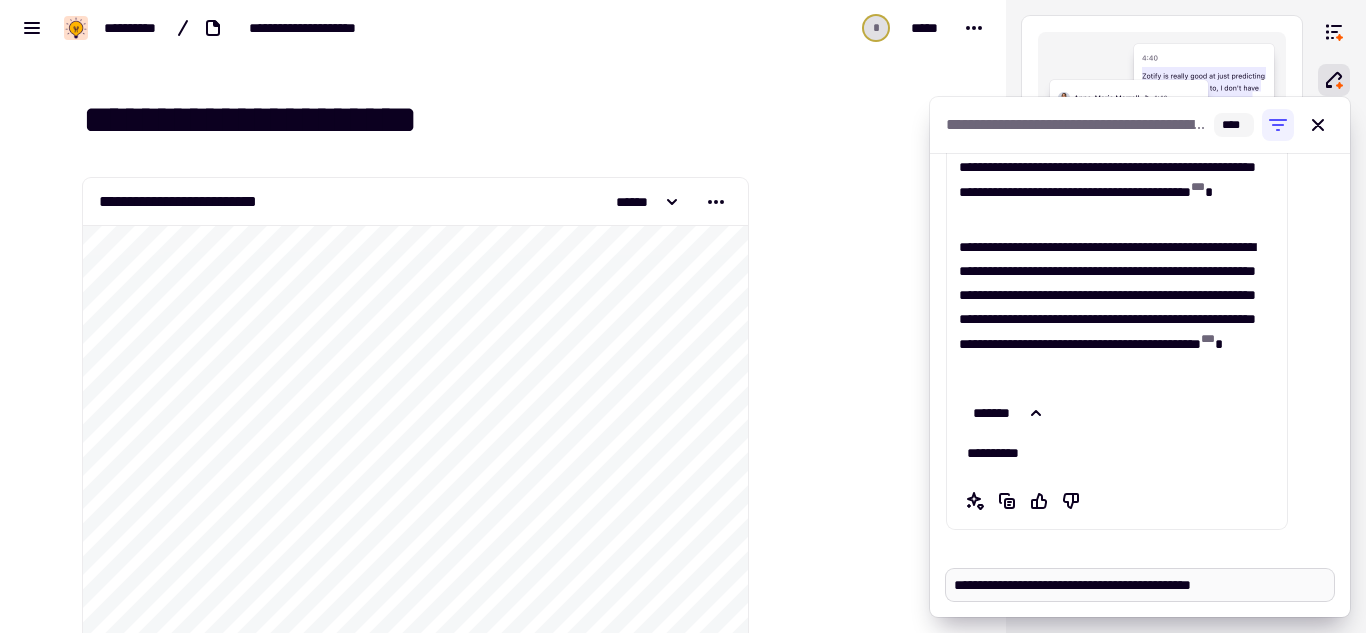 type on "*" 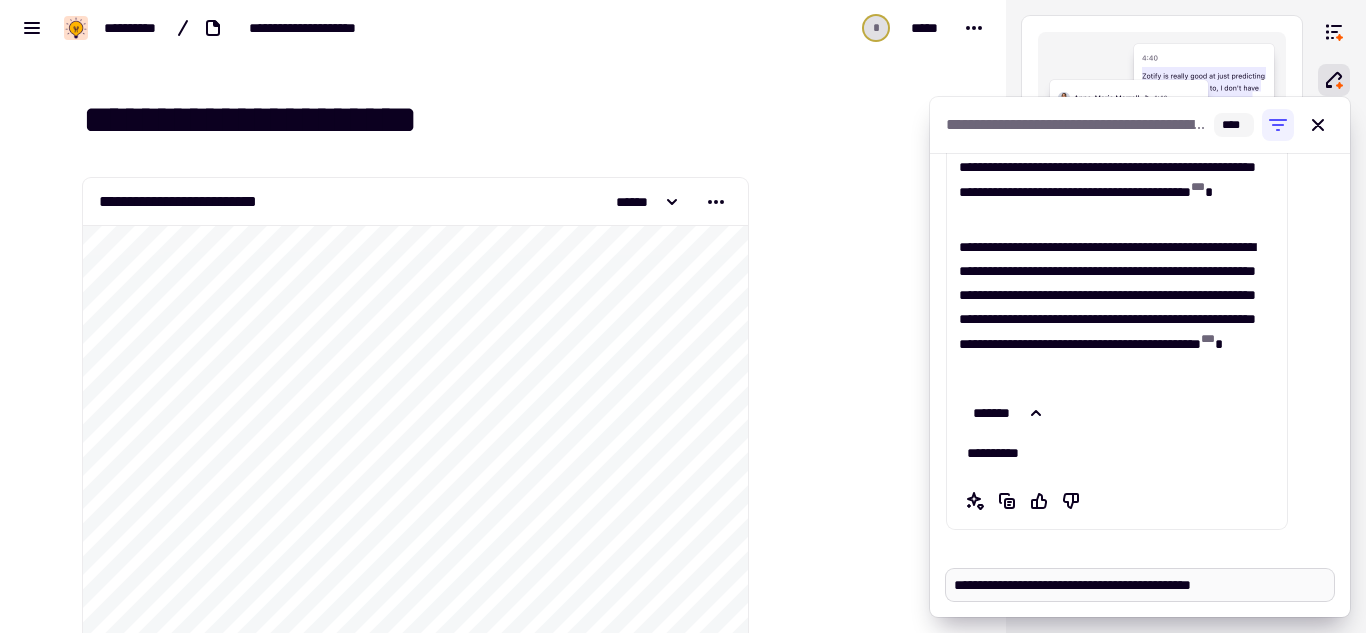 type on "**********" 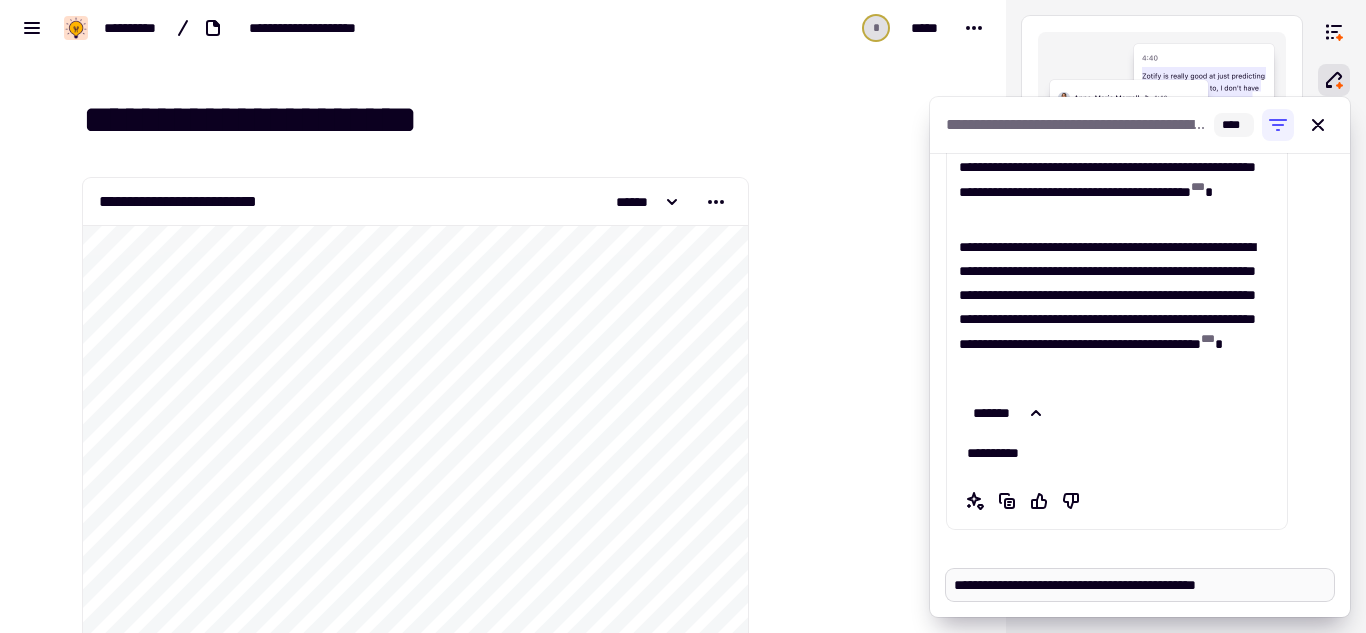 type on "*" 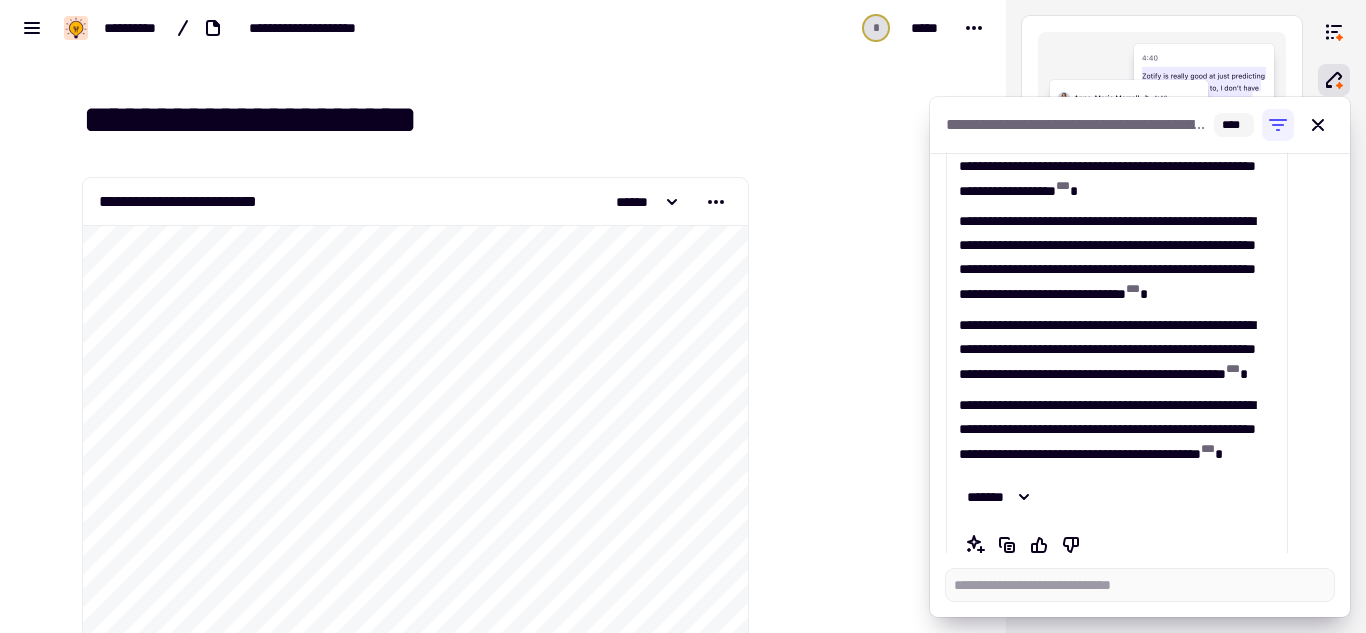 scroll, scrollTop: 1055, scrollLeft: 0, axis: vertical 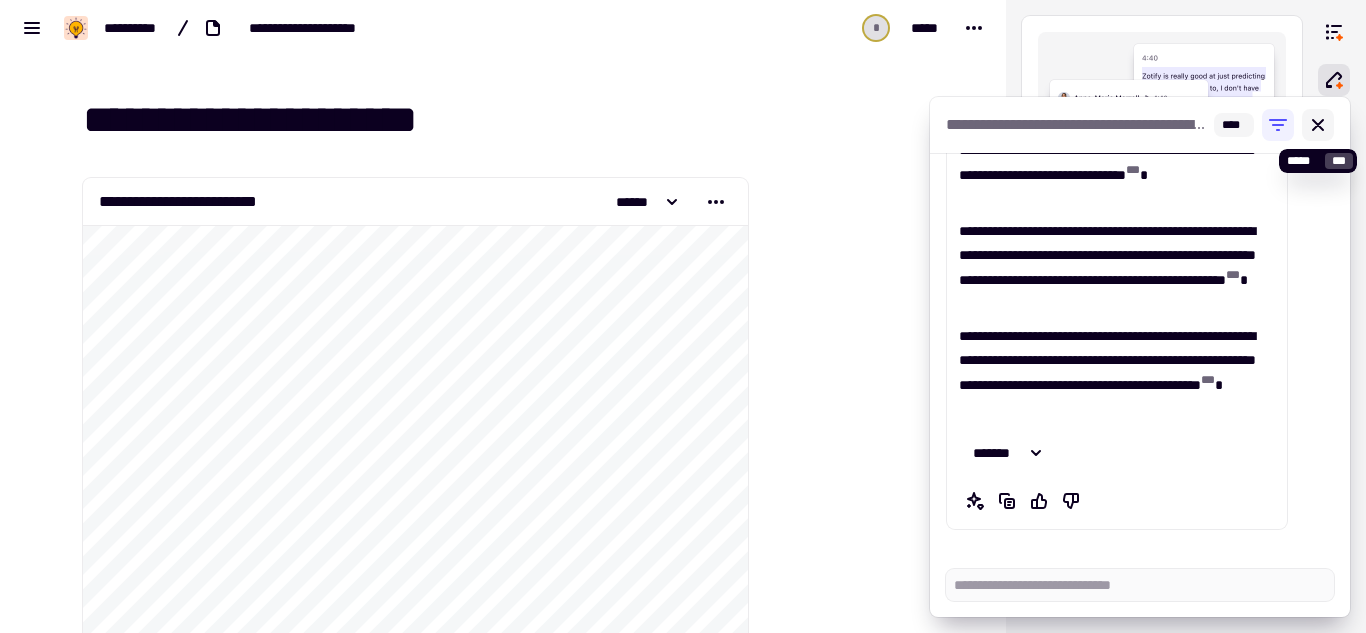 type on "*" 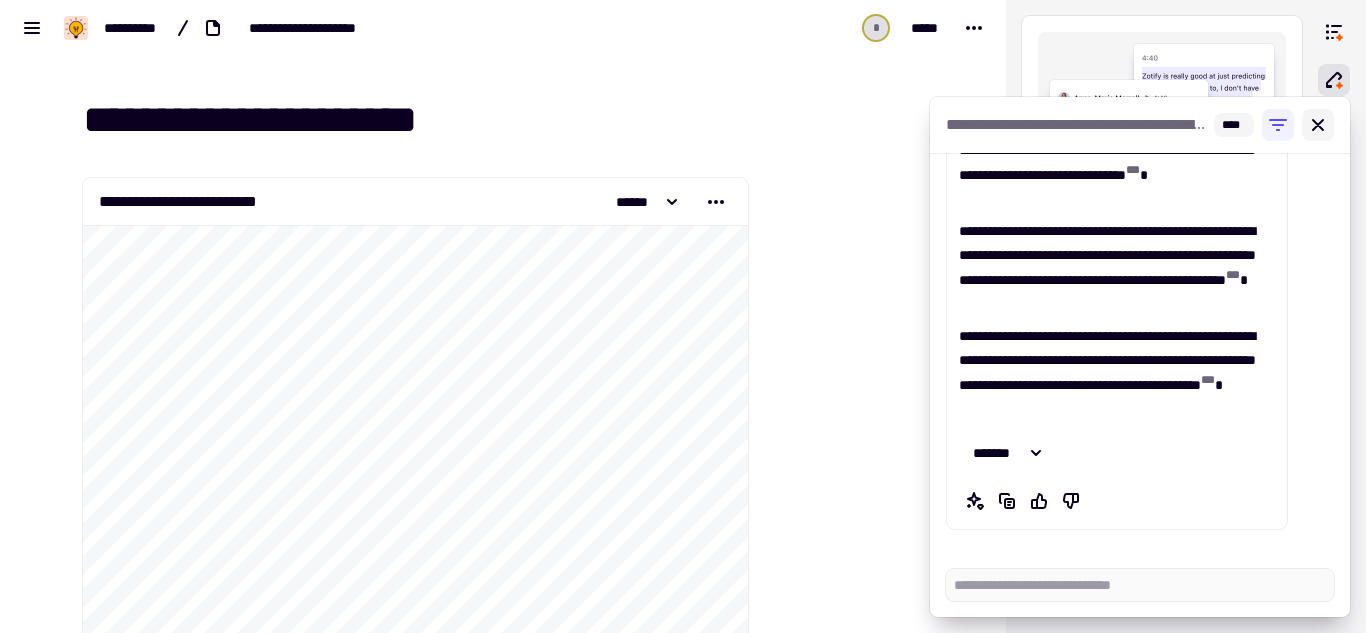 click at bounding box center [1318, 125] 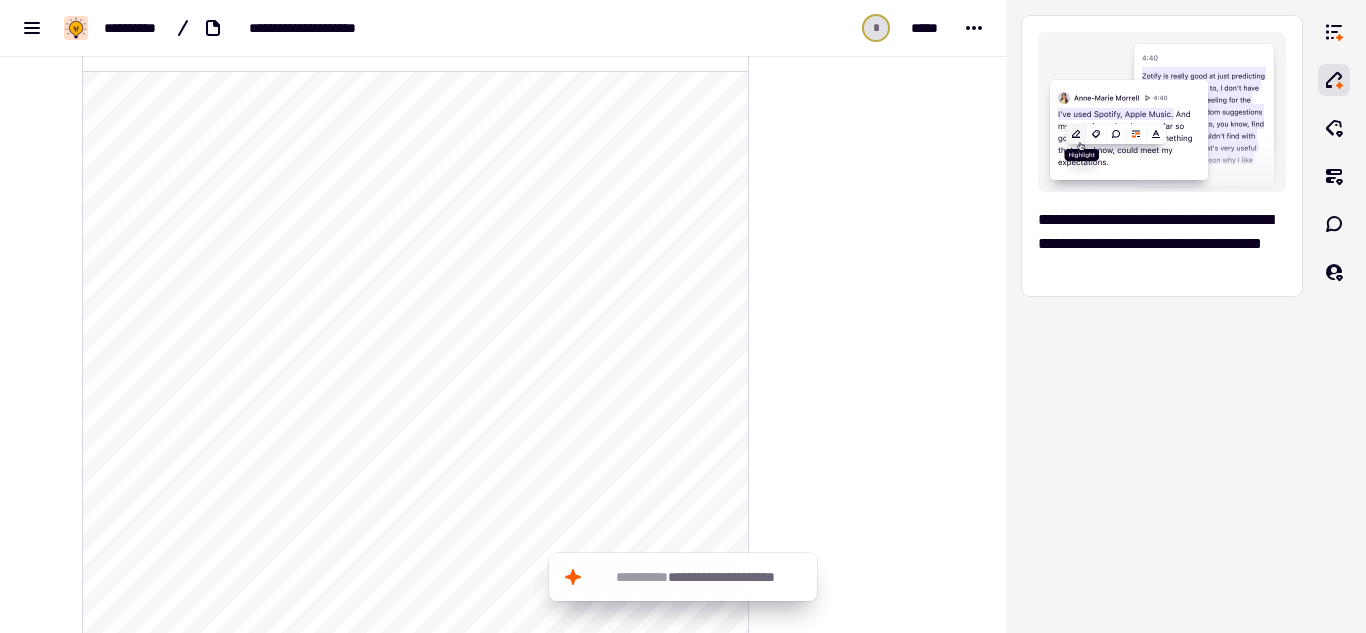 scroll, scrollTop: 0, scrollLeft: 0, axis: both 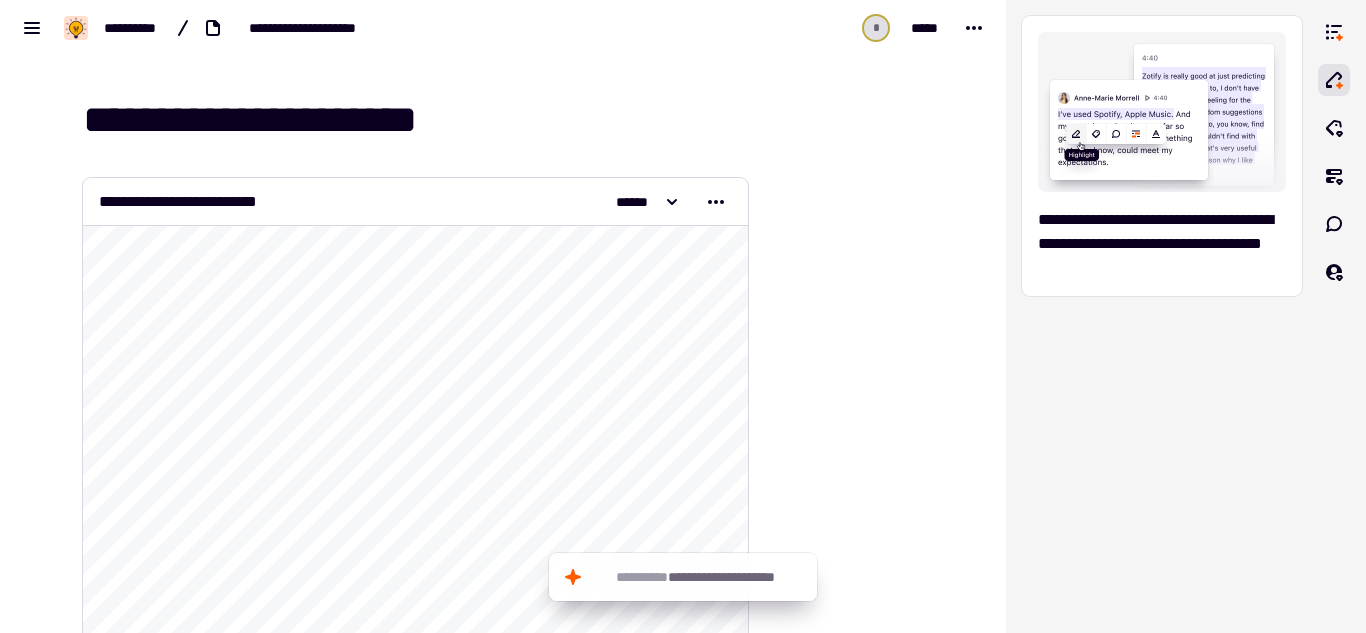 click on "**********" 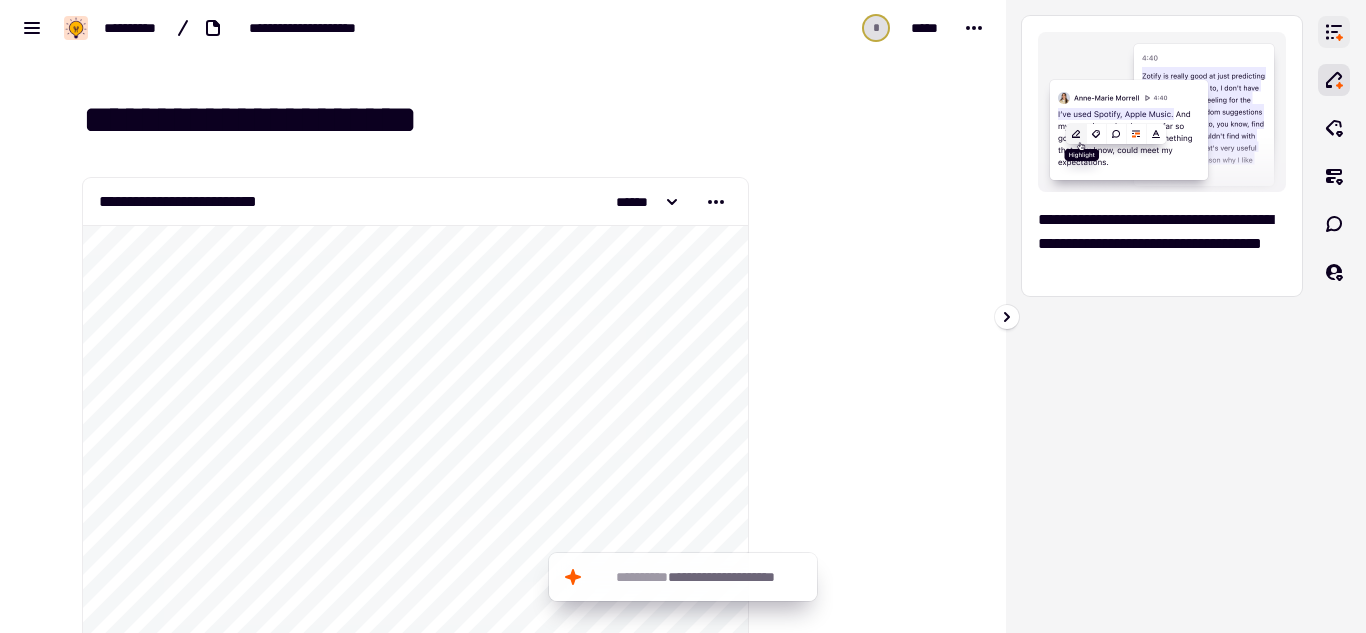 click 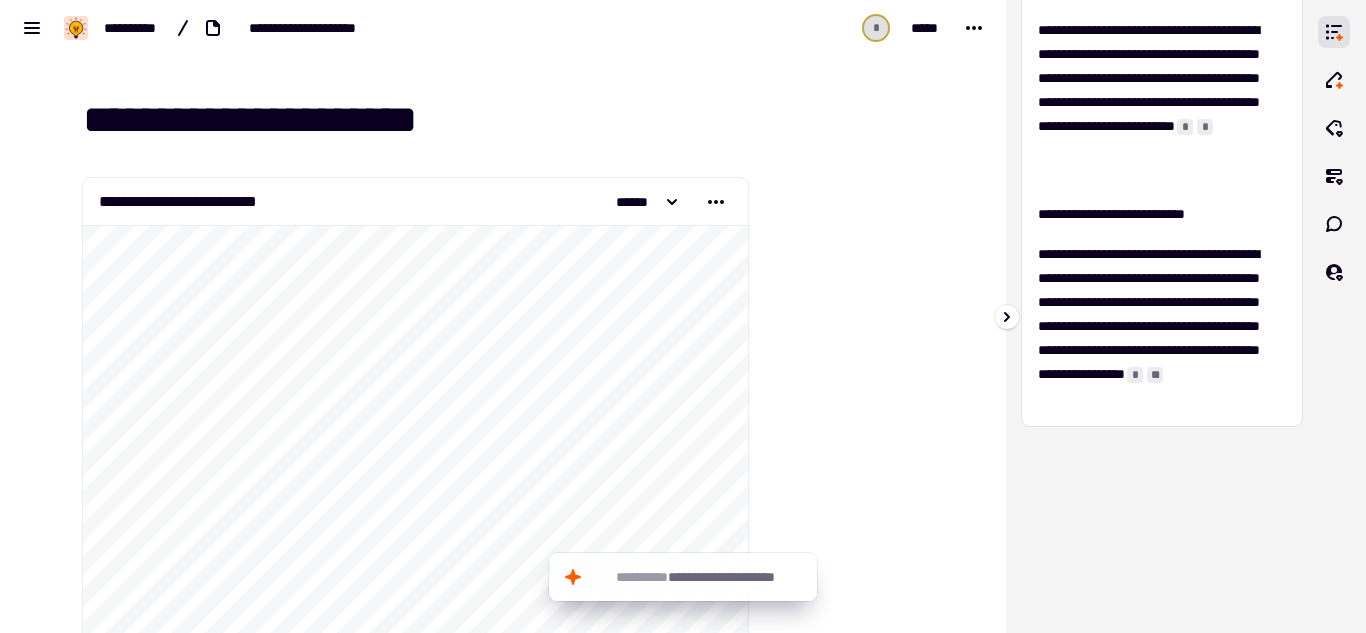 scroll, scrollTop: 0, scrollLeft: 0, axis: both 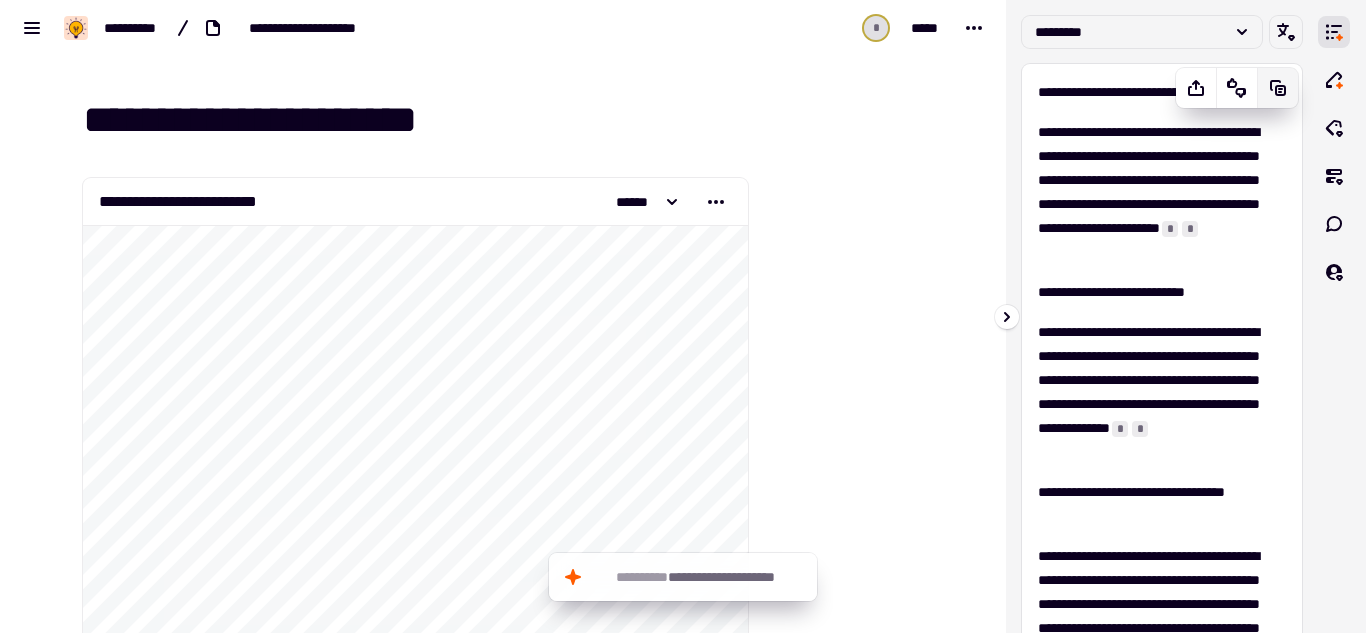click 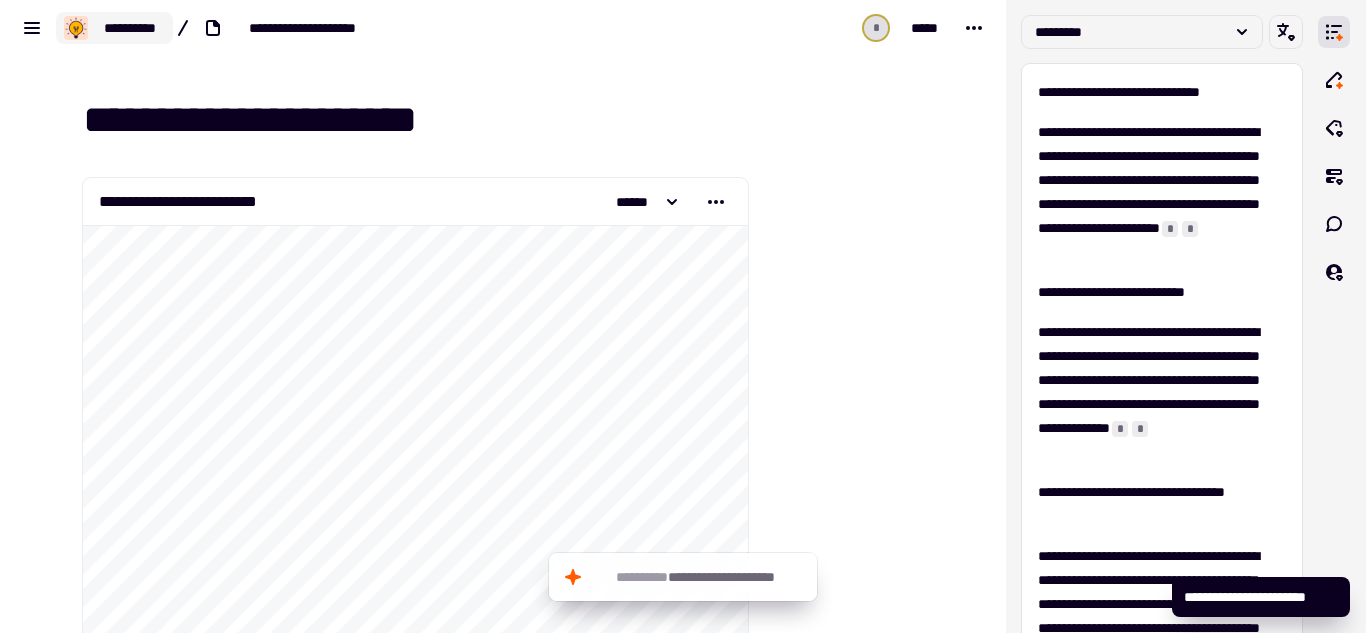 drag, startPoint x: 143, startPoint y: 22, endPoint x: 88, endPoint y: 40, distance: 57.870544 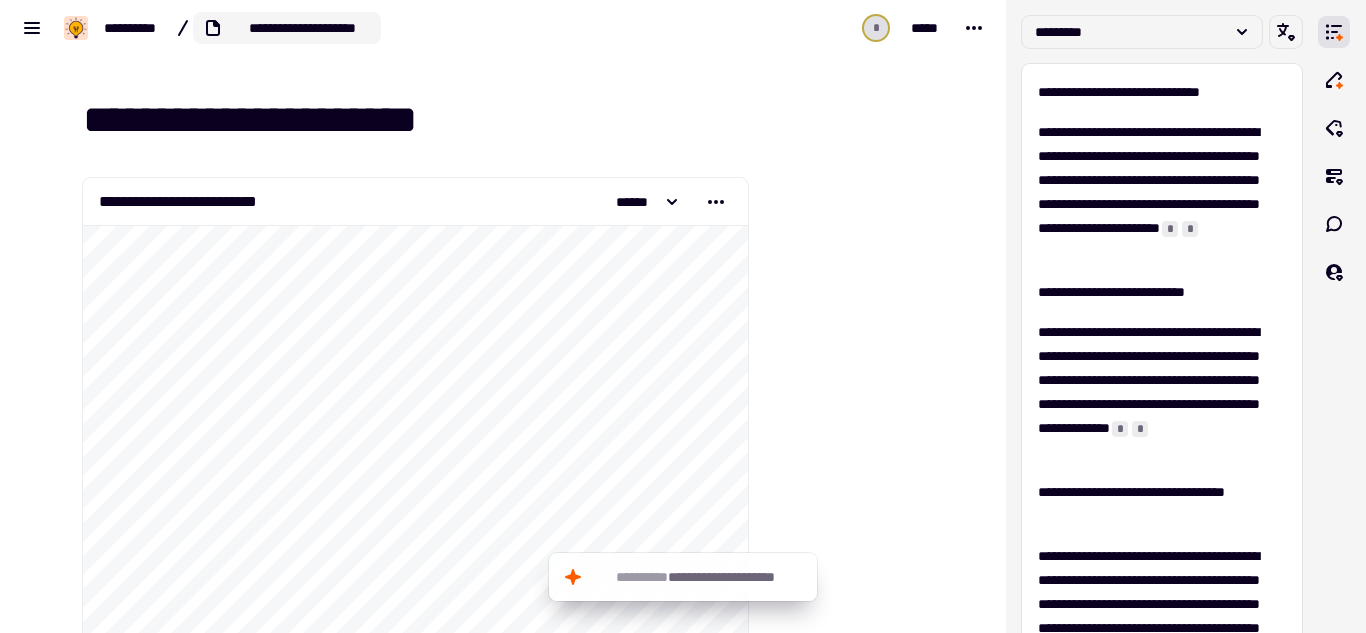 drag, startPoint x: 88, startPoint y: 40, endPoint x: 255, endPoint y: 28, distance: 167.43059 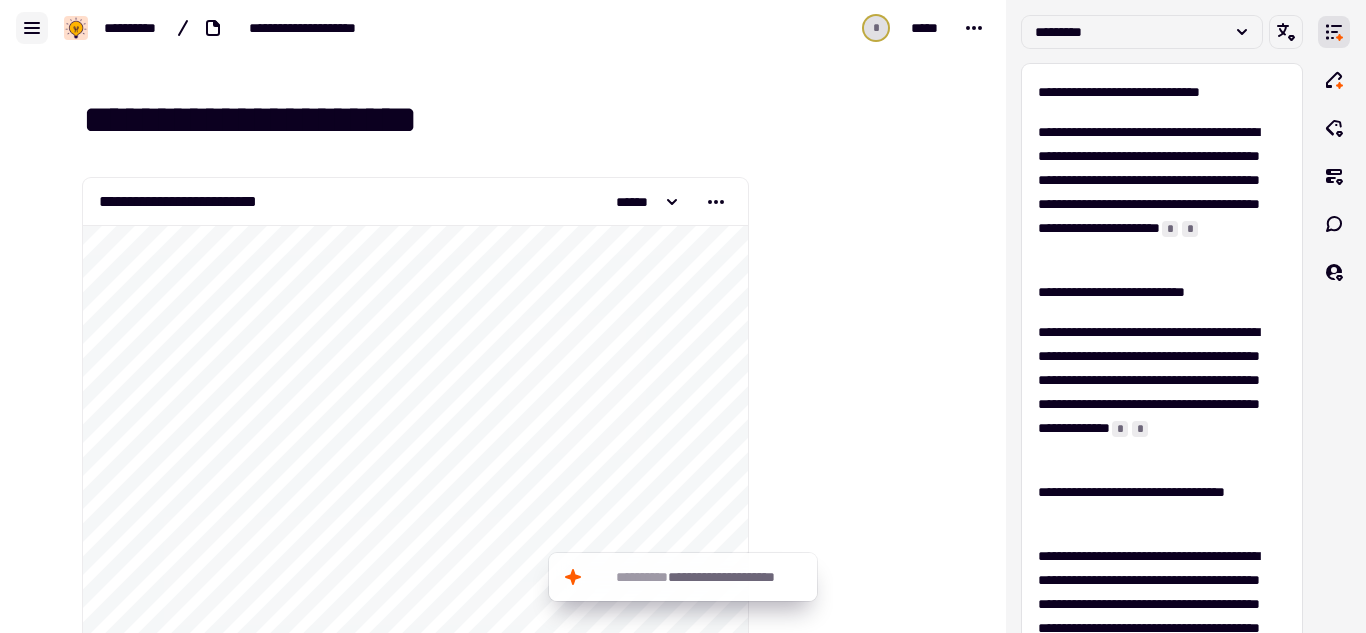 drag, startPoint x: 255, startPoint y: 28, endPoint x: 38, endPoint y: 25, distance: 217.02074 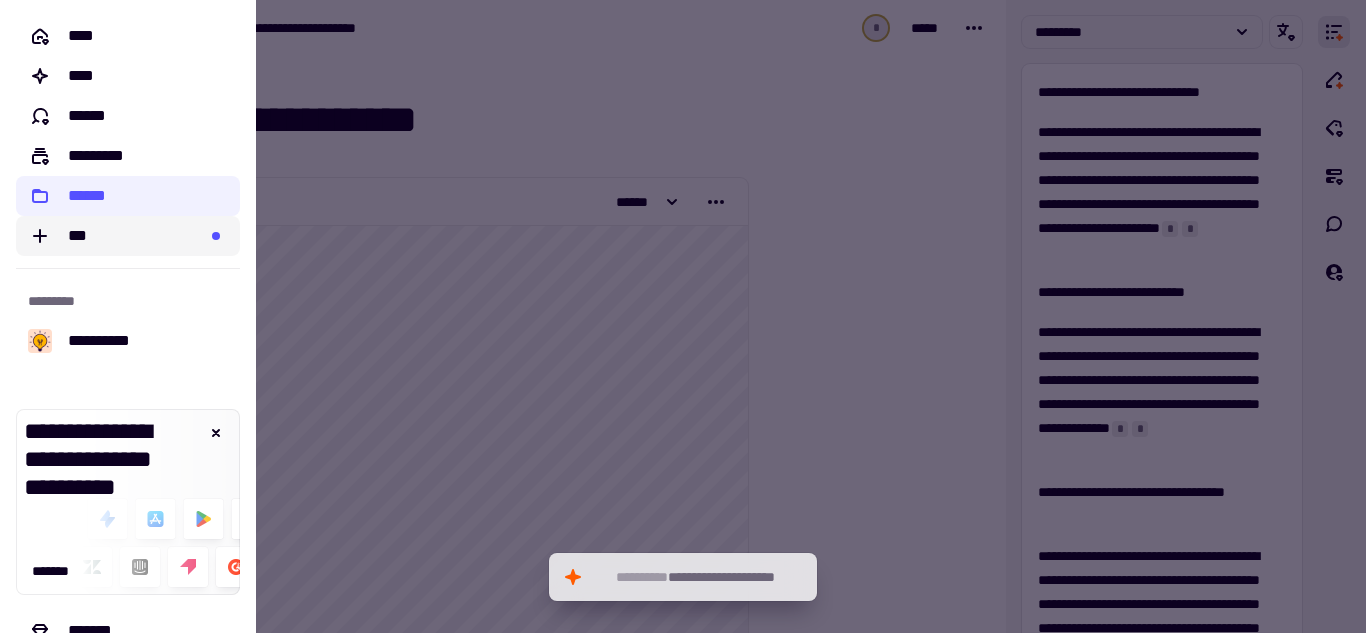 drag, startPoint x: 128, startPoint y: 245, endPoint x: 75, endPoint y: 241, distance: 53.15073 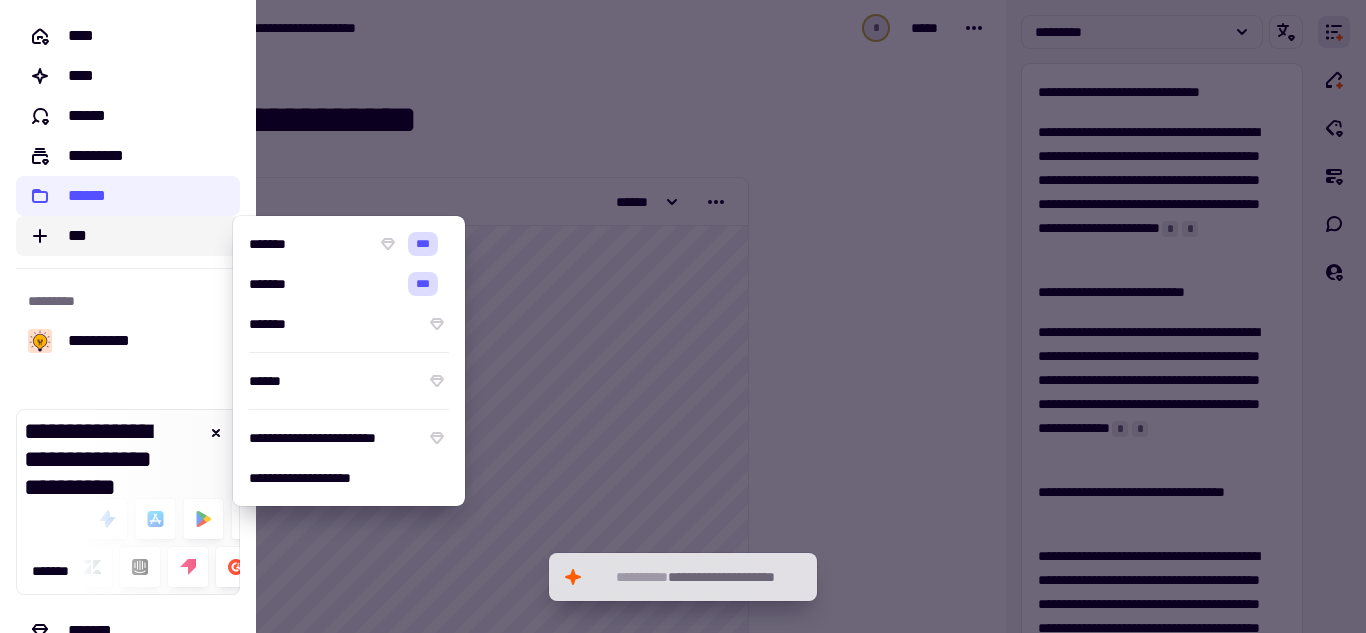 click on "***" 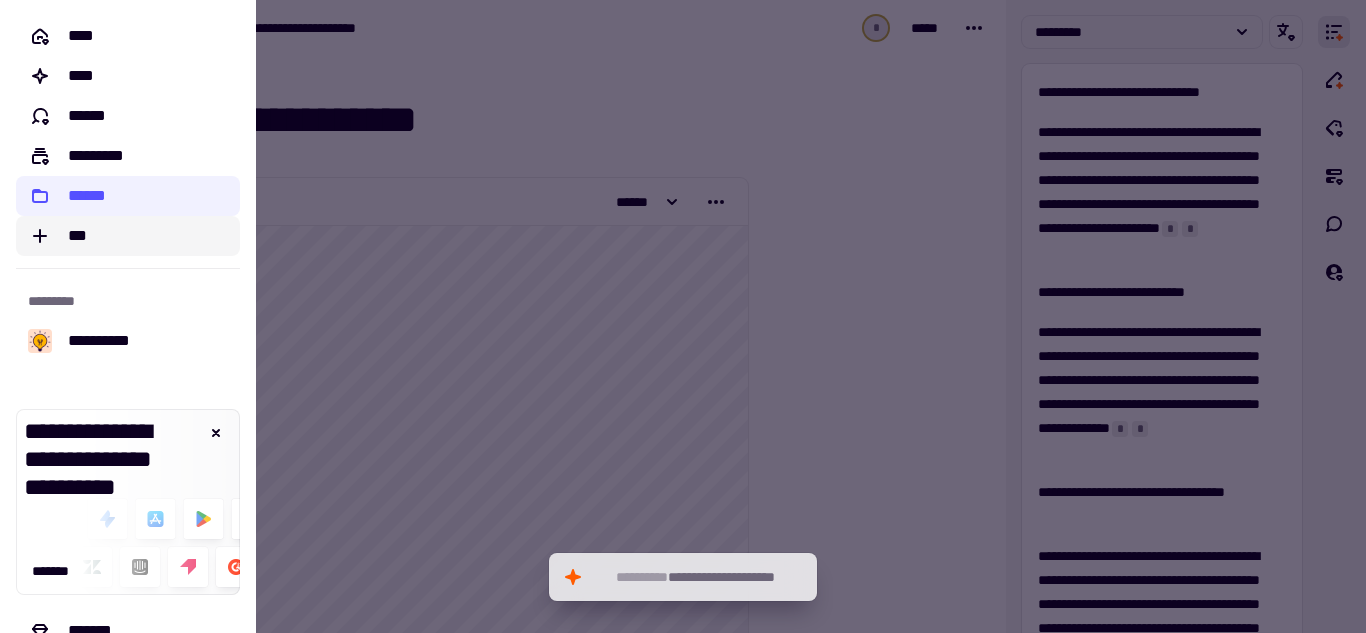 click on "***" 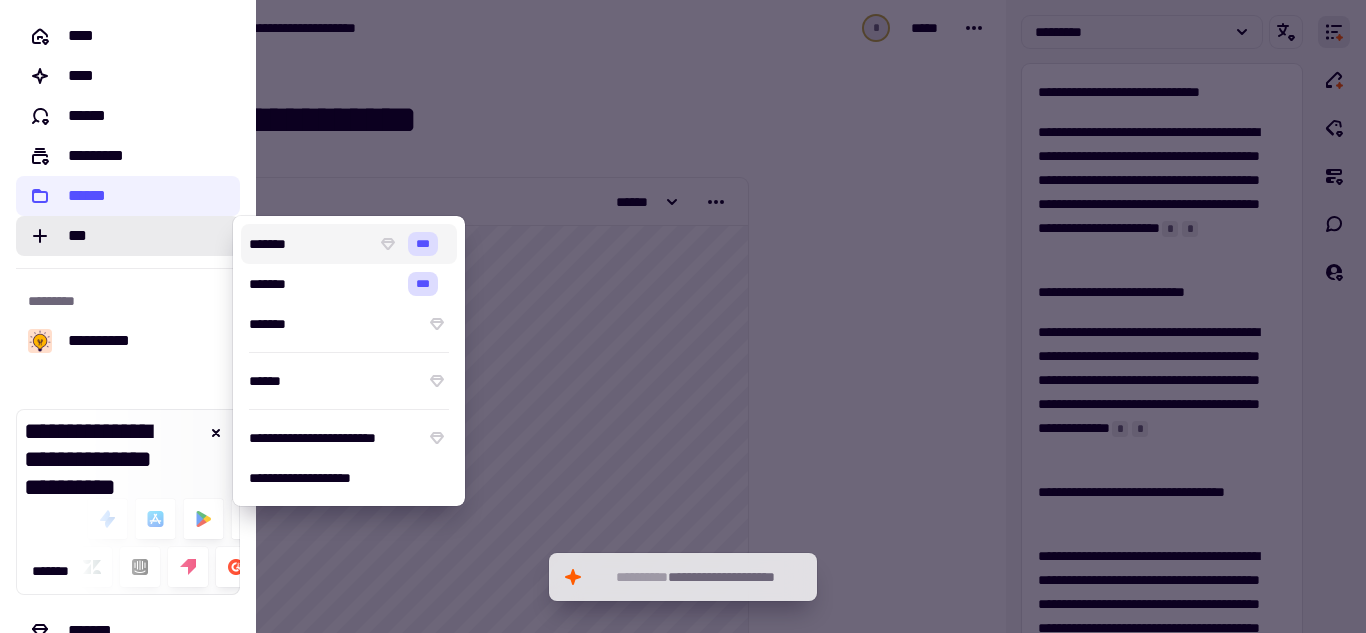 click at bounding box center [683, 316] 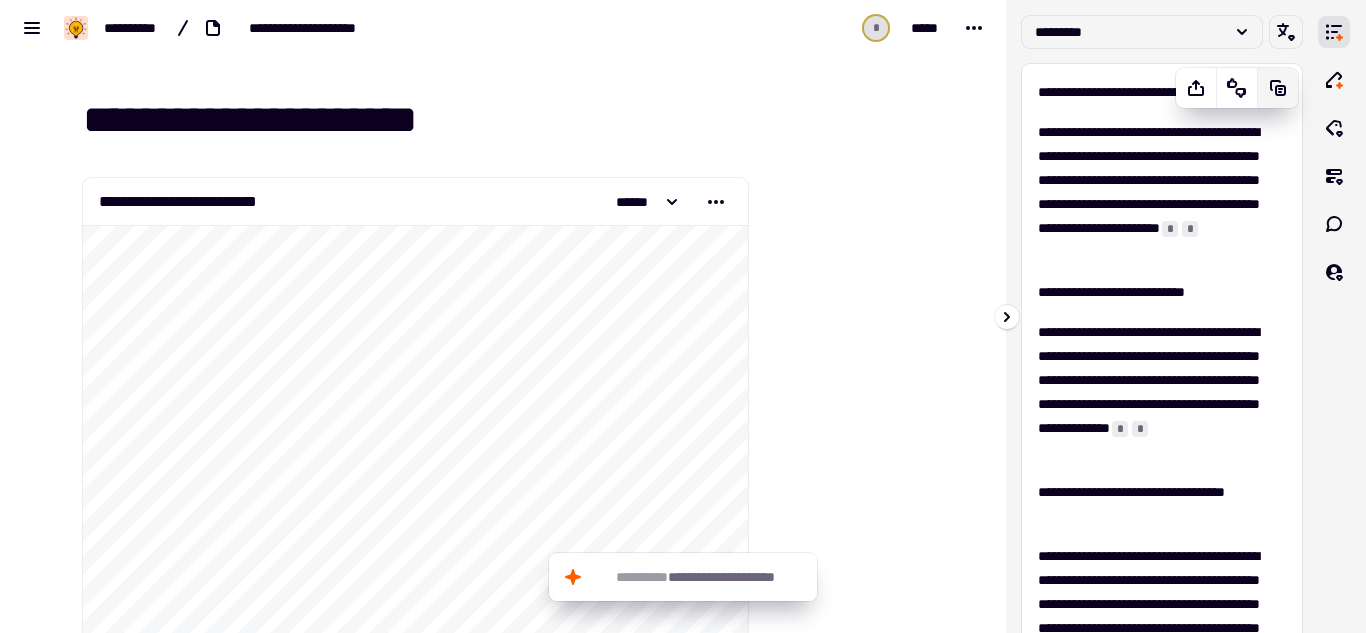 click 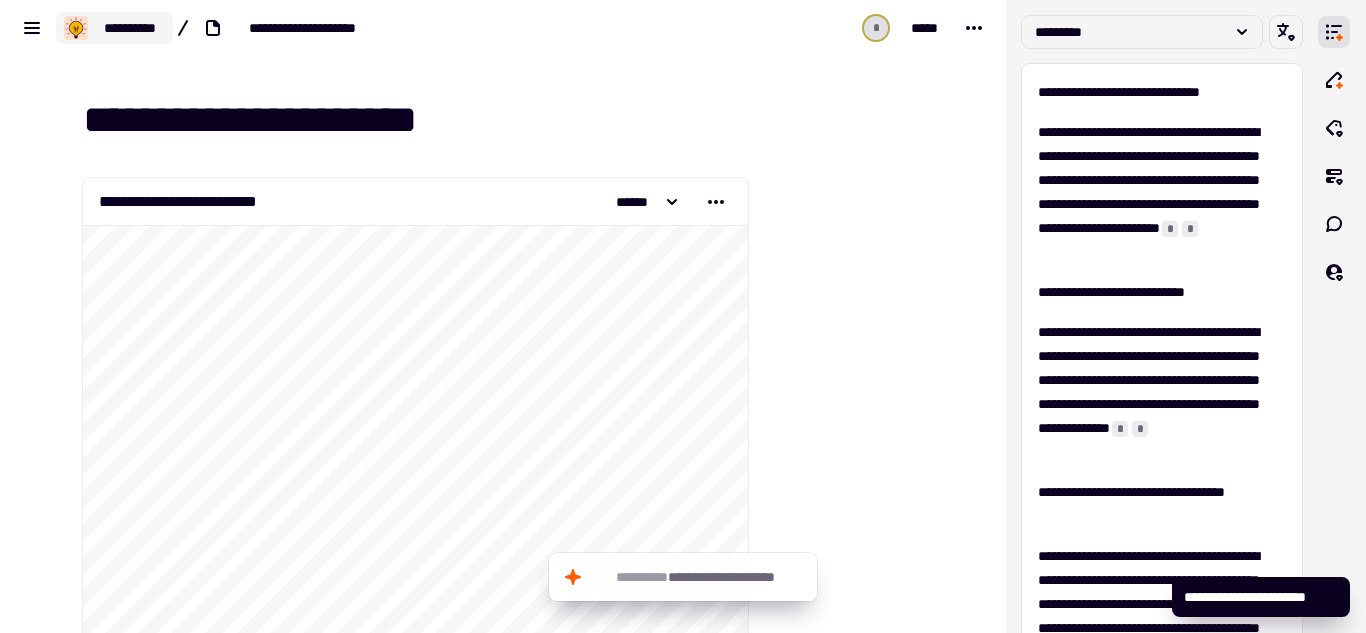 click on "**********" 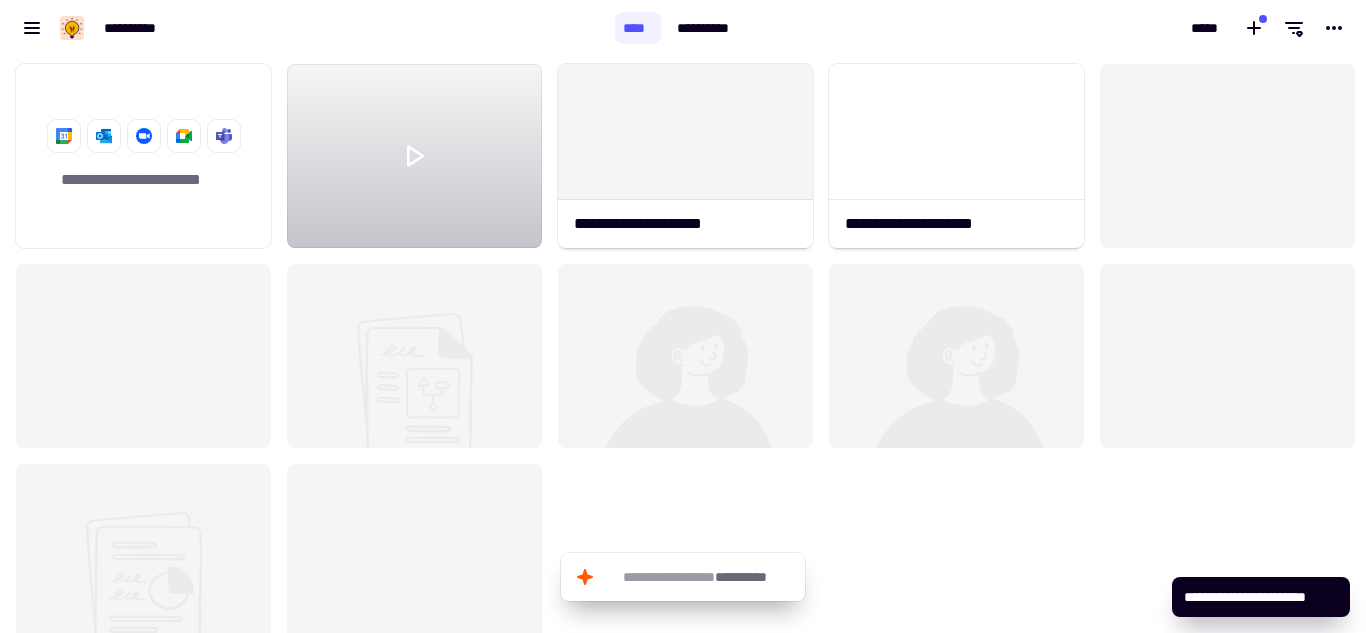 scroll, scrollTop: 16, scrollLeft: 16, axis: both 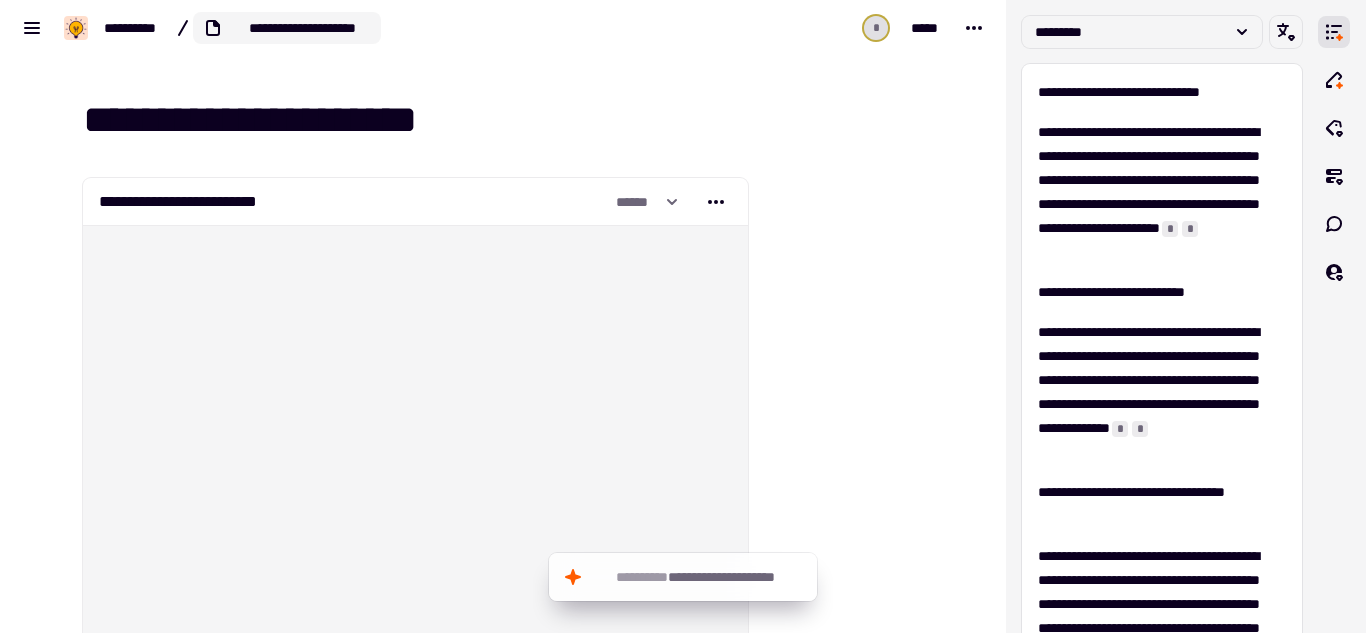 click on "**********" 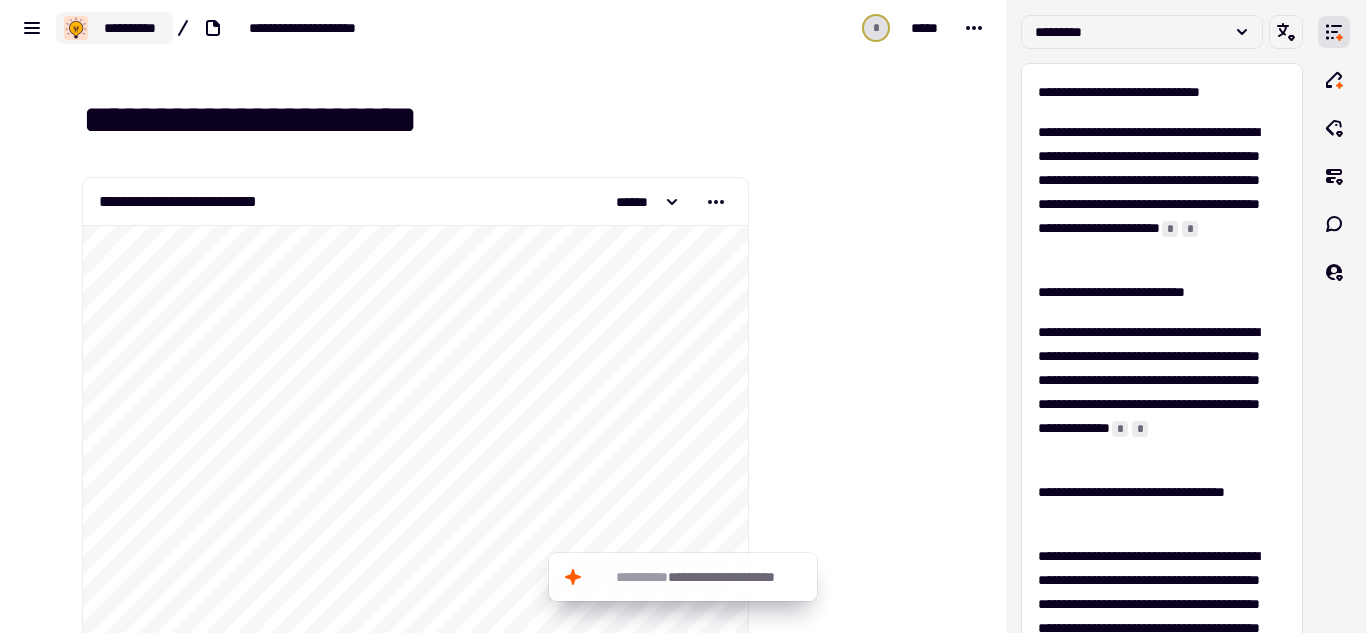click 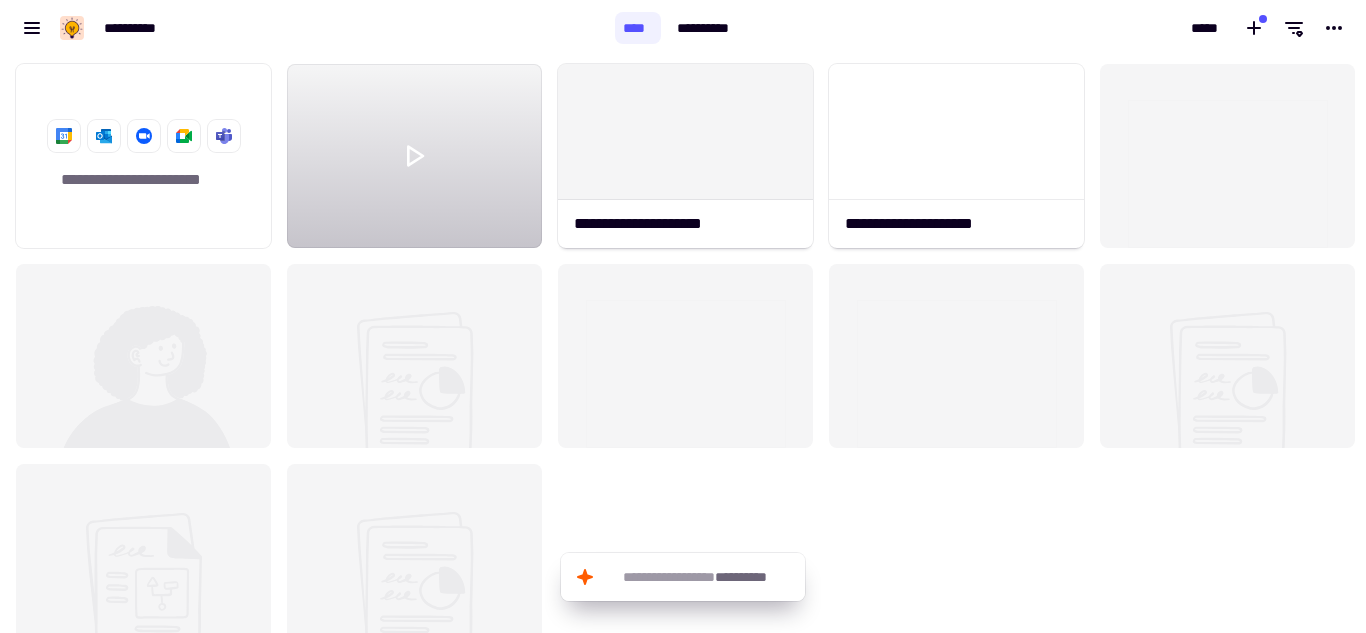 scroll, scrollTop: 16, scrollLeft: 16, axis: both 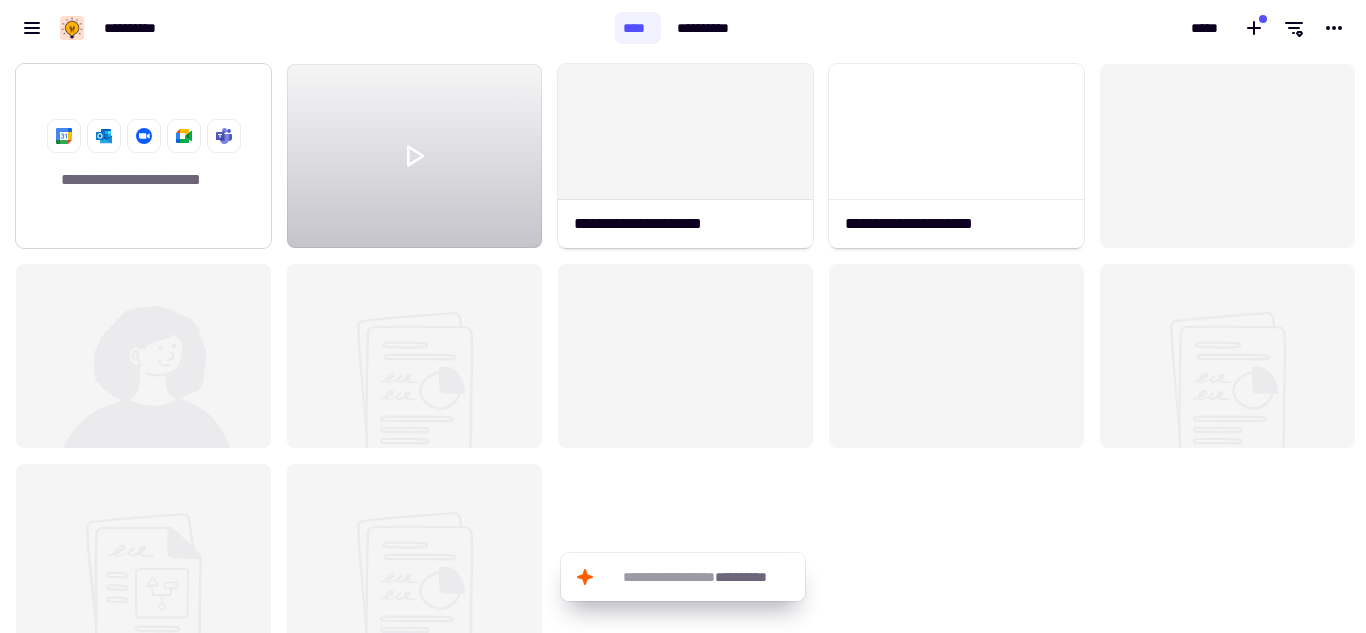 click on "**********" 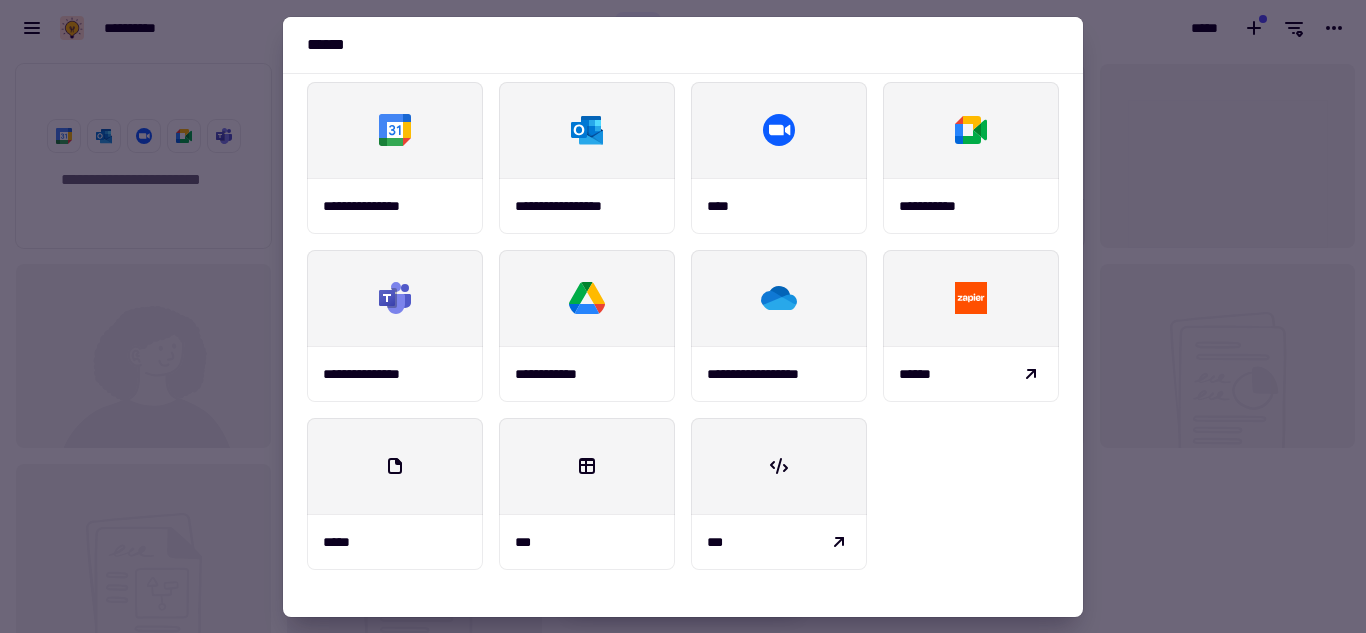 scroll, scrollTop: 258, scrollLeft: 0, axis: vertical 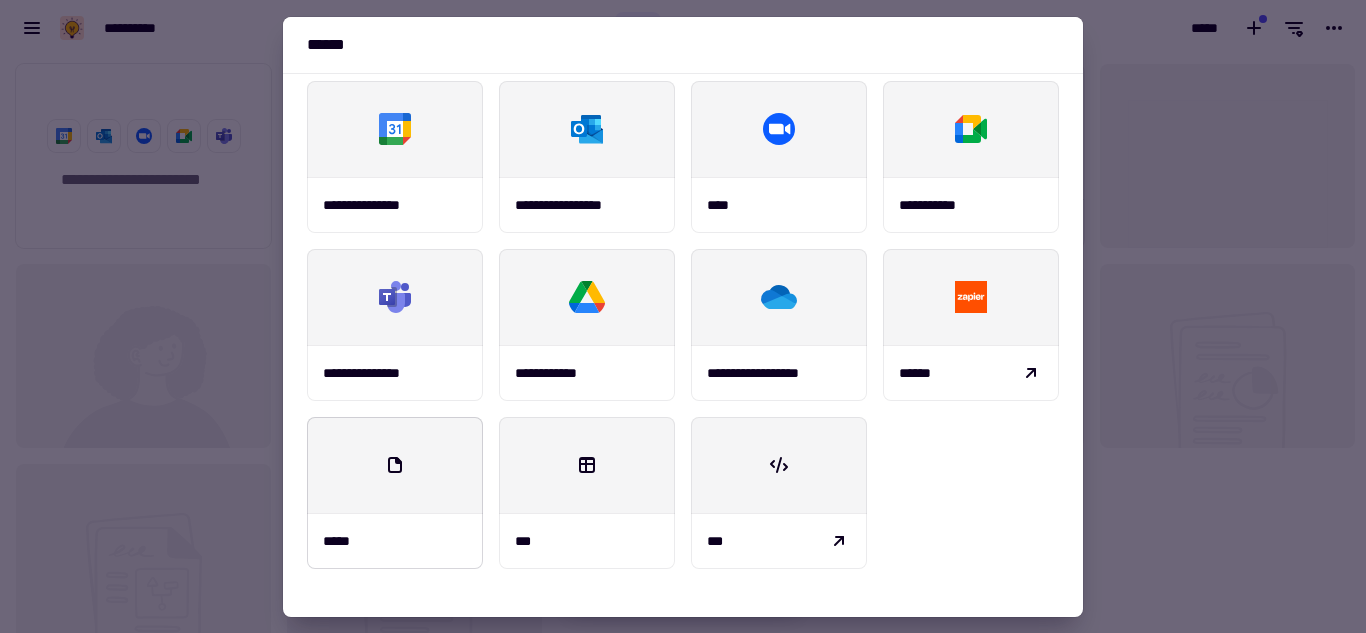 click at bounding box center (395, 465) 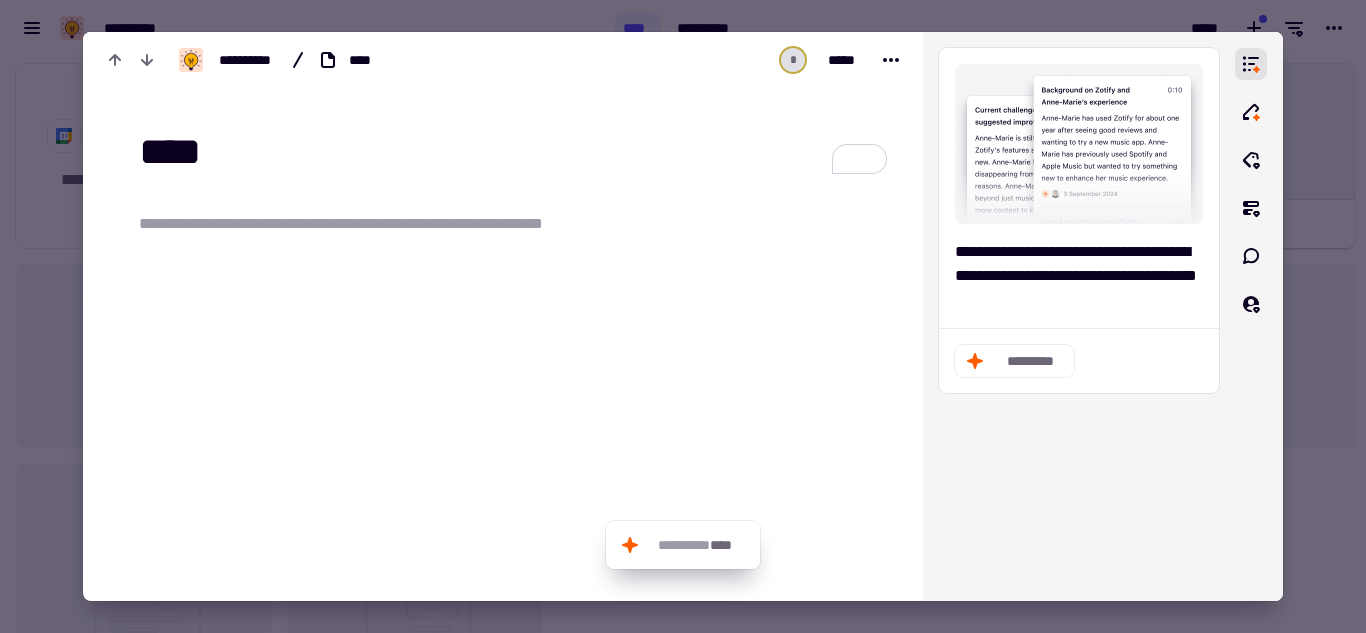 type on "****" 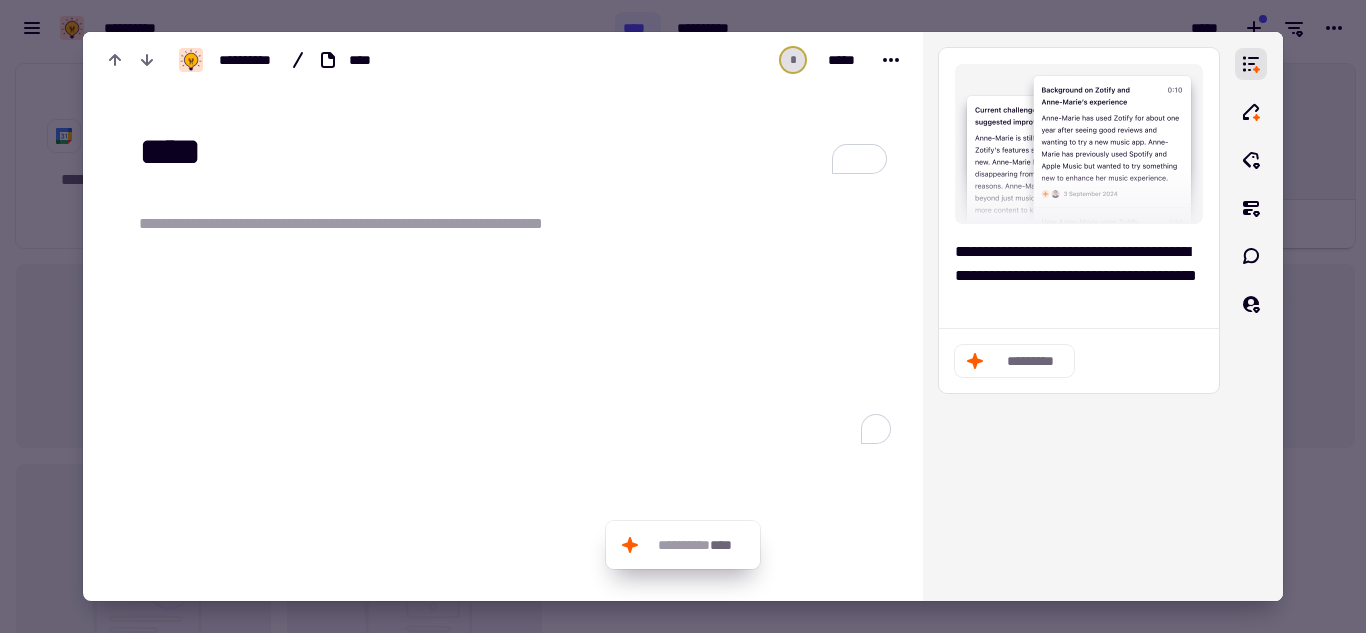 click on "**********" 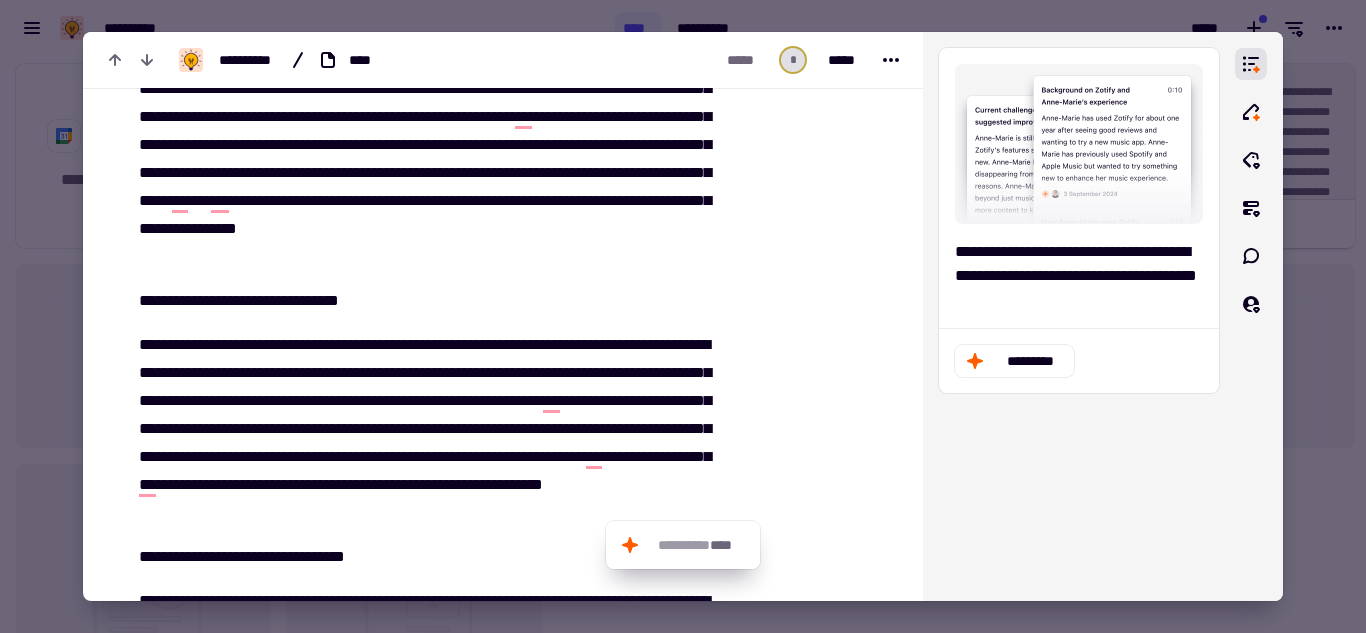 scroll, scrollTop: 0, scrollLeft: 0, axis: both 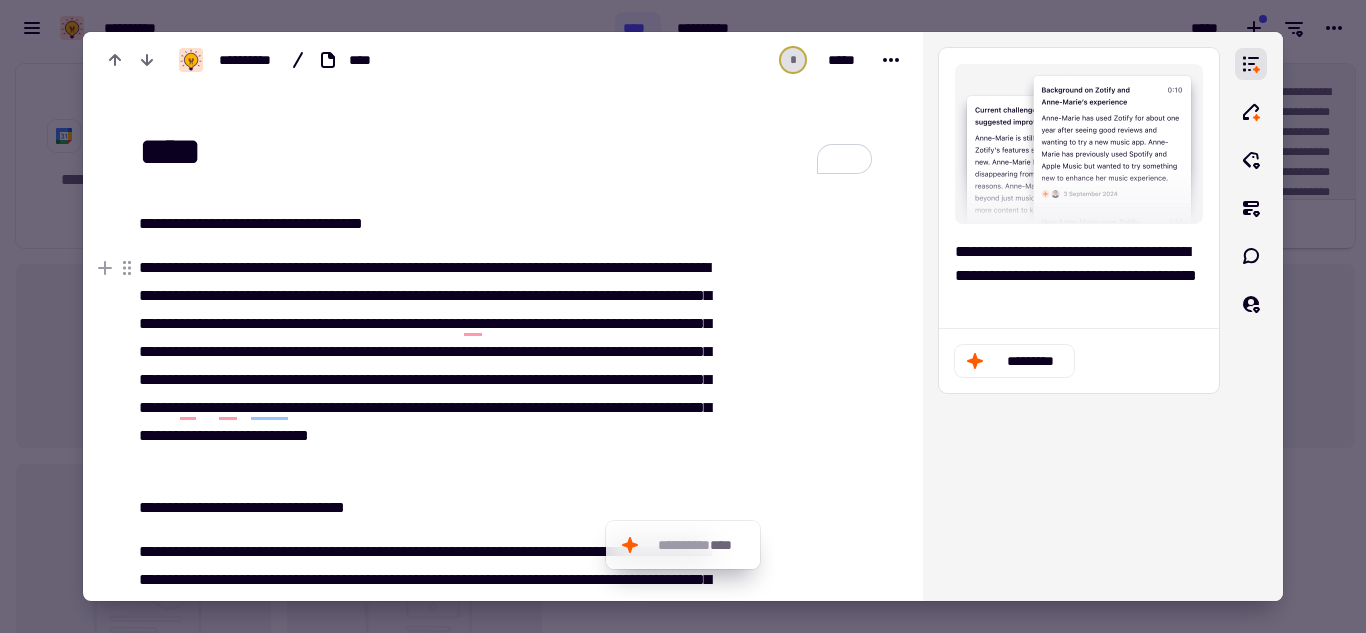 click on "**********" 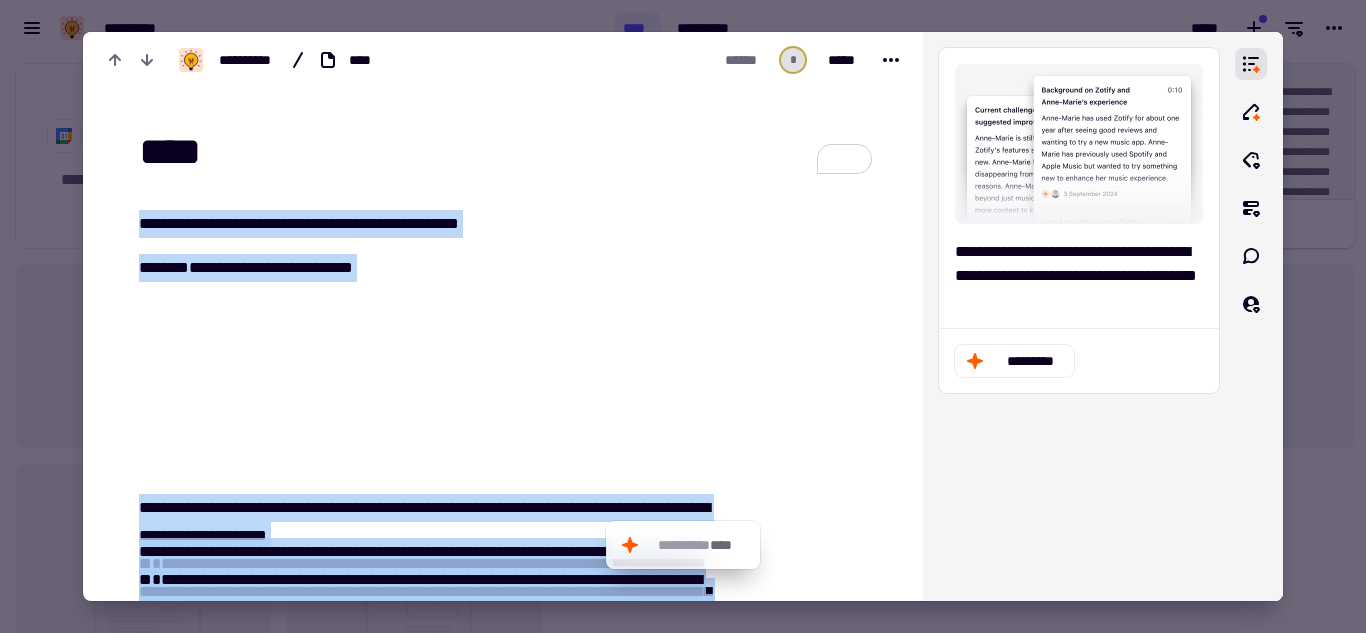scroll, scrollTop: 1588, scrollLeft: 0, axis: vertical 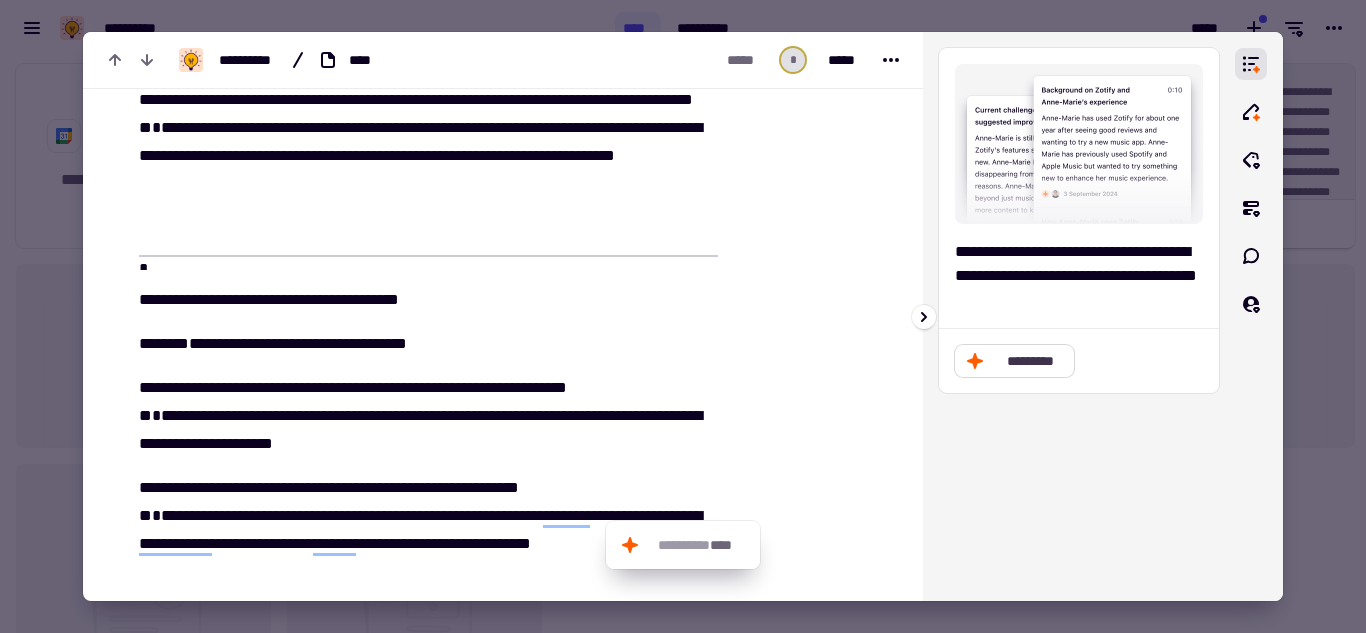 click on "*********" 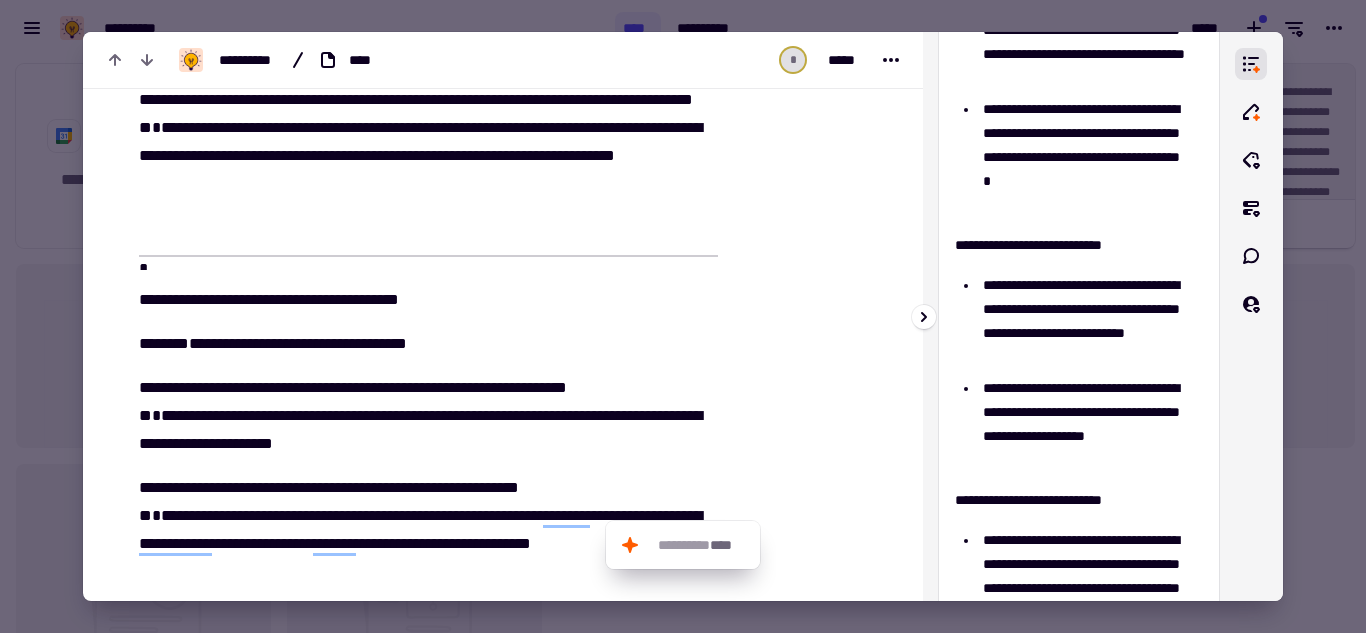 scroll, scrollTop: 0, scrollLeft: 0, axis: both 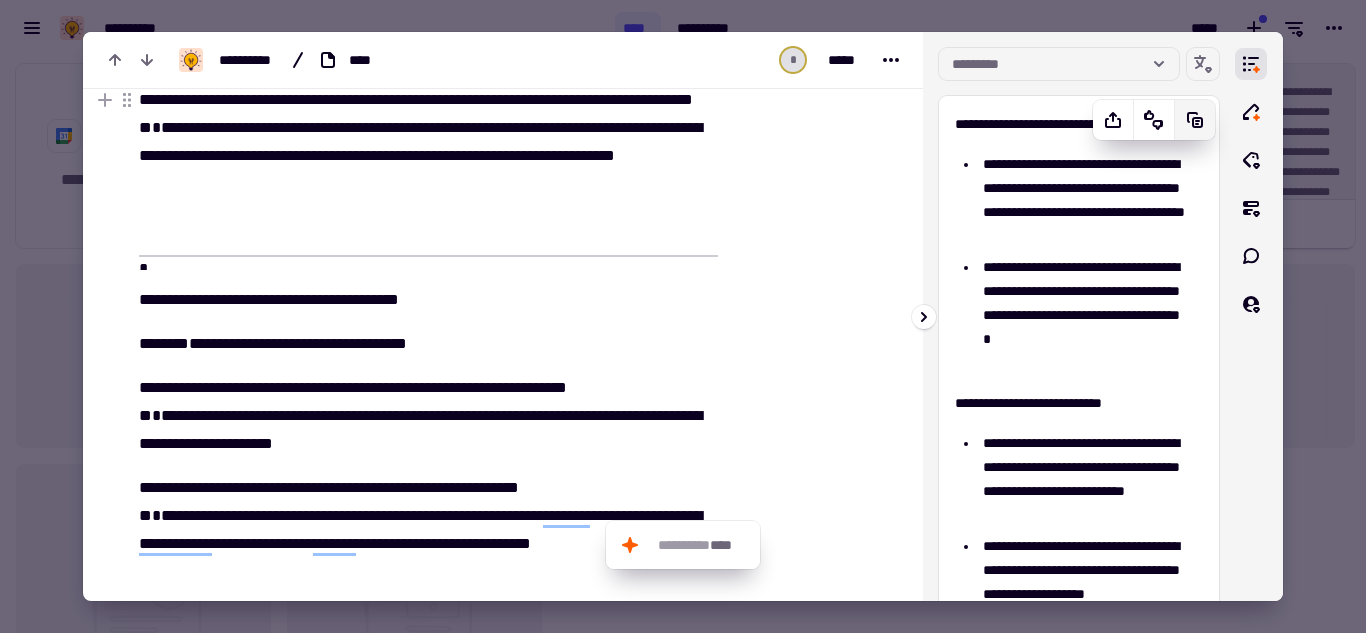 click 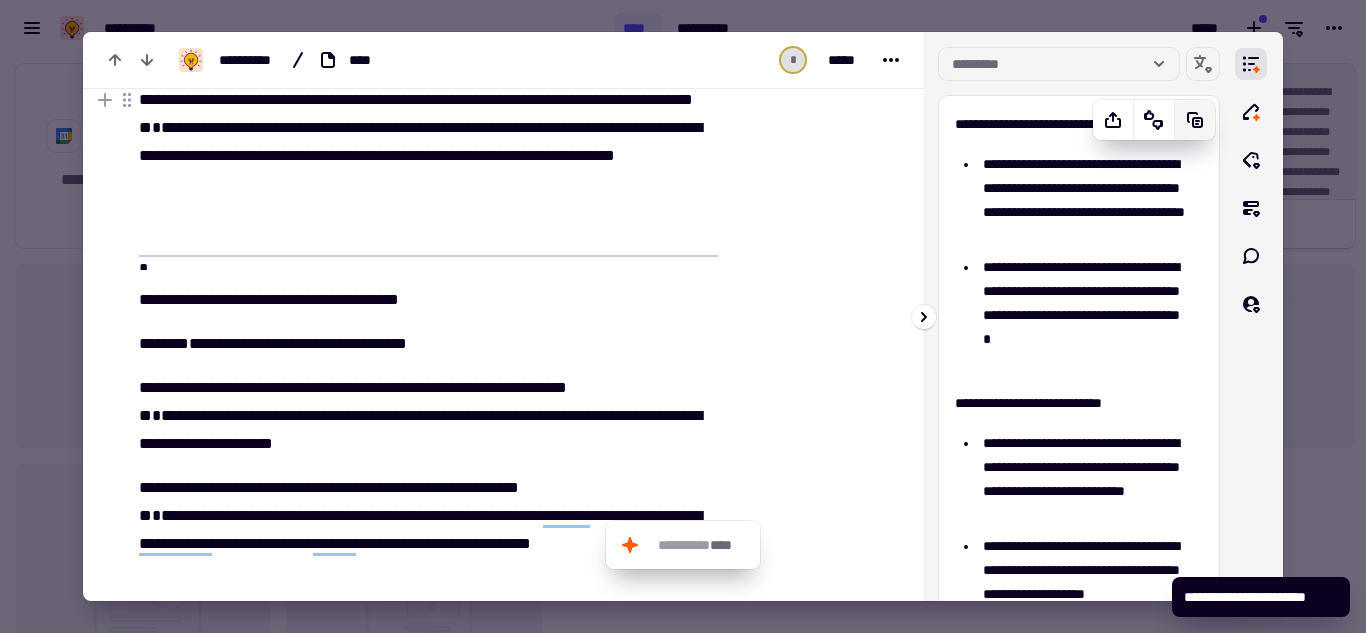 click 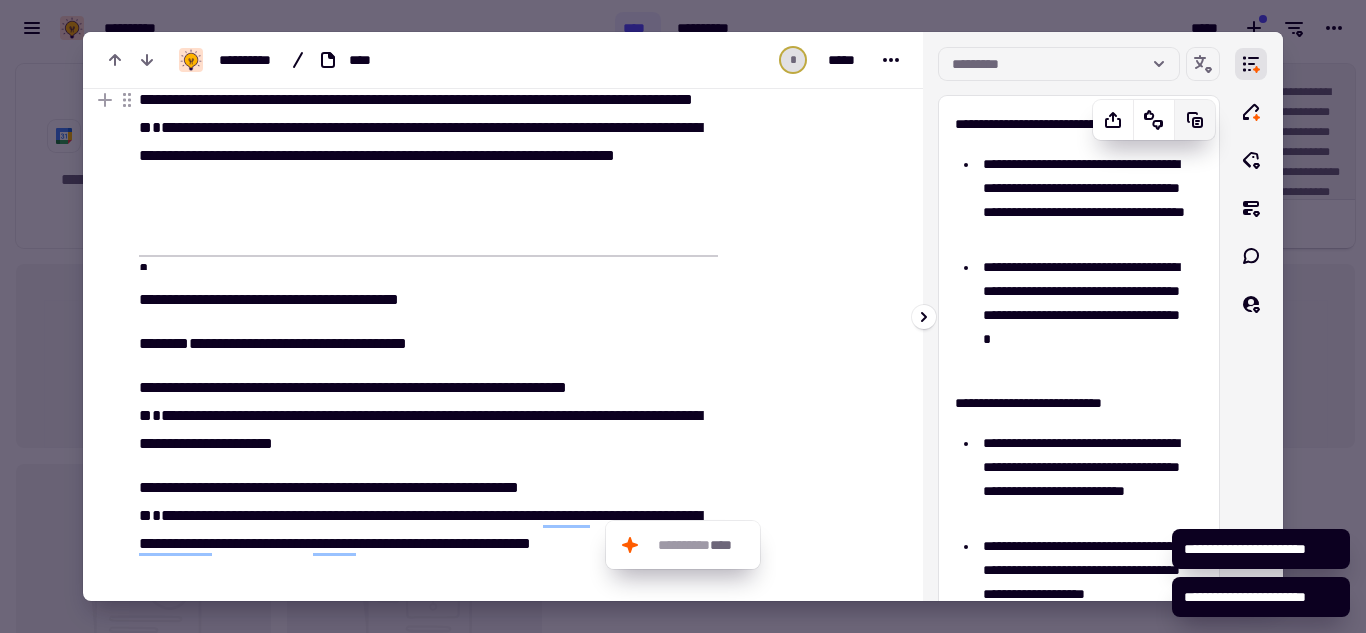click 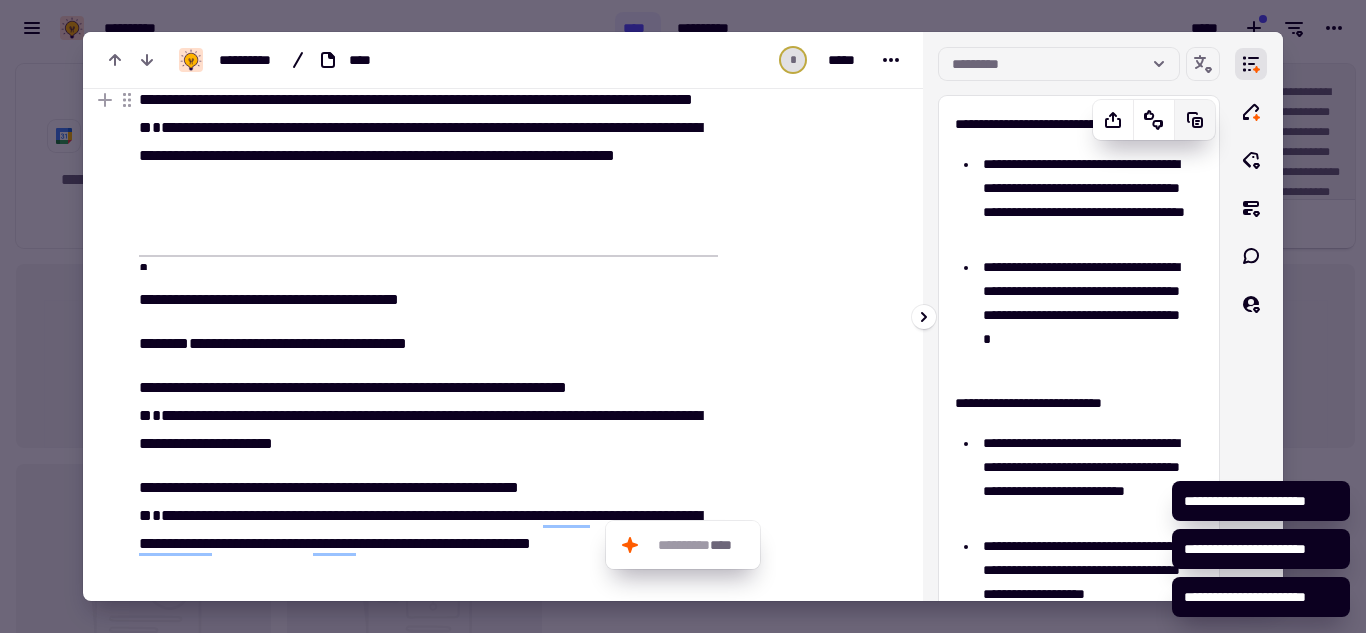 click 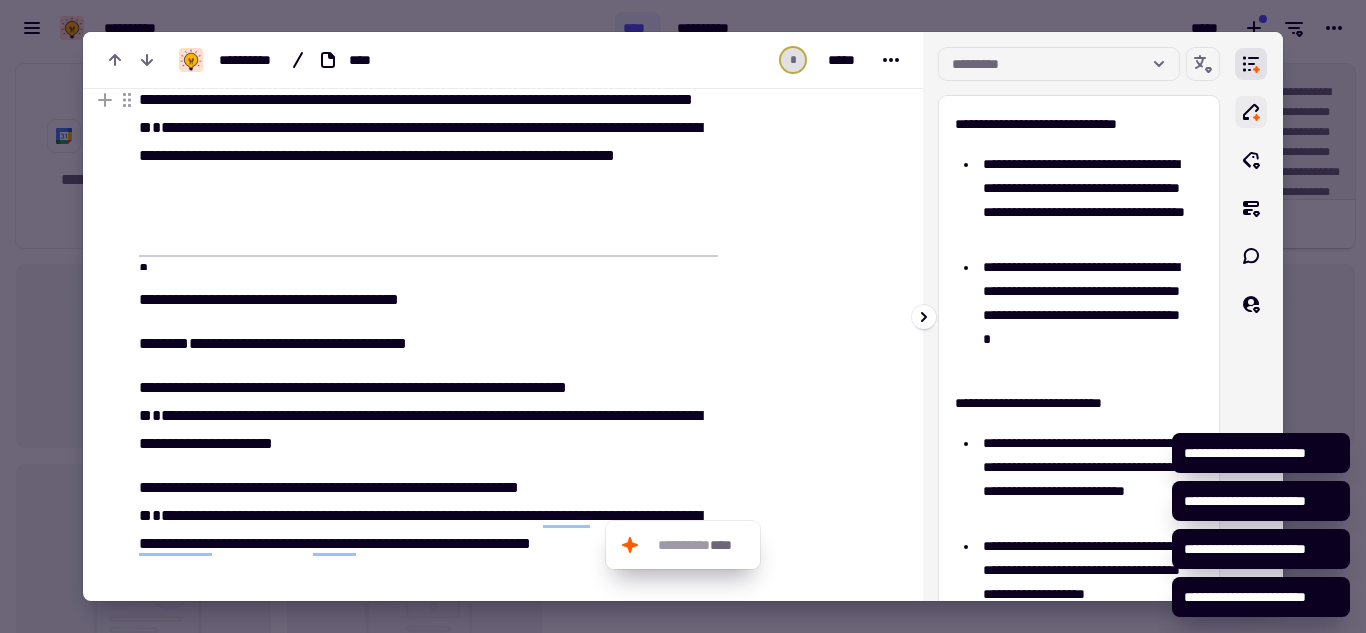 click 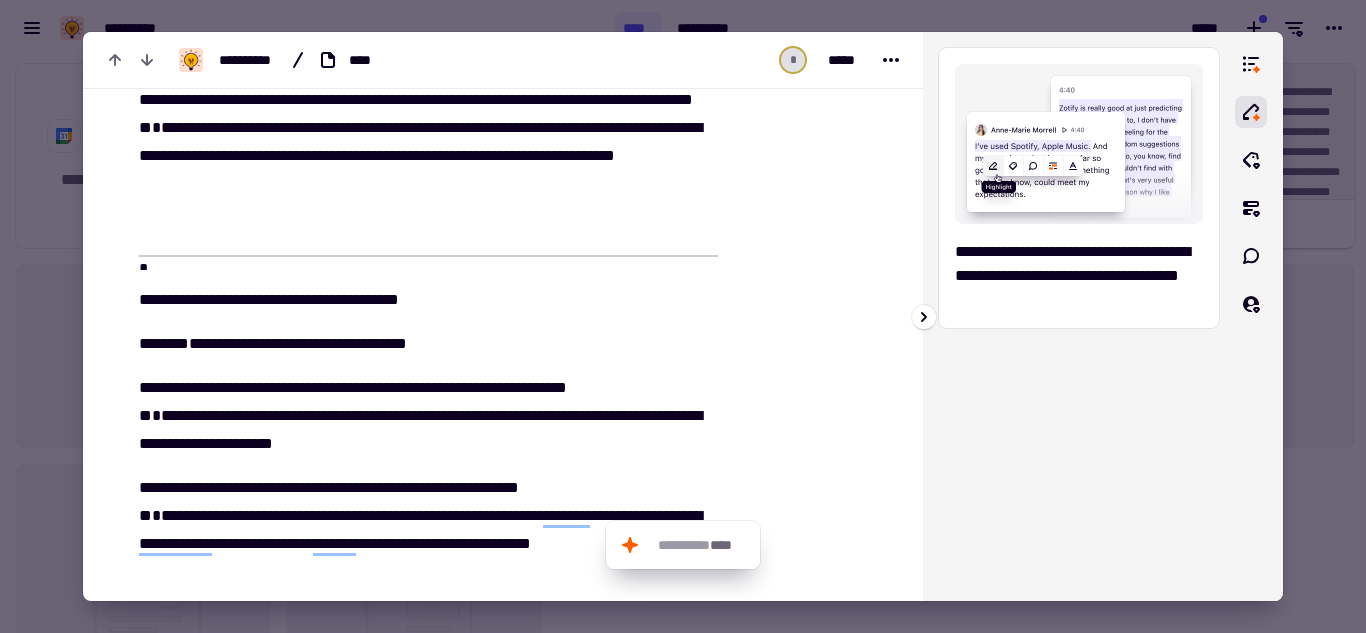 click on "**********" at bounding box center (1079, 276) 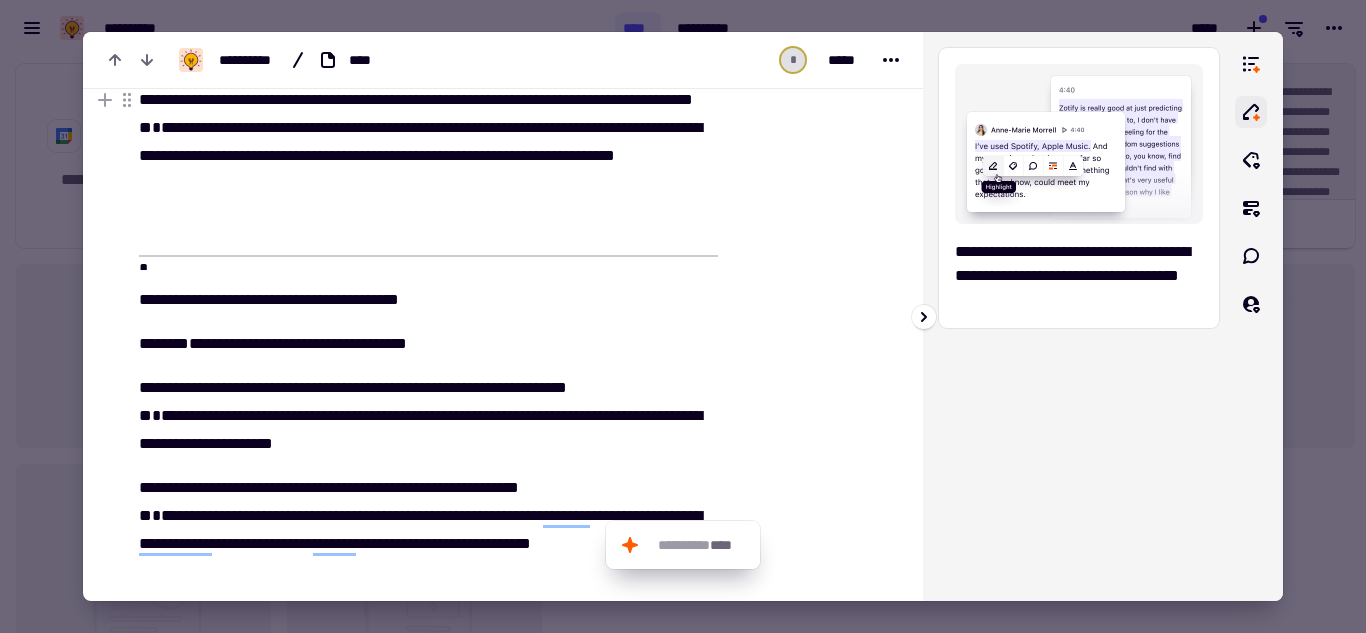 click 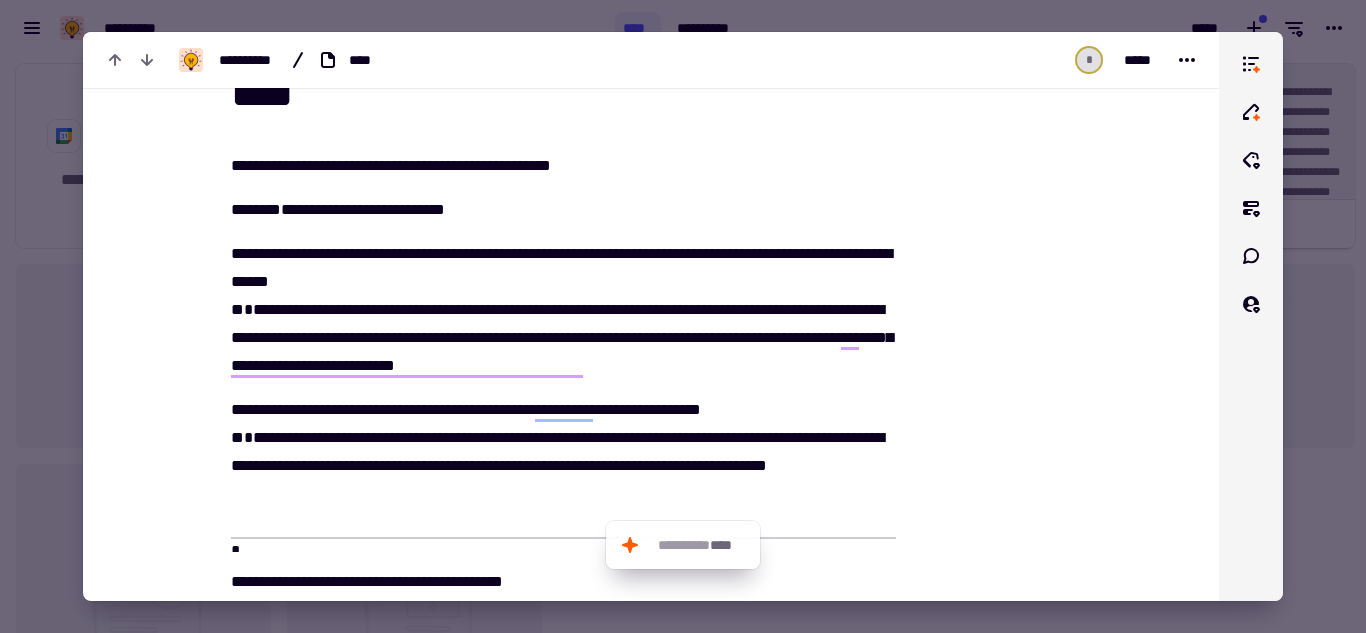 scroll, scrollTop: 0, scrollLeft: 0, axis: both 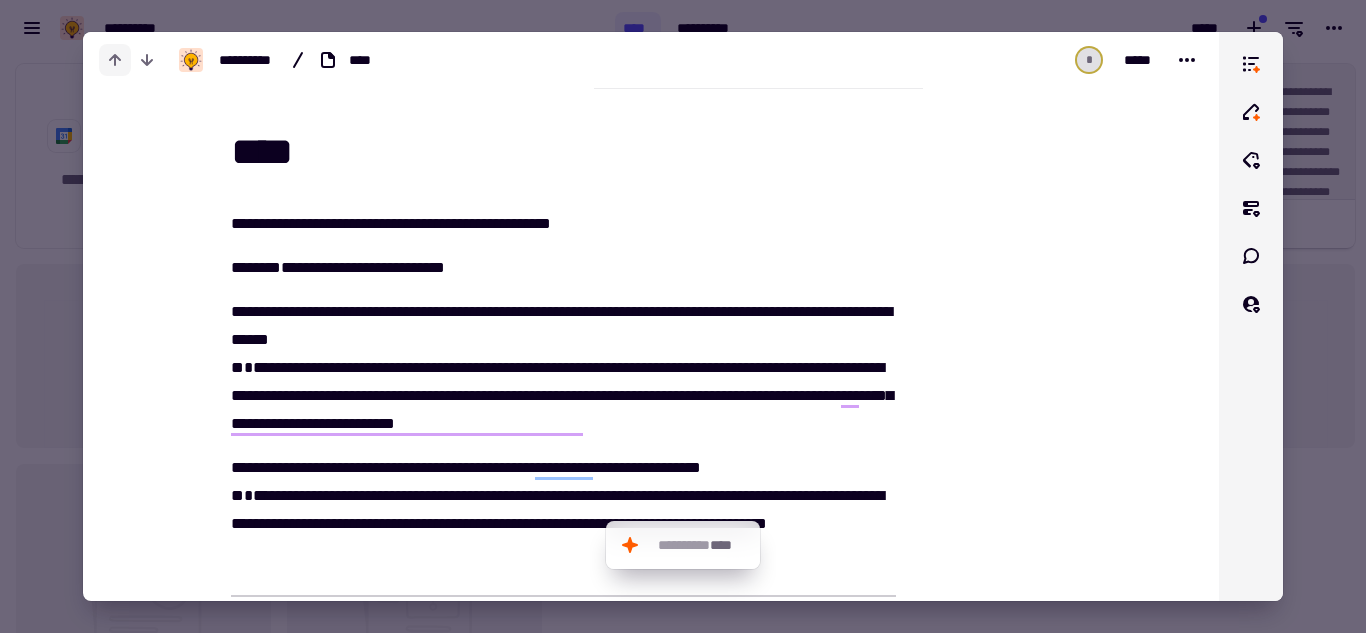click 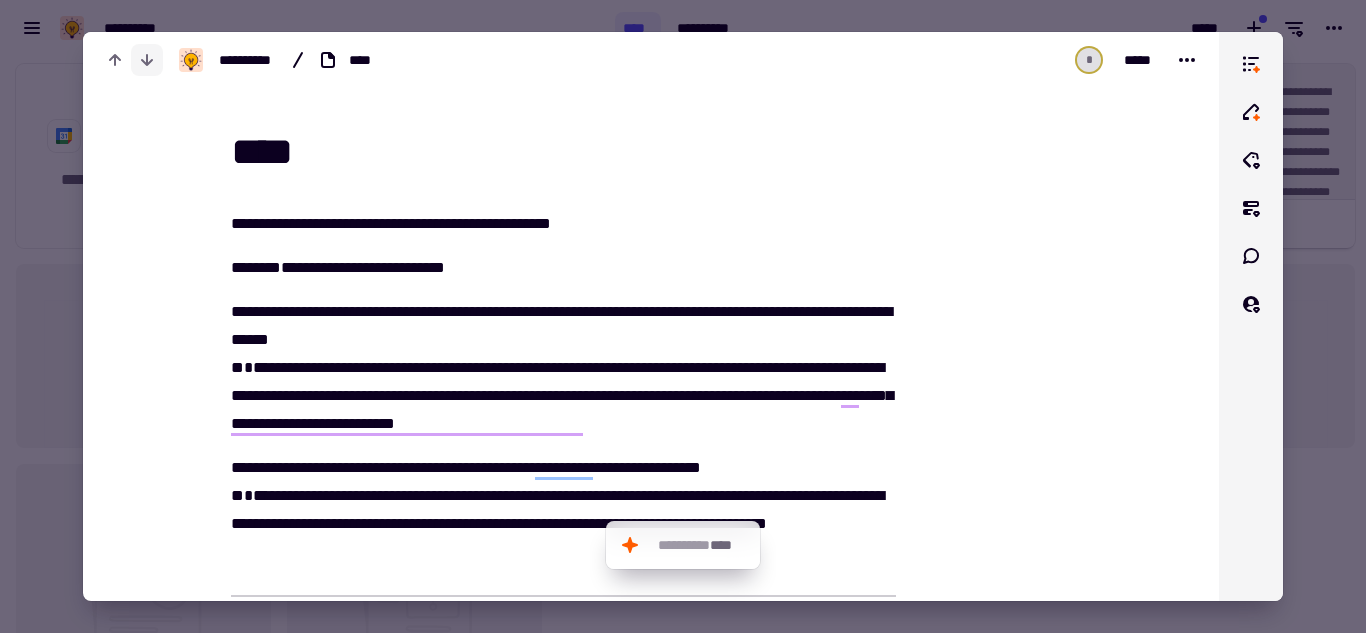 click 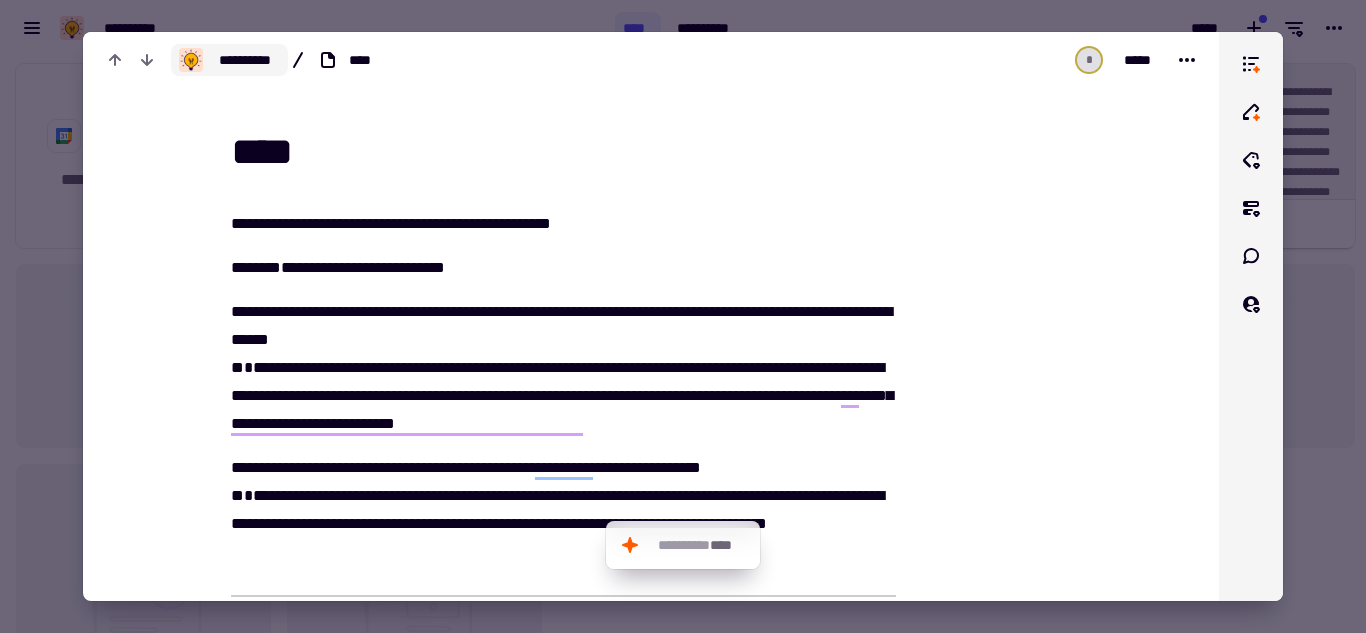 click on "**********" 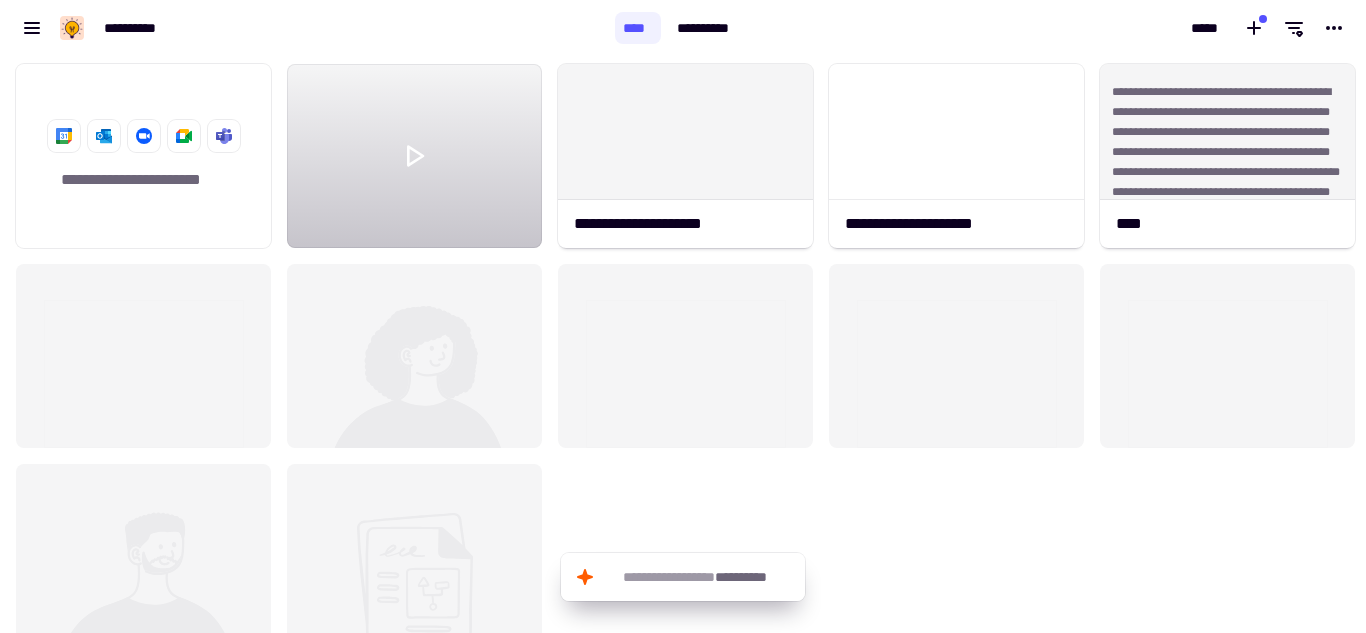 scroll, scrollTop: 562, scrollLeft: 1351, axis: both 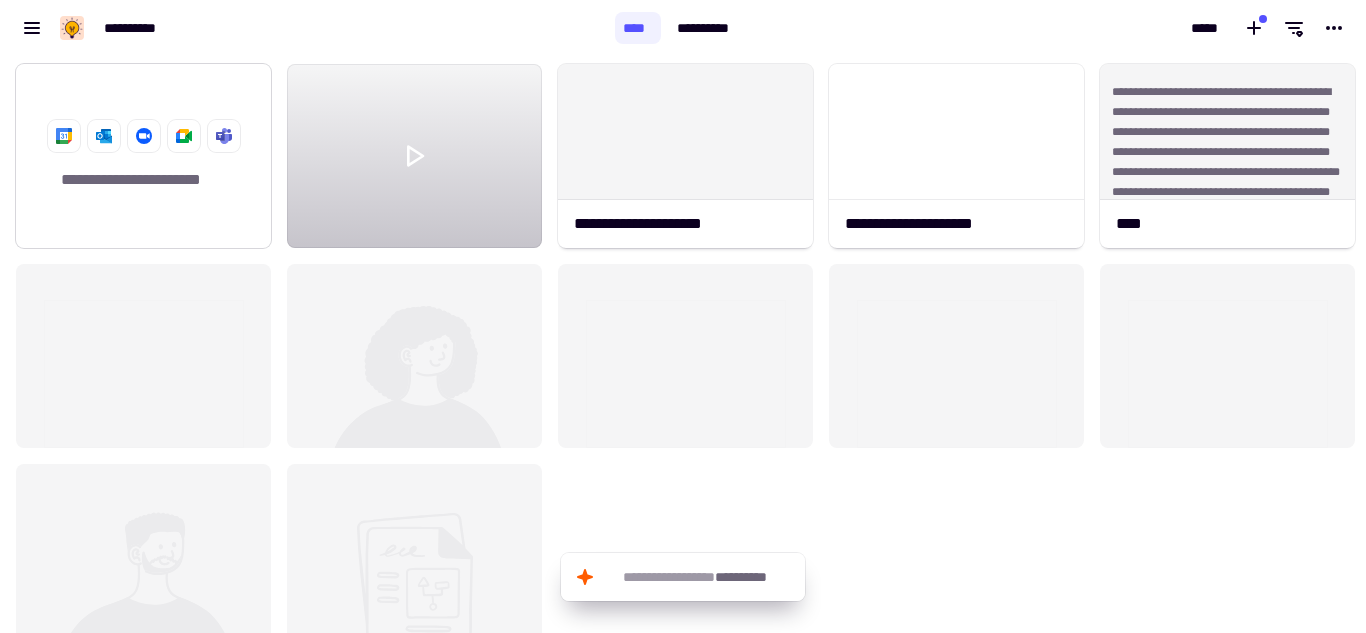 click on "**********" 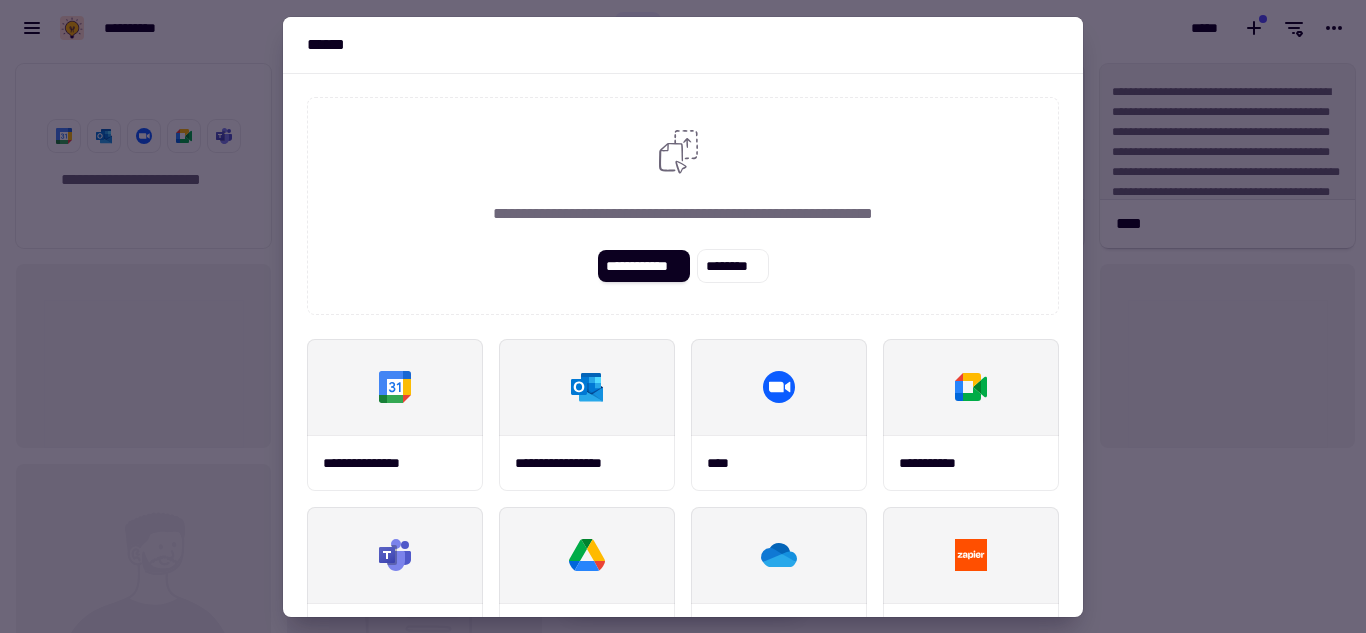 click at bounding box center (683, 316) 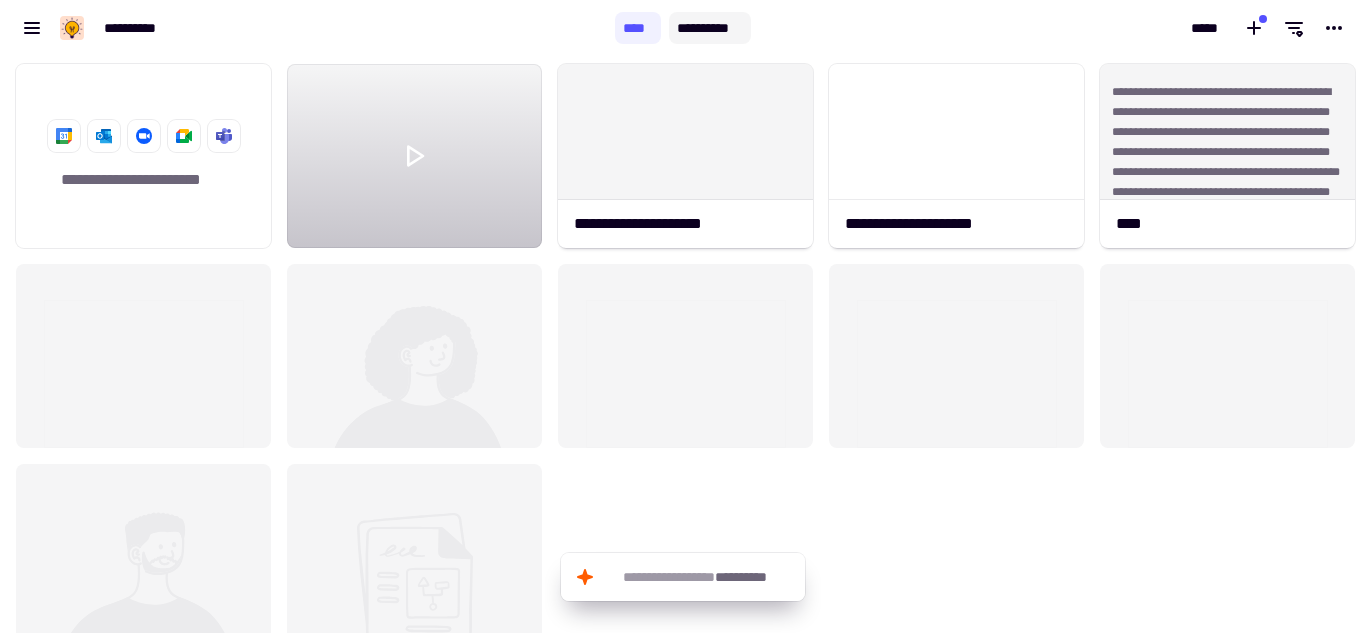 click on "**********" 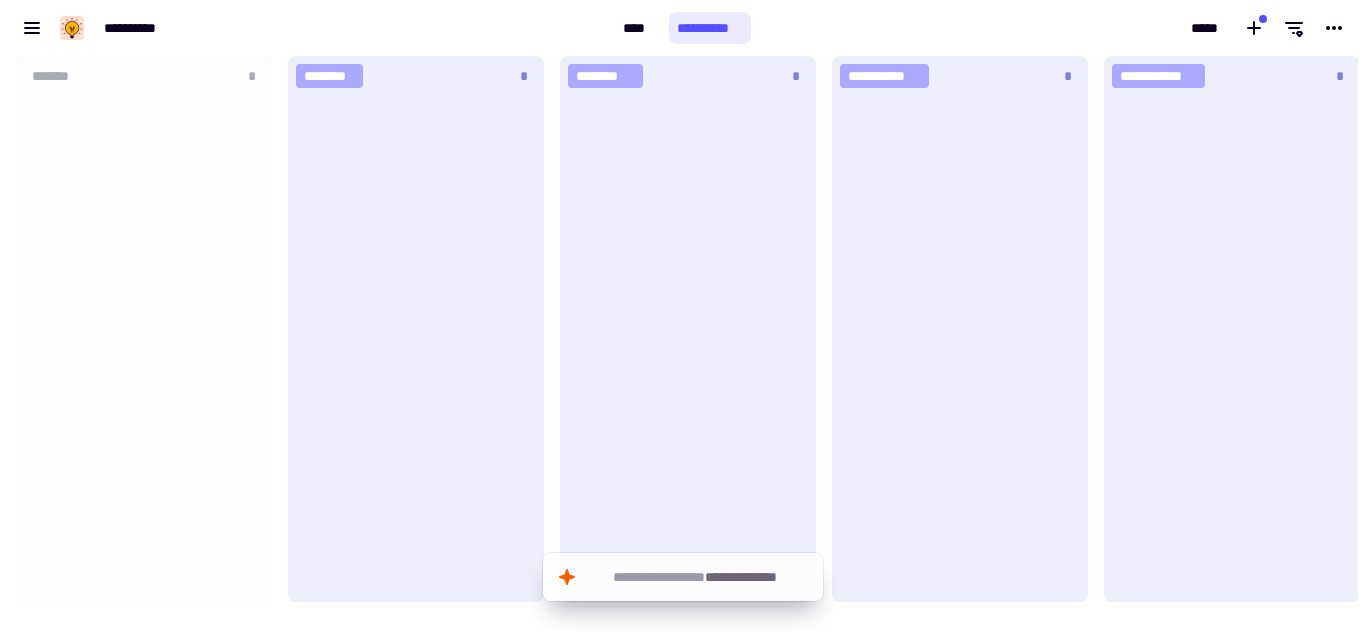 scroll, scrollTop: 16, scrollLeft: 16, axis: both 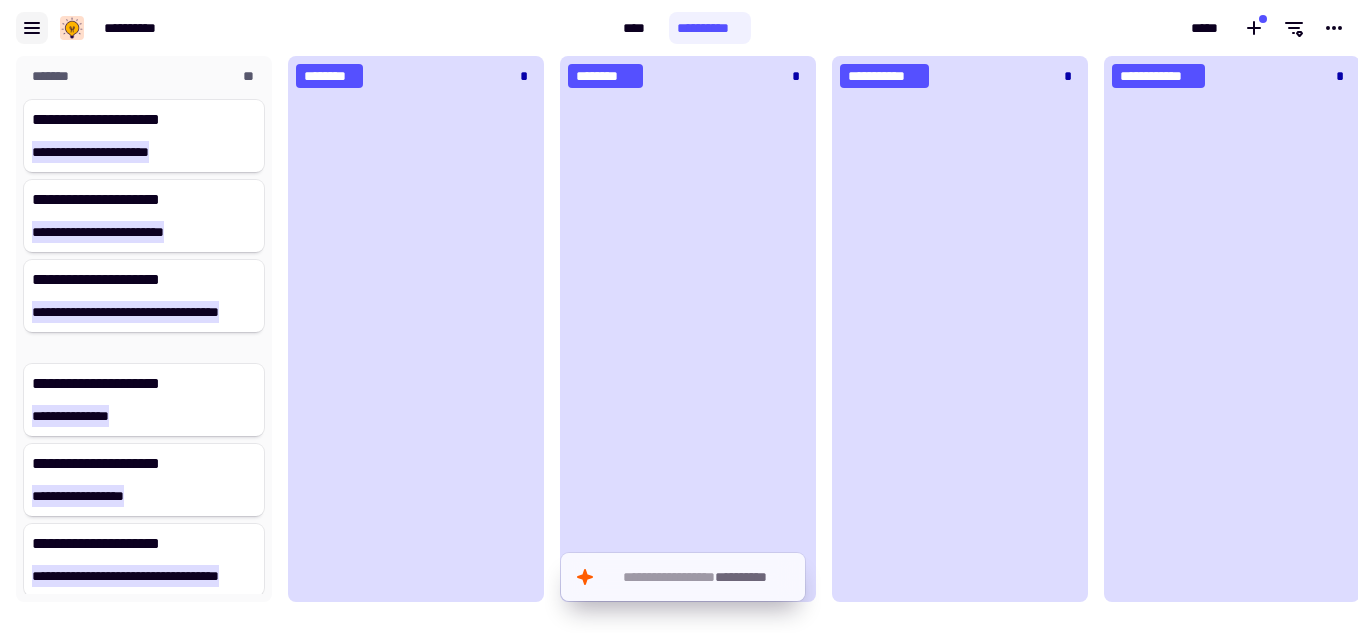 click 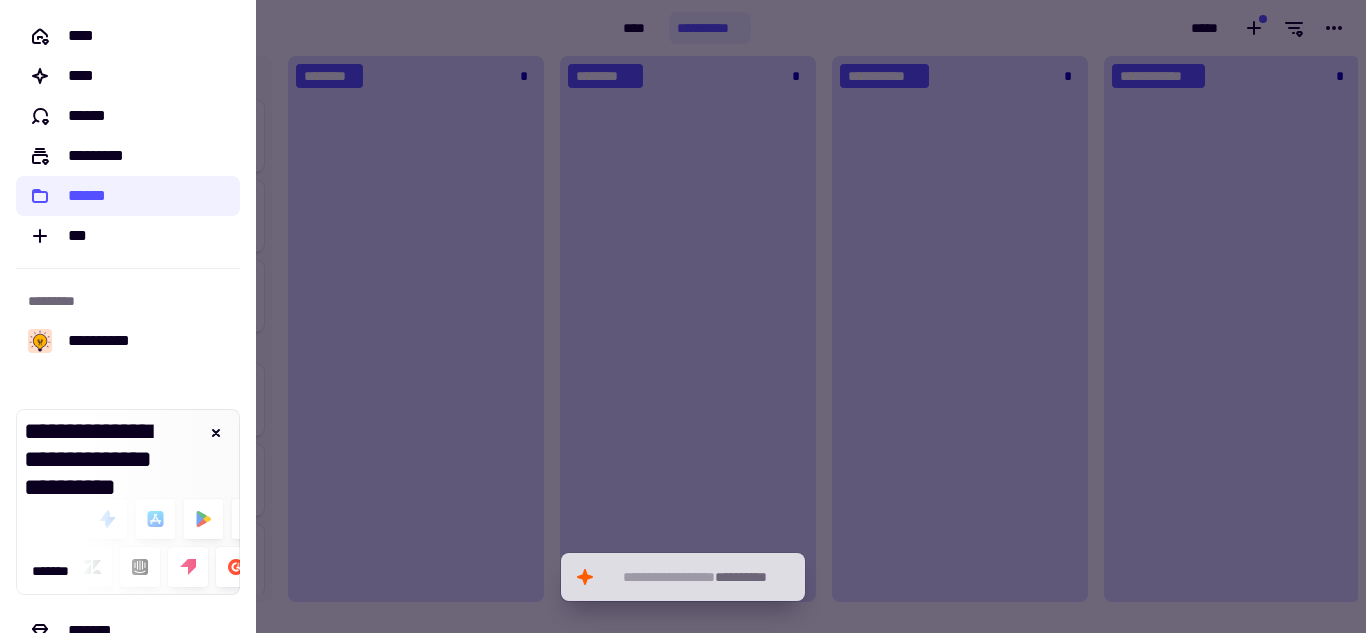 click at bounding box center (683, 316) 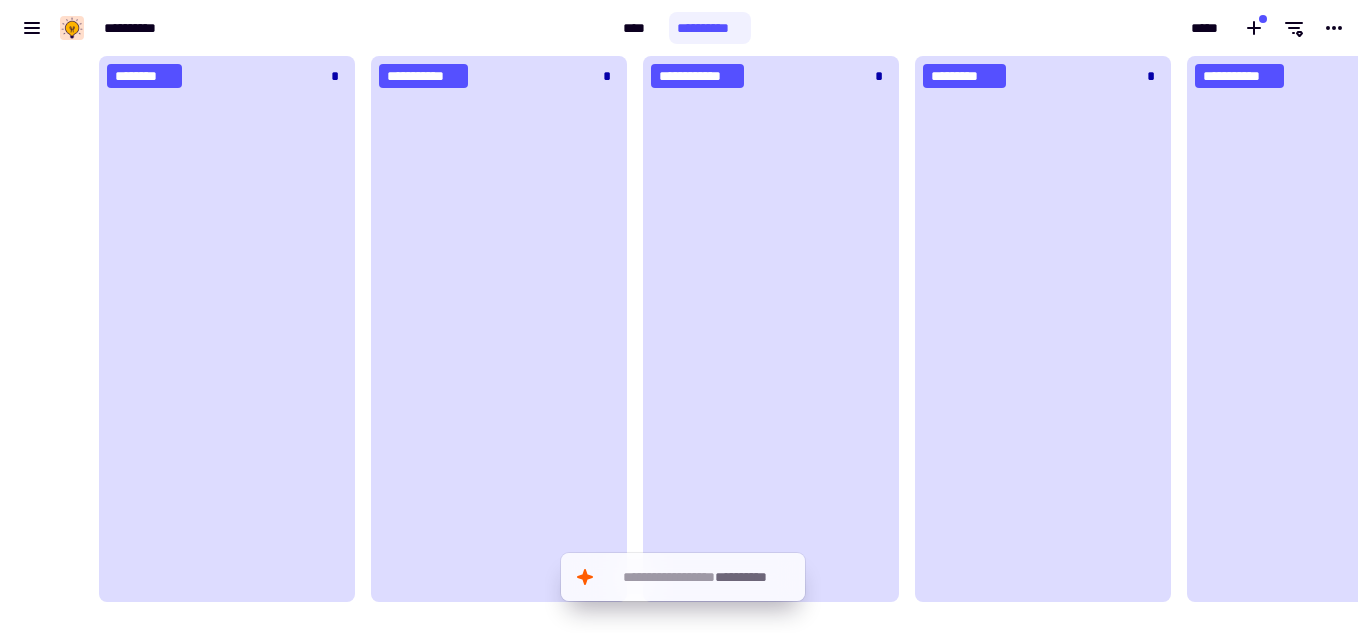 scroll, scrollTop: 0, scrollLeft: 0, axis: both 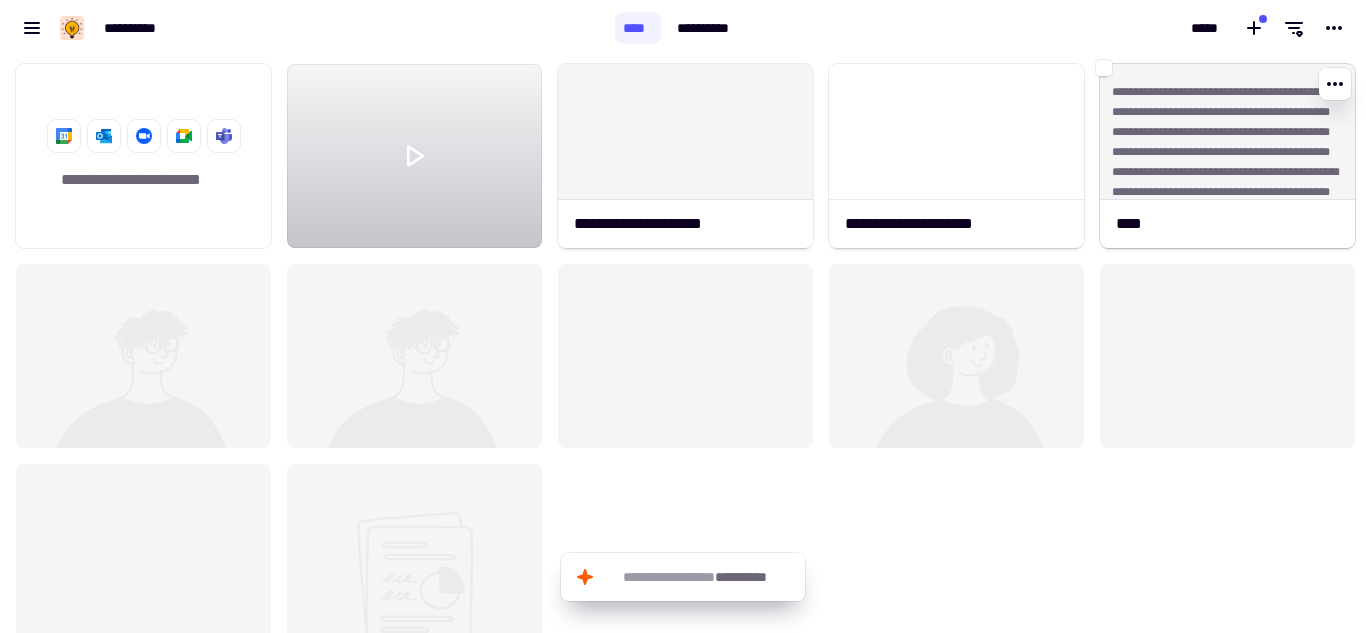 click on "**********" 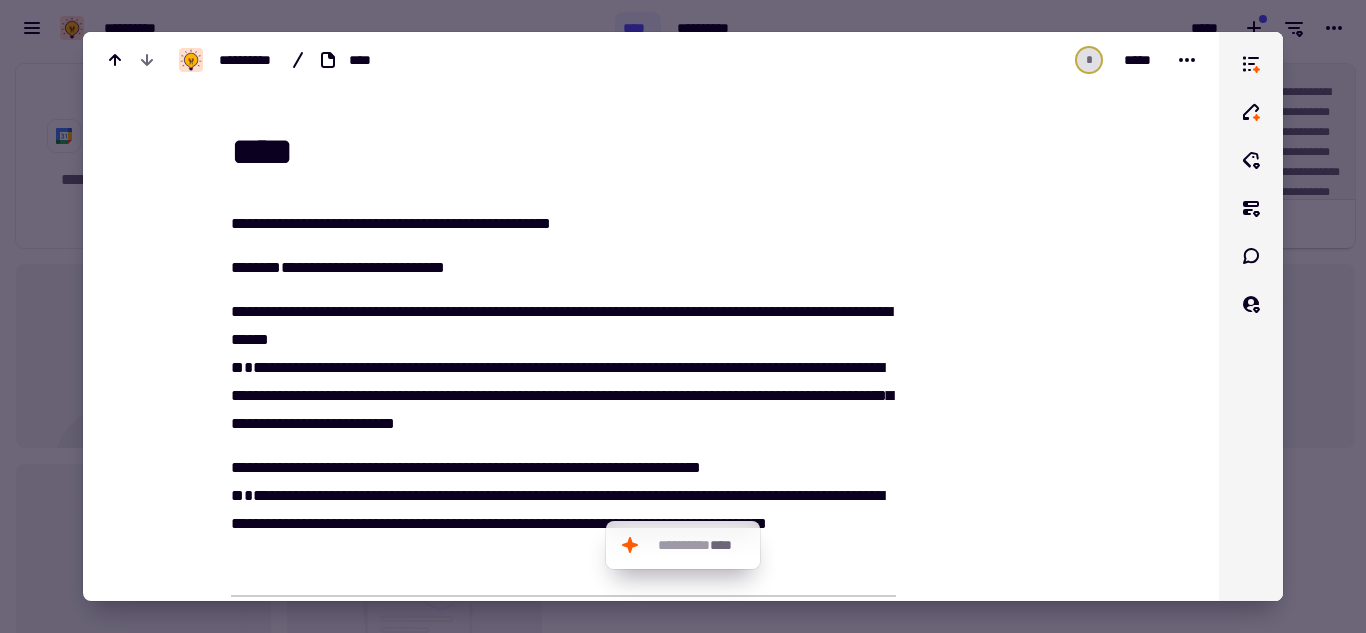 click at bounding box center (683, 316) 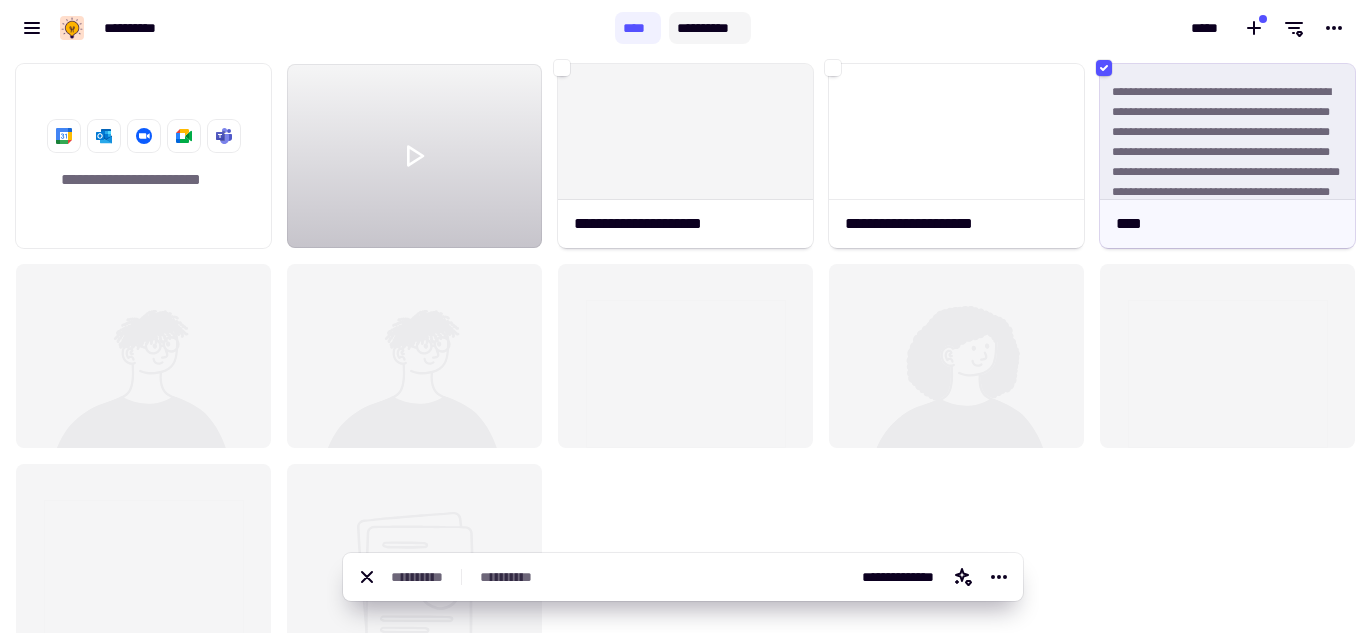 click on "**********" 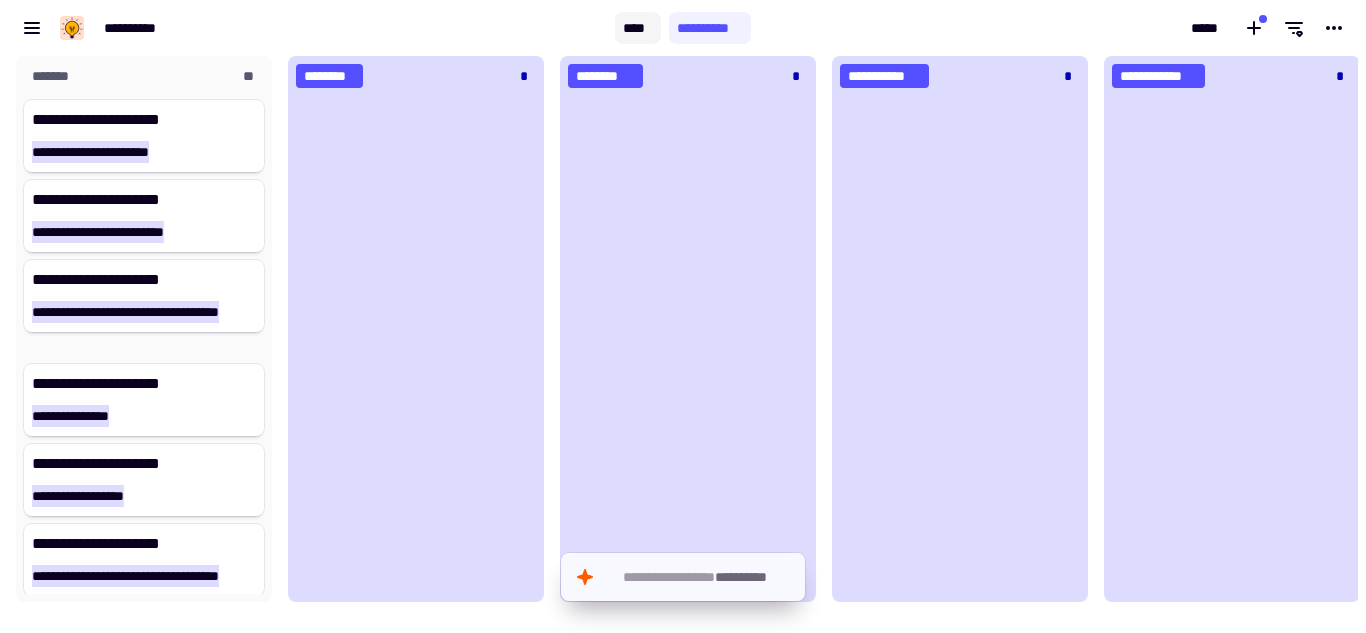 click on "****" 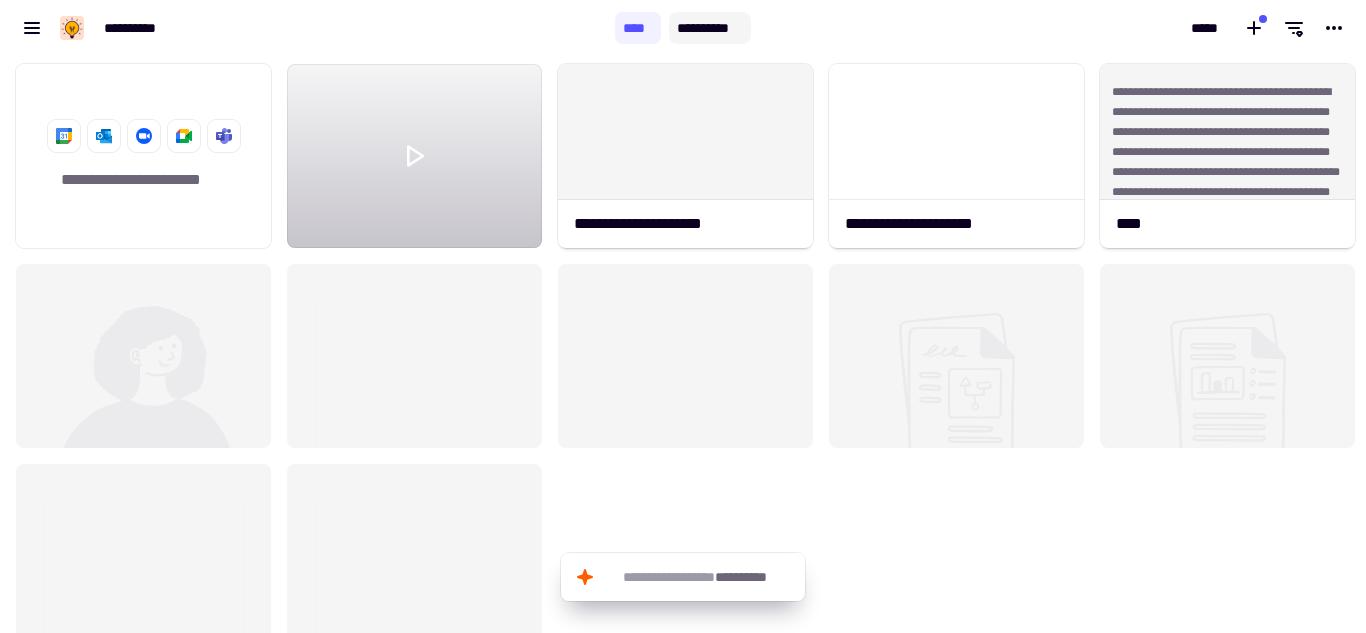 click on "**********" 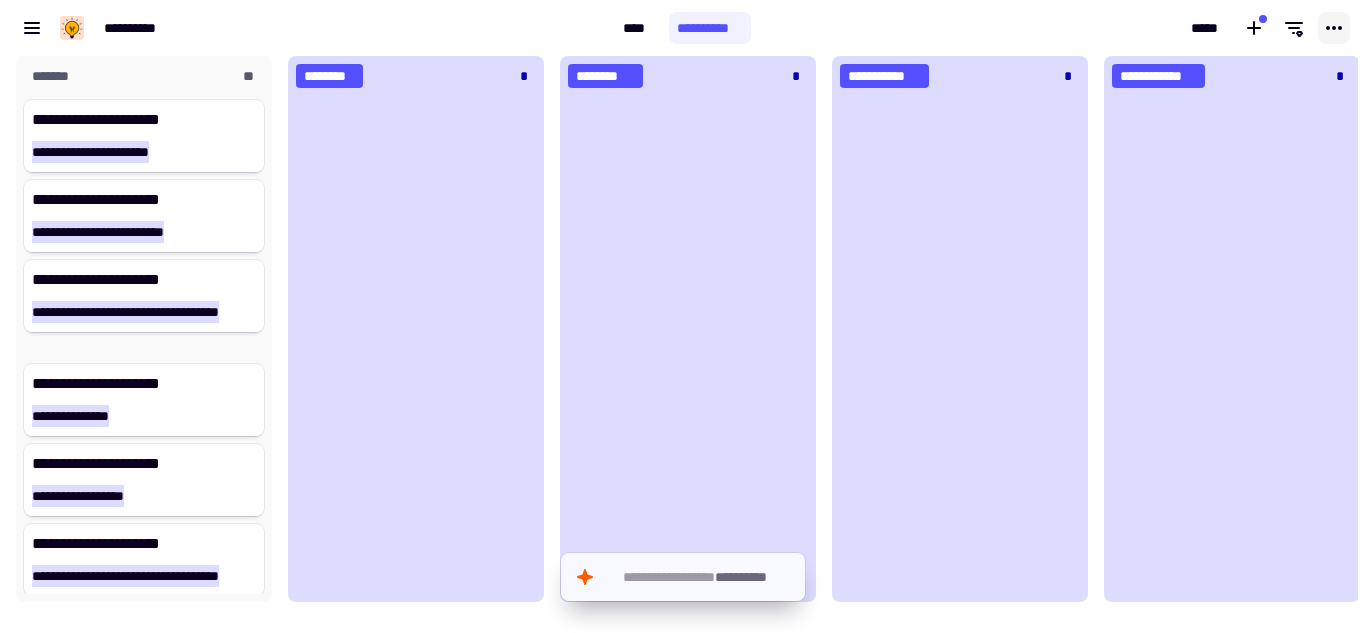 click 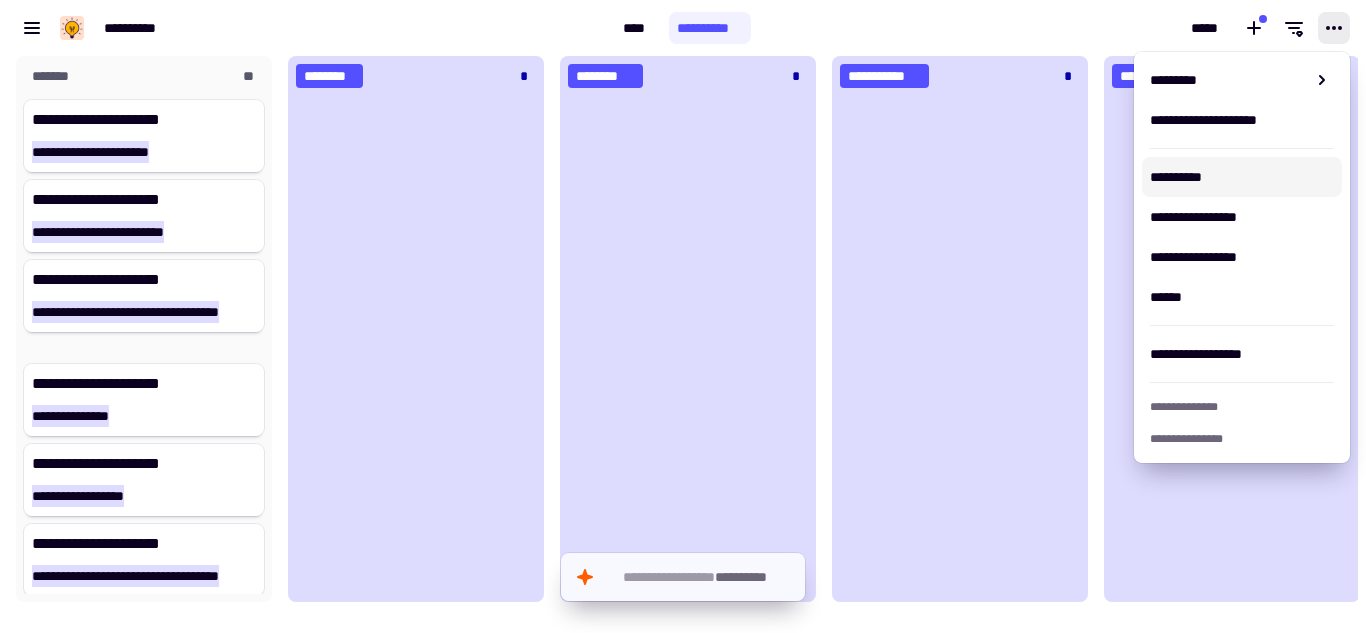 click on "**********" at bounding box center [1242, 177] 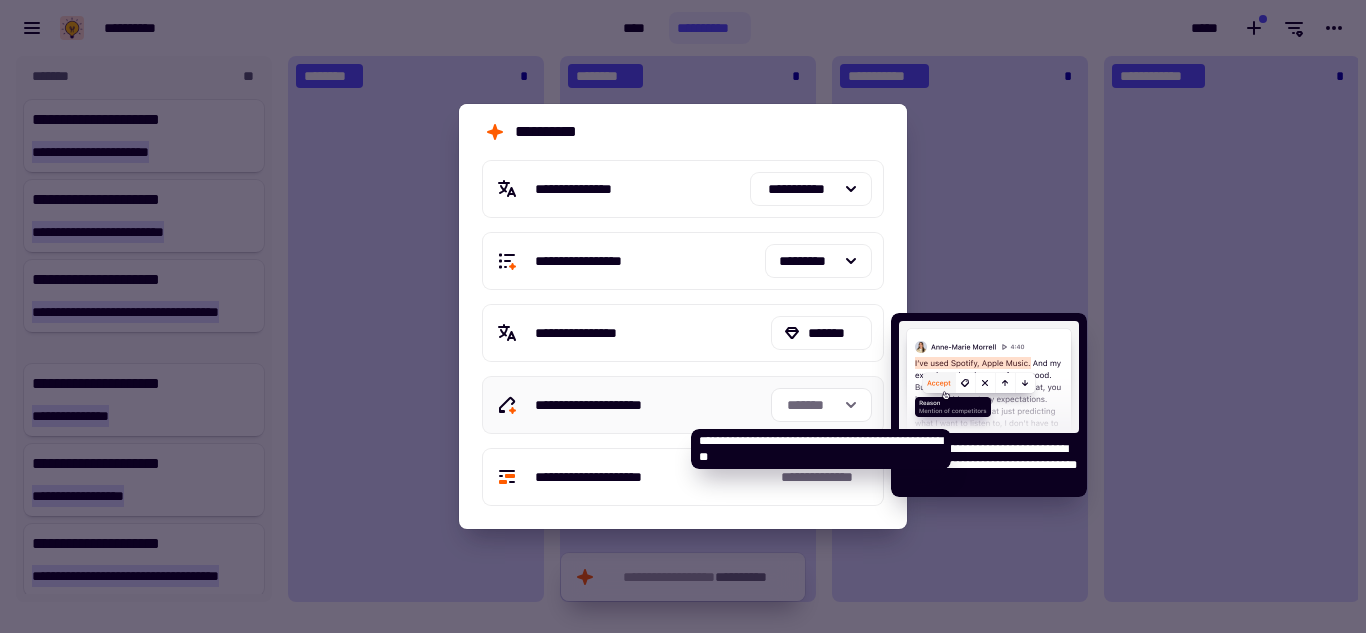 click 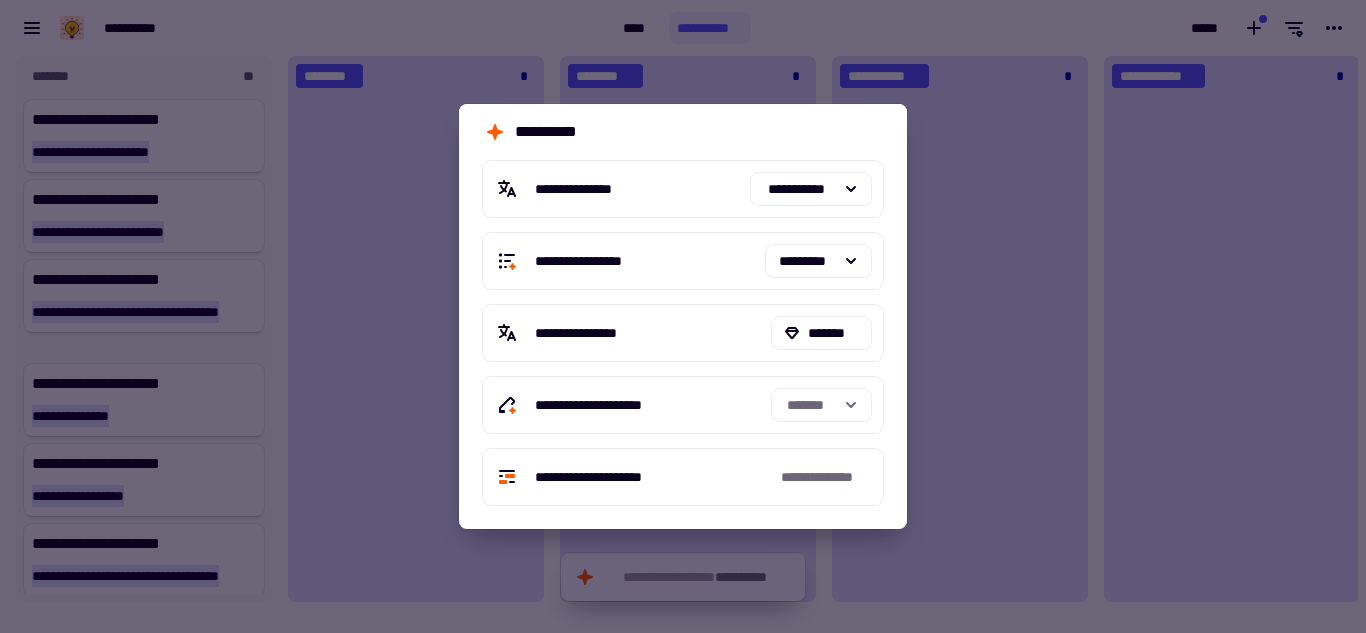 click at bounding box center [683, 316] 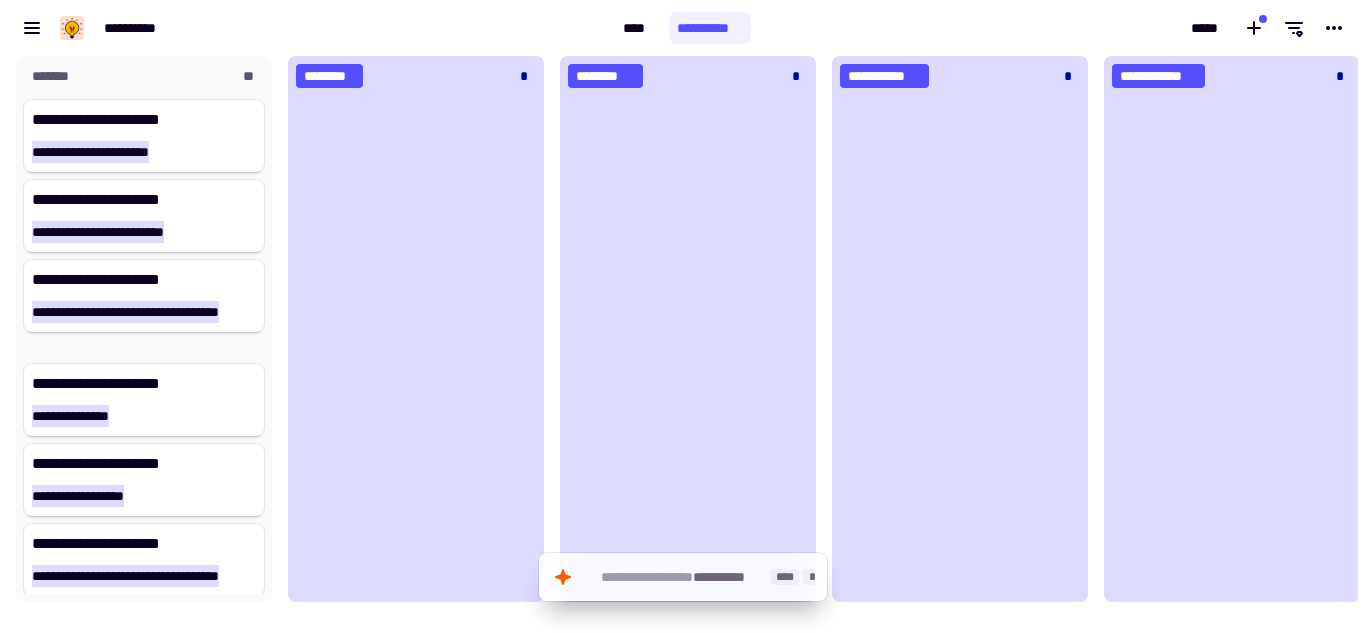 click on "**********" 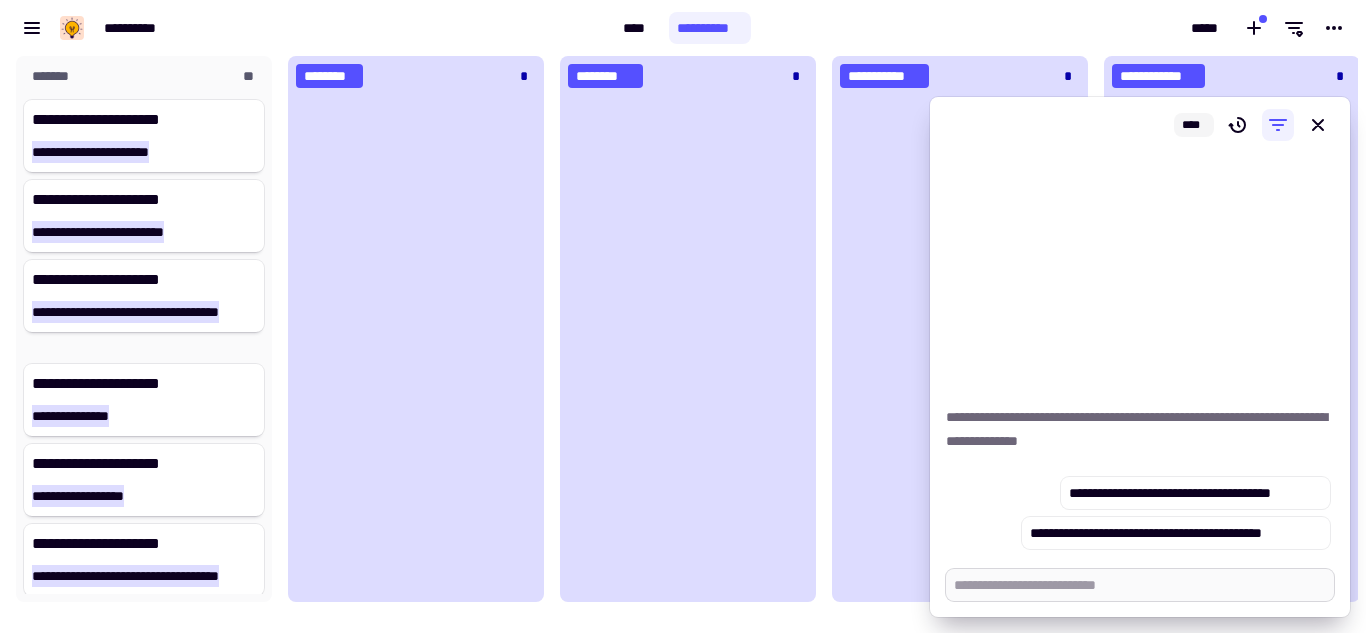 click at bounding box center (1140, 585) 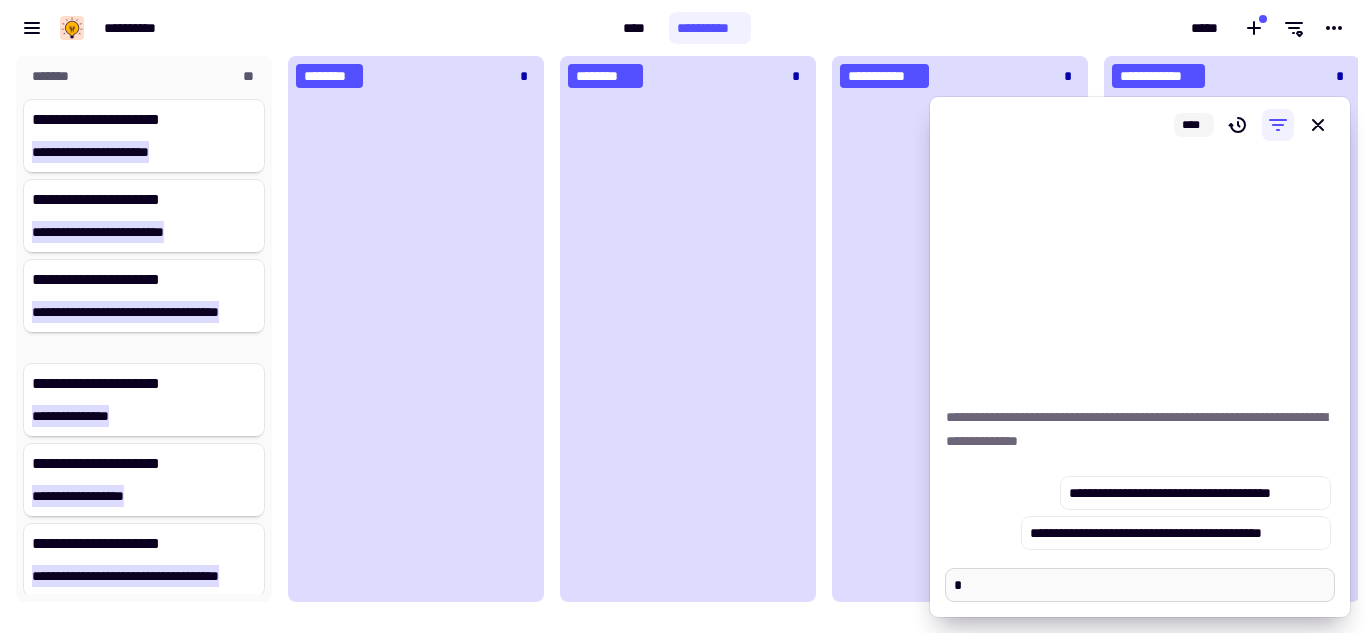 type on "*" 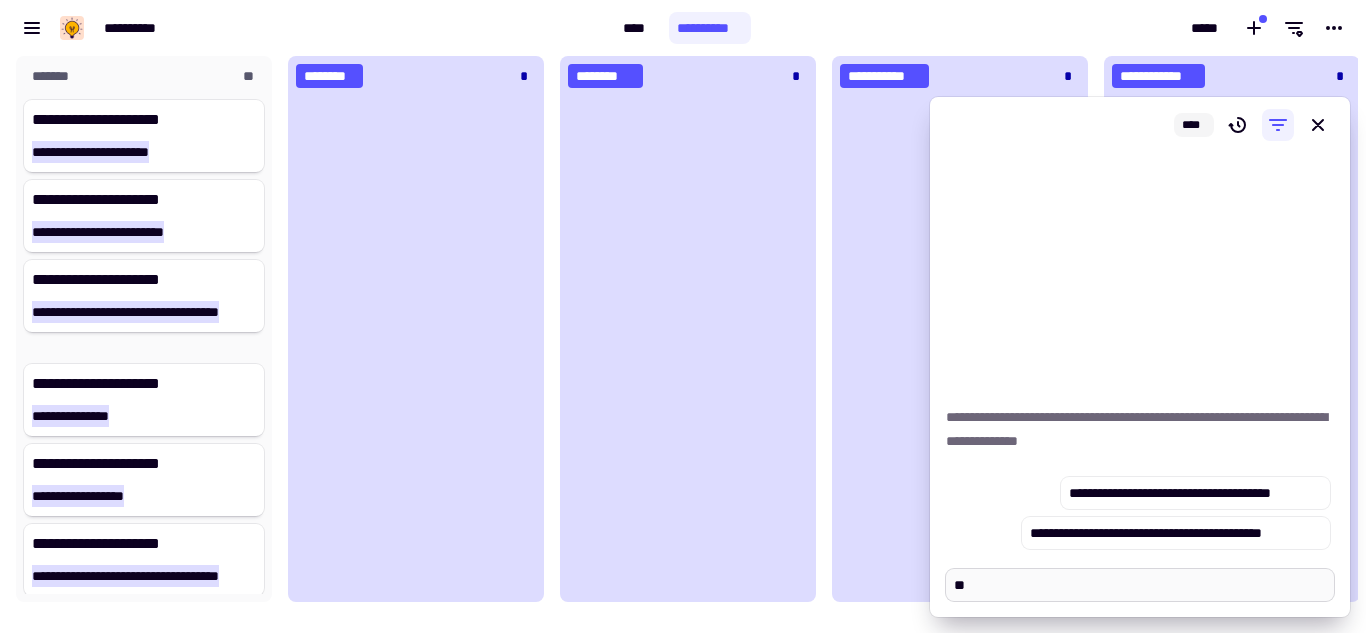type on "*" 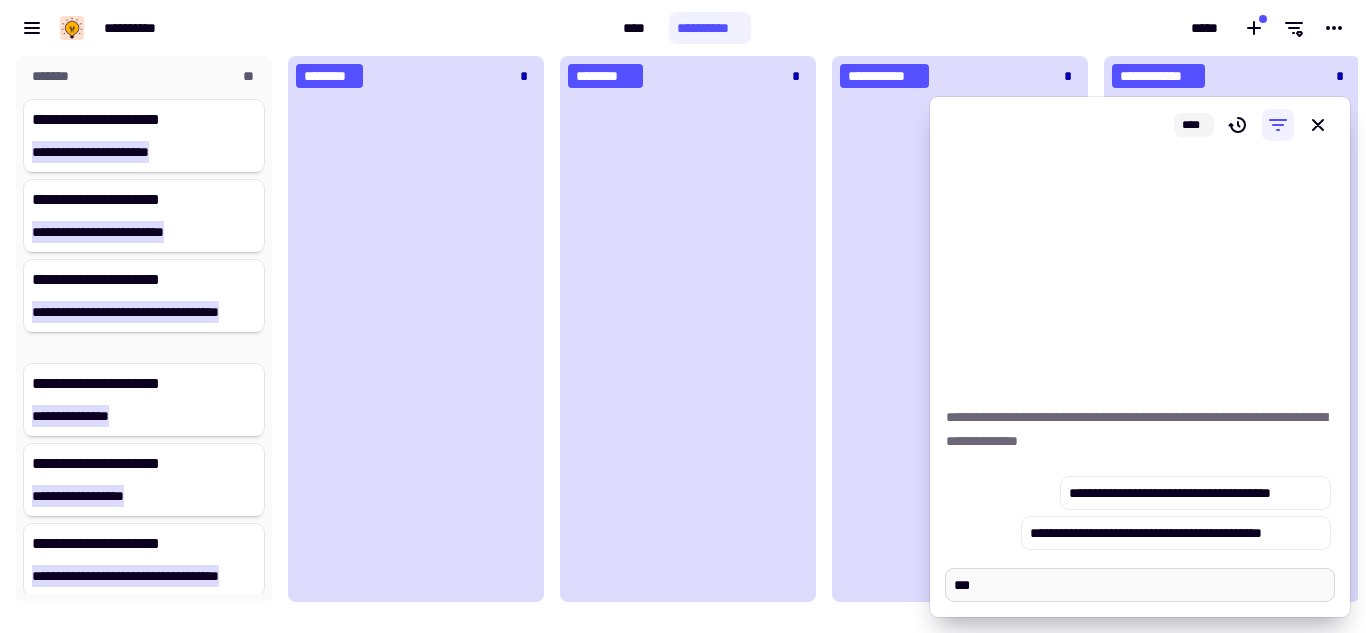 type on "*" 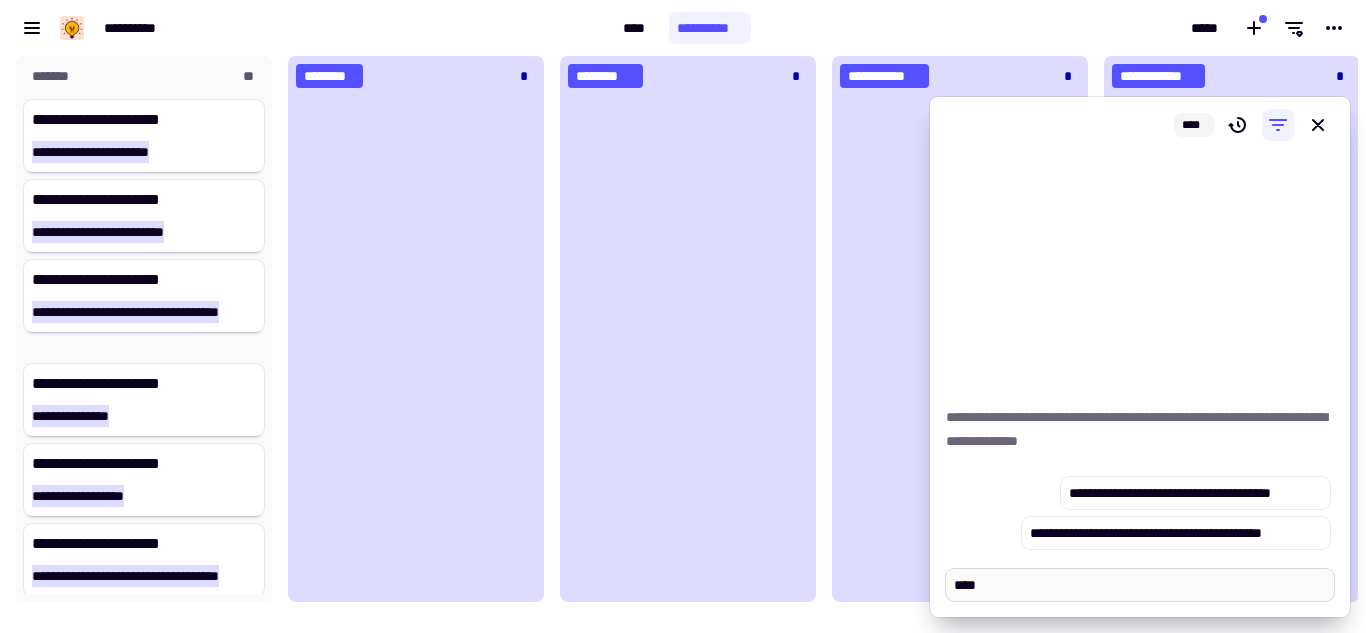 type on "*" 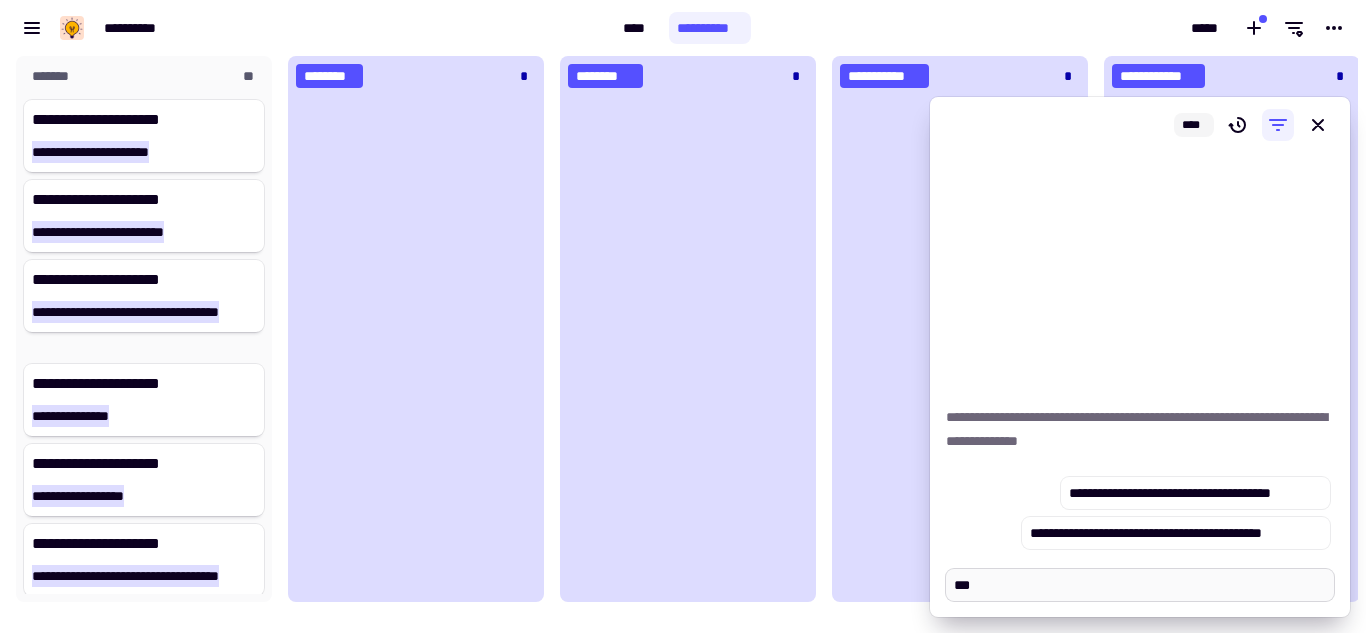 type on "*" 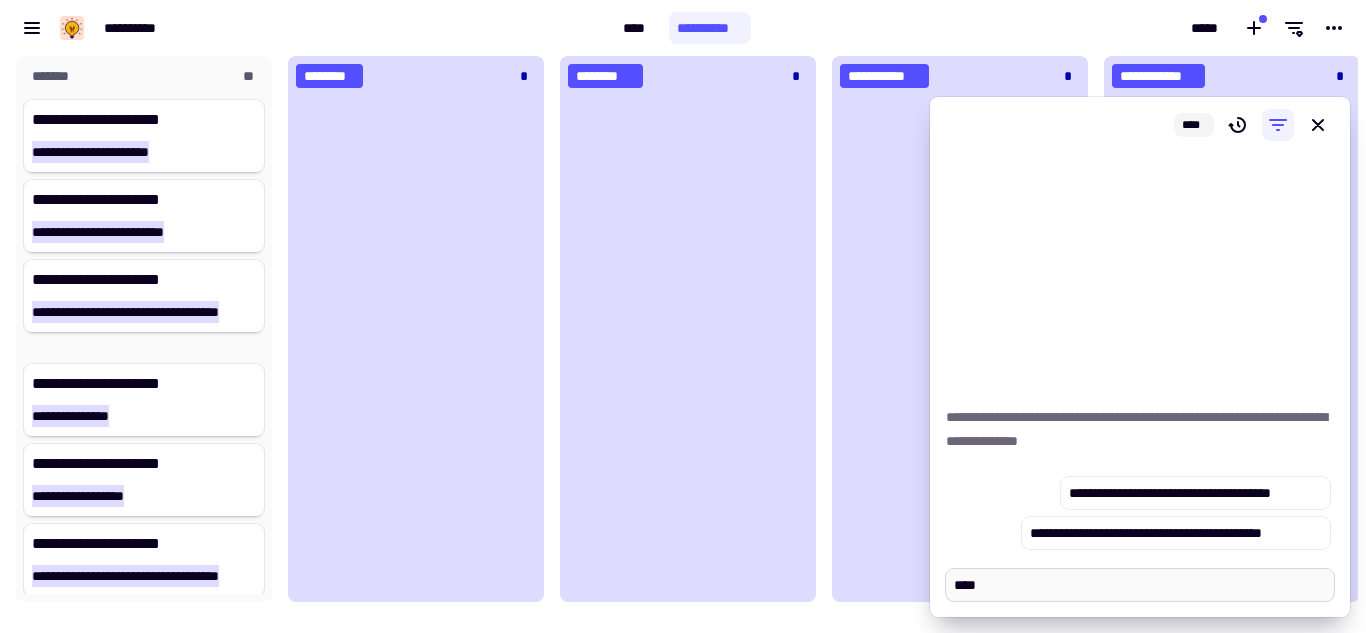 type on "*" 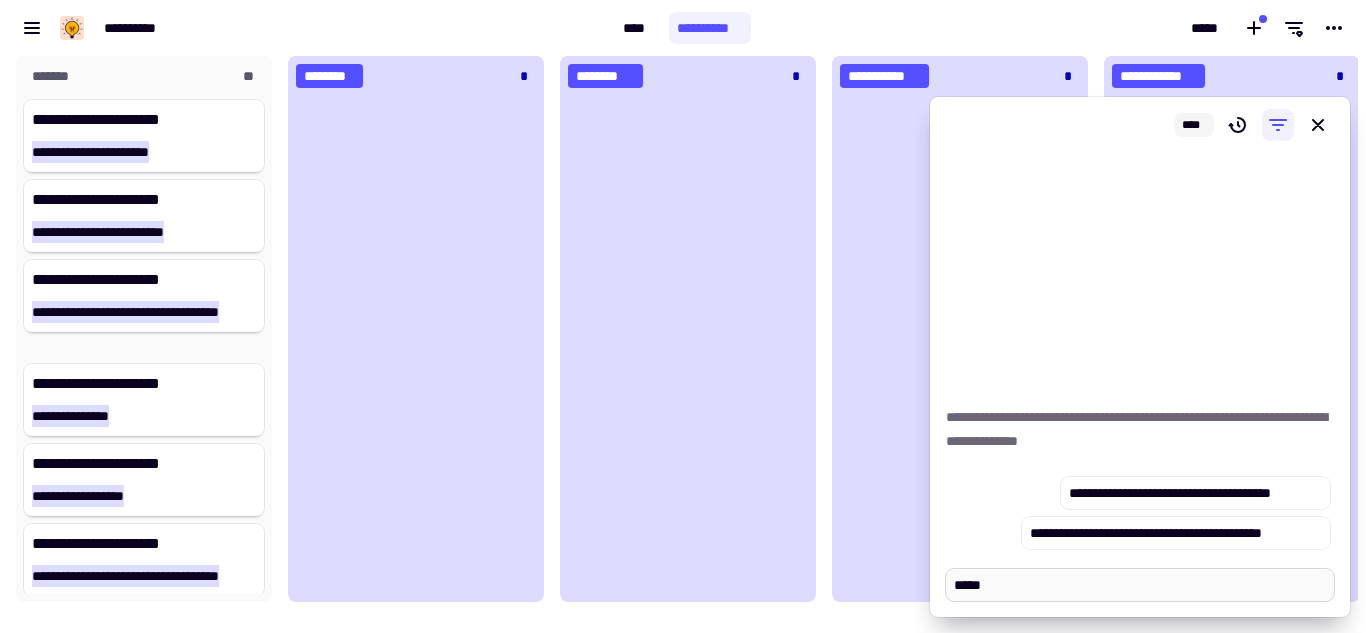 type on "*" 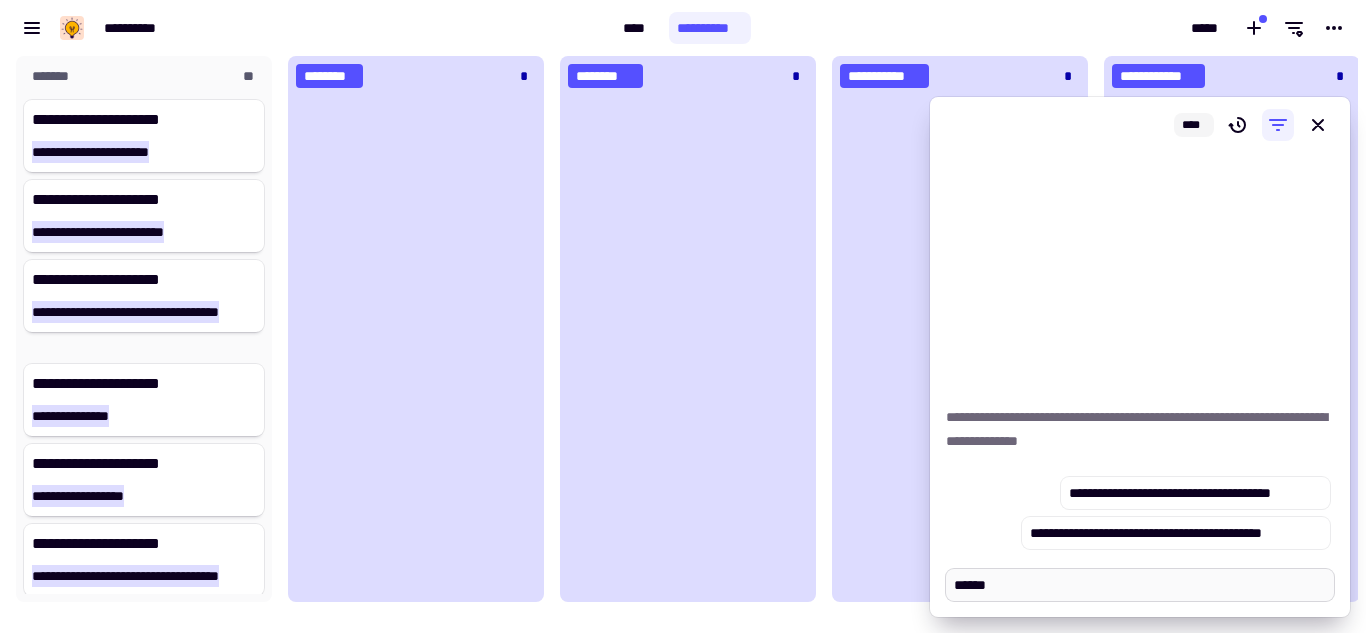 type on "*" 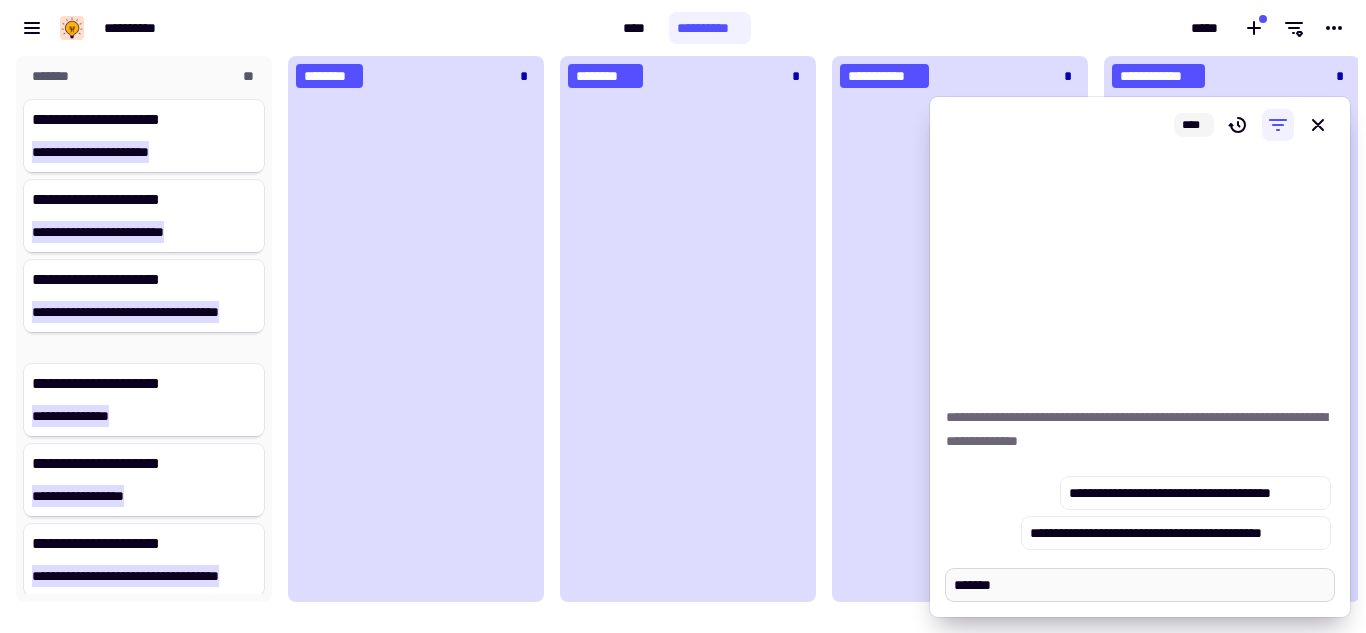 type on "*" 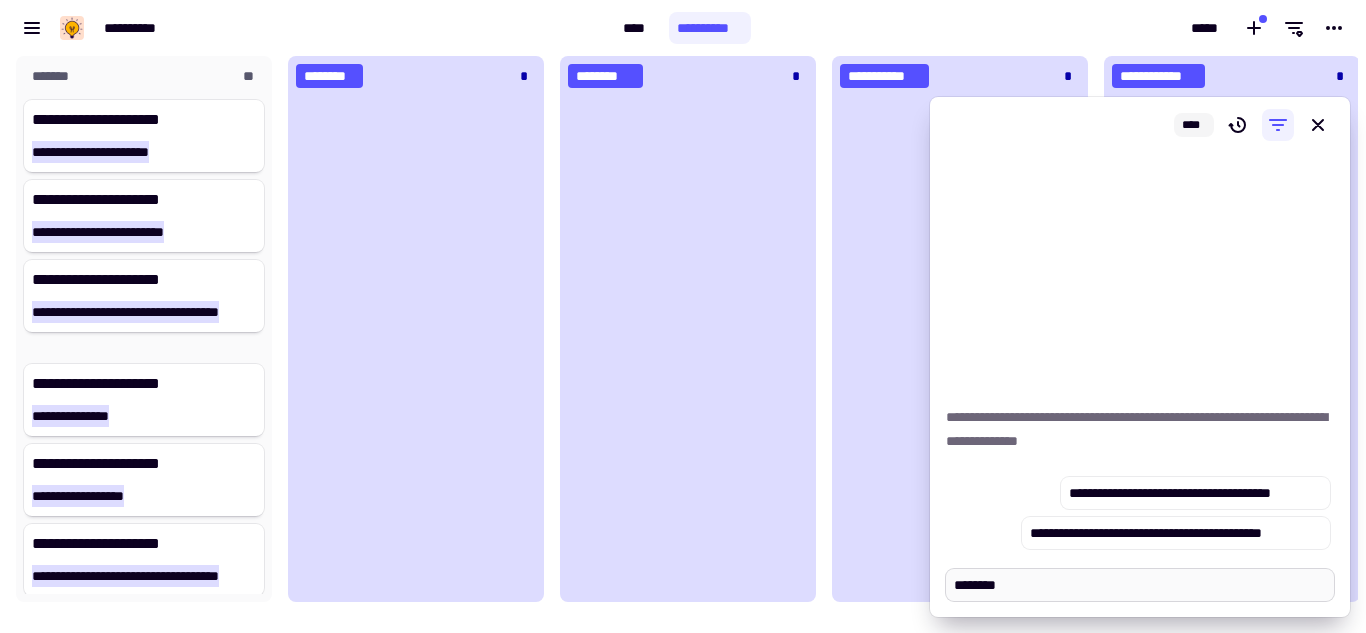 type on "*" 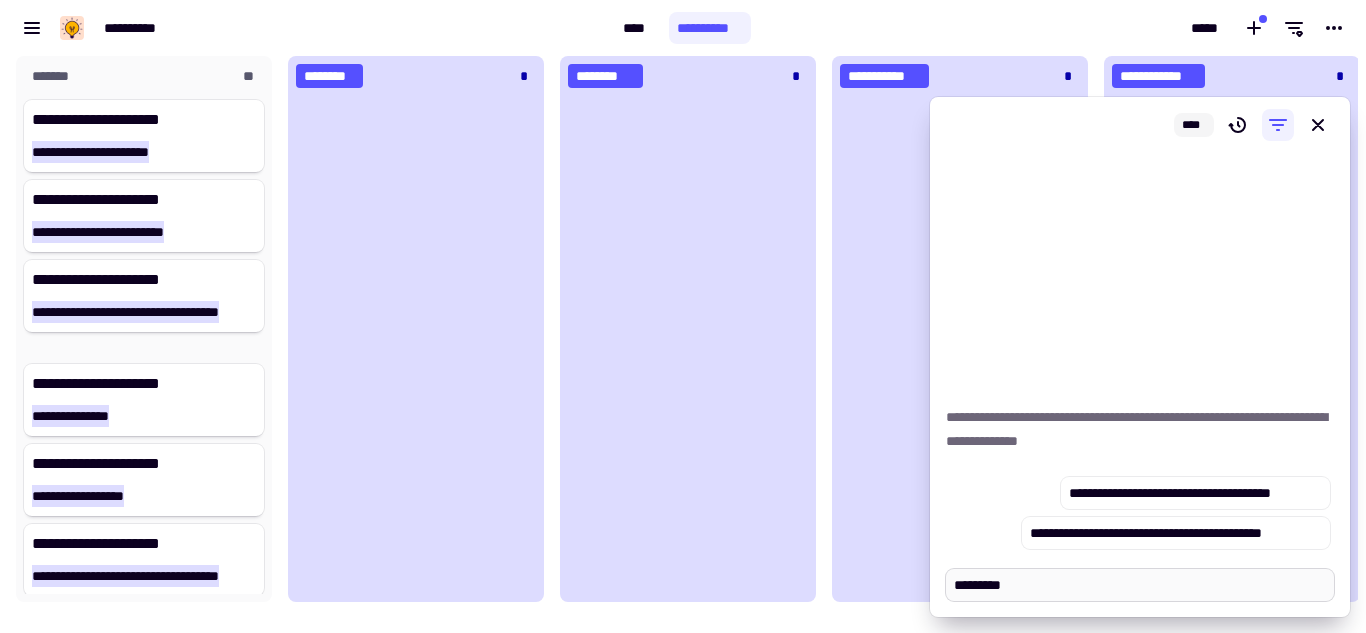 type on "*" 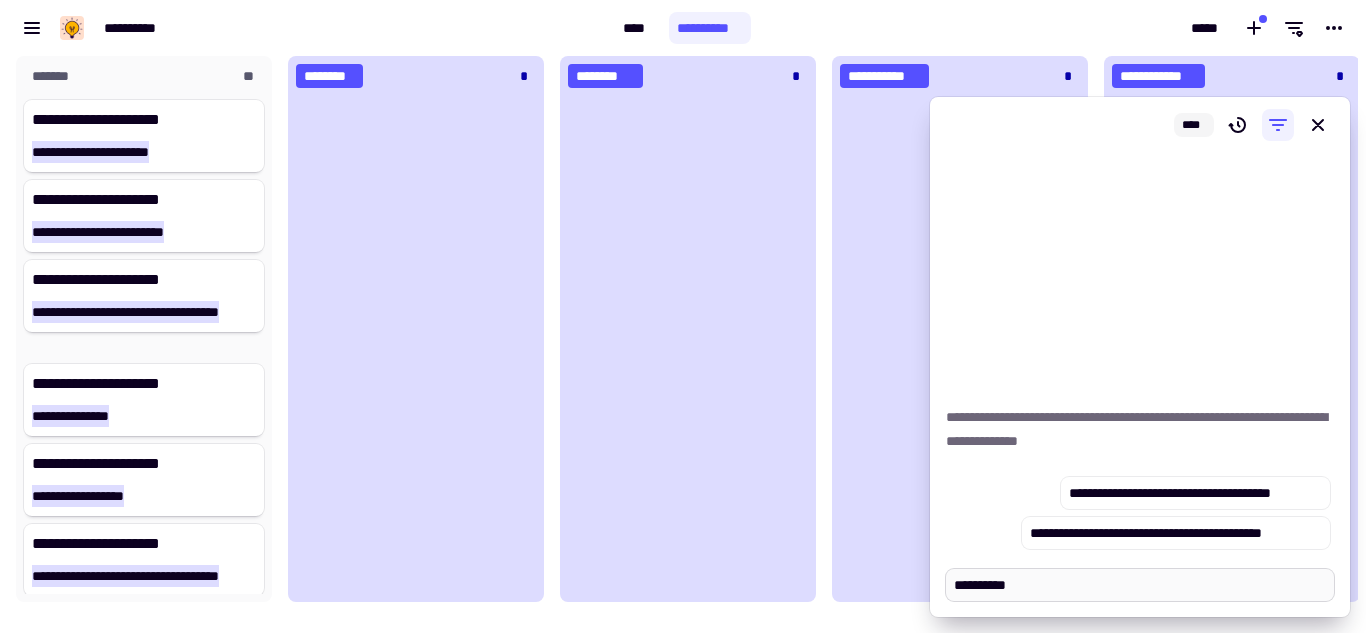type on "*" 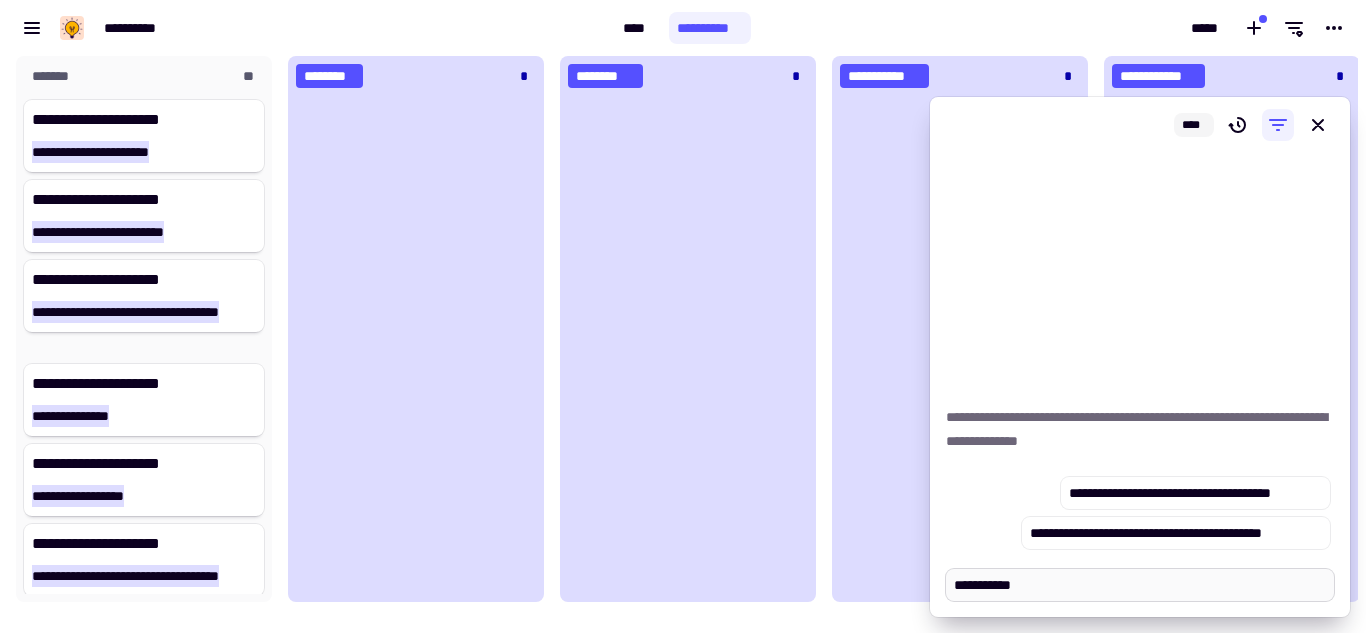 type on "**********" 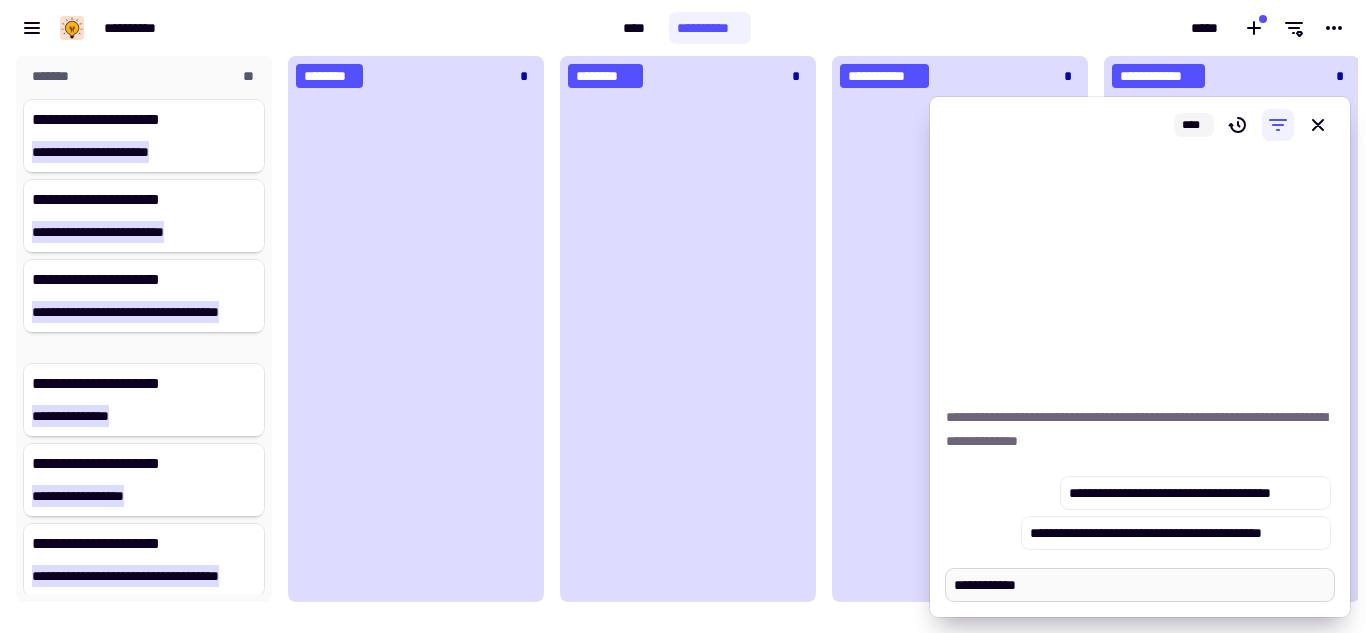 type on "*" 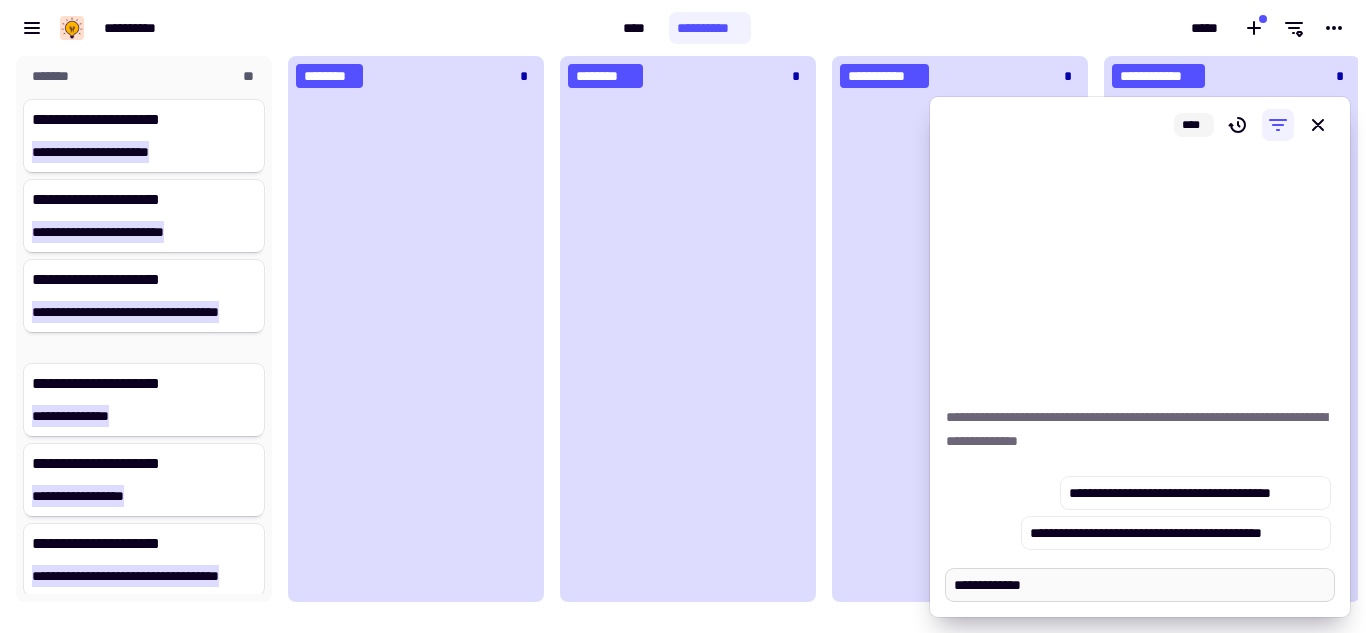 type on "*" 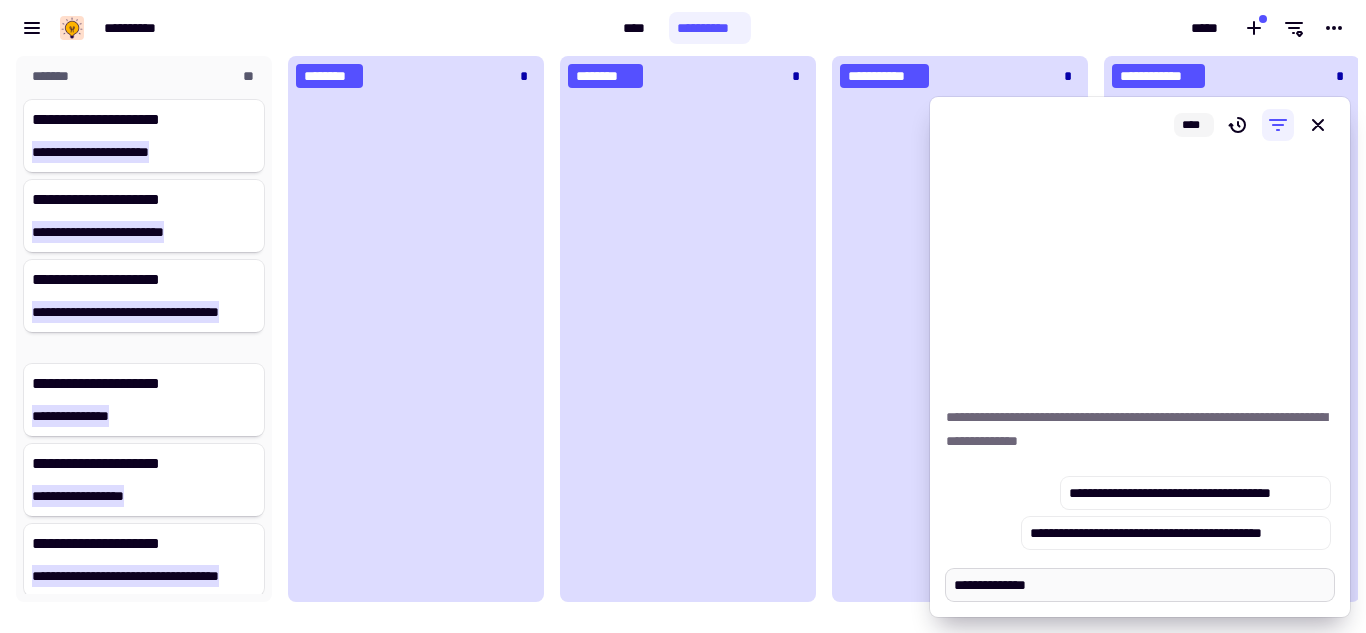 type on "*" 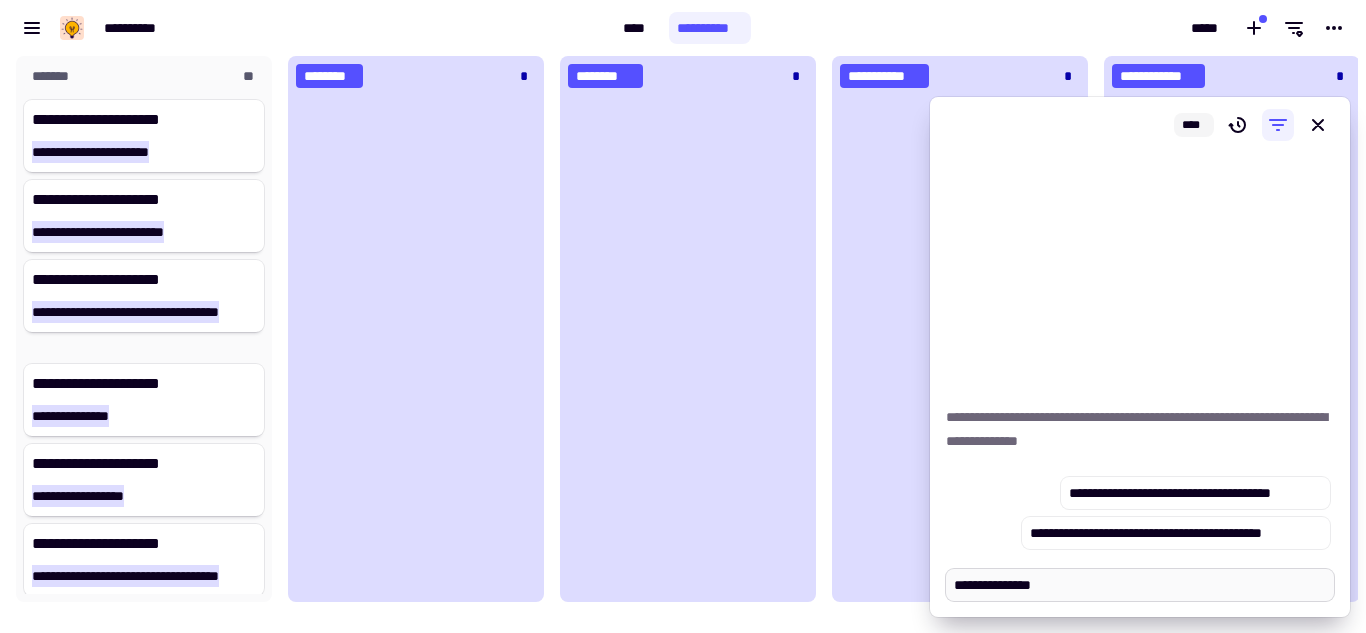 type on "*" 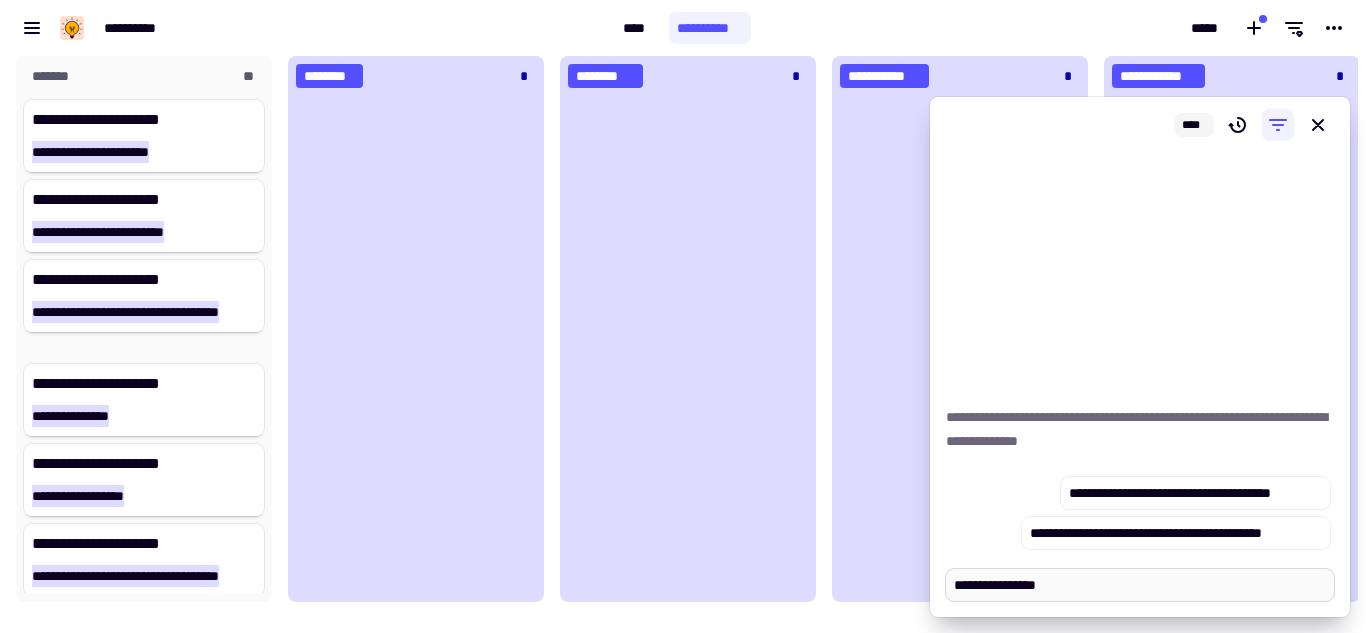 type on "*" 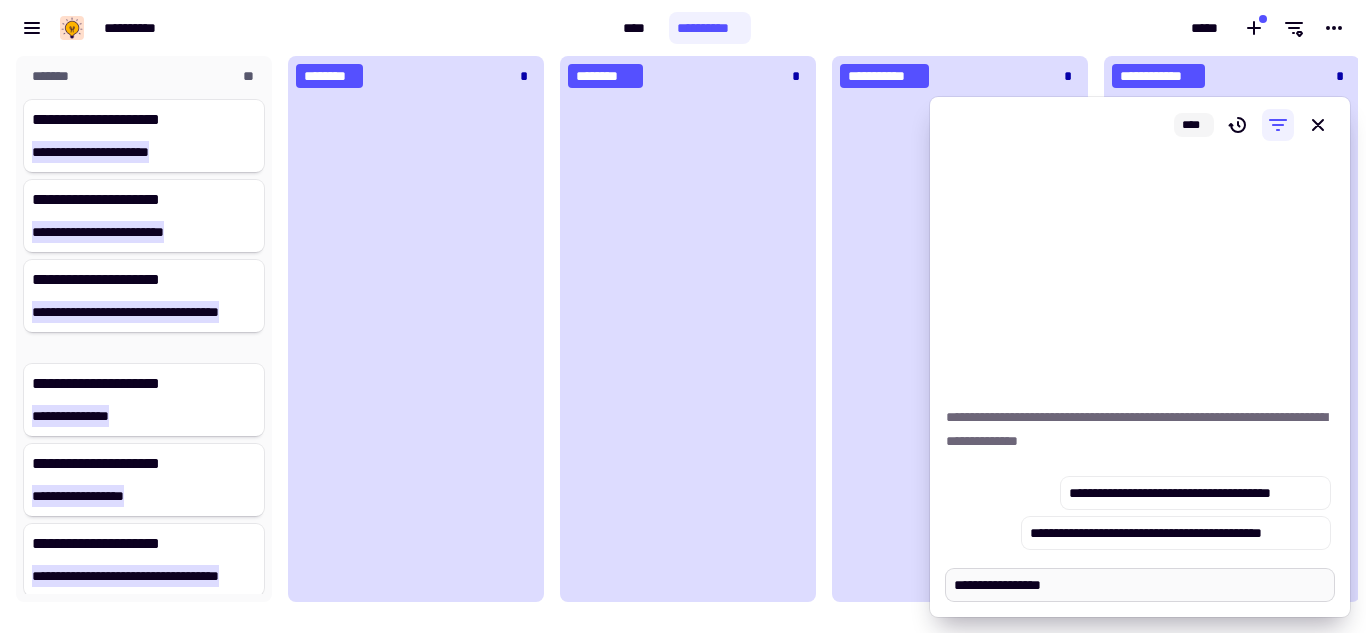 type on "*" 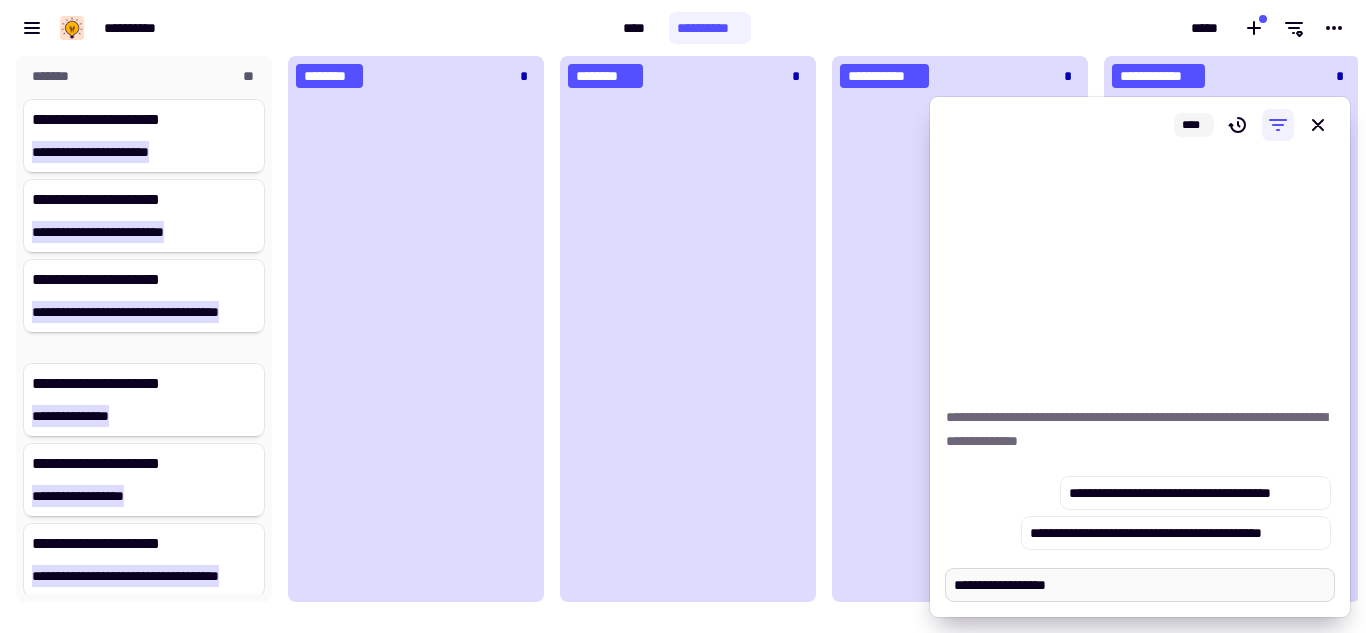type on "*" 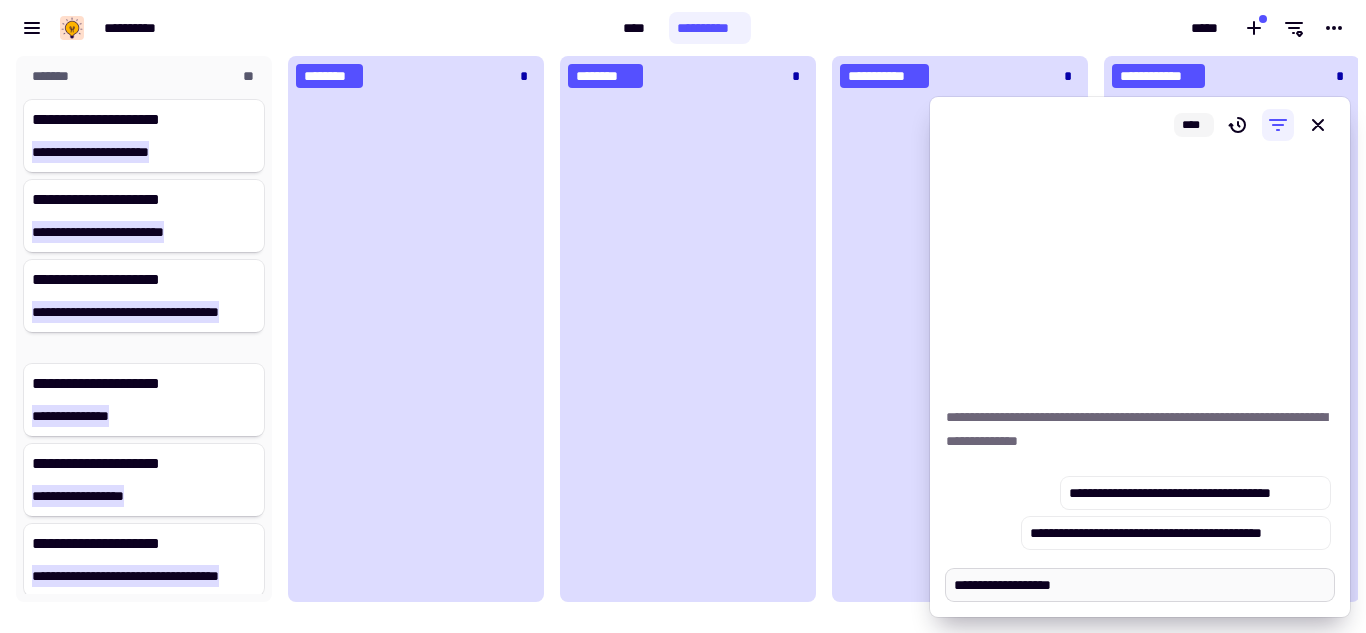 type on "*" 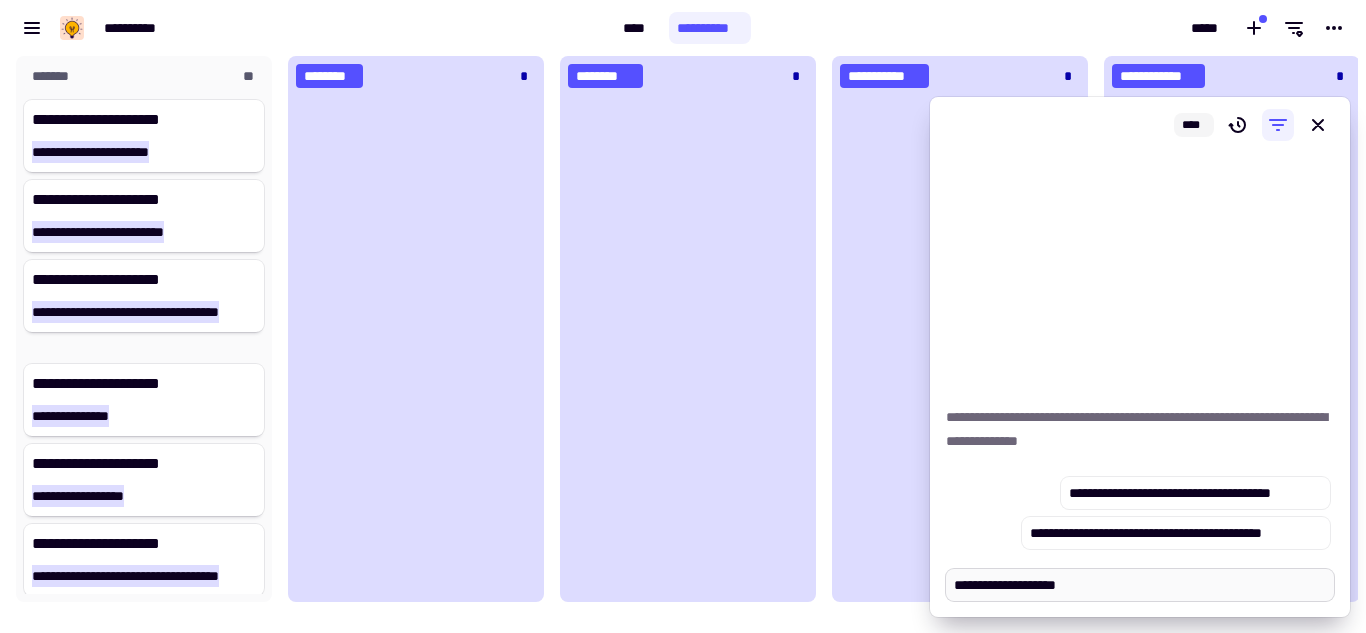 type on "*" 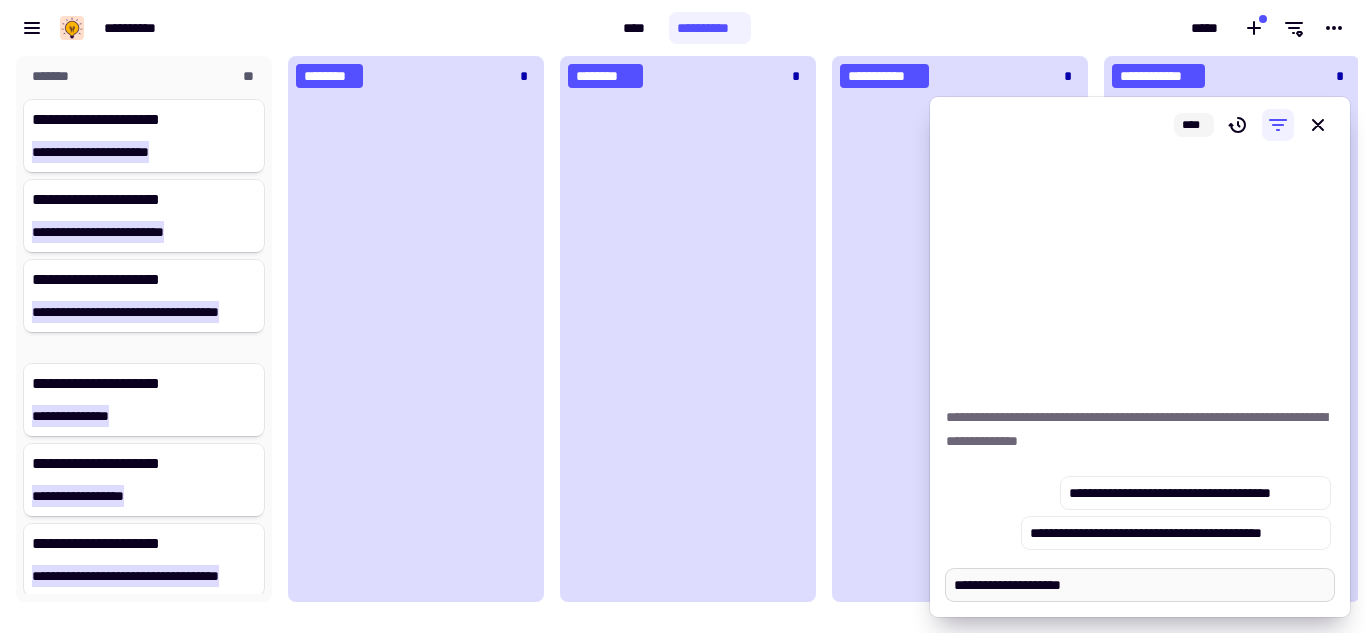 type on "*" 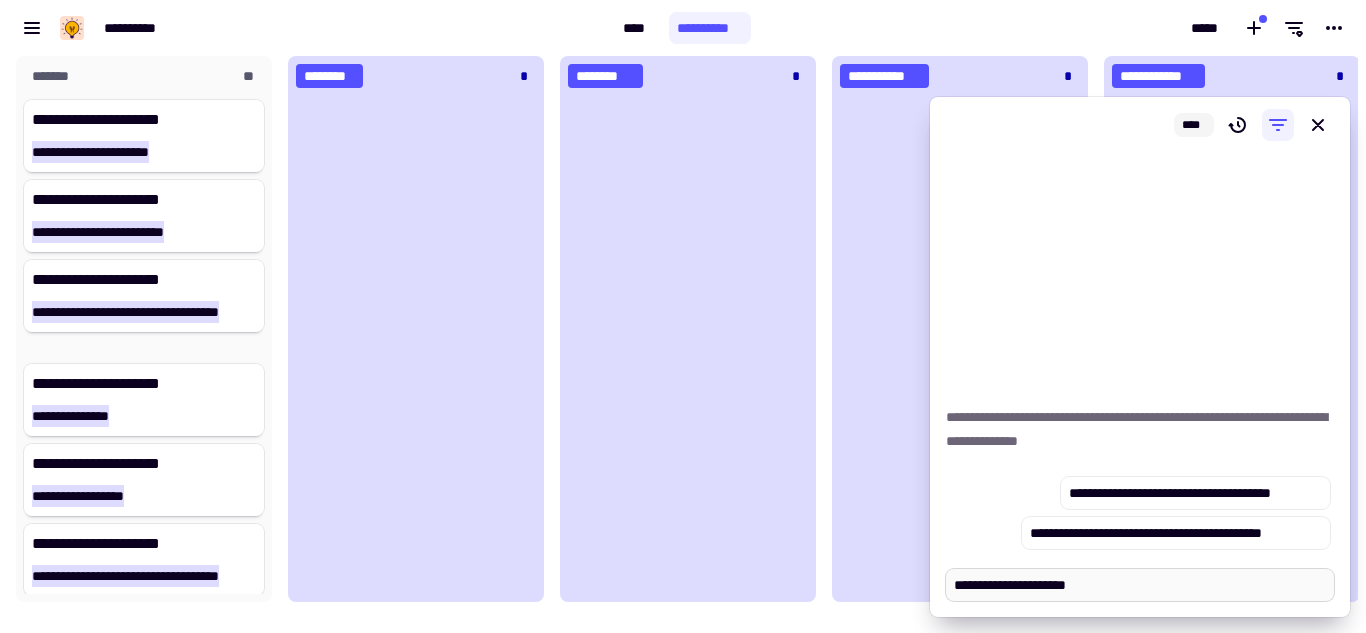 type on "*" 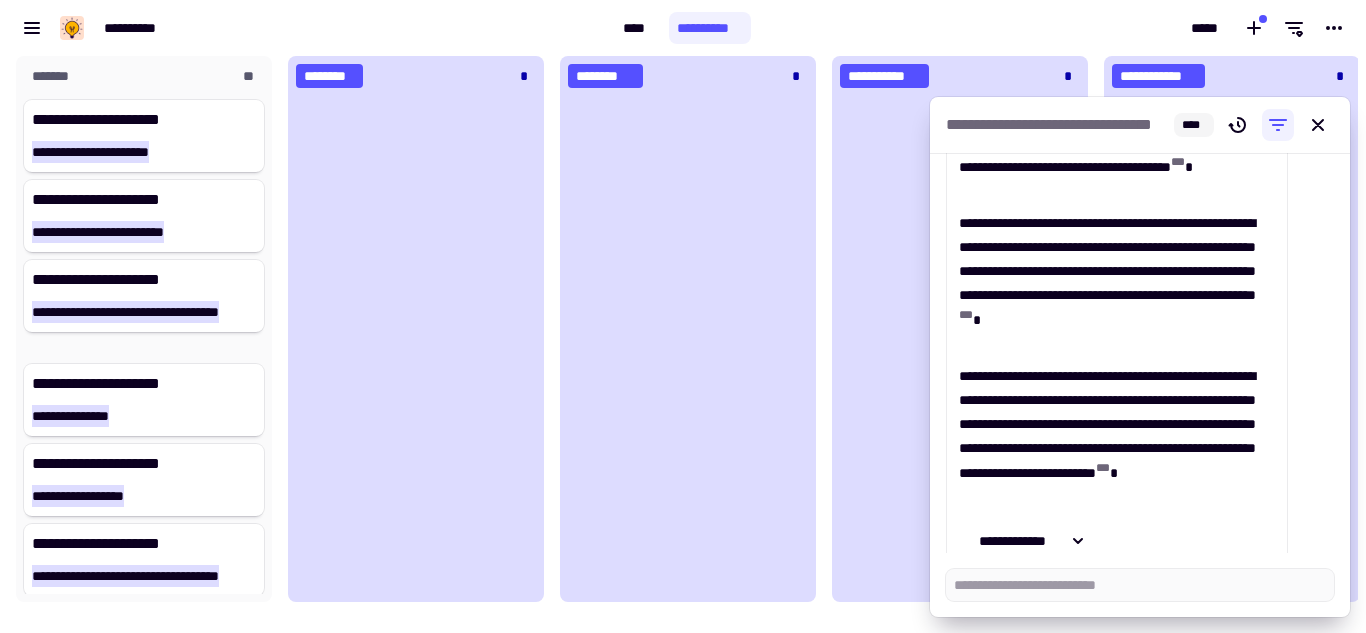 scroll, scrollTop: 660, scrollLeft: 0, axis: vertical 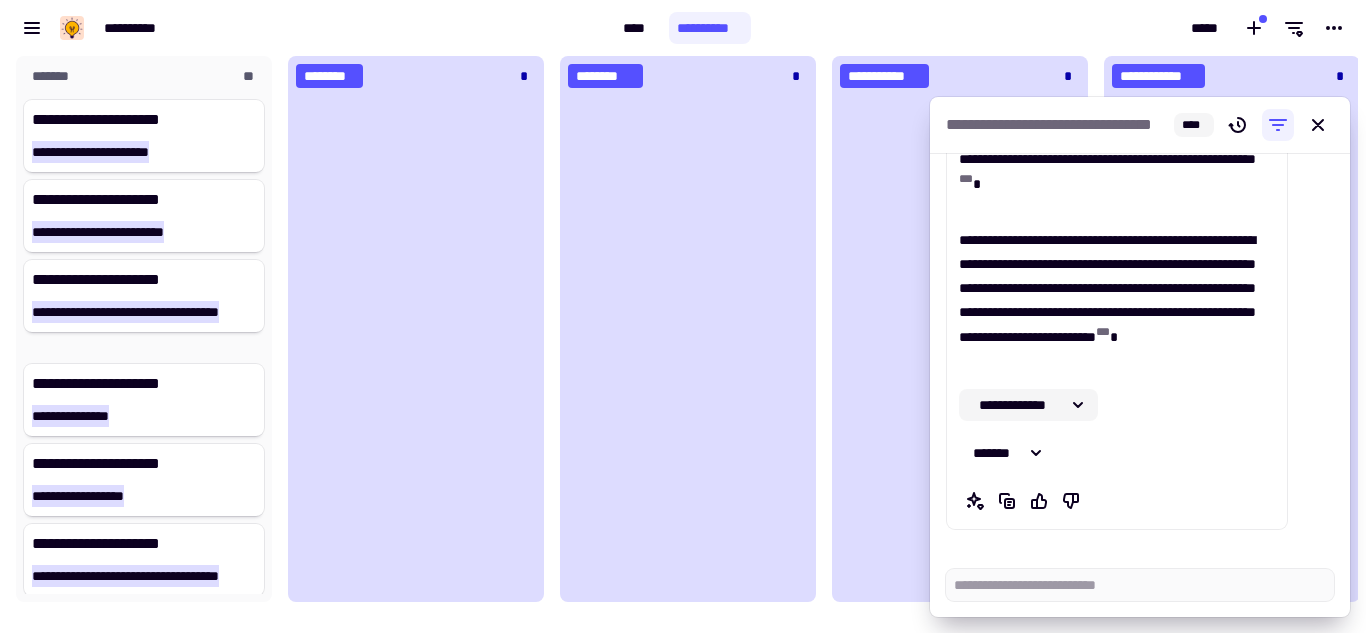 click 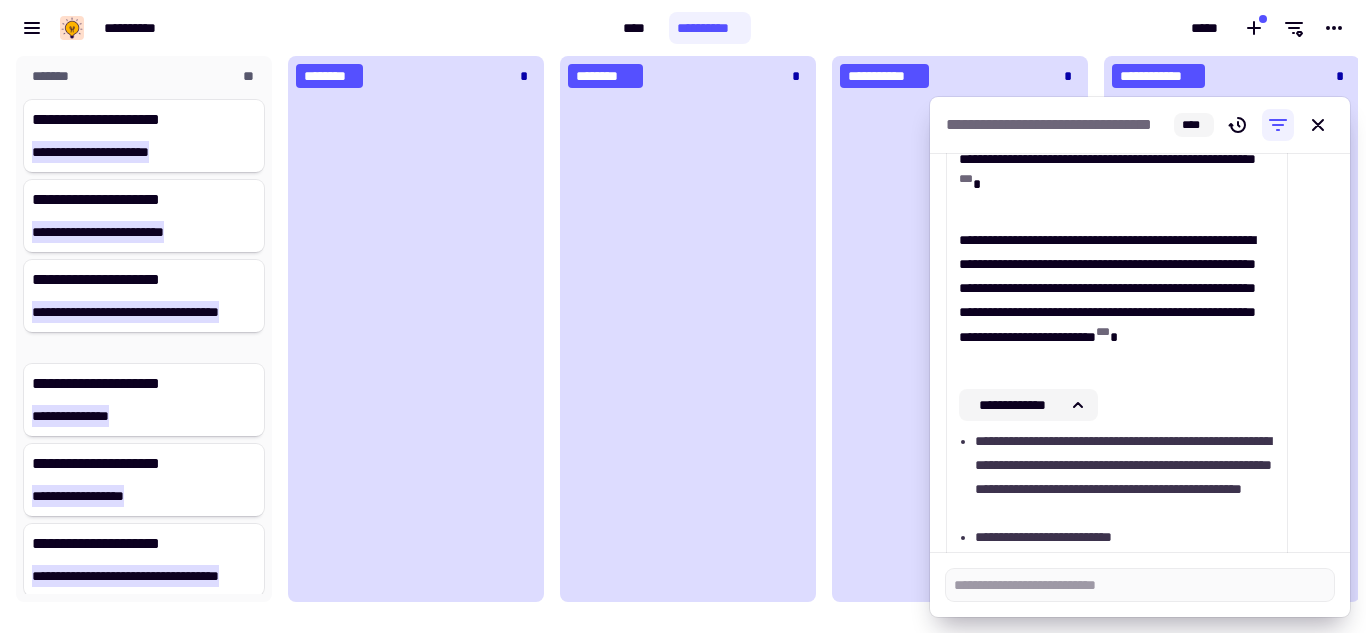 scroll, scrollTop: 812, scrollLeft: 0, axis: vertical 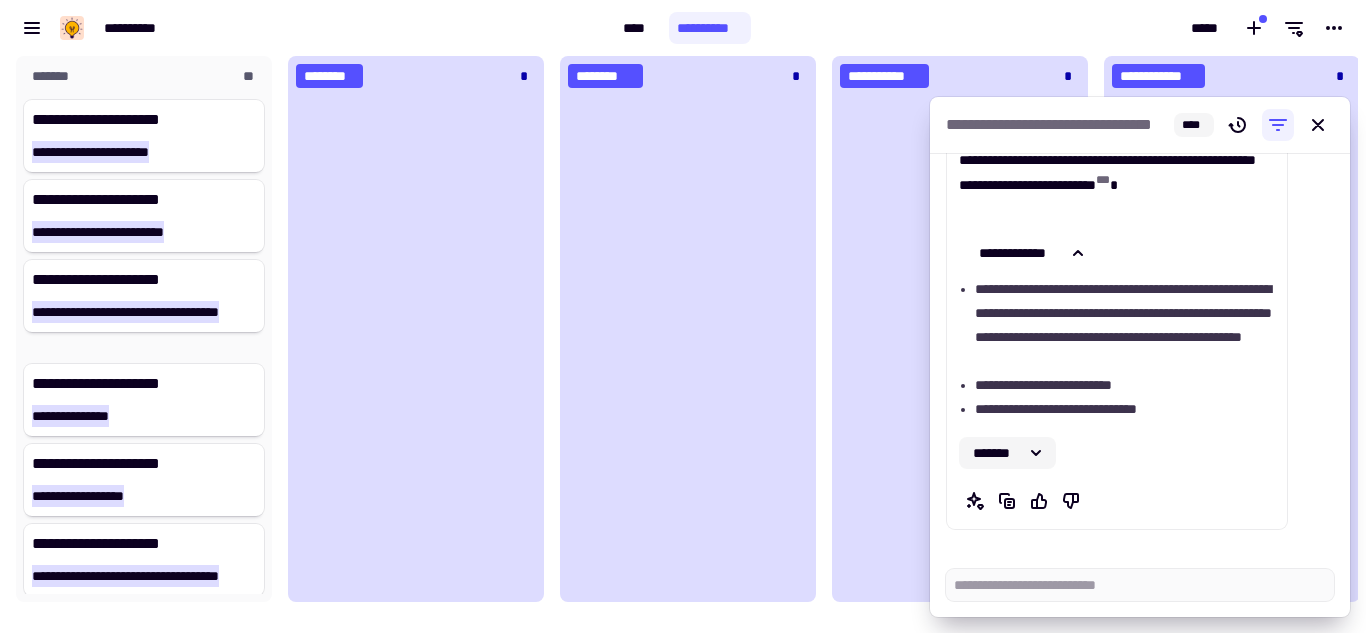 click 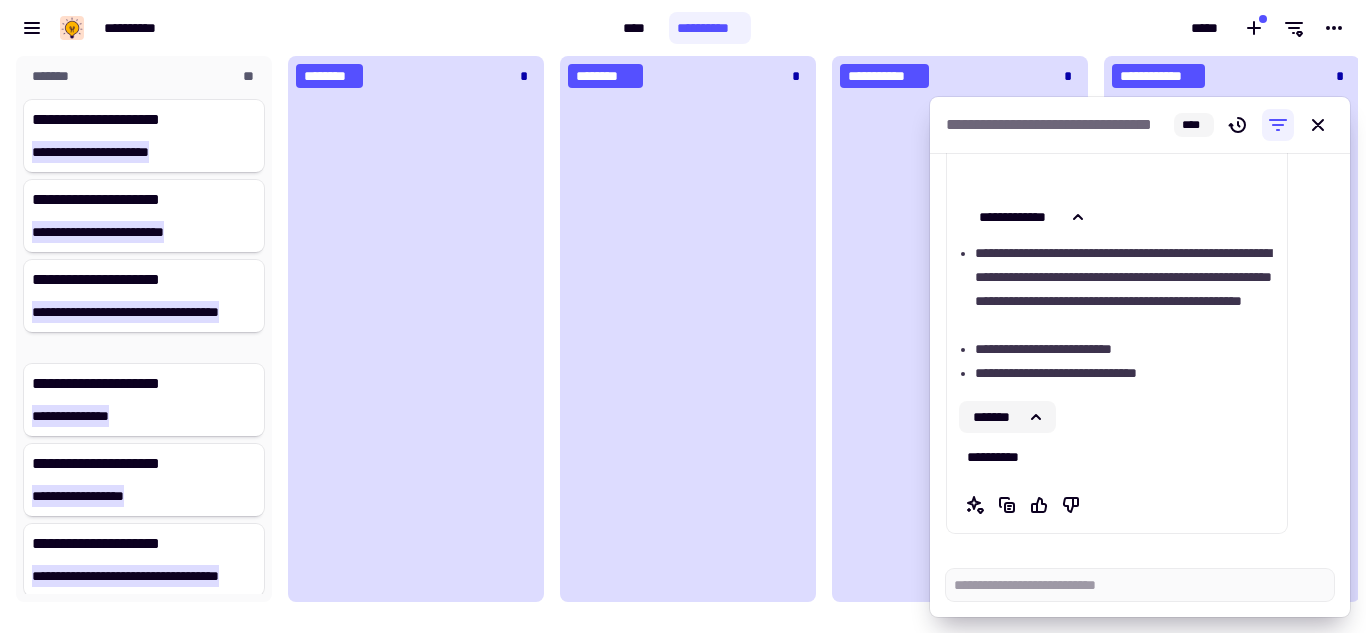 scroll, scrollTop: 852, scrollLeft: 0, axis: vertical 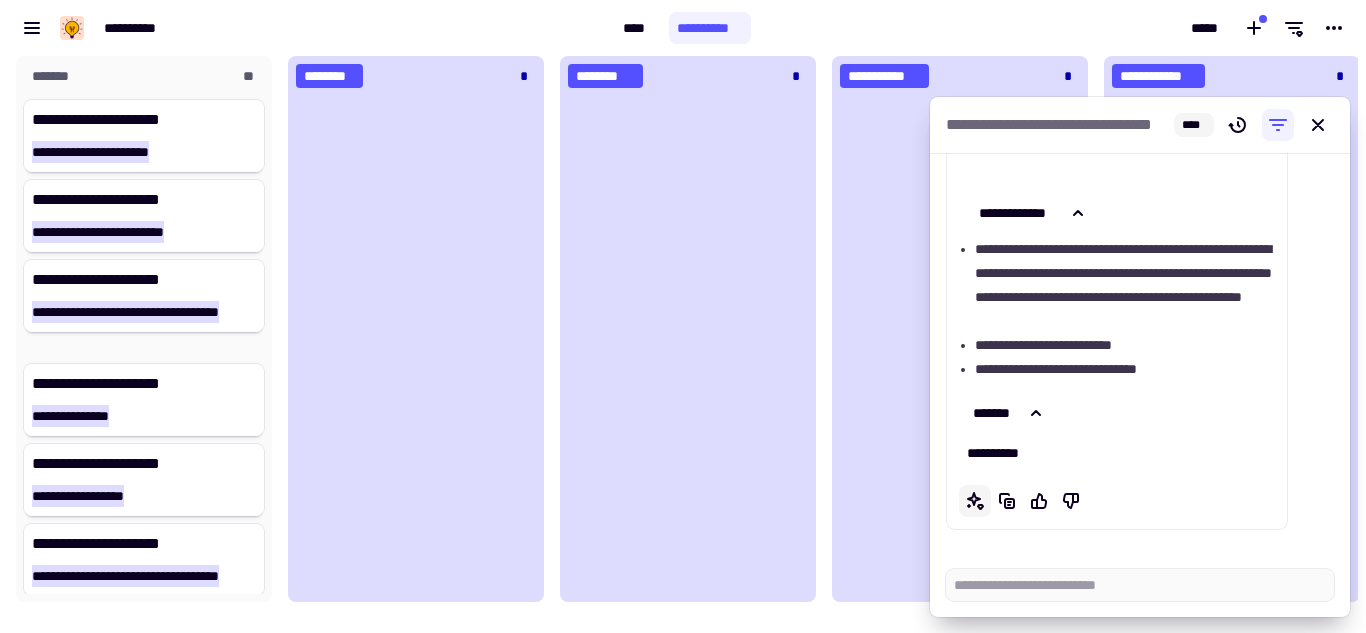 click 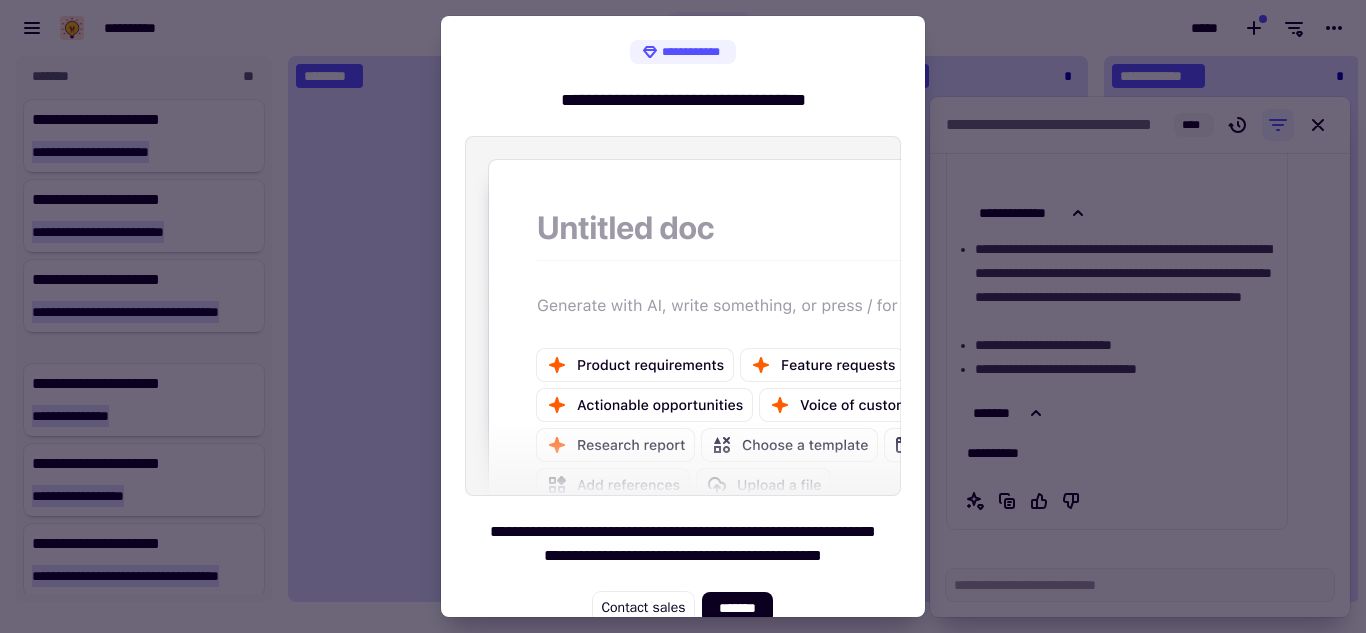 click at bounding box center [683, 316] 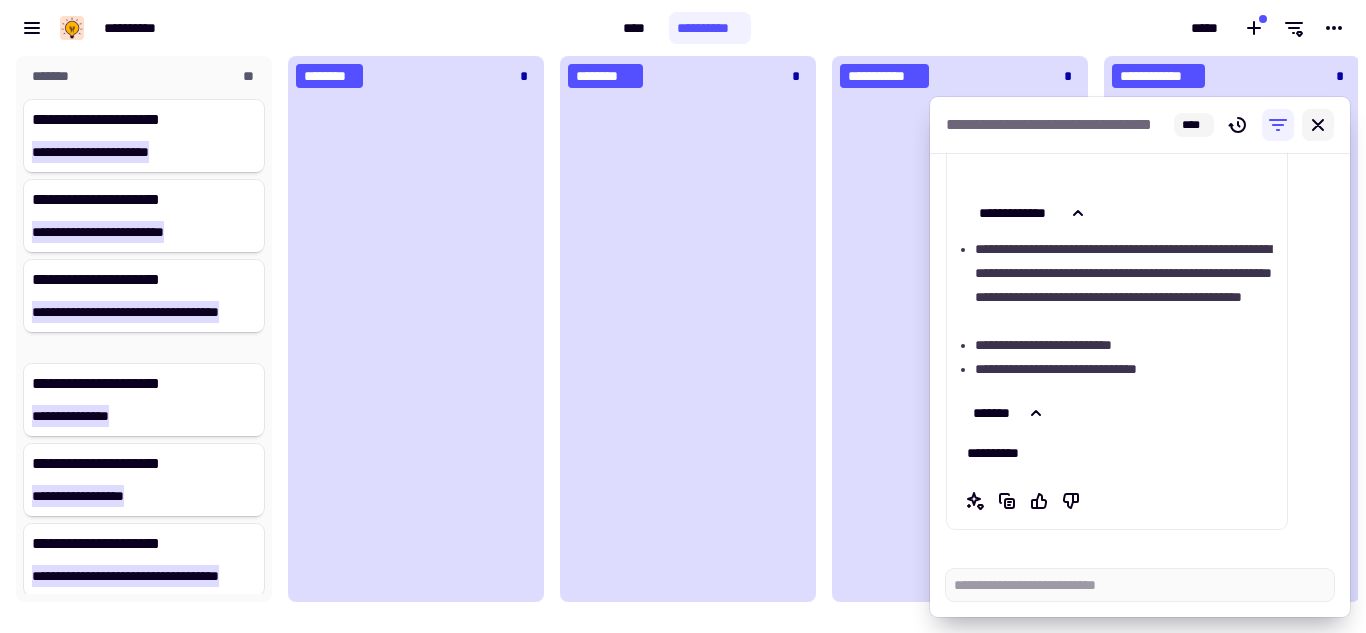 click 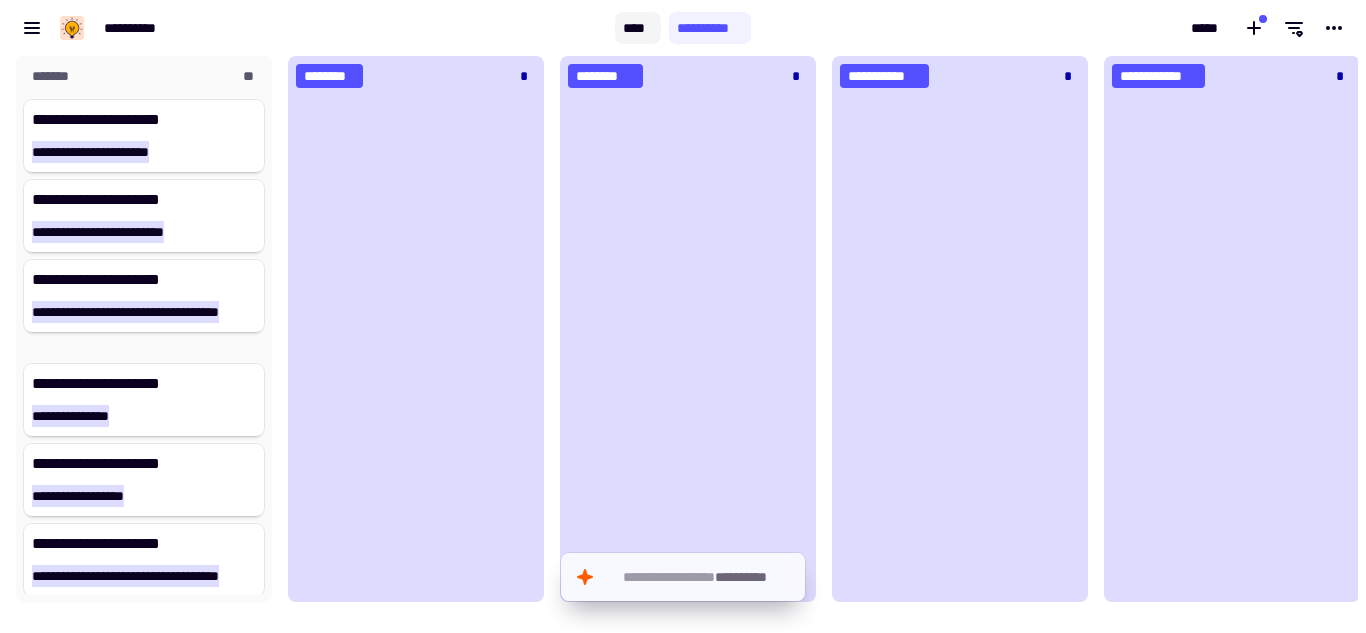 click on "****" 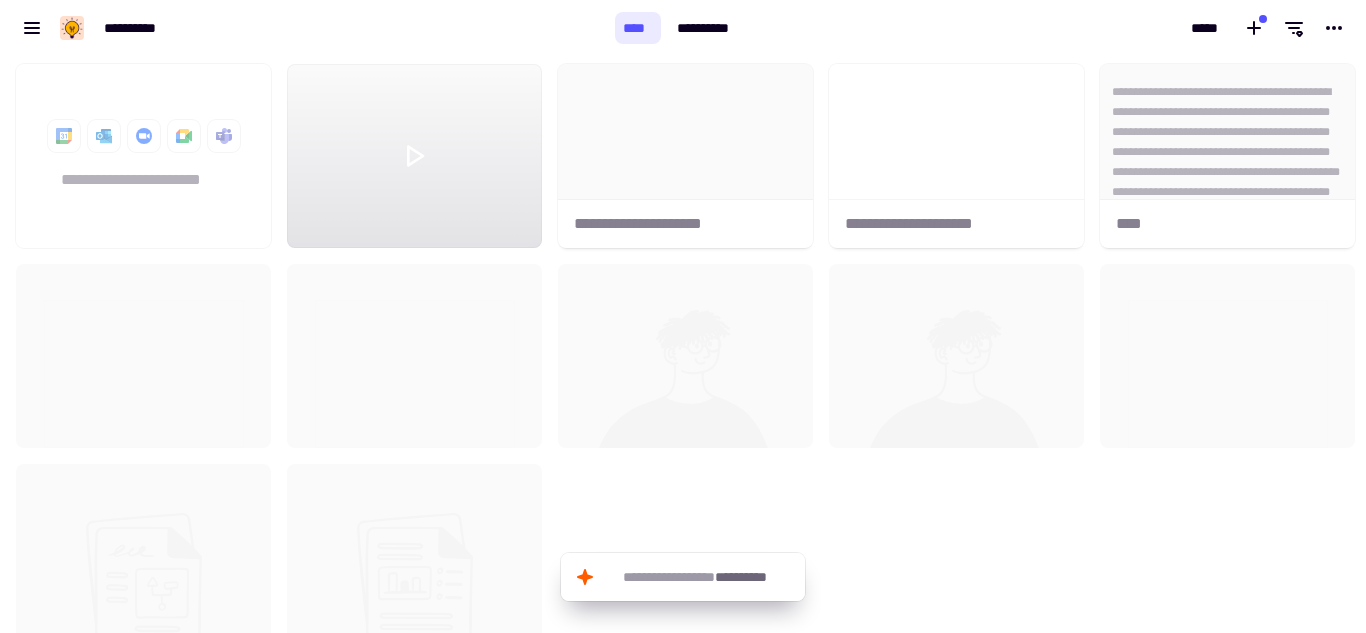 scroll, scrollTop: 16, scrollLeft: 16, axis: both 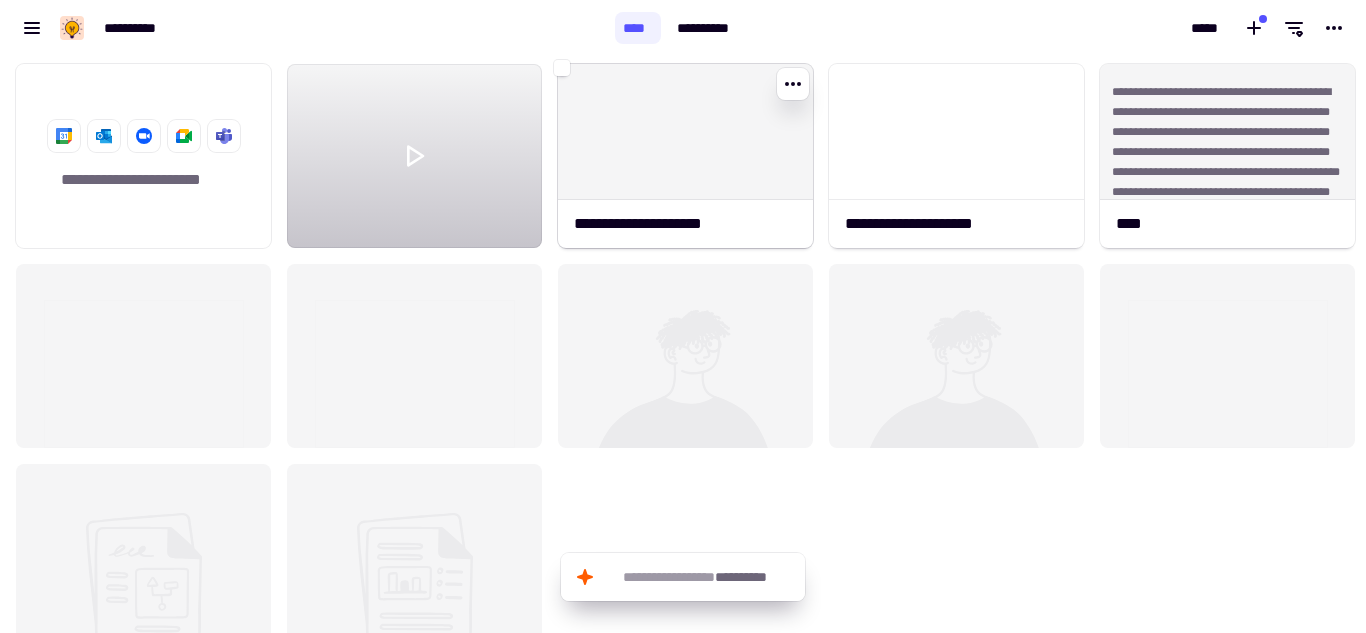 click 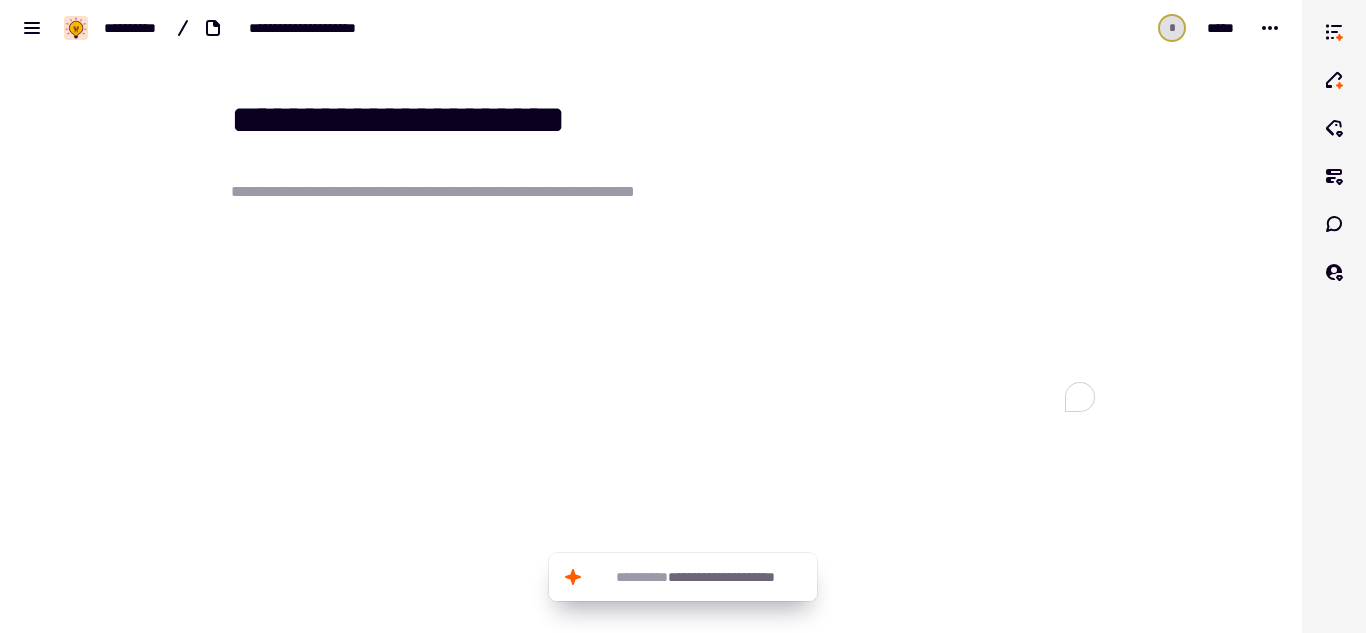 click on "**********" 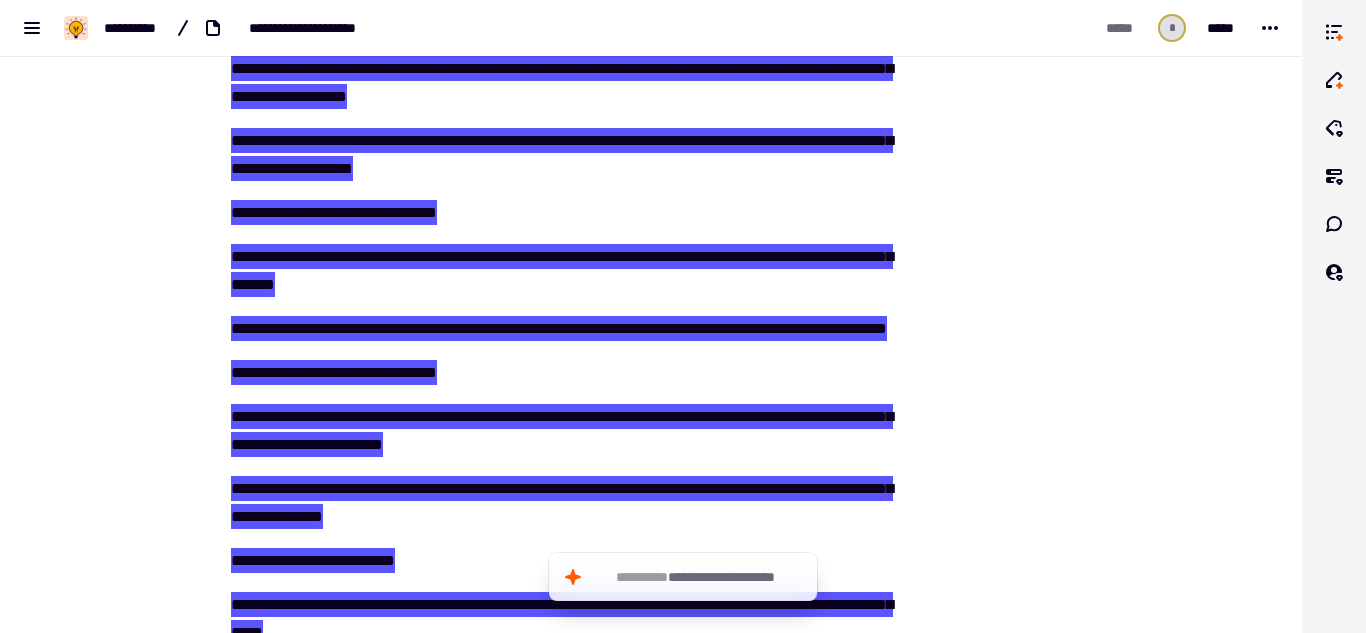 scroll, scrollTop: 169, scrollLeft: 0, axis: vertical 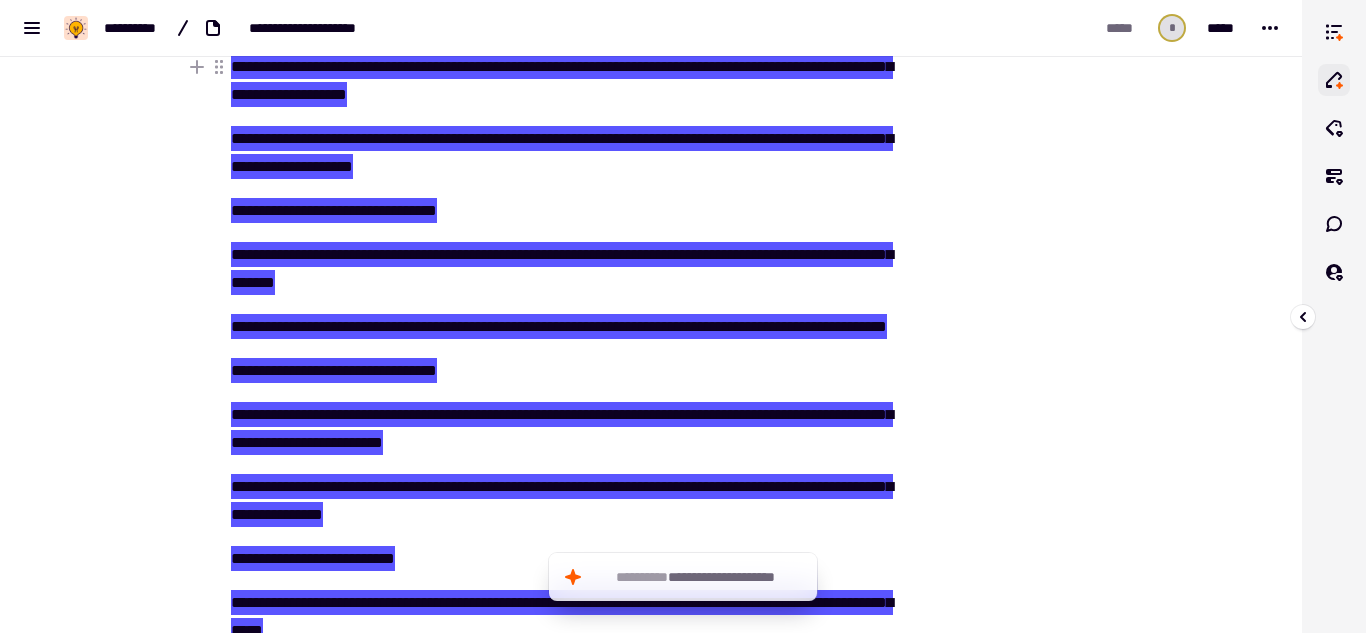 click 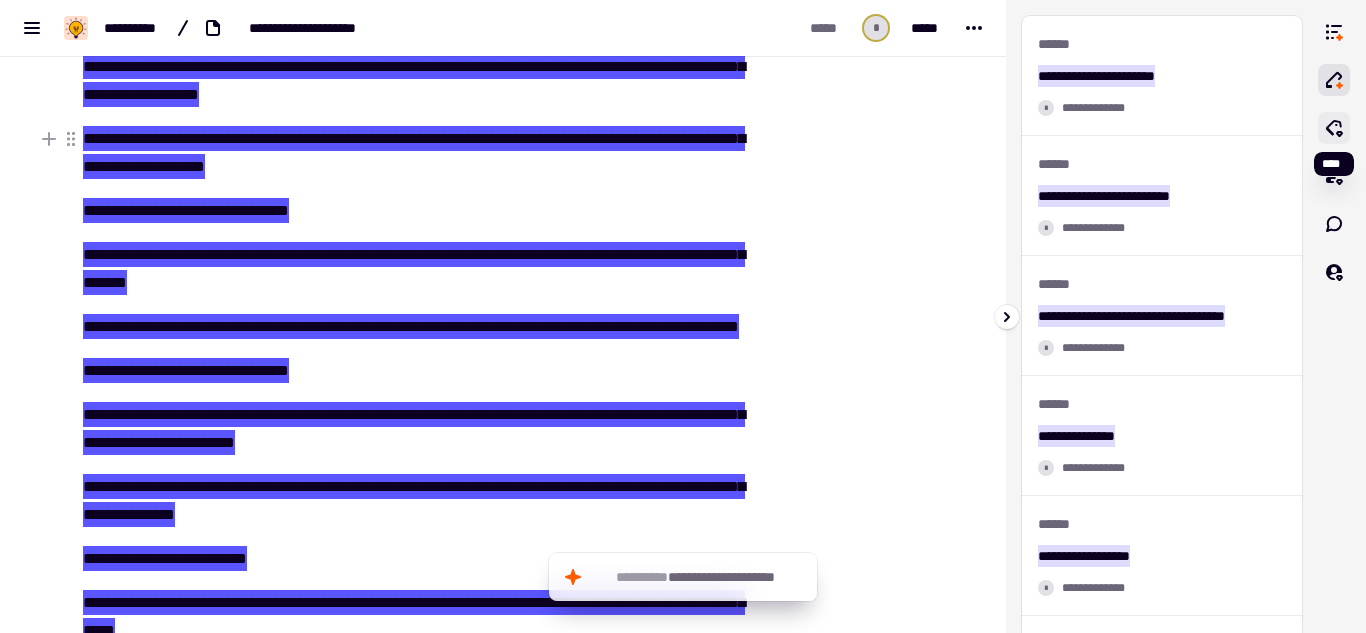 click 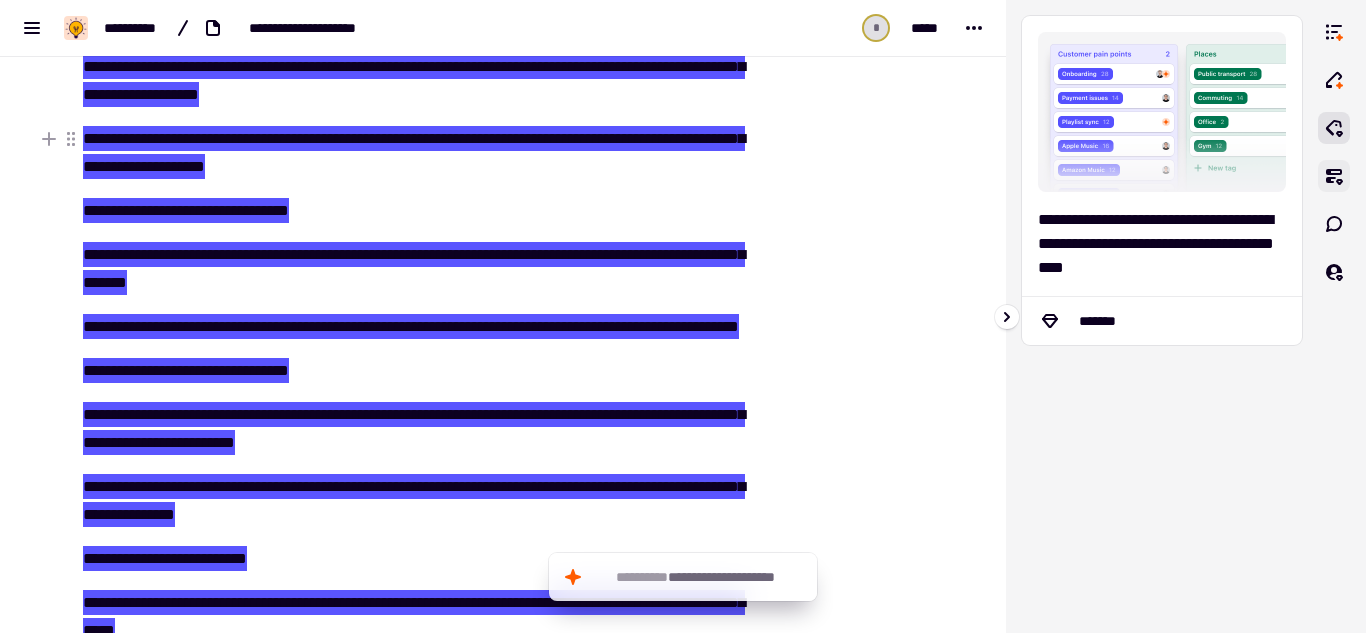 click 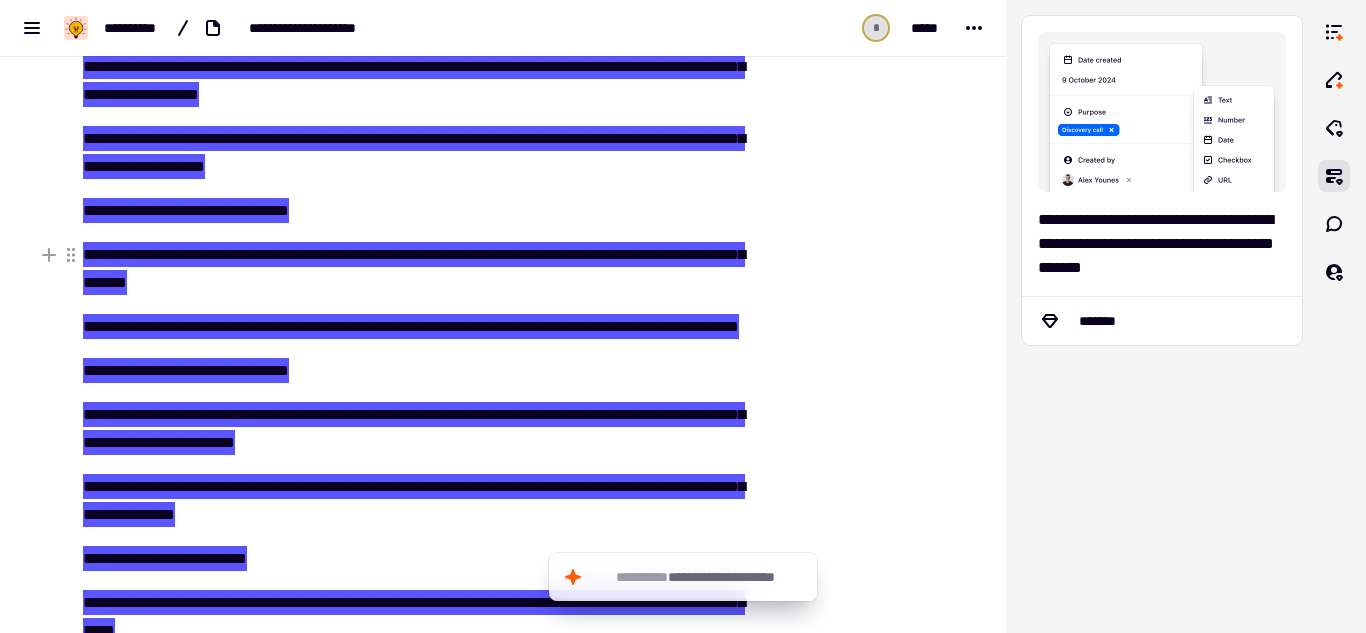 click on "**********" 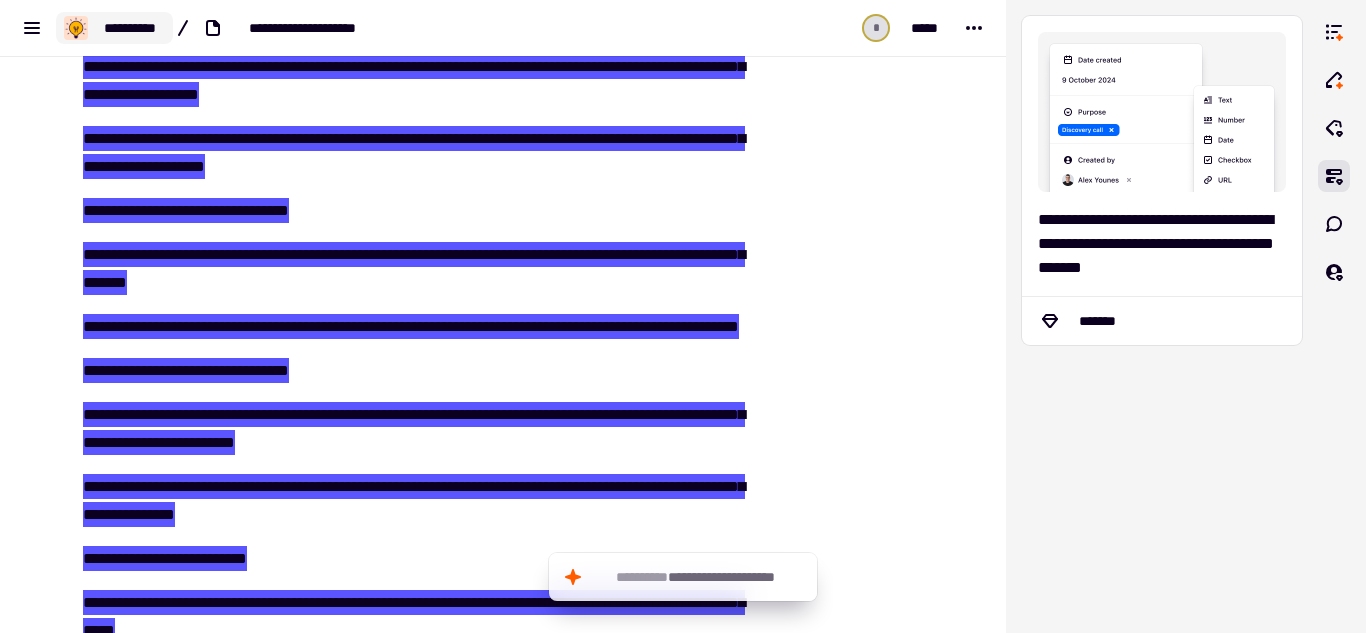 click on "**********" 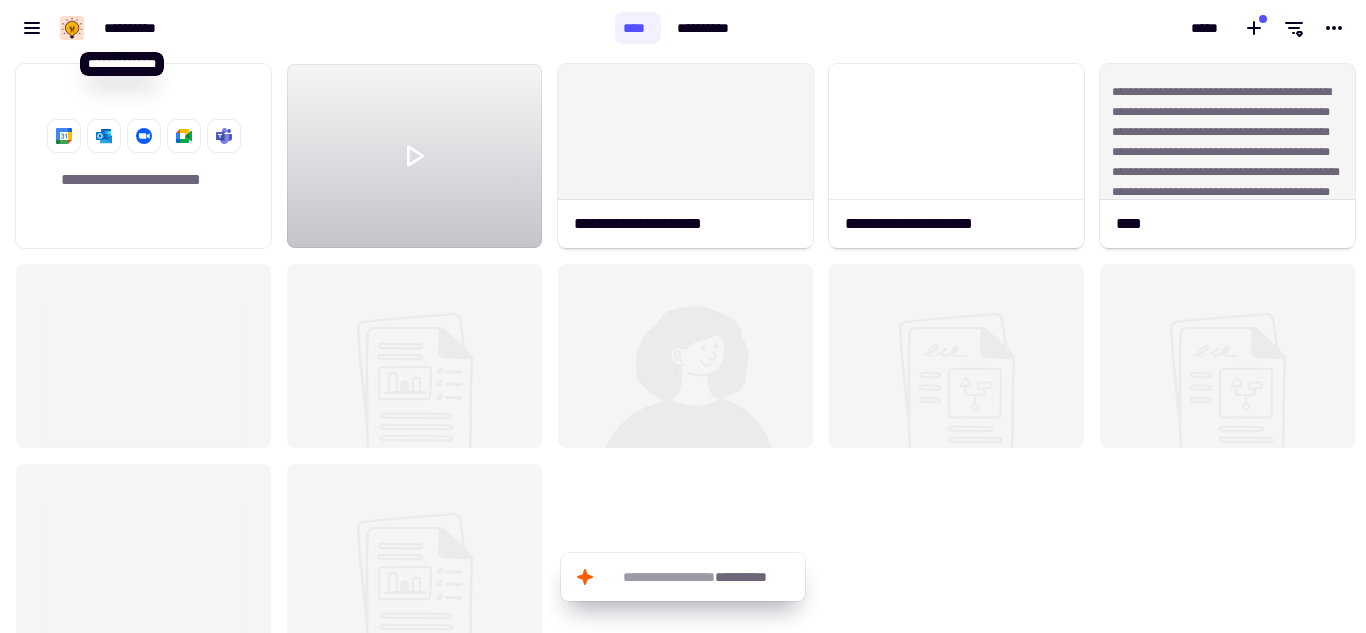 scroll, scrollTop: 16, scrollLeft: 16, axis: both 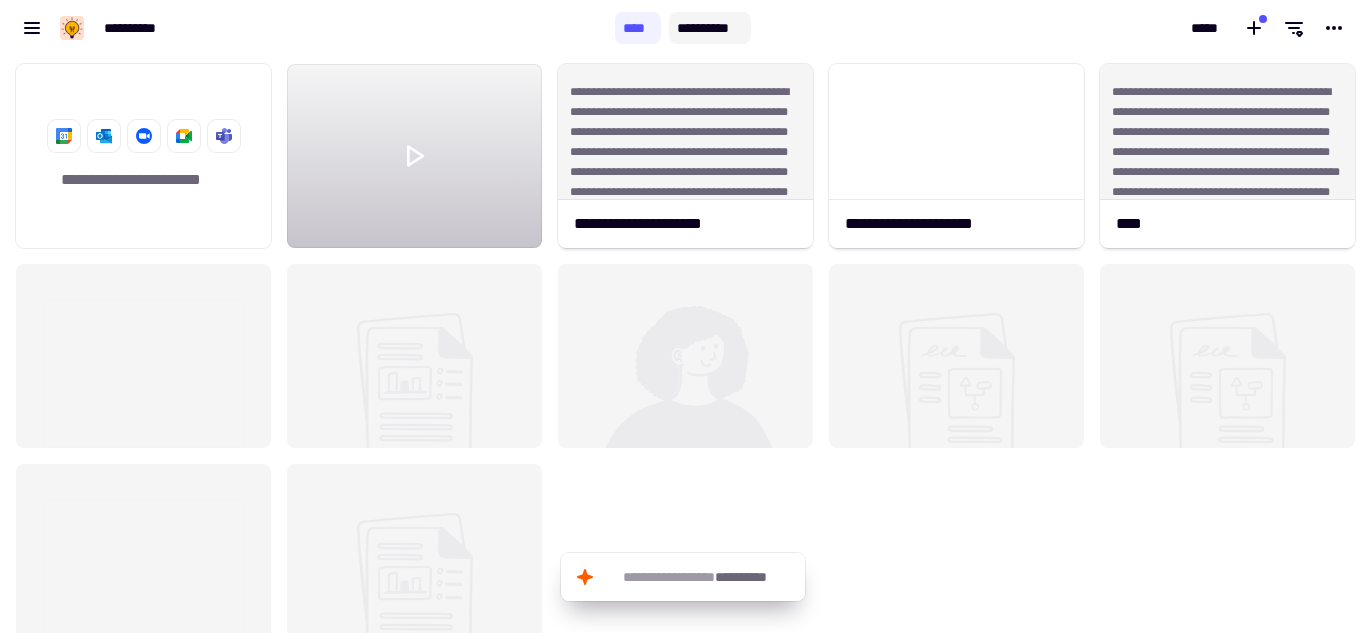 click on "**********" 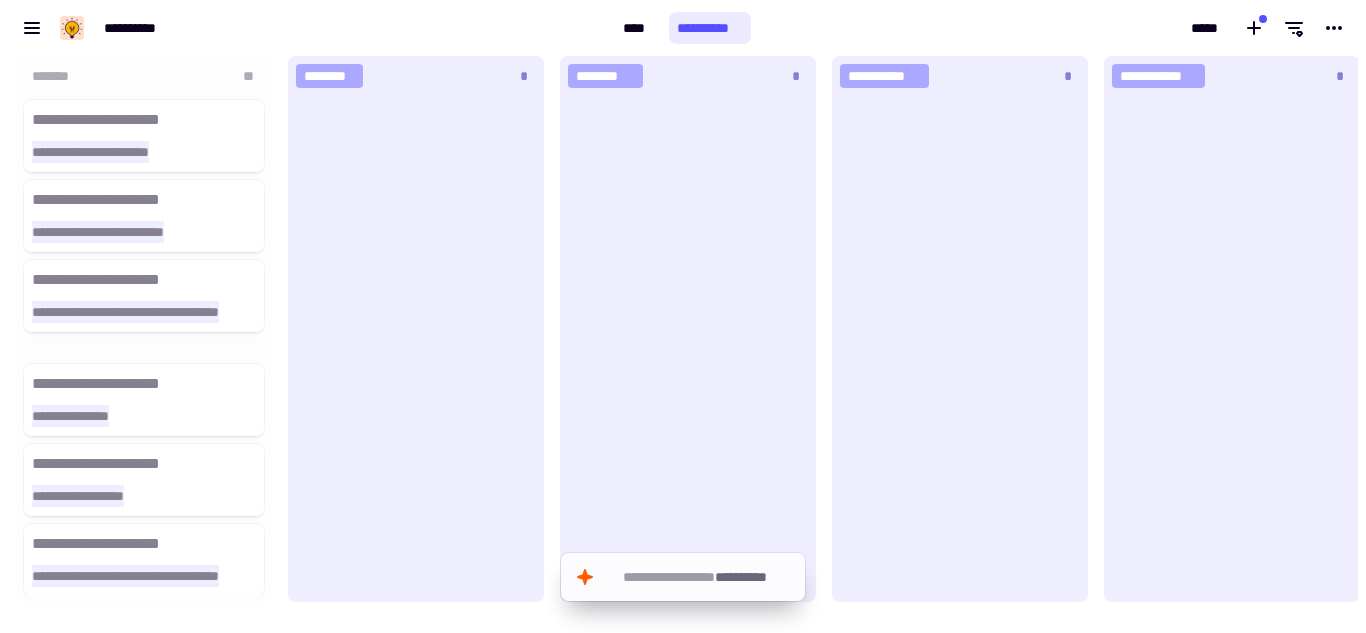 scroll, scrollTop: 16, scrollLeft: 16, axis: both 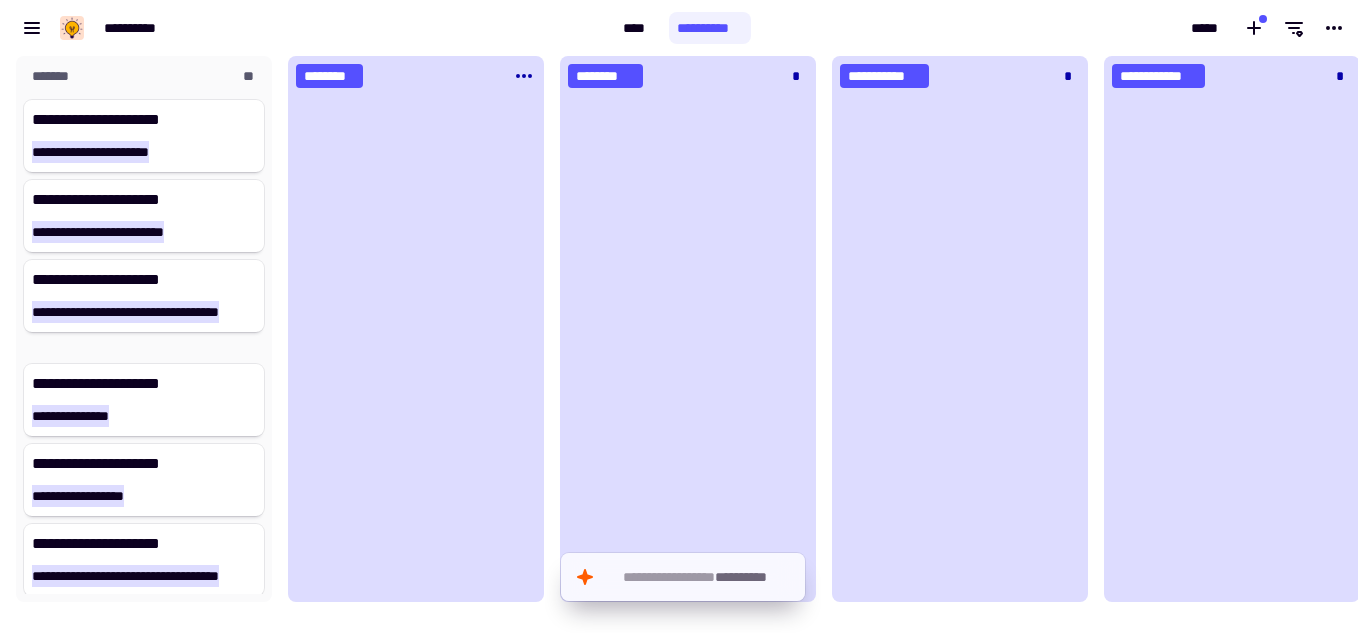 click 